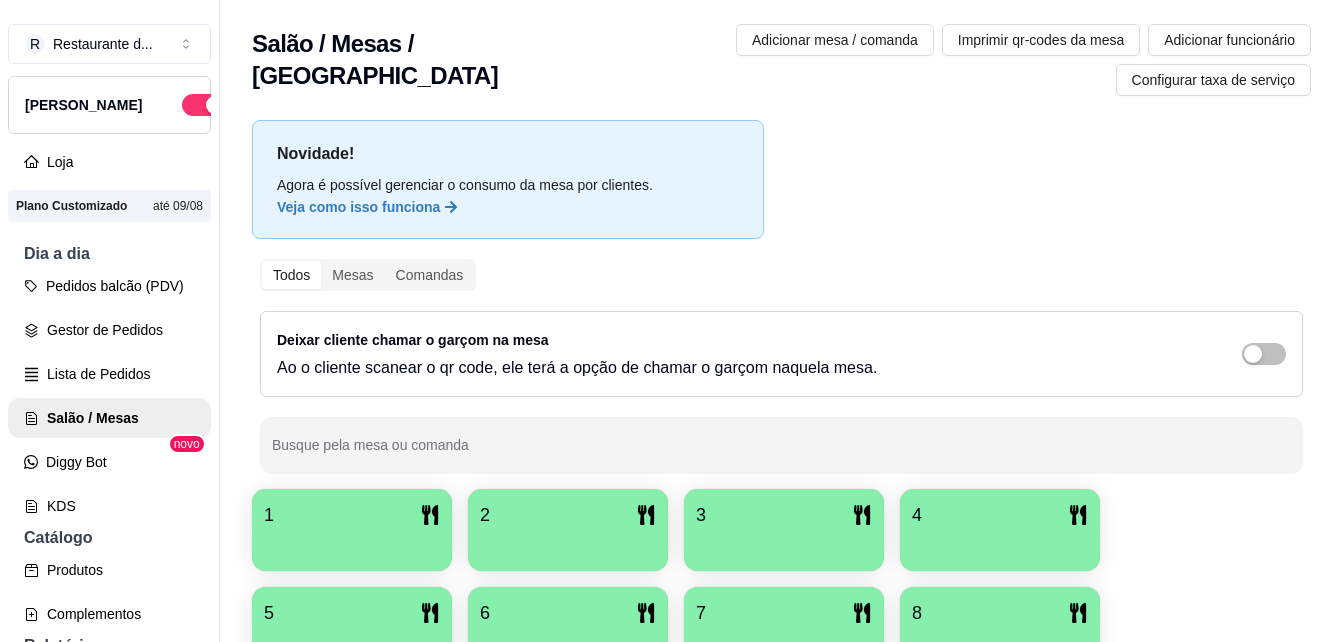 scroll, scrollTop: 0, scrollLeft: 0, axis: both 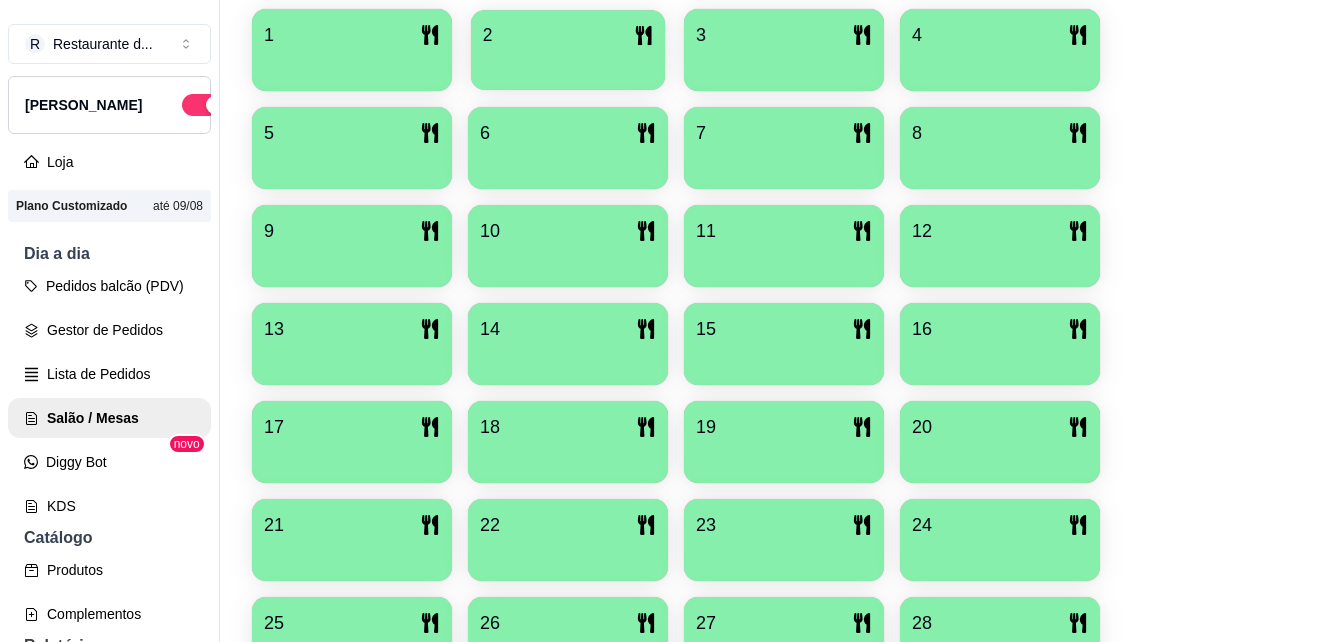 click on "2" at bounding box center [568, 35] 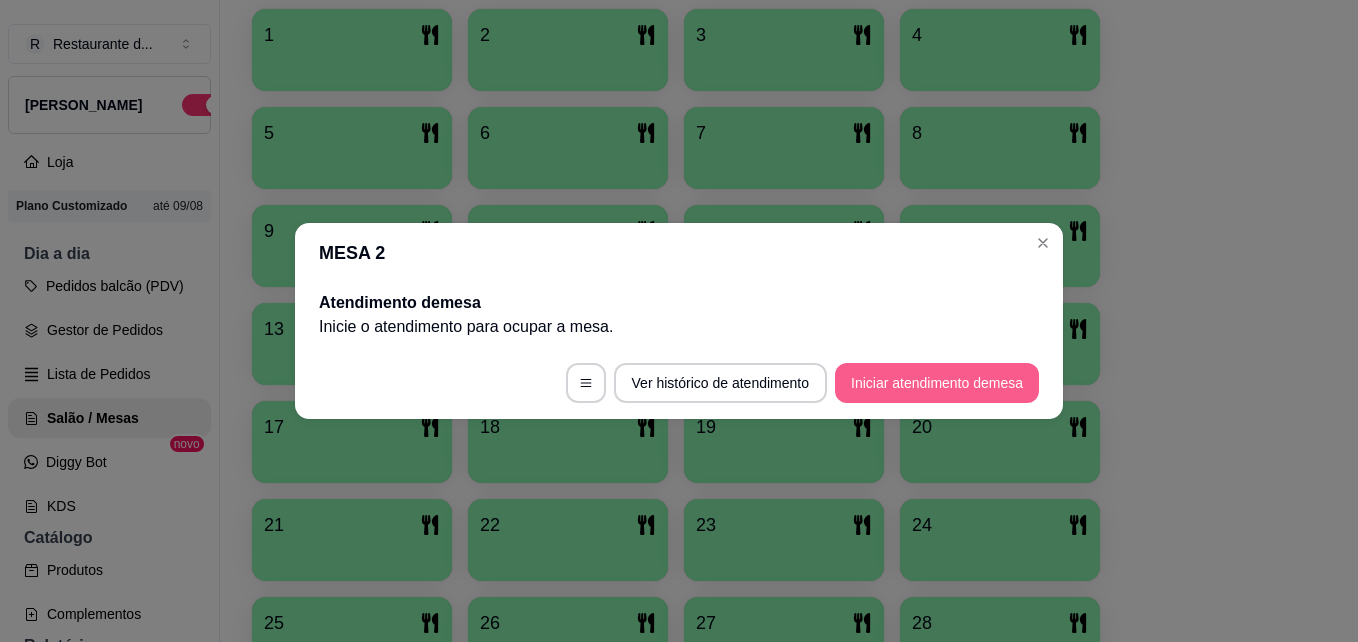 click on "Iniciar atendimento de  mesa" at bounding box center (937, 383) 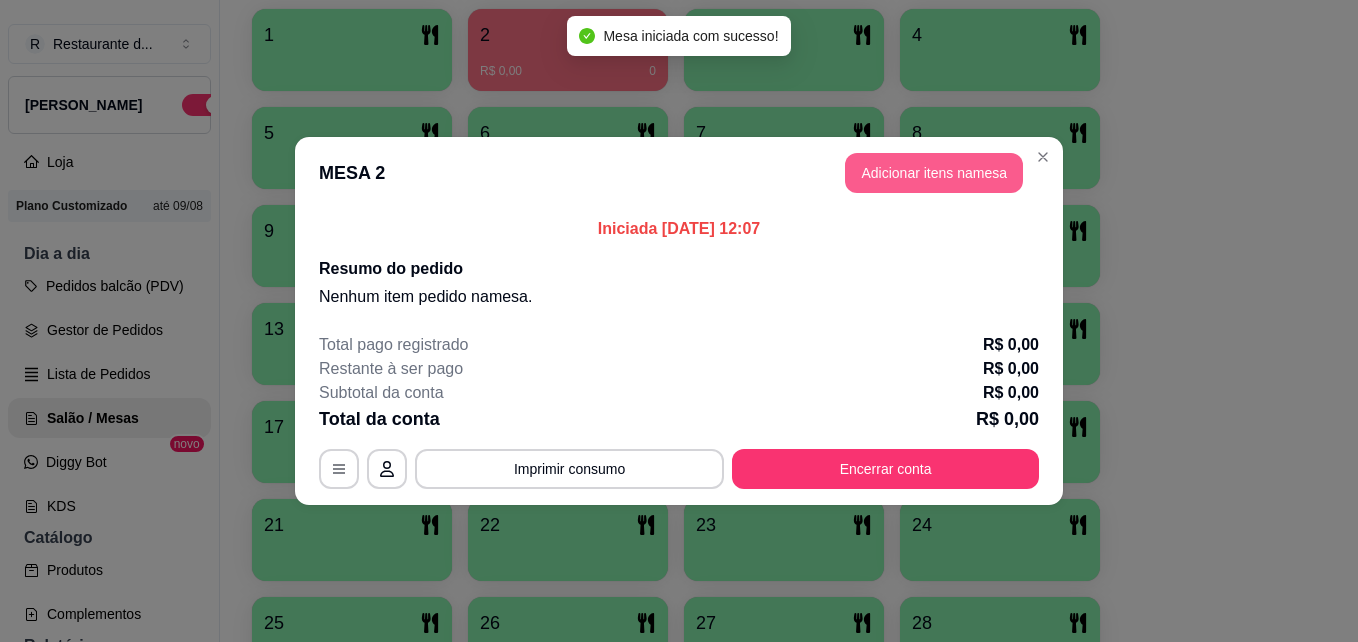 click on "Adicionar itens na  mesa" at bounding box center [934, 173] 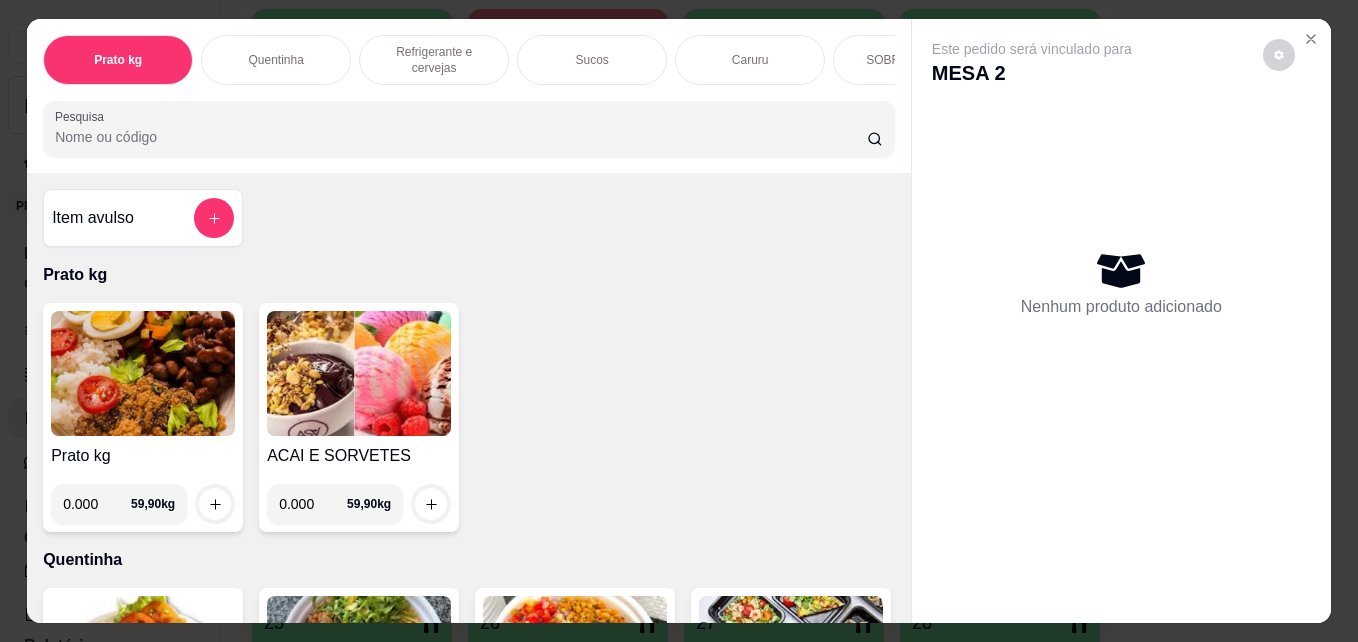click on "0.000" at bounding box center [97, 504] 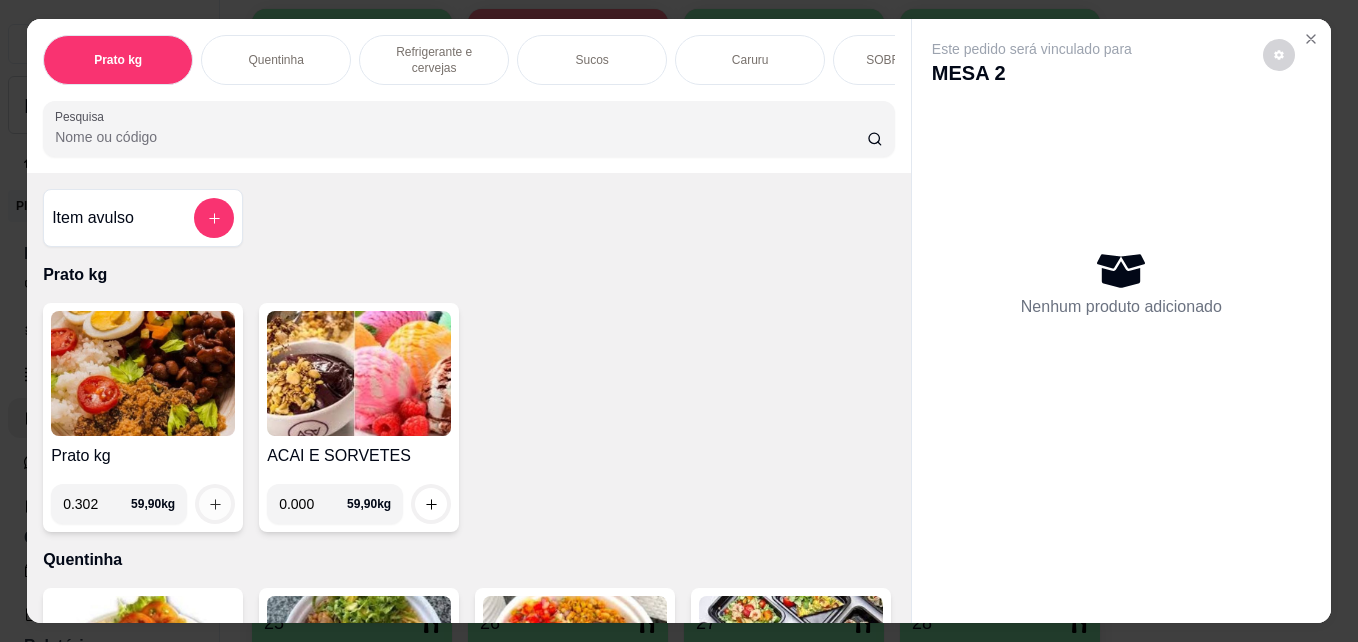 type on "0.302" 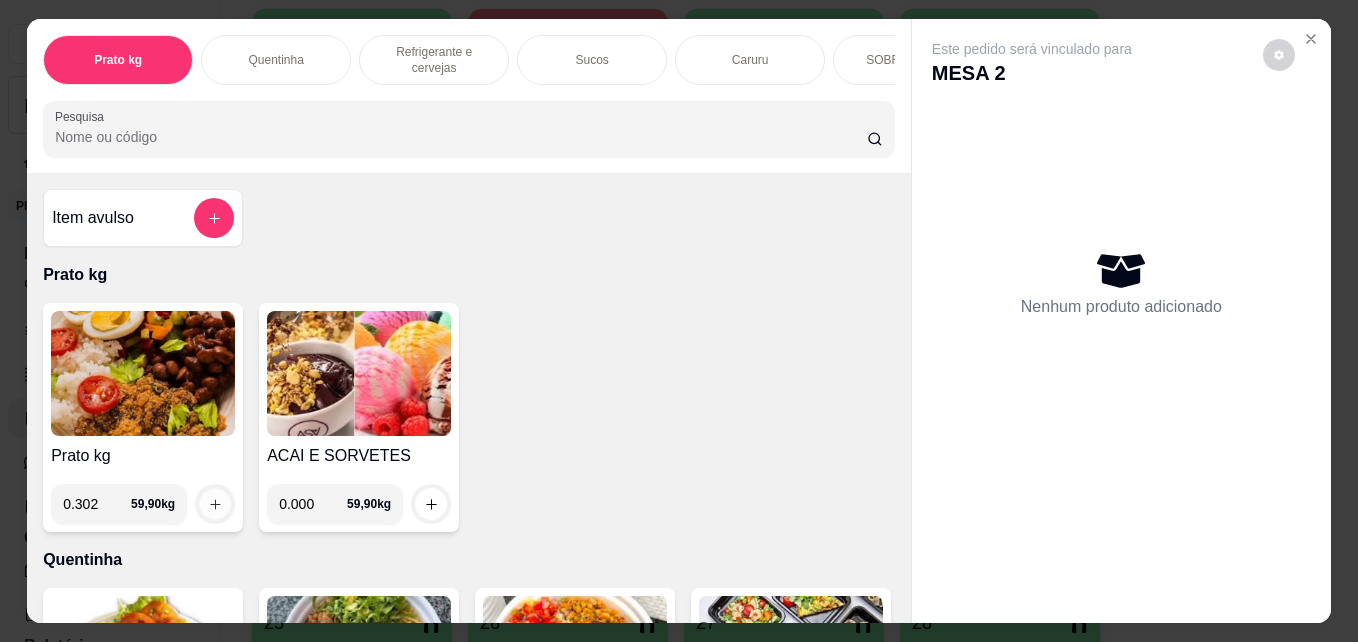 click 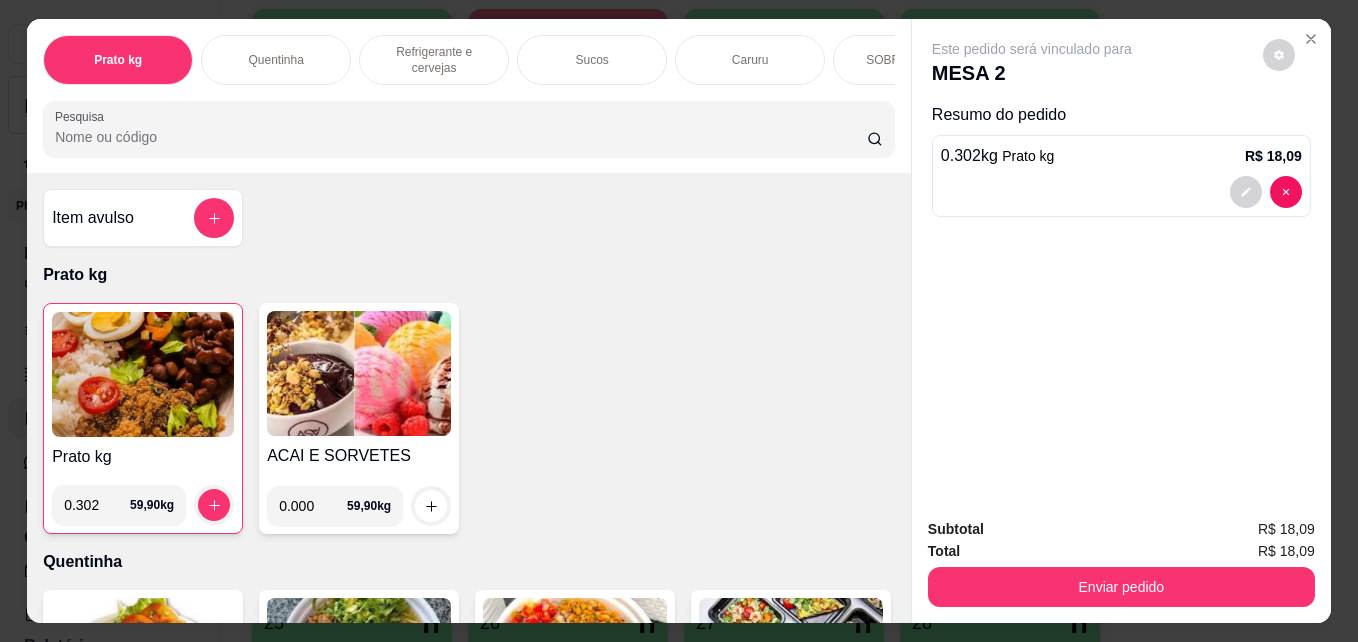 click on "Refrigerante e cervejas" at bounding box center [434, 60] 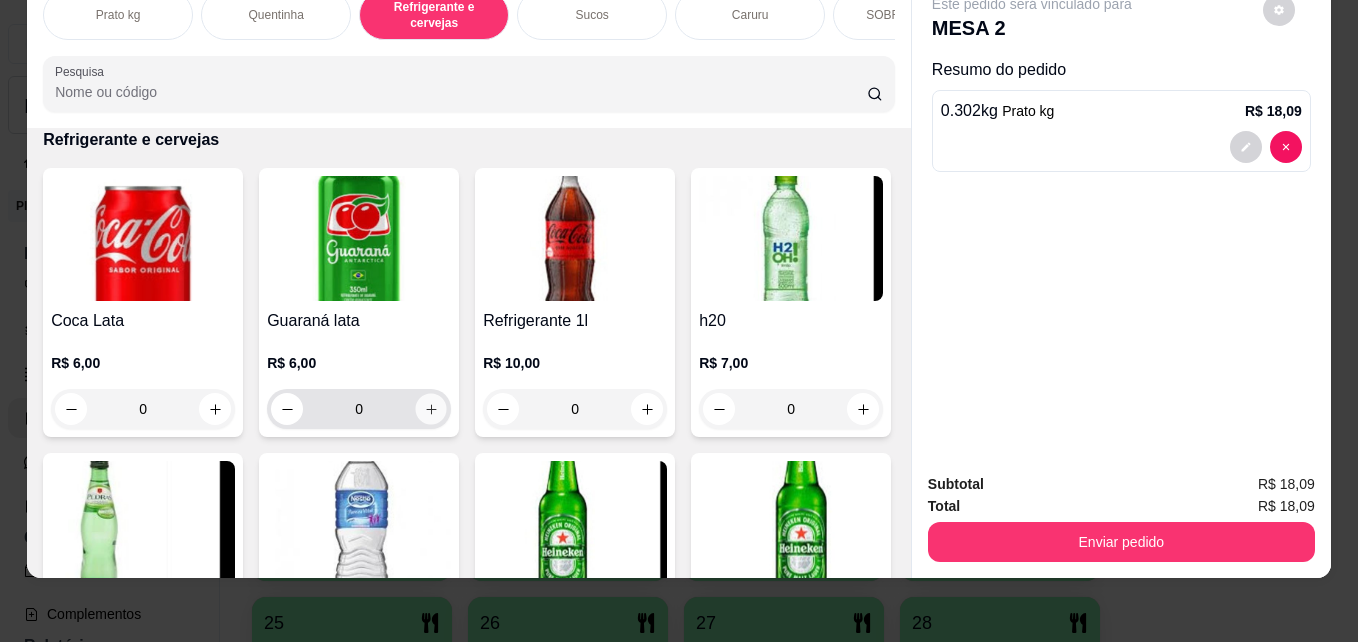 click 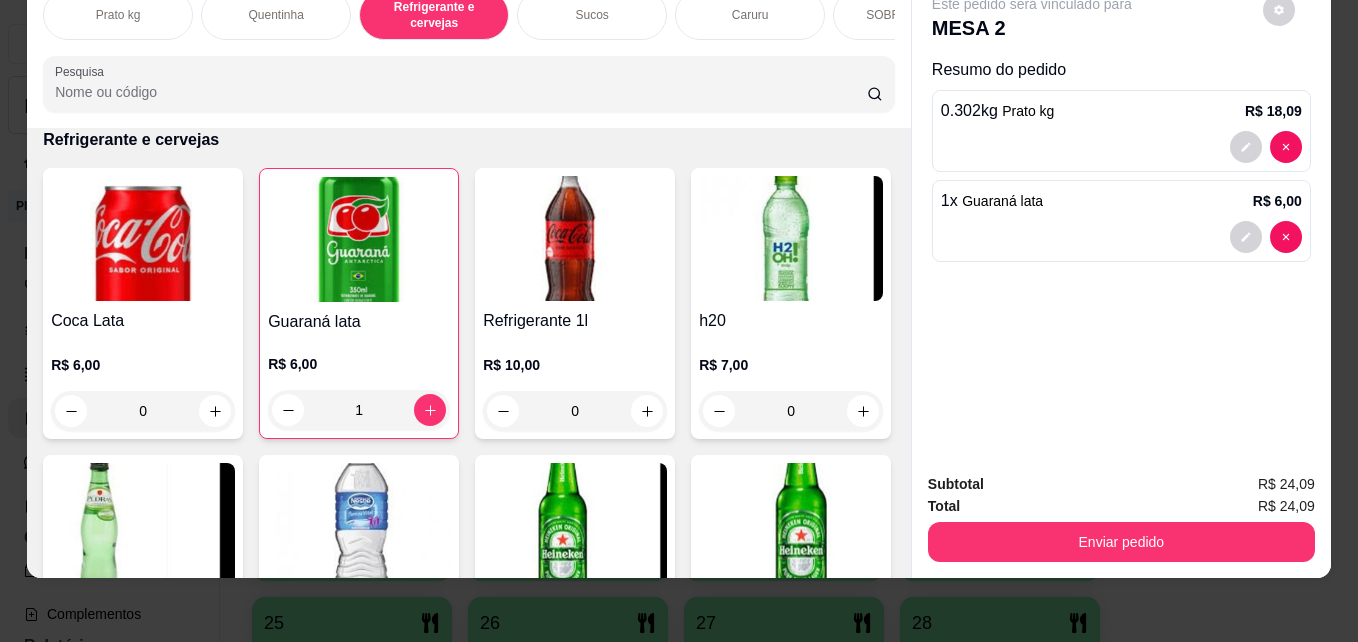 click at bounding box center [359, 525] 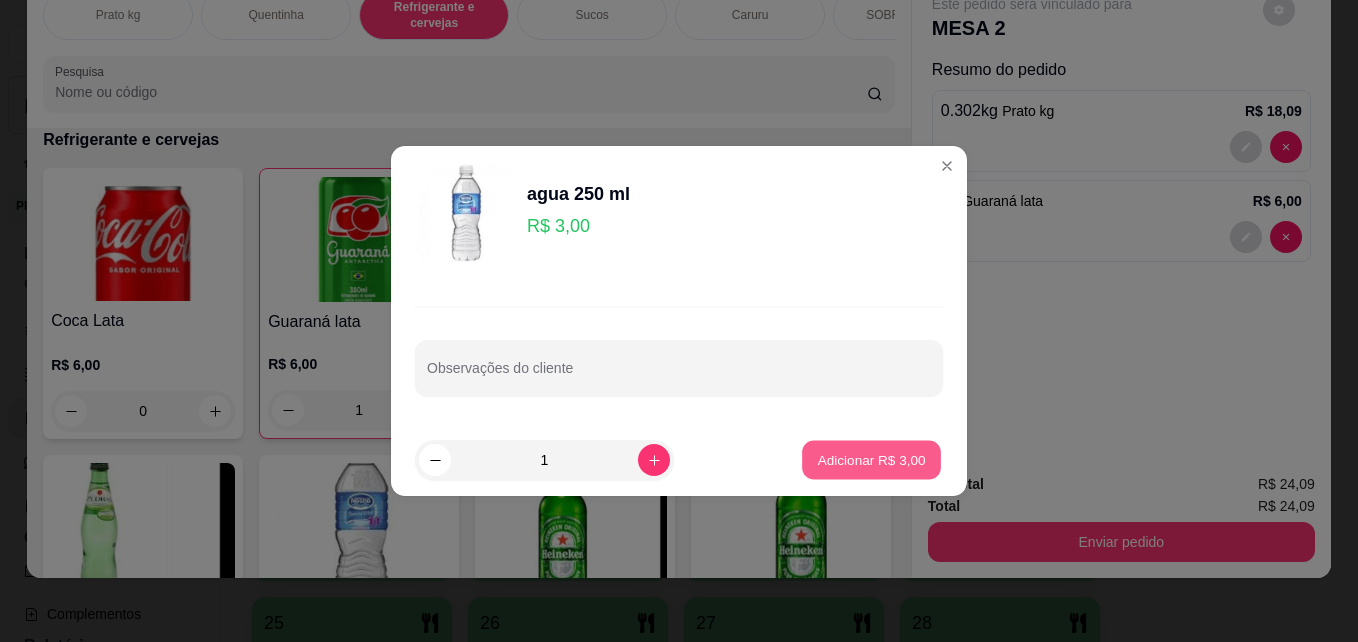 click on "Adicionar   R$ 3,00" at bounding box center [871, 459] 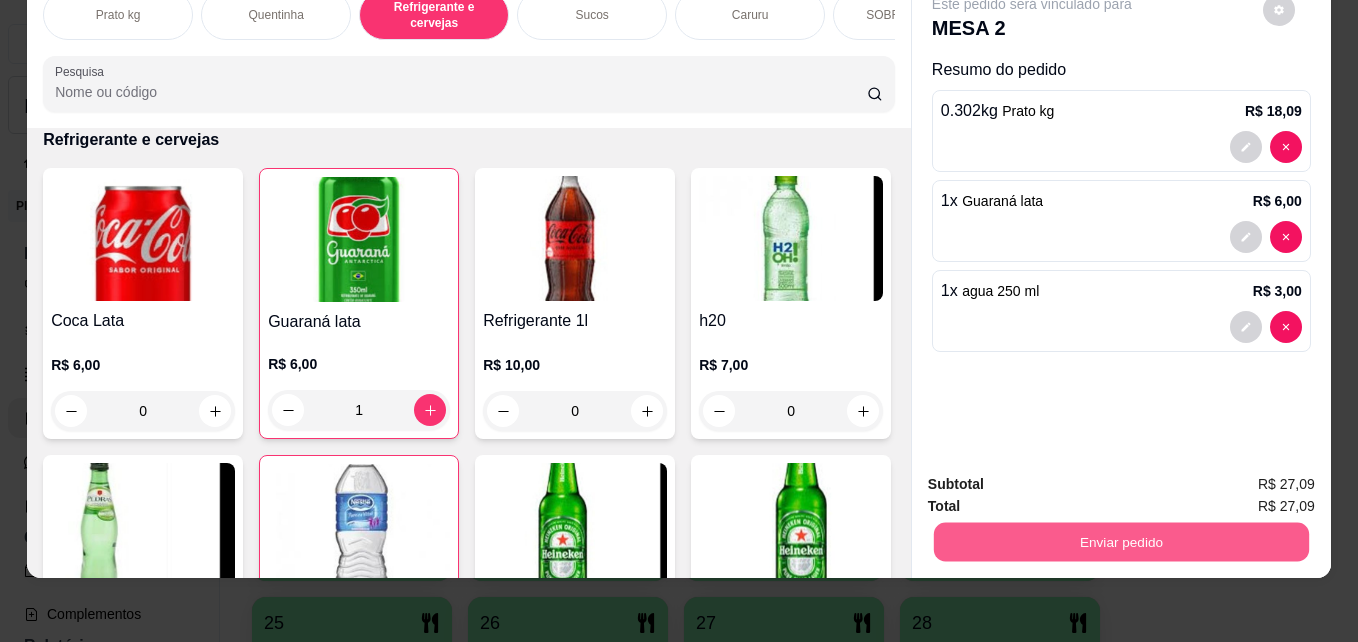 click on "Enviar pedido" at bounding box center [1121, 541] 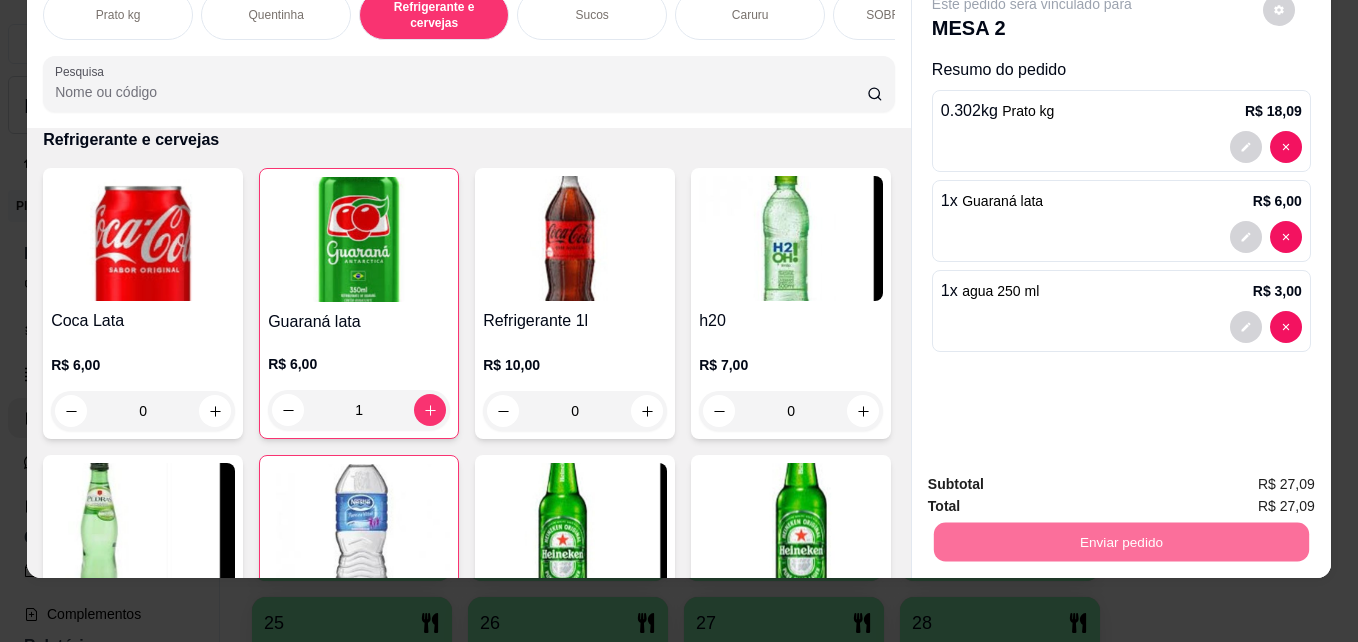 click on "Não registrar e enviar pedido" at bounding box center (1055, 477) 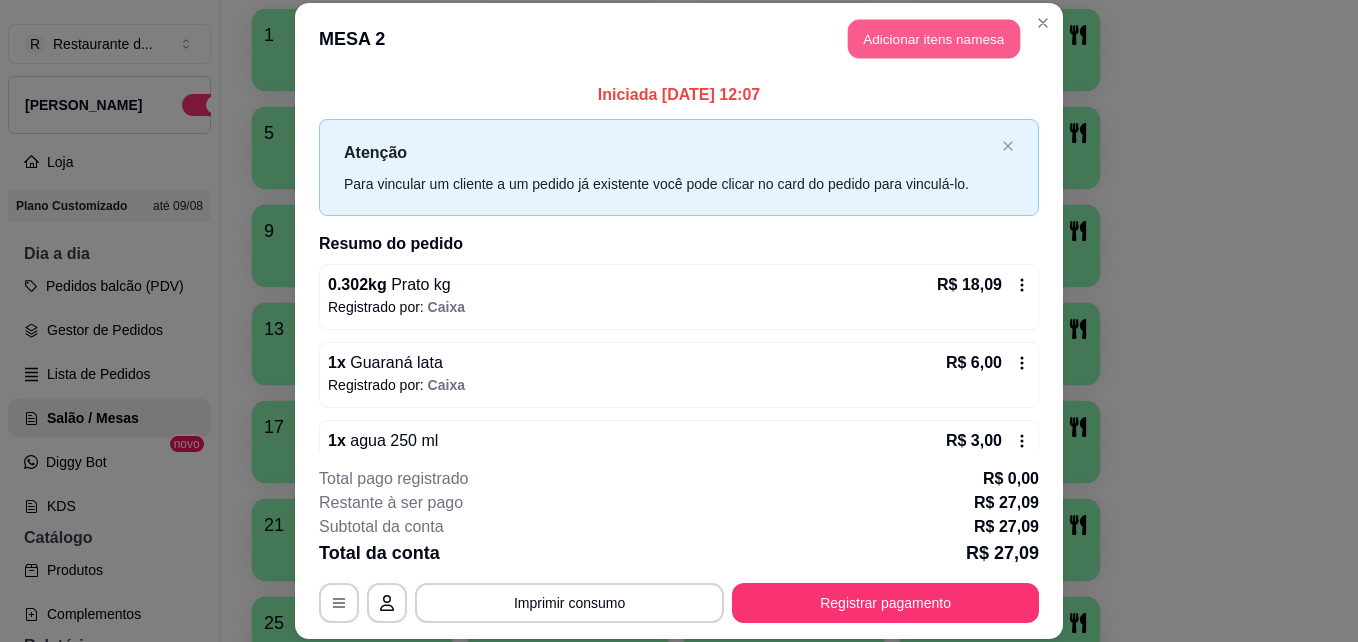 click on "Adicionar itens na  mesa" at bounding box center (934, 39) 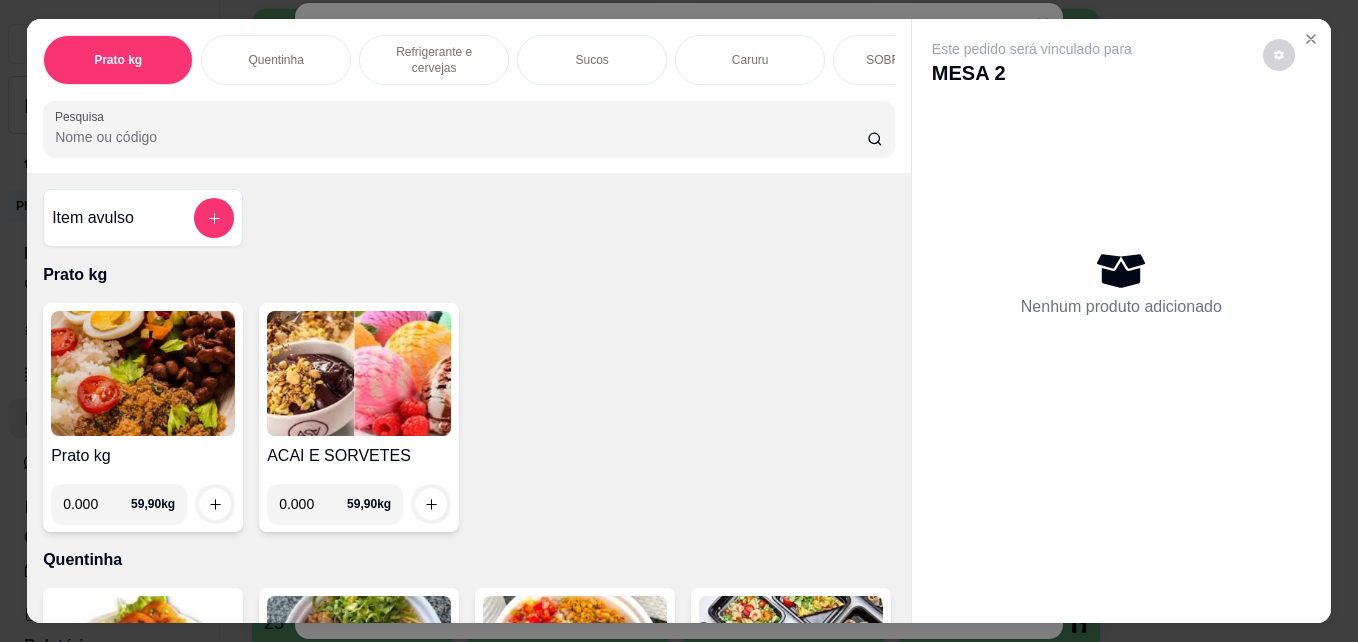 click on "0.000" at bounding box center [97, 504] 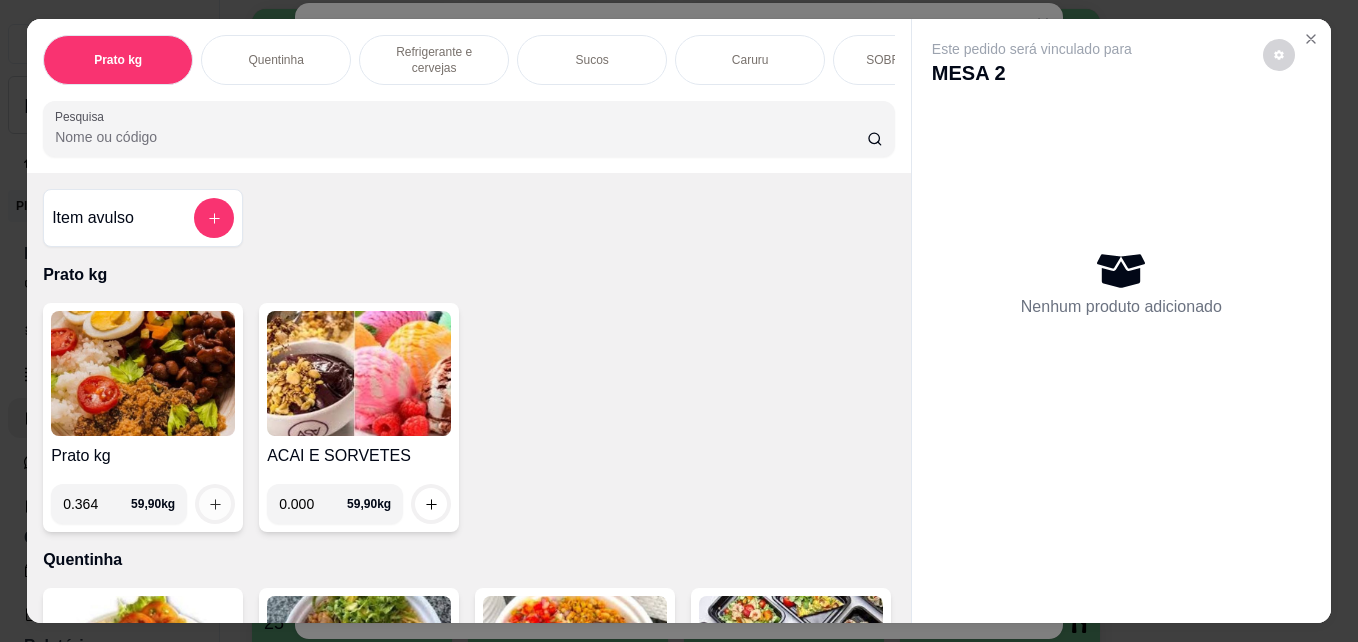 type on "0.364" 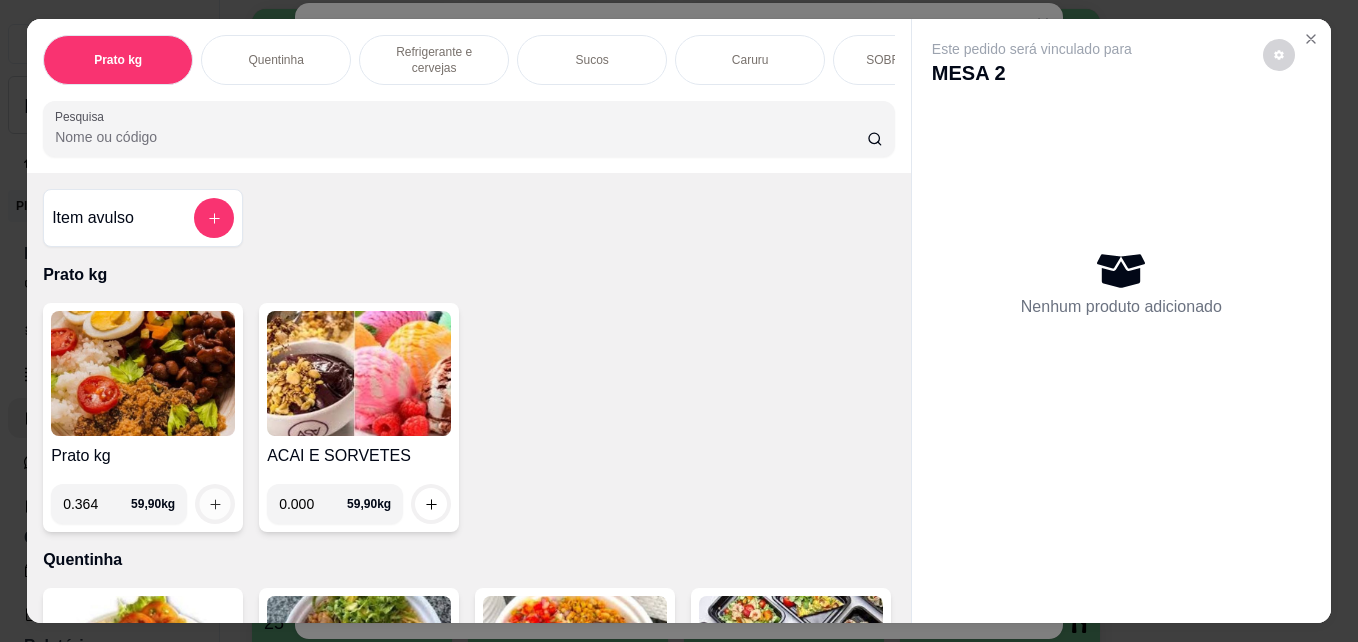 click 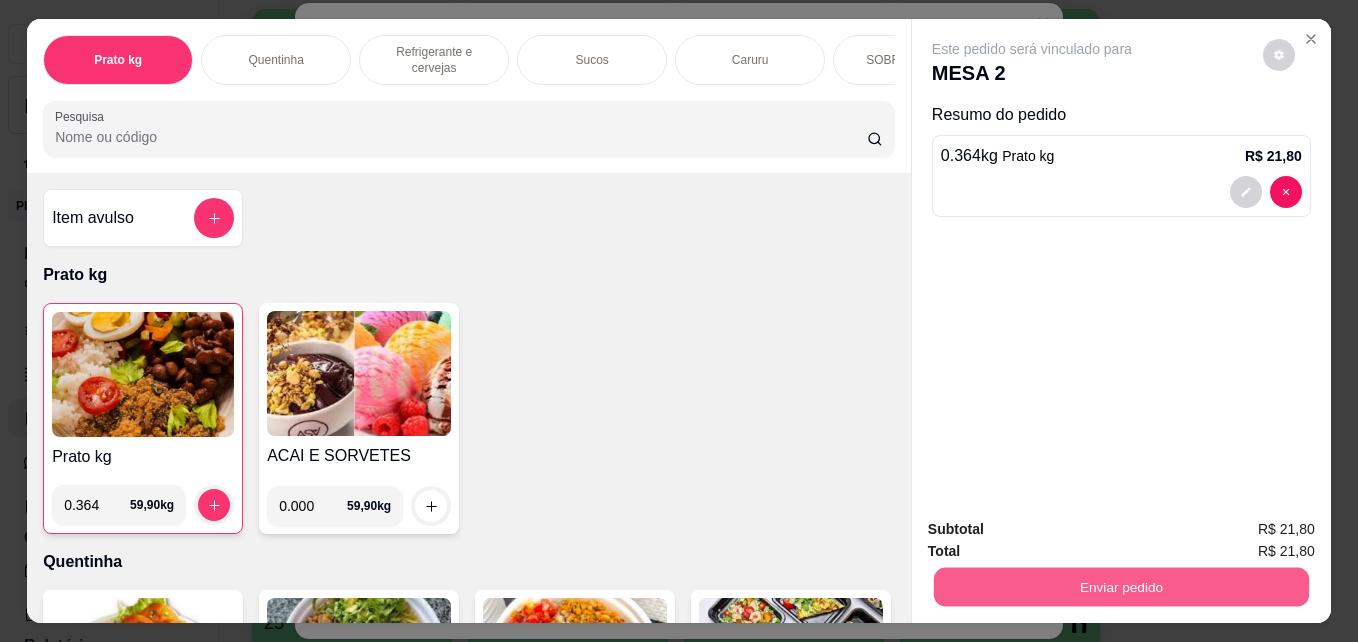 click on "Enviar pedido" at bounding box center (1121, 586) 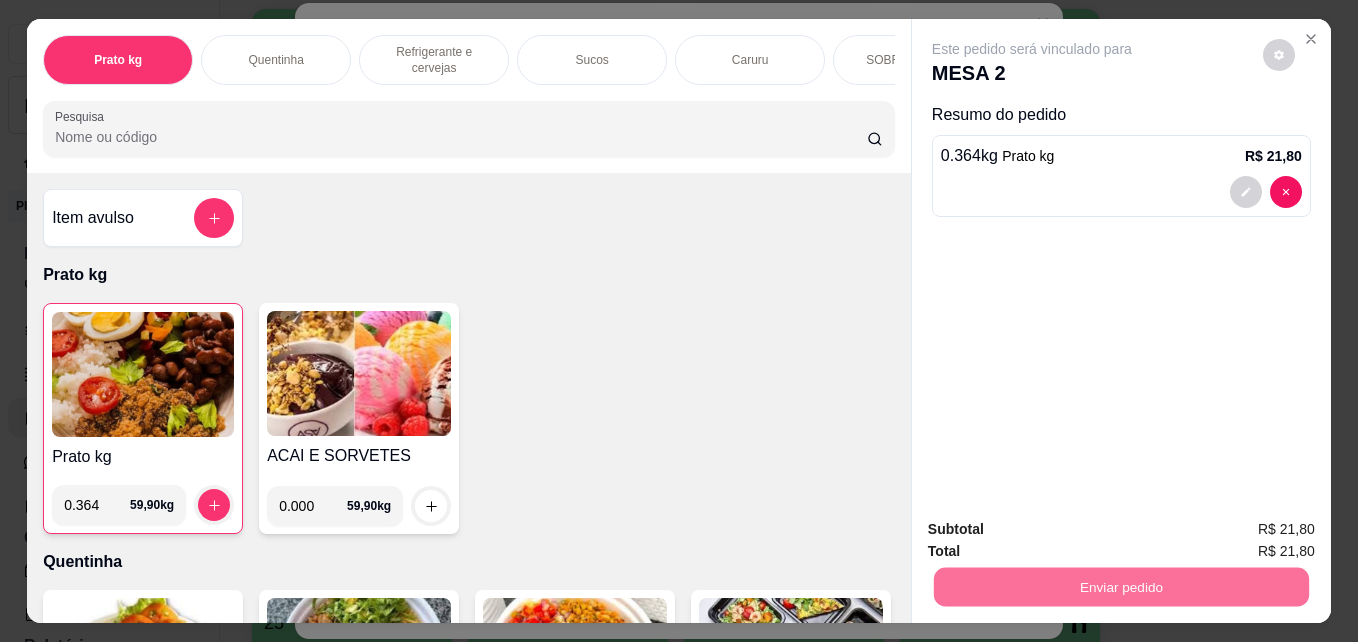 click on "Não registrar e enviar pedido" at bounding box center (1055, 529) 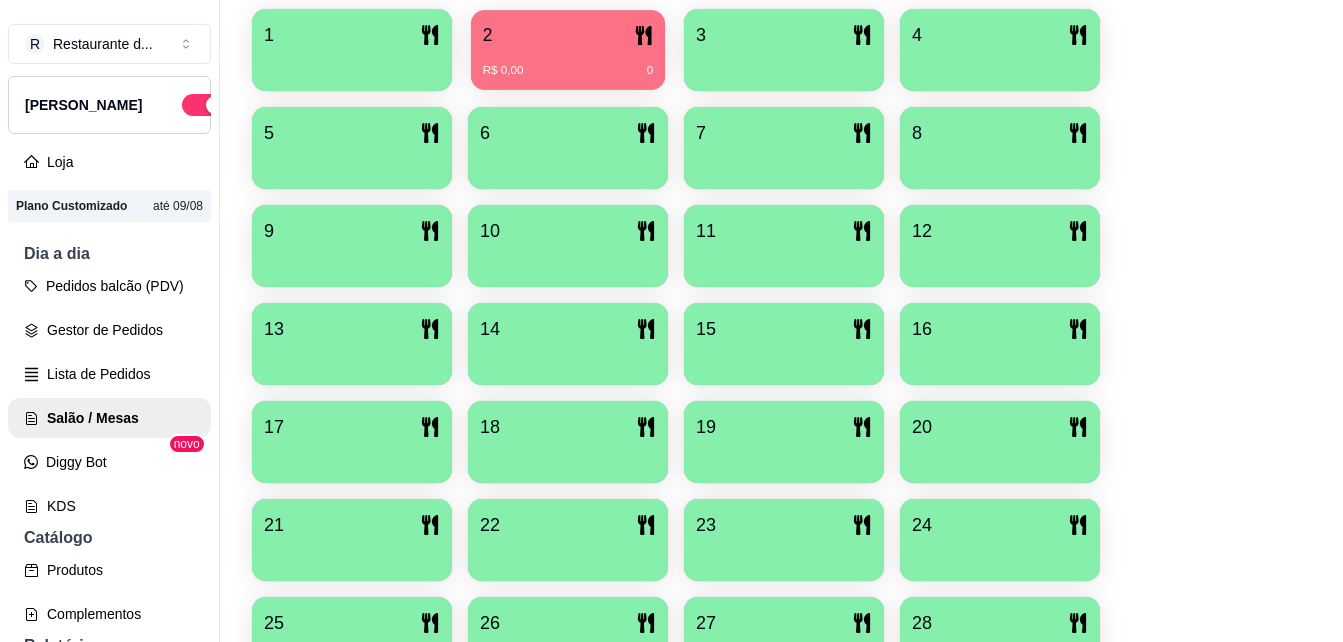 click on "R$ 0,00 0" at bounding box center (568, 63) 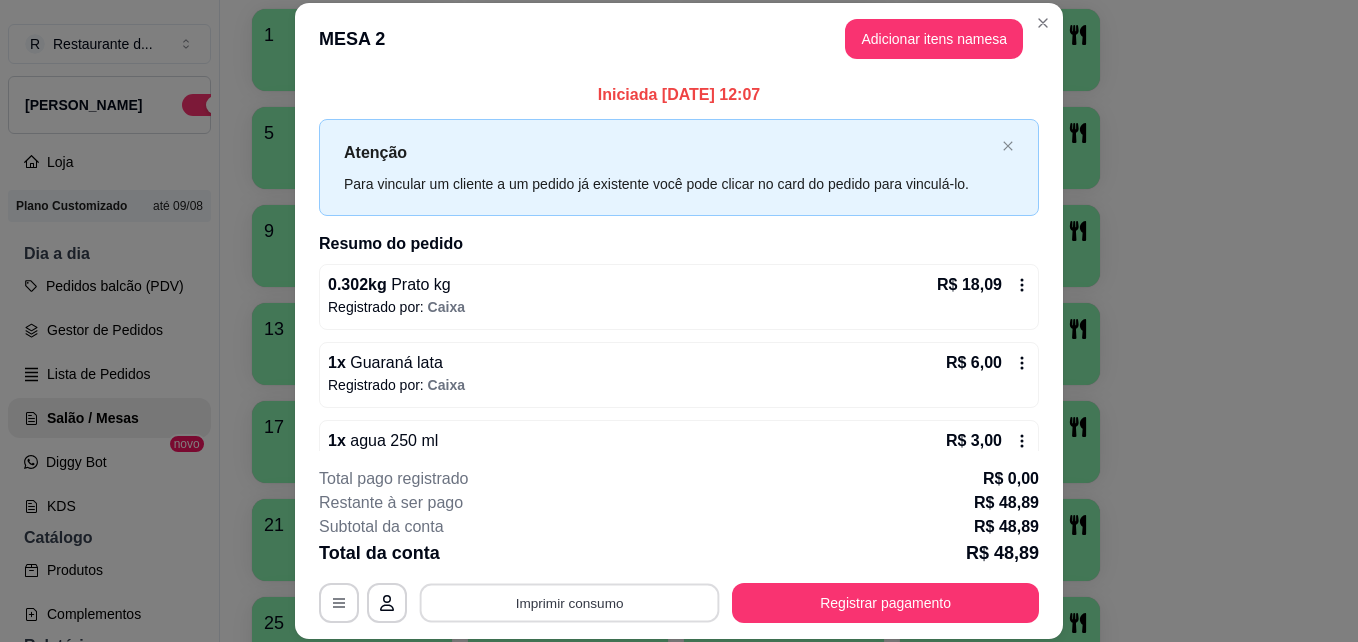 click on "Imprimir consumo" at bounding box center (570, 602) 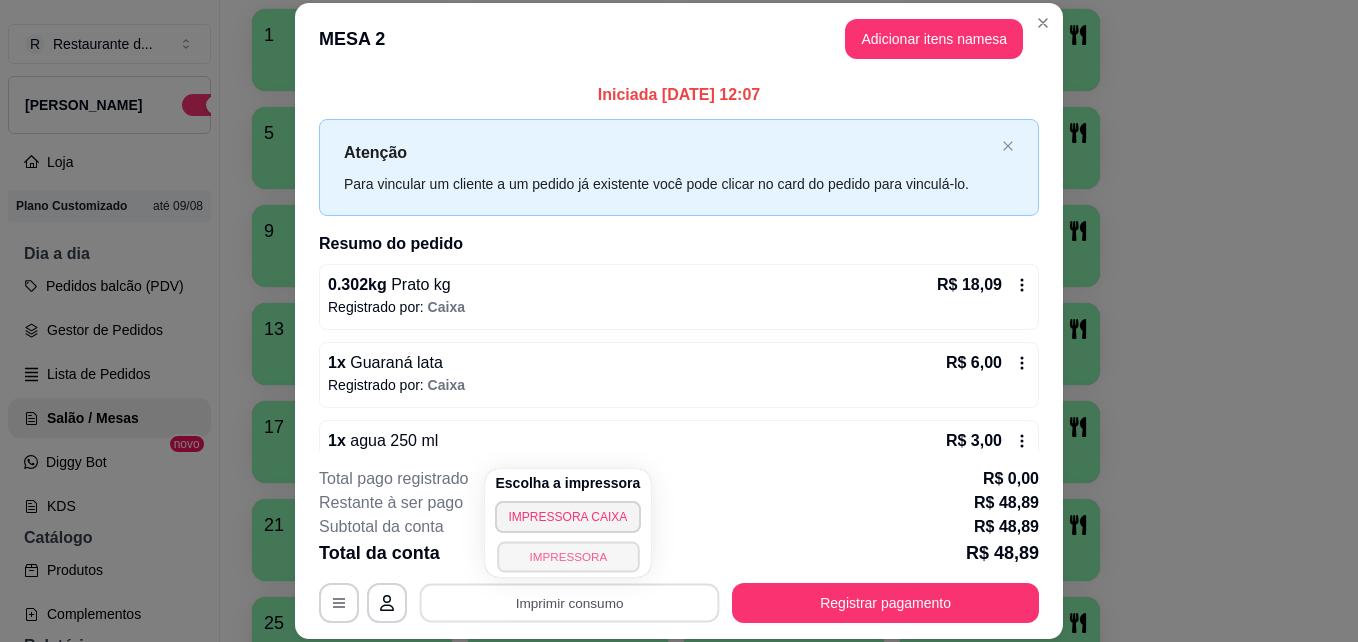 click on "IMPRESSORA" at bounding box center (568, 556) 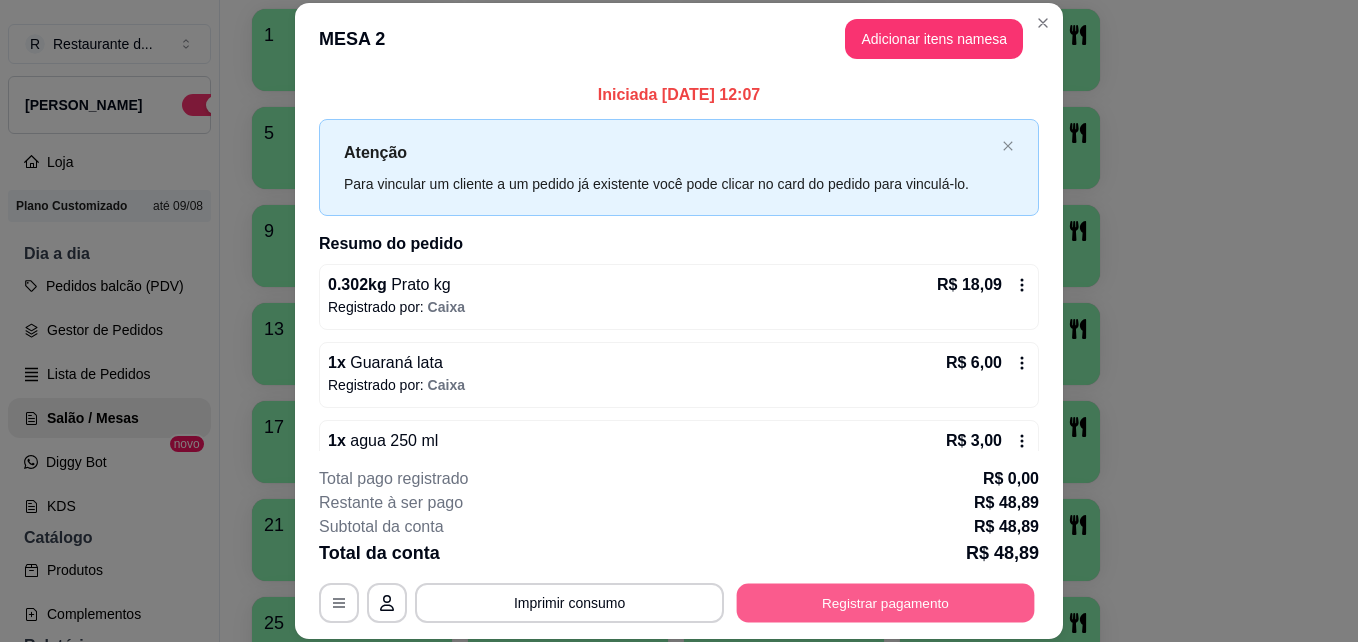 click on "Registrar pagamento" at bounding box center (886, 602) 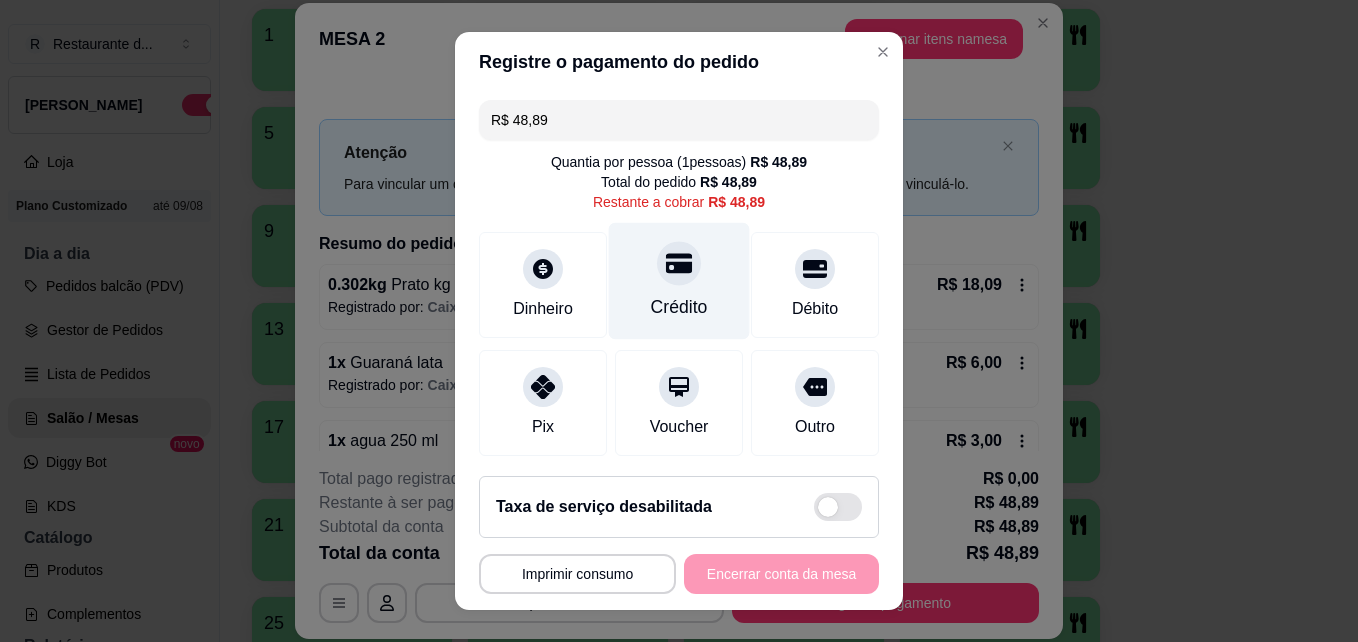 click at bounding box center [679, 264] 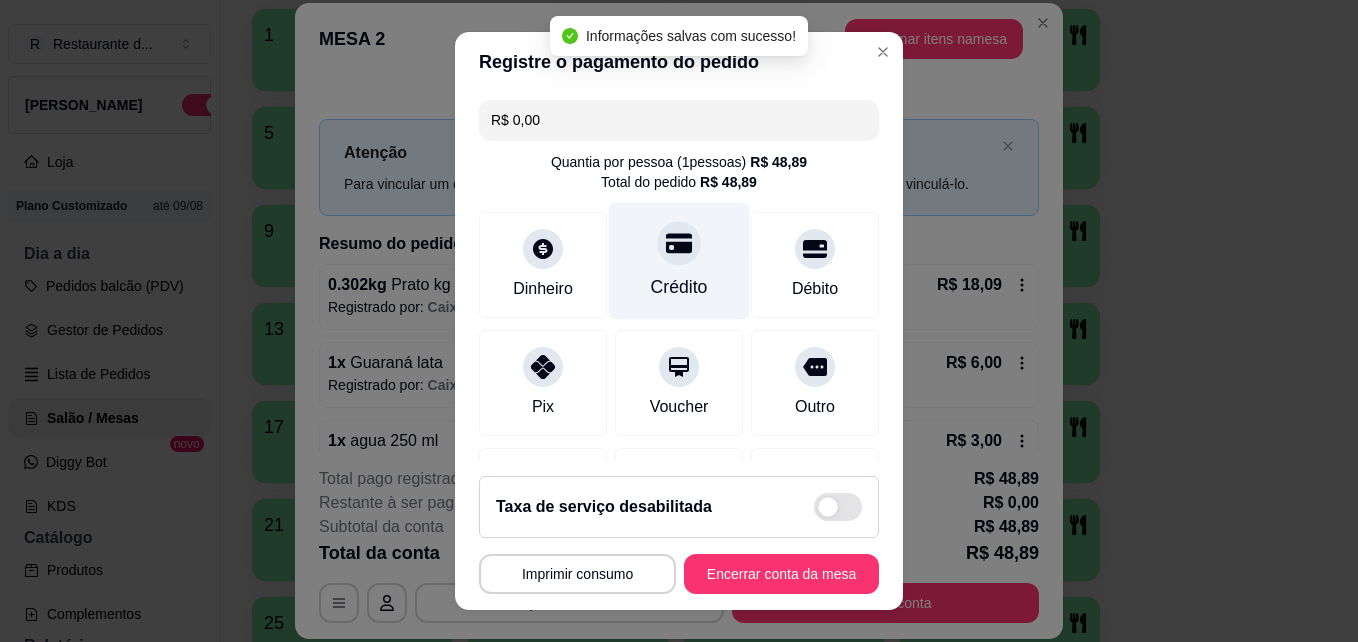 type on "R$ 0,00" 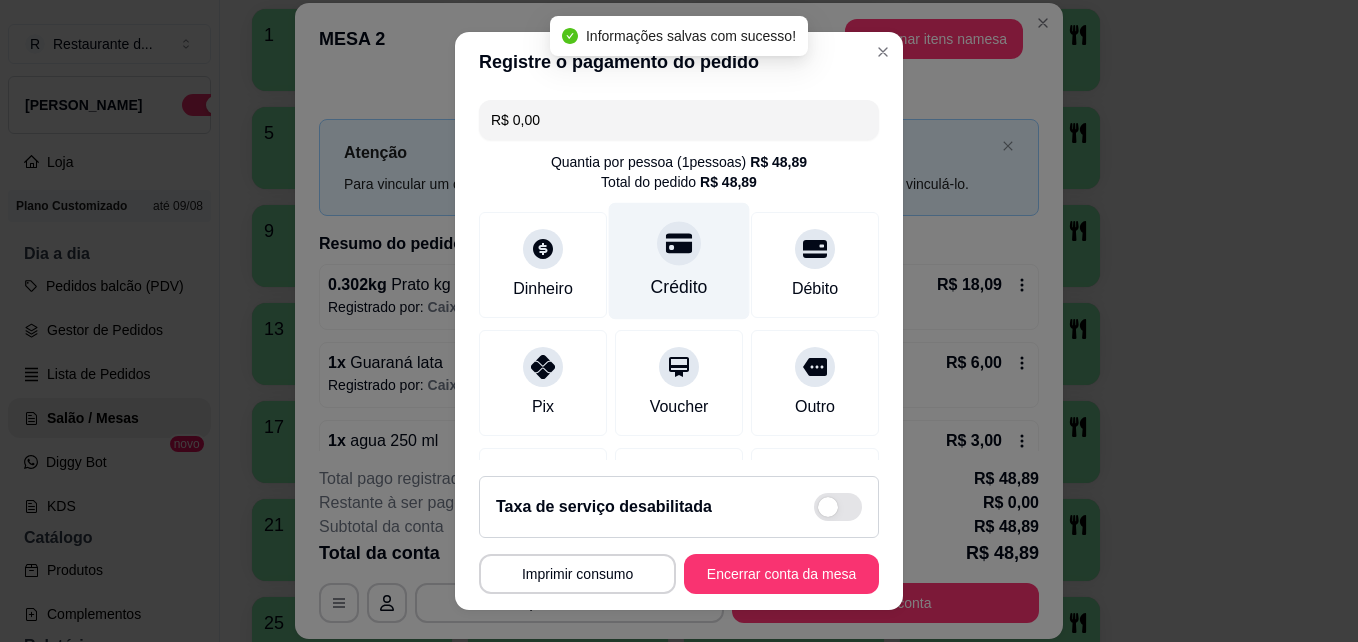click 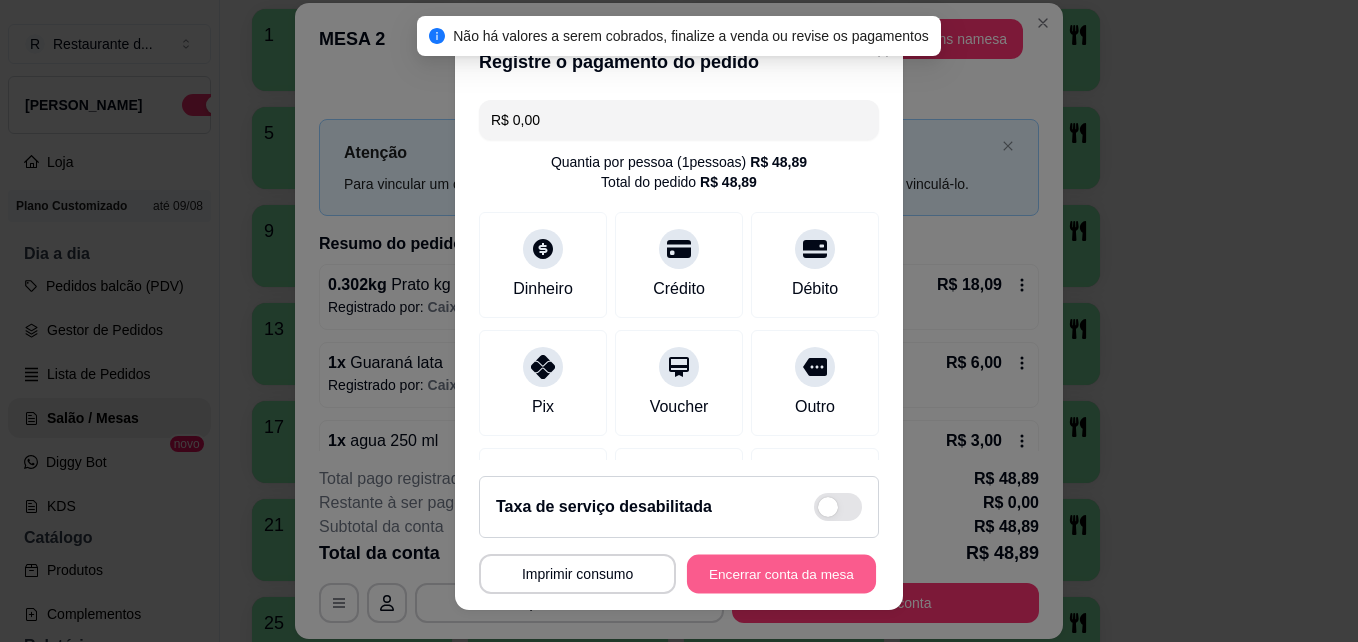 click on "Encerrar conta da mesa" at bounding box center (781, 574) 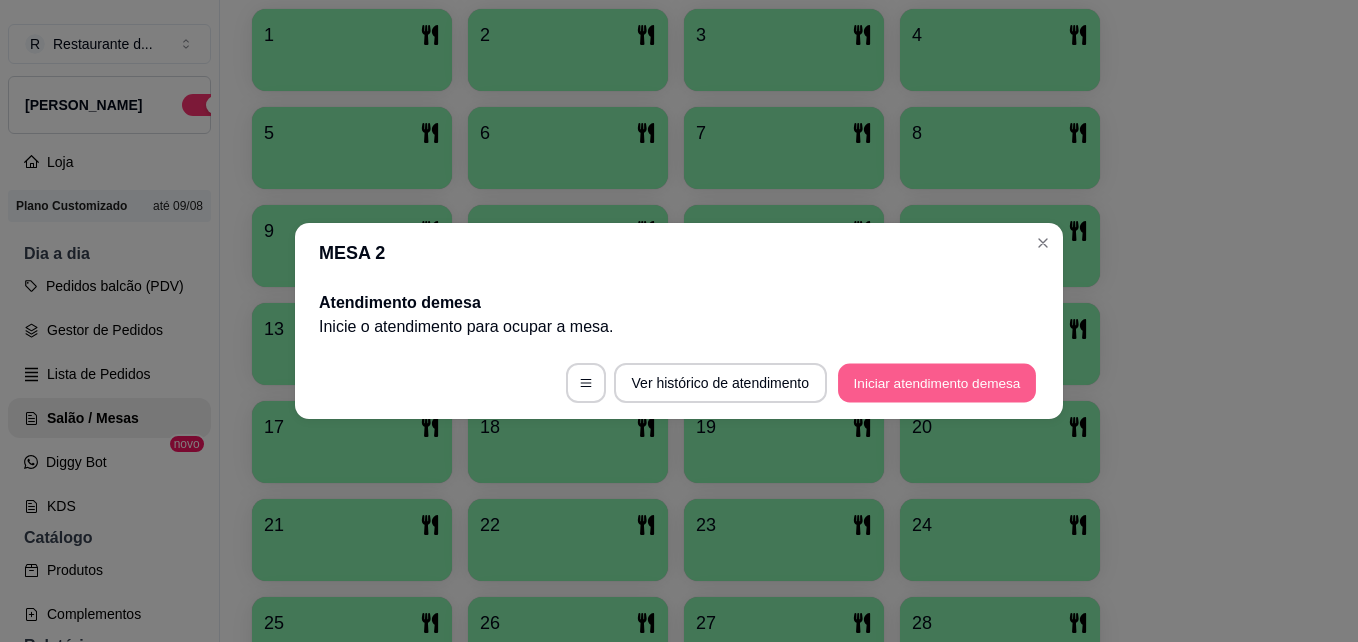 click on "Iniciar atendimento de  mesa" at bounding box center [937, 383] 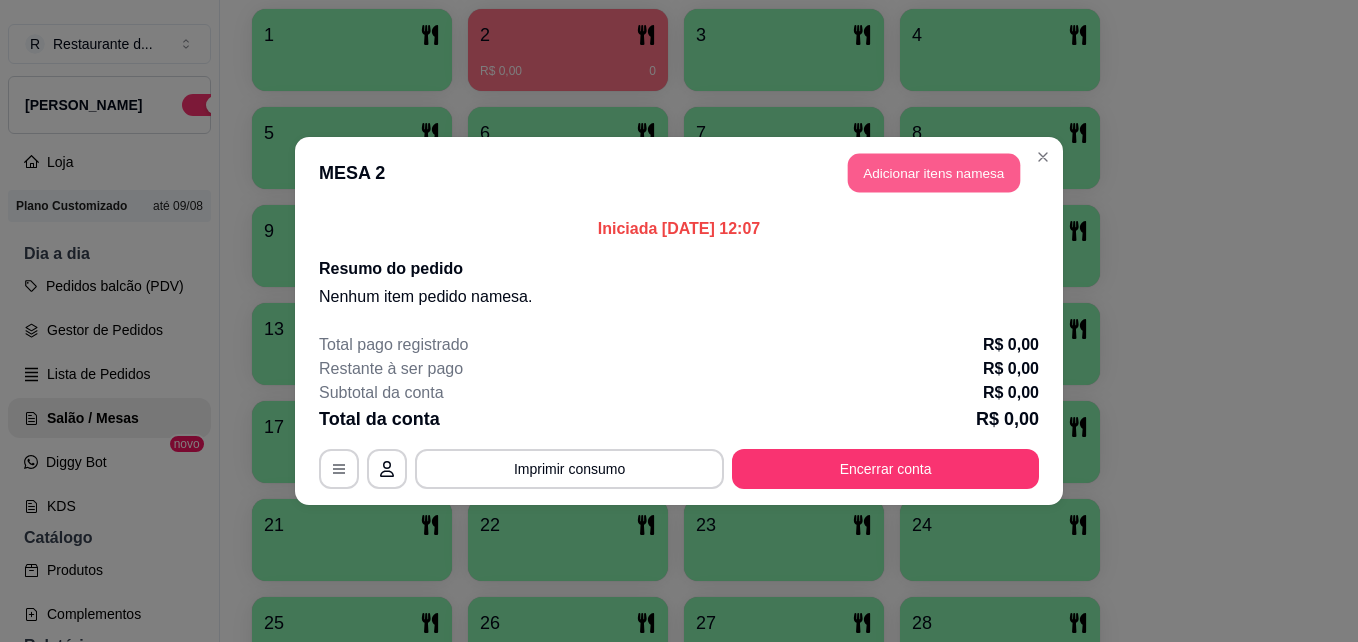 click on "Adicionar itens na  mesa" at bounding box center [934, 173] 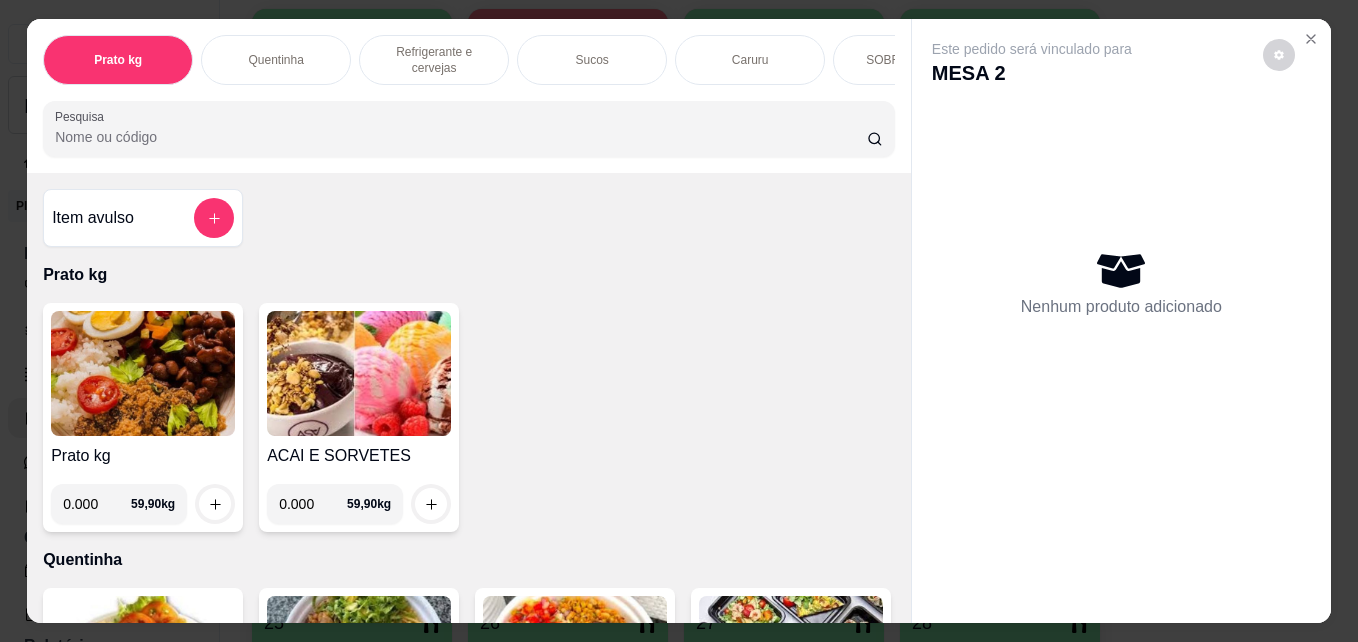 click on "0.000" at bounding box center [97, 504] 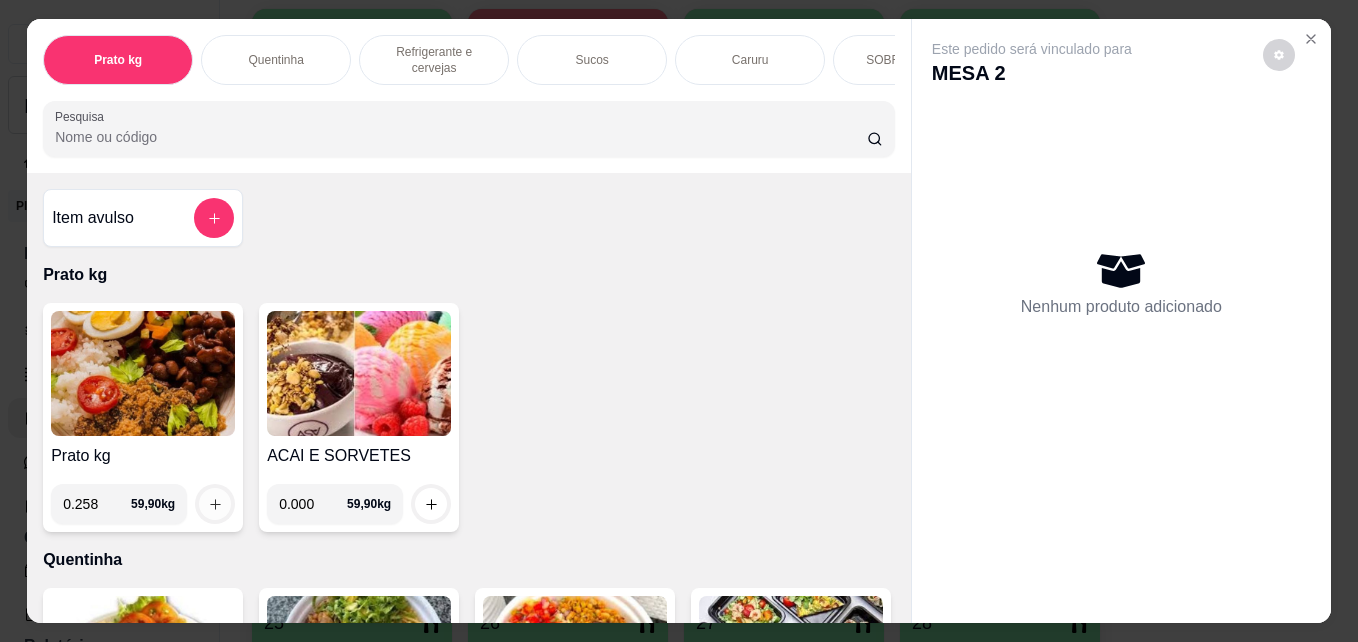 type on "0.258" 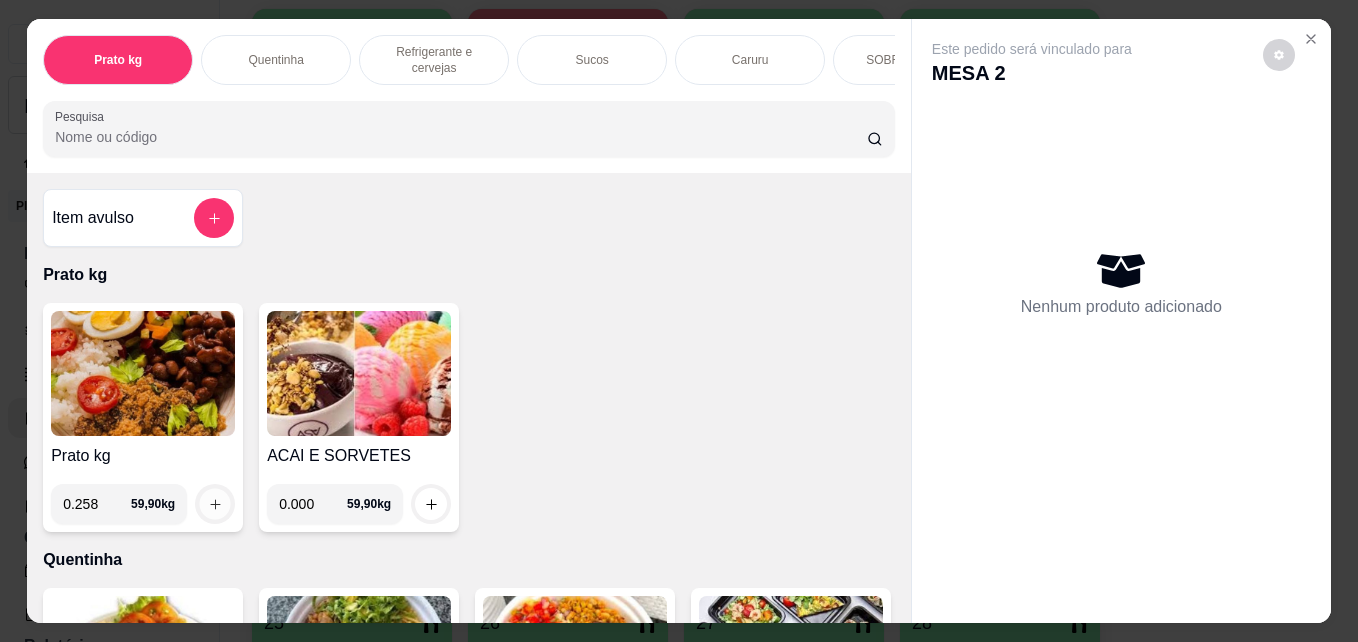 click at bounding box center (215, 504) 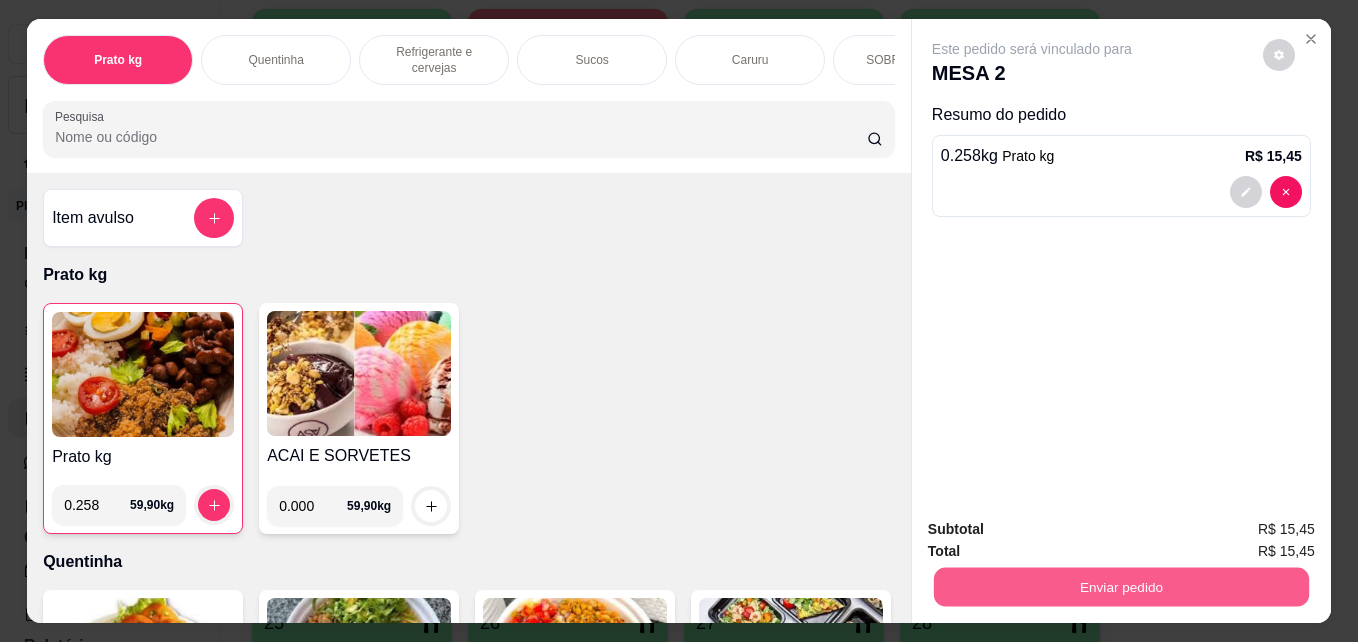 click on "Enviar pedido" at bounding box center [1121, 586] 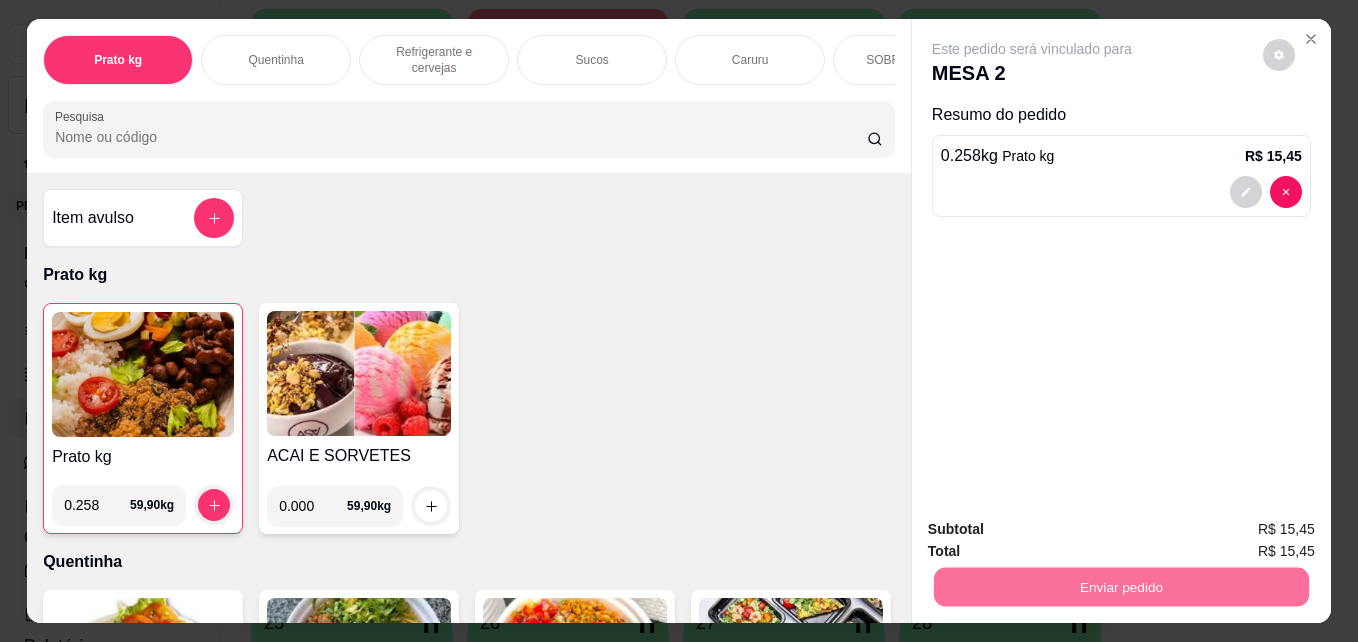 click on "Não registrar e enviar pedido" at bounding box center [1055, 529] 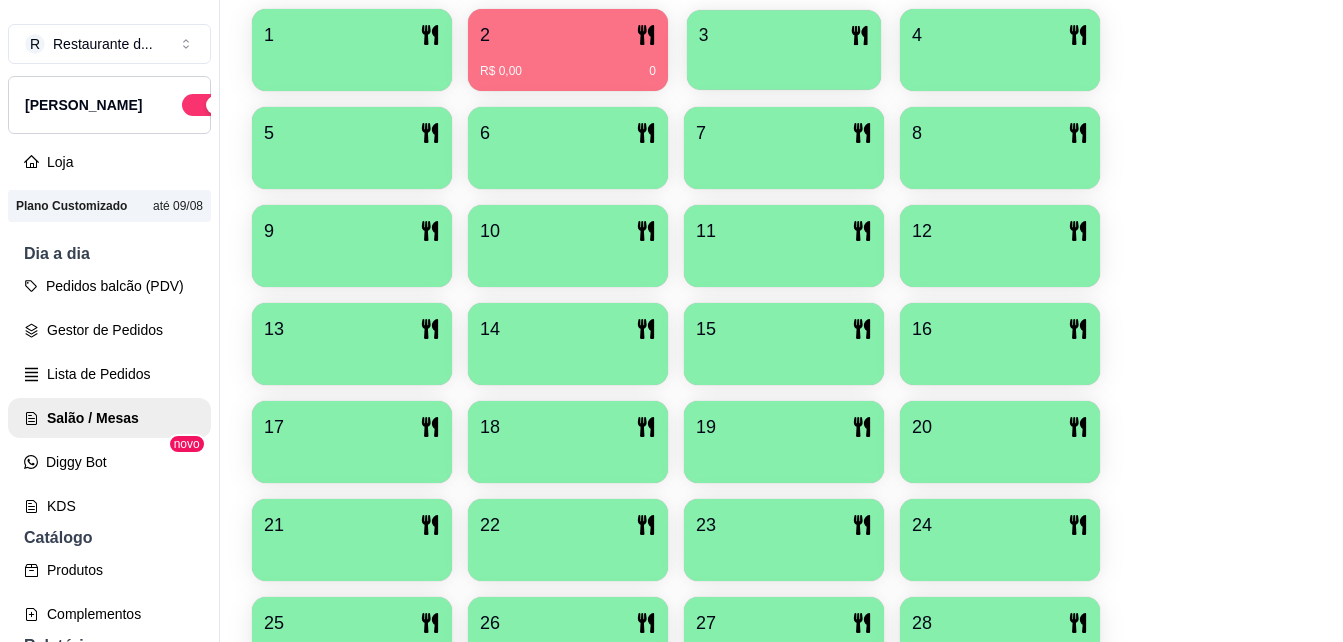 click at bounding box center (784, 63) 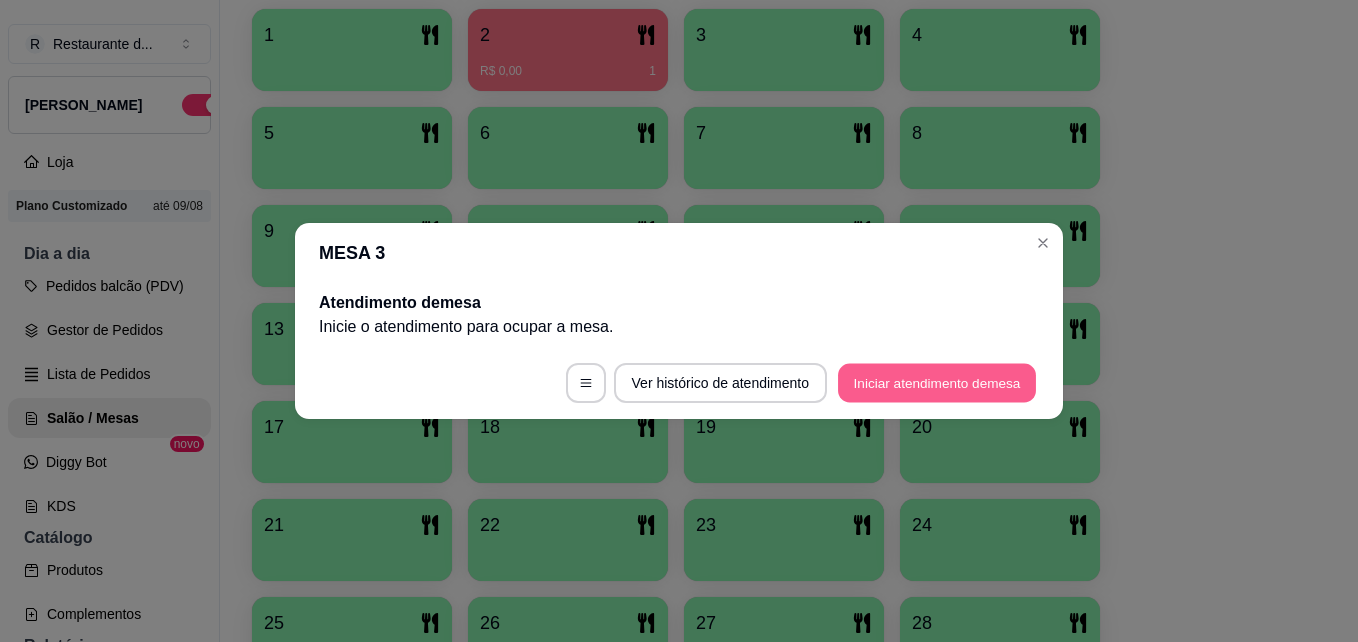 click on "Iniciar atendimento de  mesa" at bounding box center (937, 383) 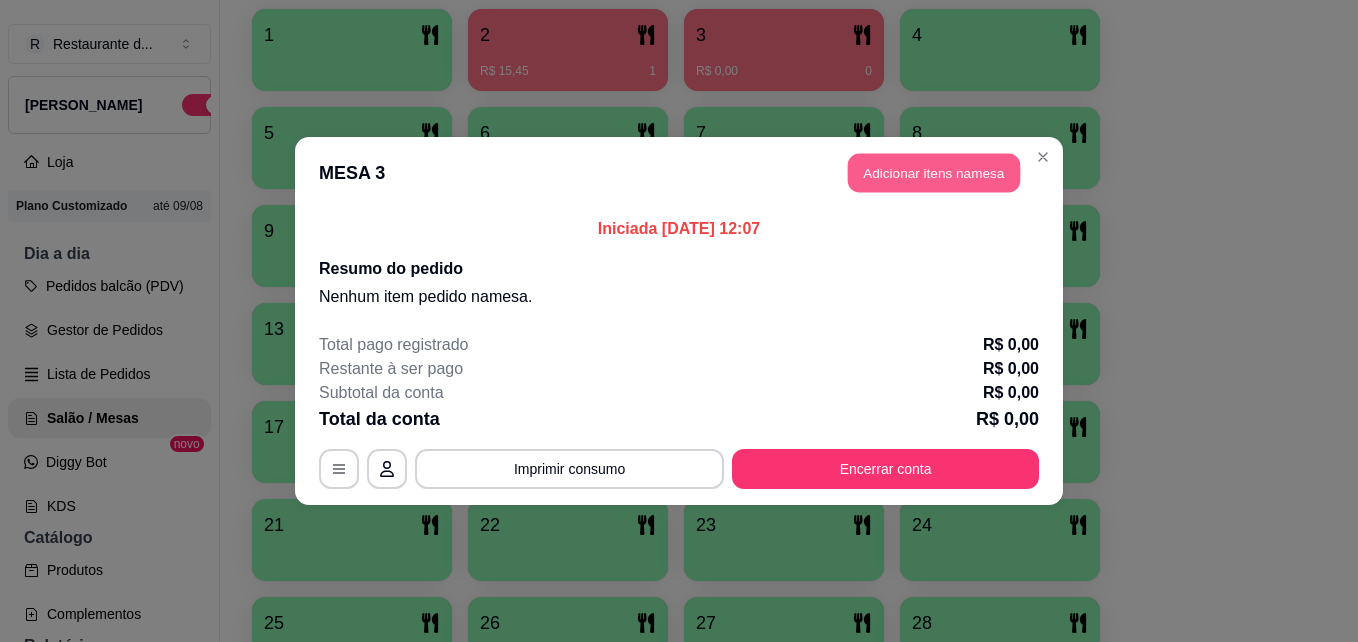 click on "Adicionar itens na  mesa" at bounding box center (934, 173) 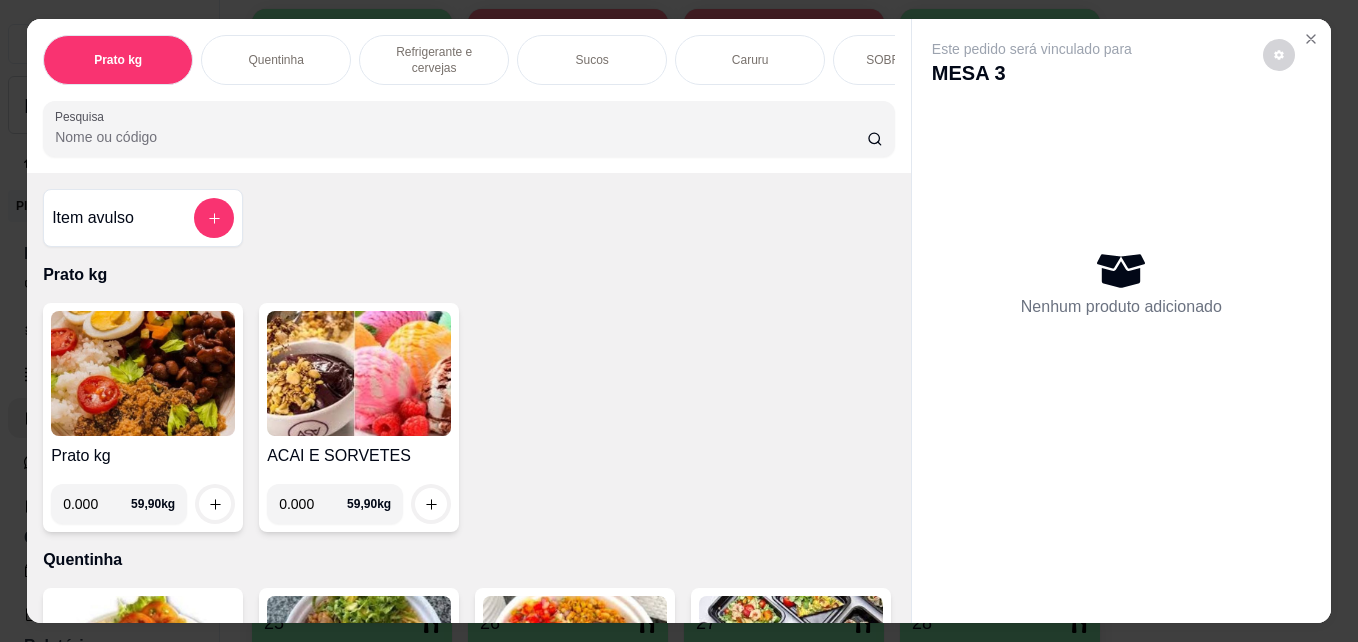 click on "0.000" at bounding box center [97, 504] 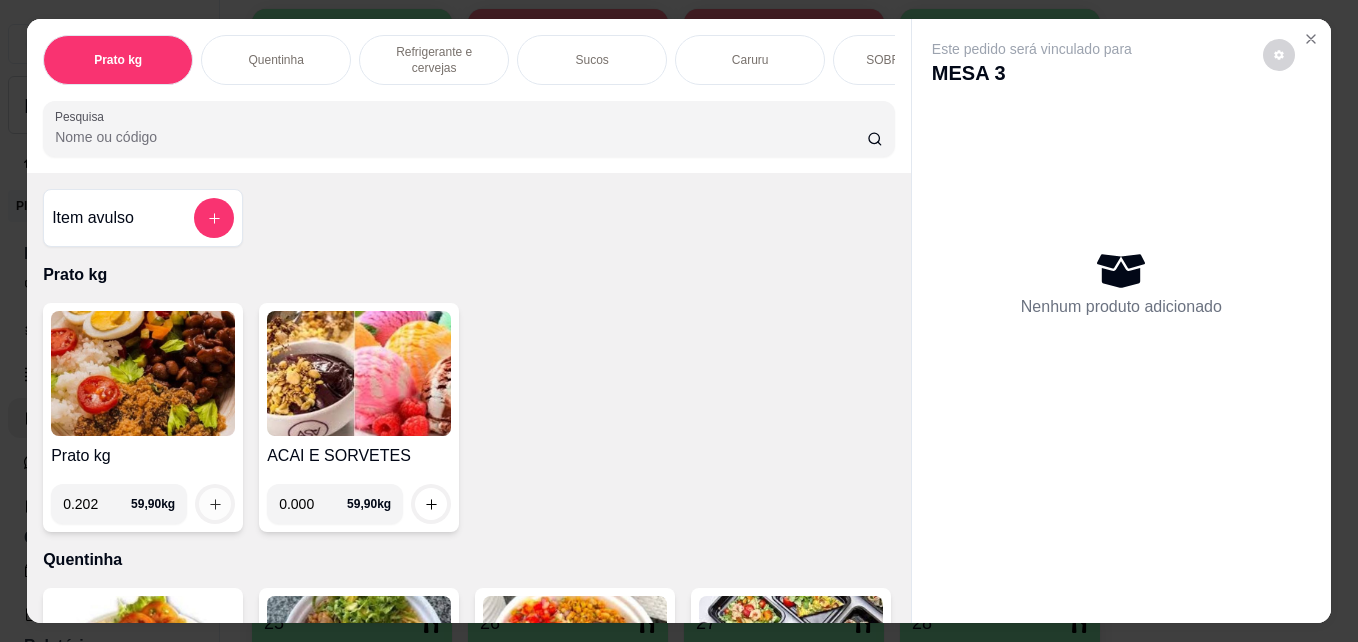 type on "0.202" 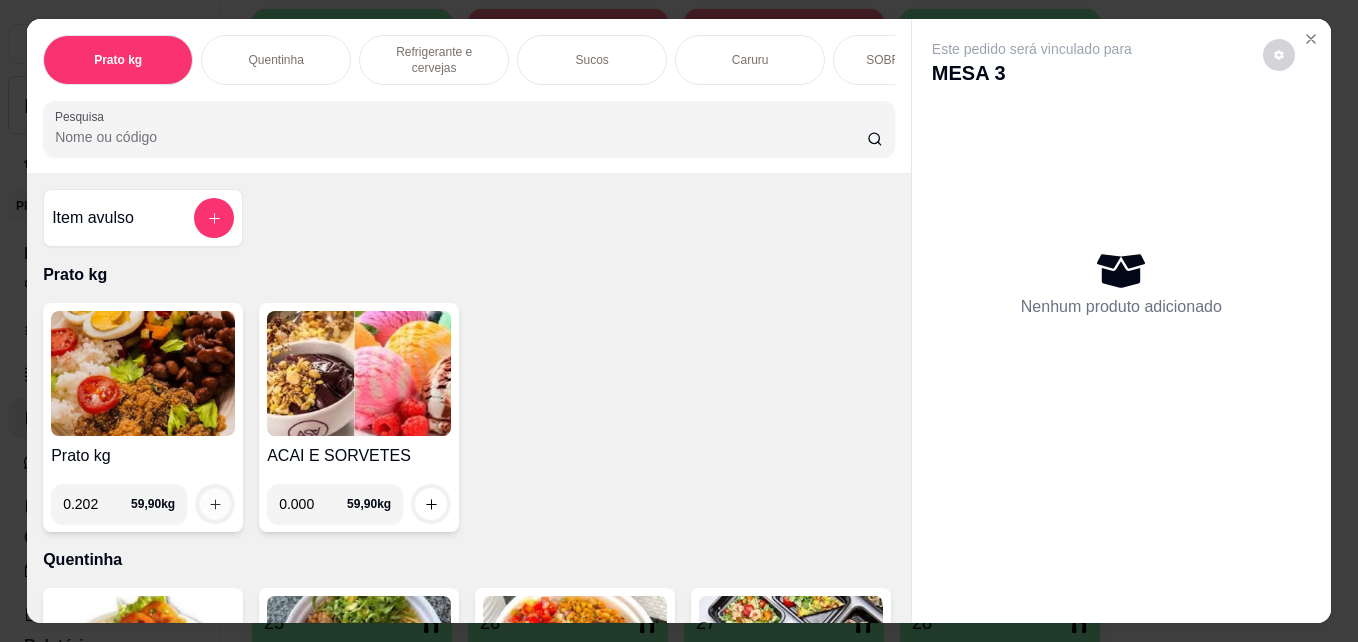 click 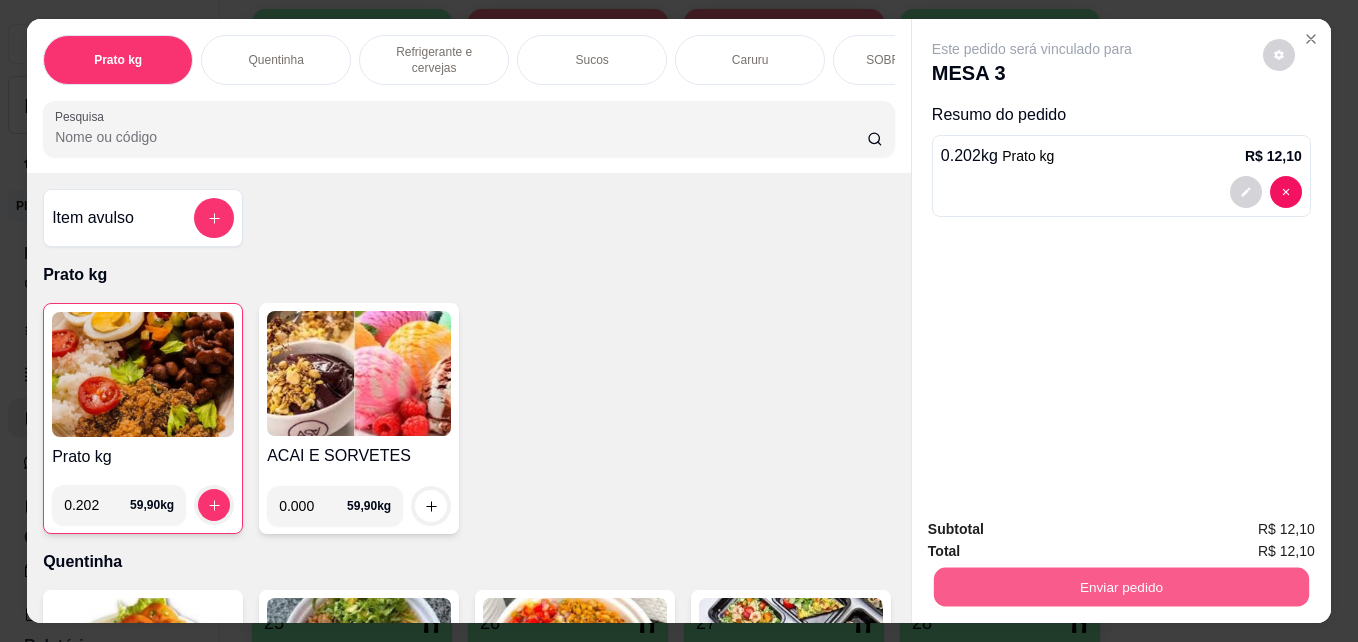 click on "Enviar pedido" at bounding box center (1121, 586) 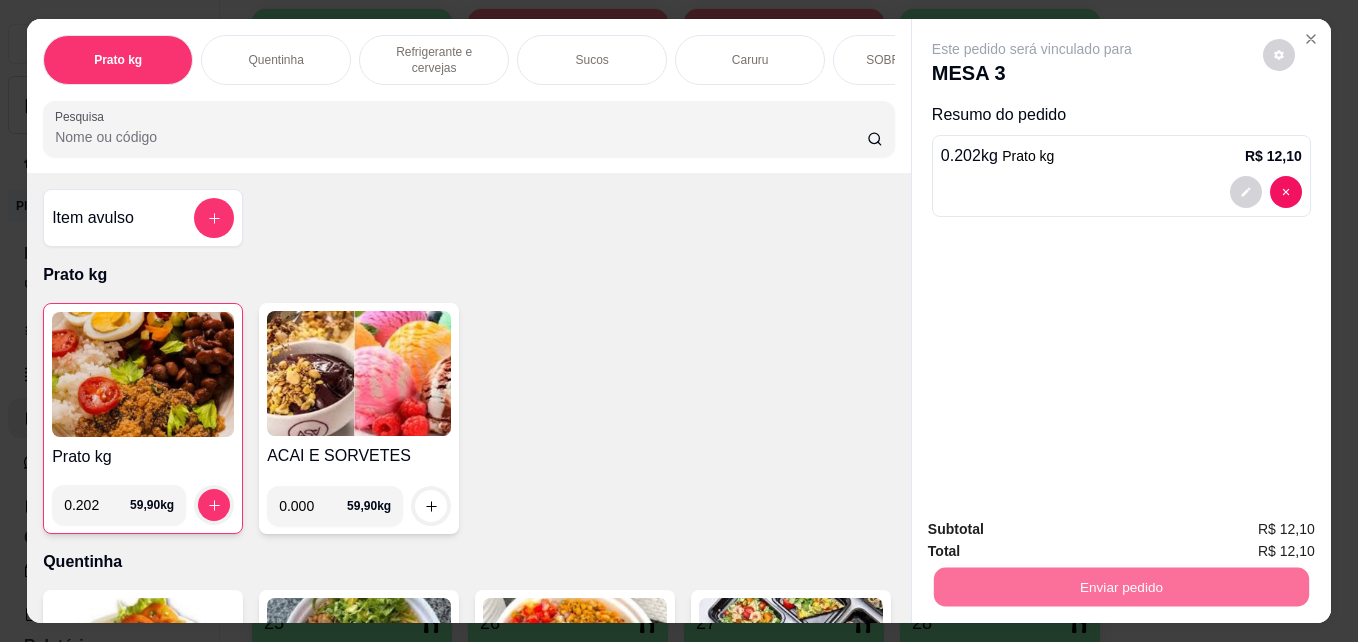 click on "Não registrar e enviar pedido" at bounding box center [1055, 529] 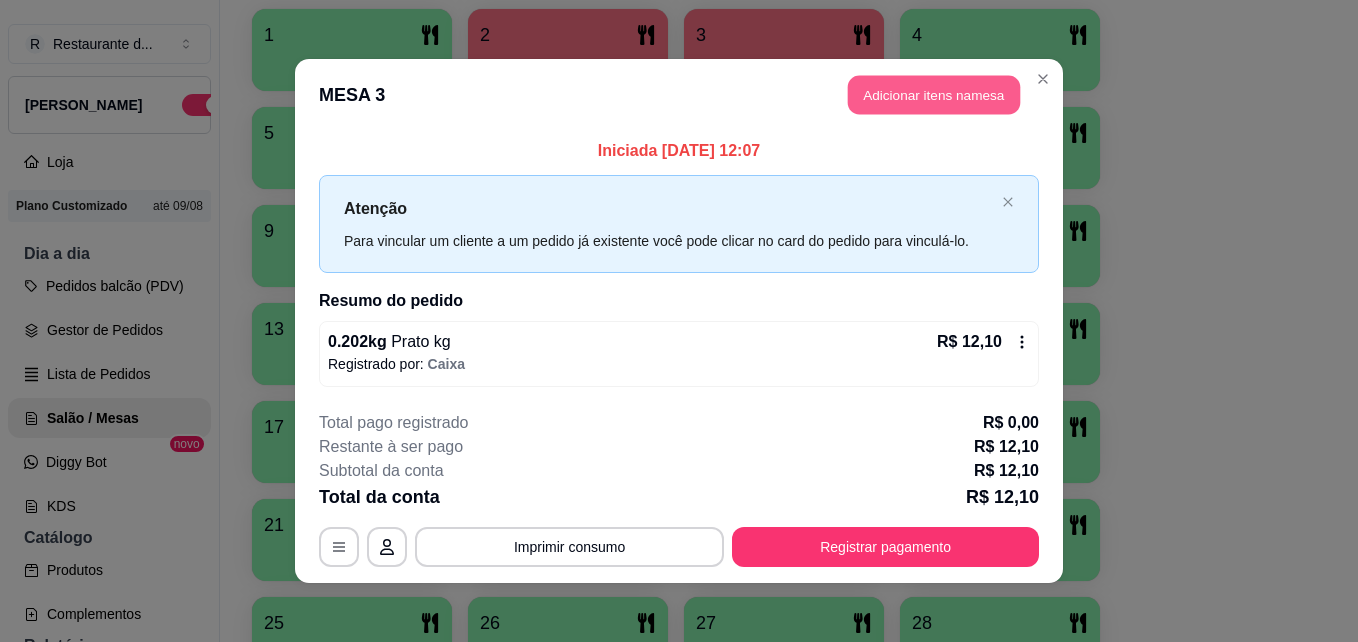 click on "Adicionar itens na  mesa" at bounding box center (934, 95) 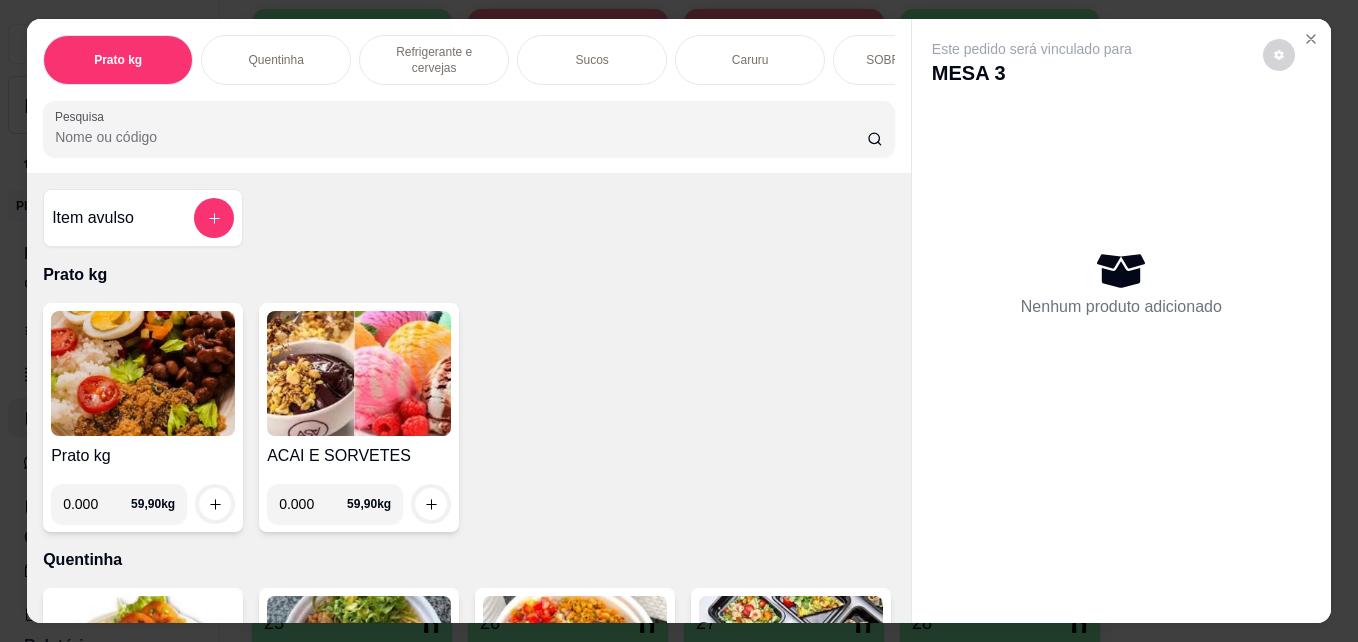 click on "Refrigerante e cervejas" at bounding box center (434, 60) 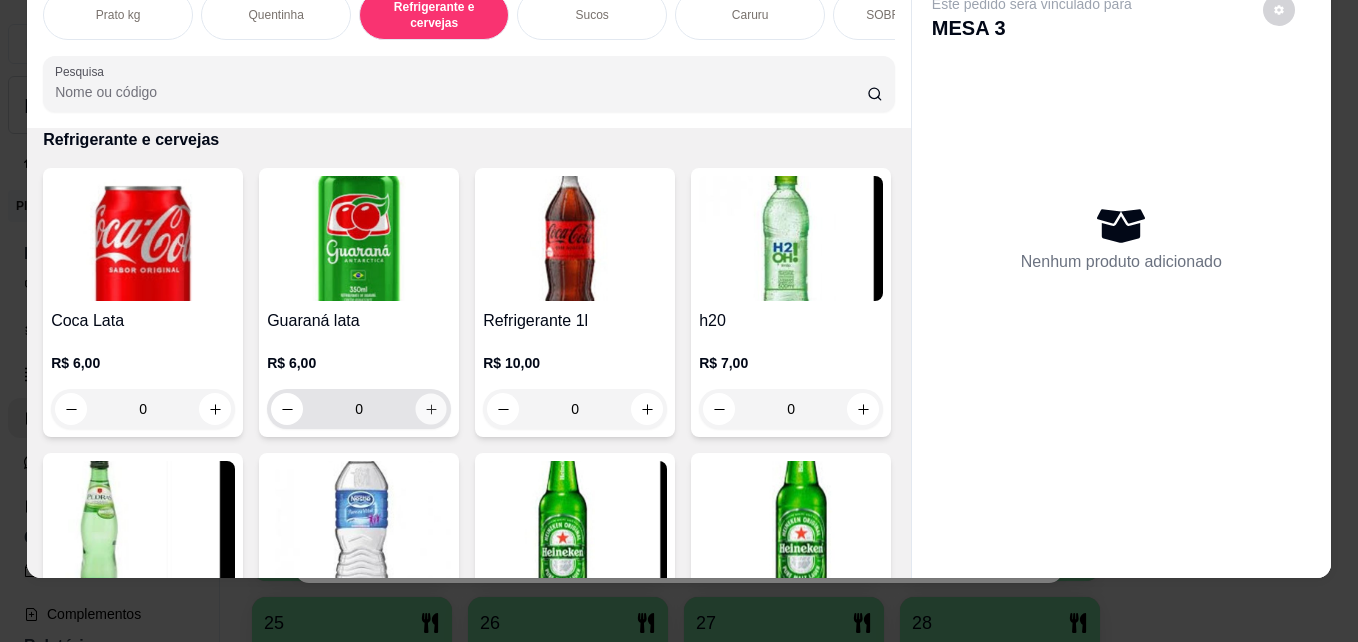 click 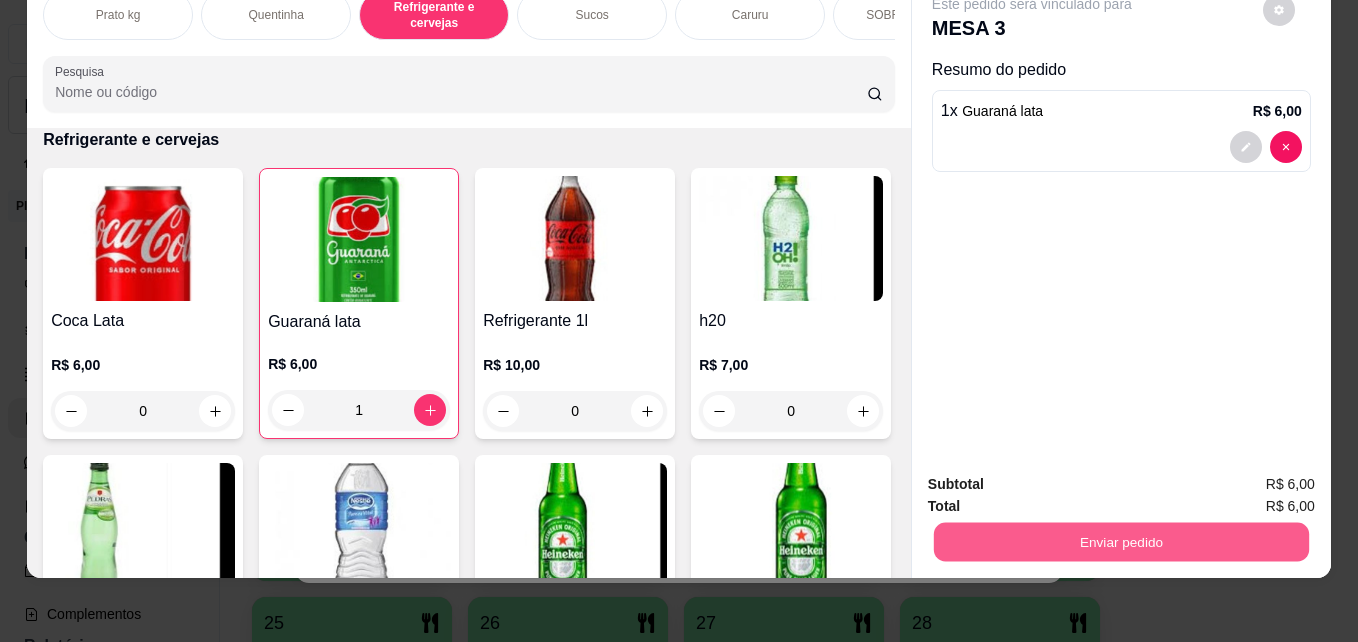 click on "Enviar pedido" at bounding box center (1121, 541) 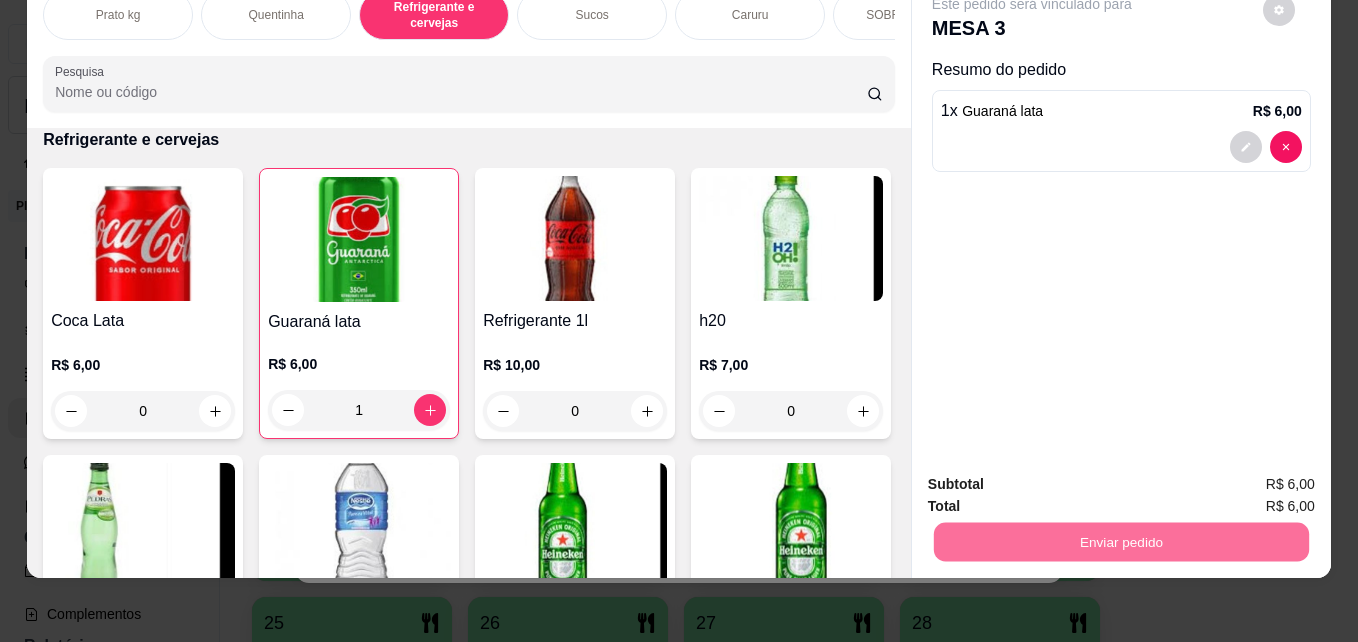 click on "Não registrar e enviar pedido" at bounding box center (1055, 478) 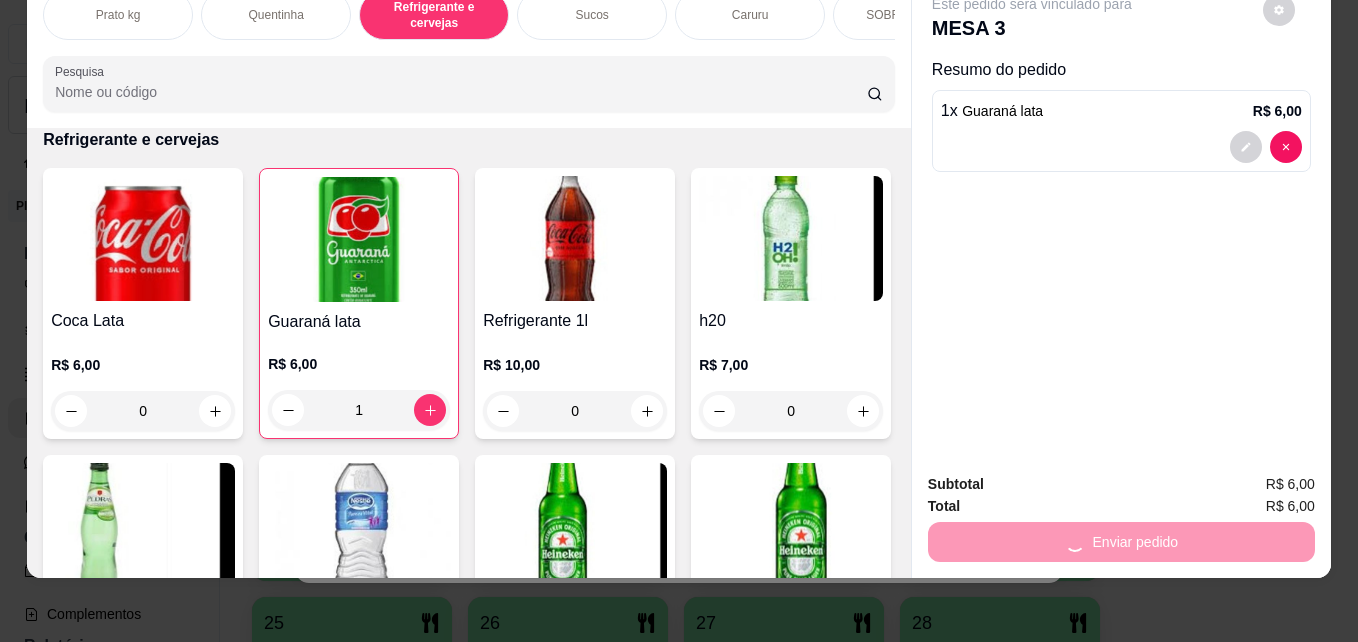 click on "Coca Lata" at bounding box center [143, 321] 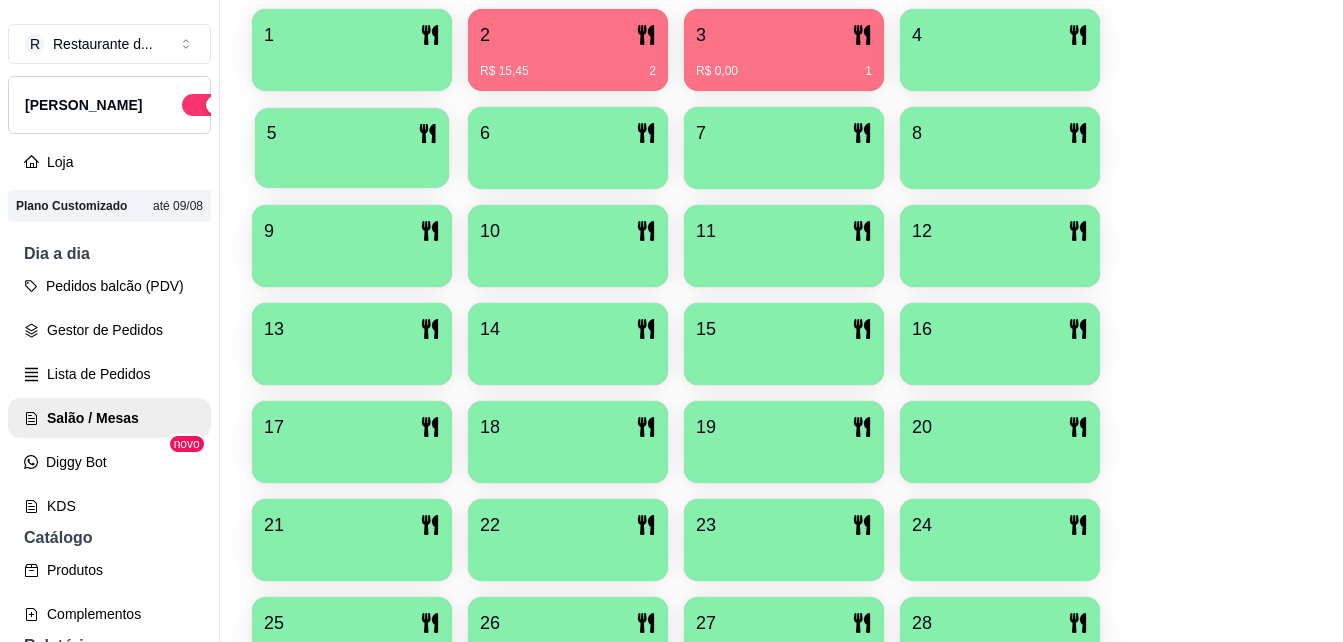 click on "5" at bounding box center (352, 133) 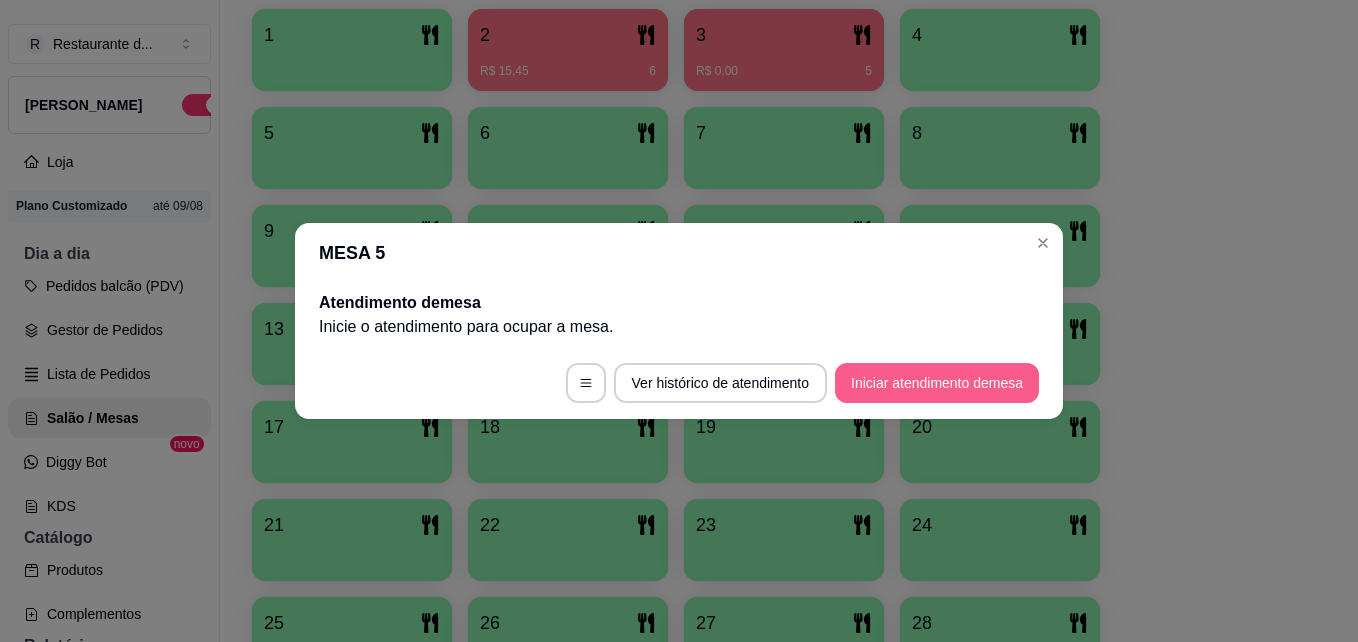 click on "Iniciar atendimento de  mesa" at bounding box center (937, 383) 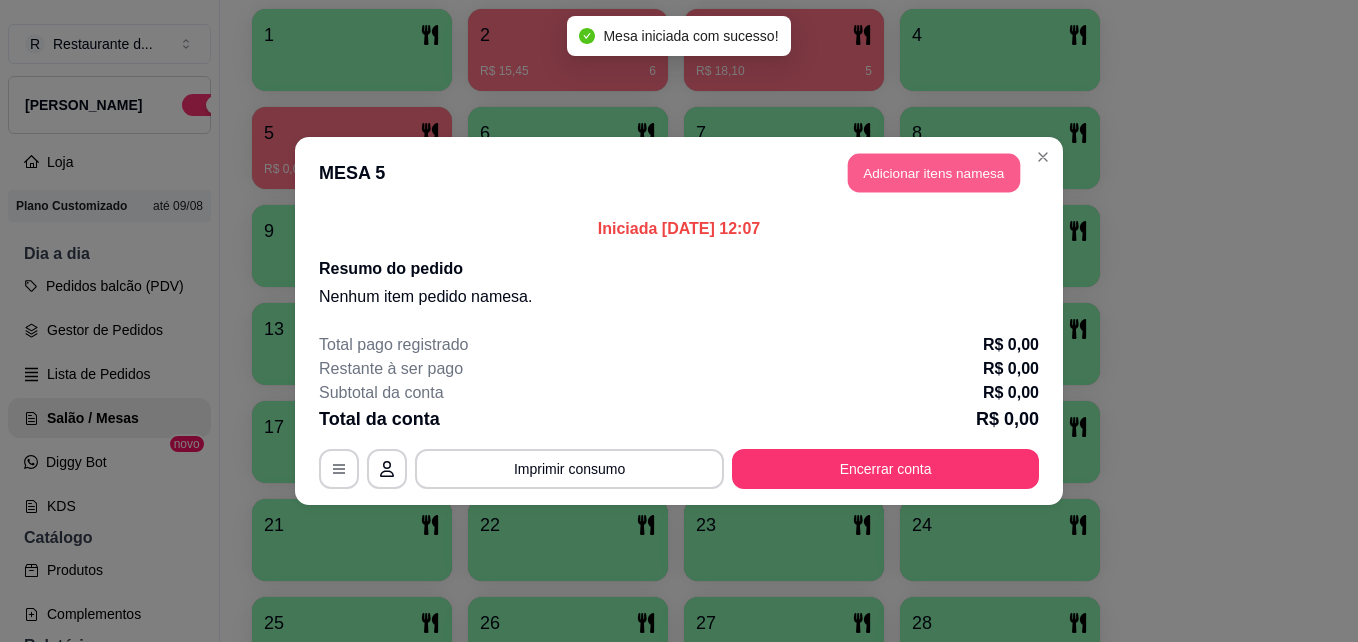 click on "Adicionar itens na  mesa" at bounding box center (934, 173) 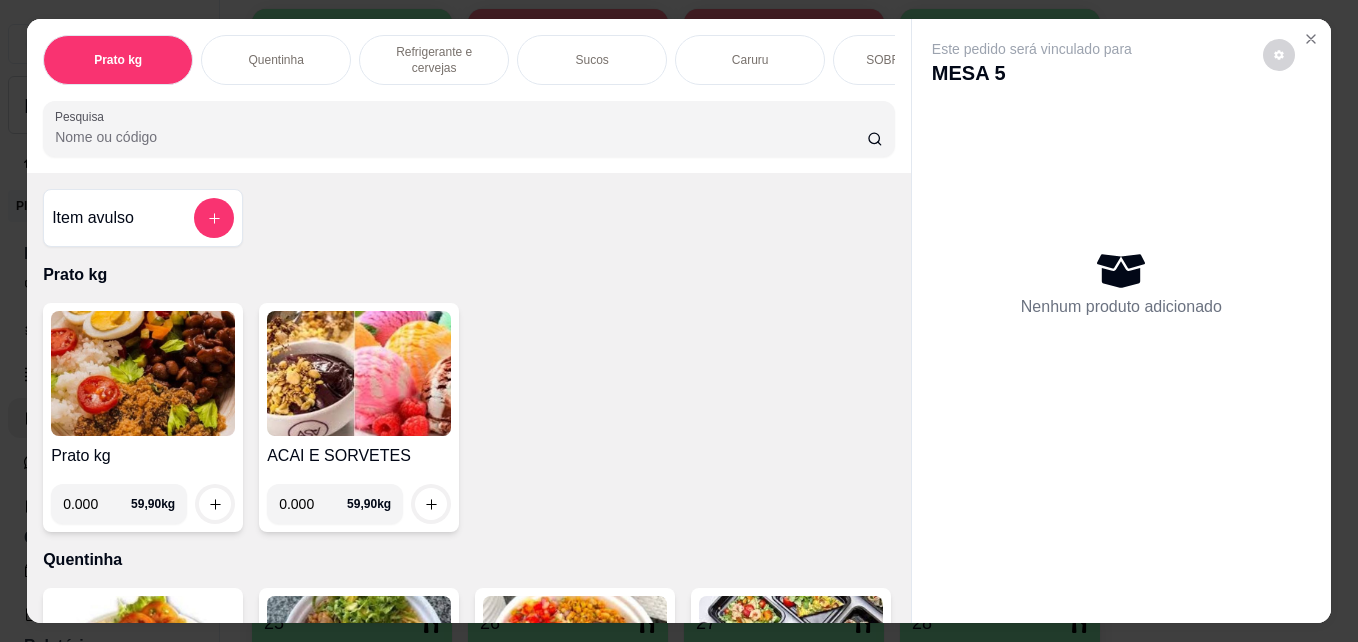 click on "0.000" at bounding box center [97, 504] 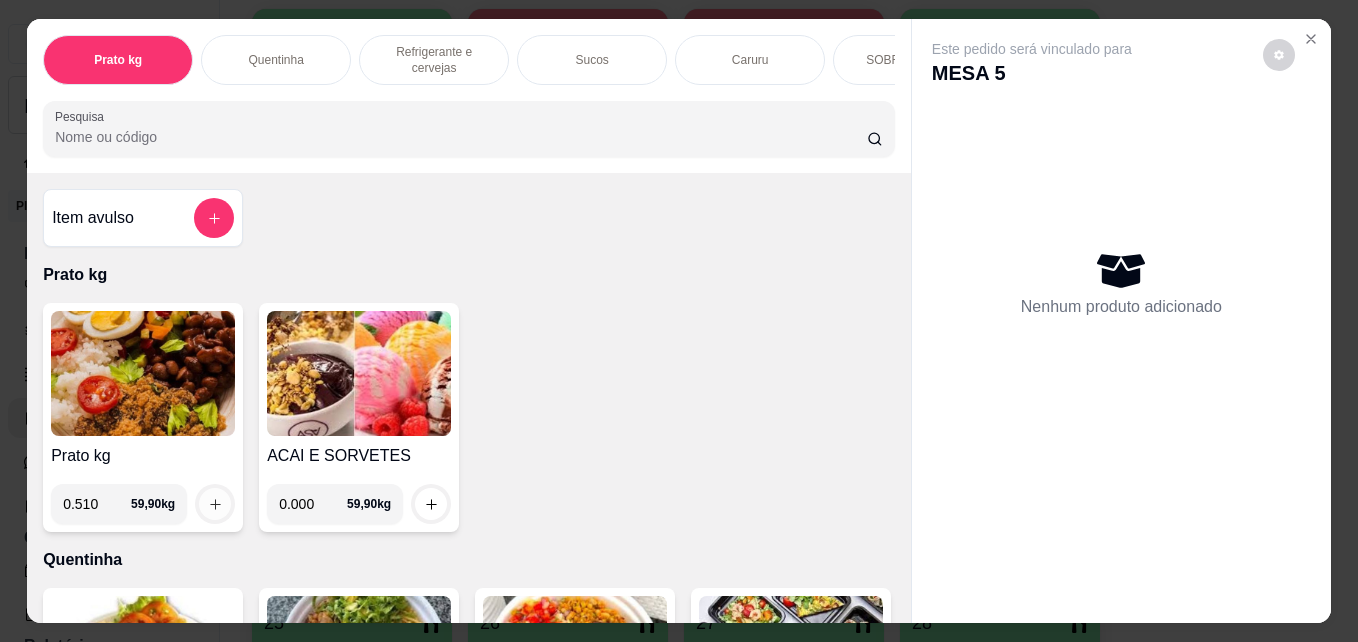 type on "0.510" 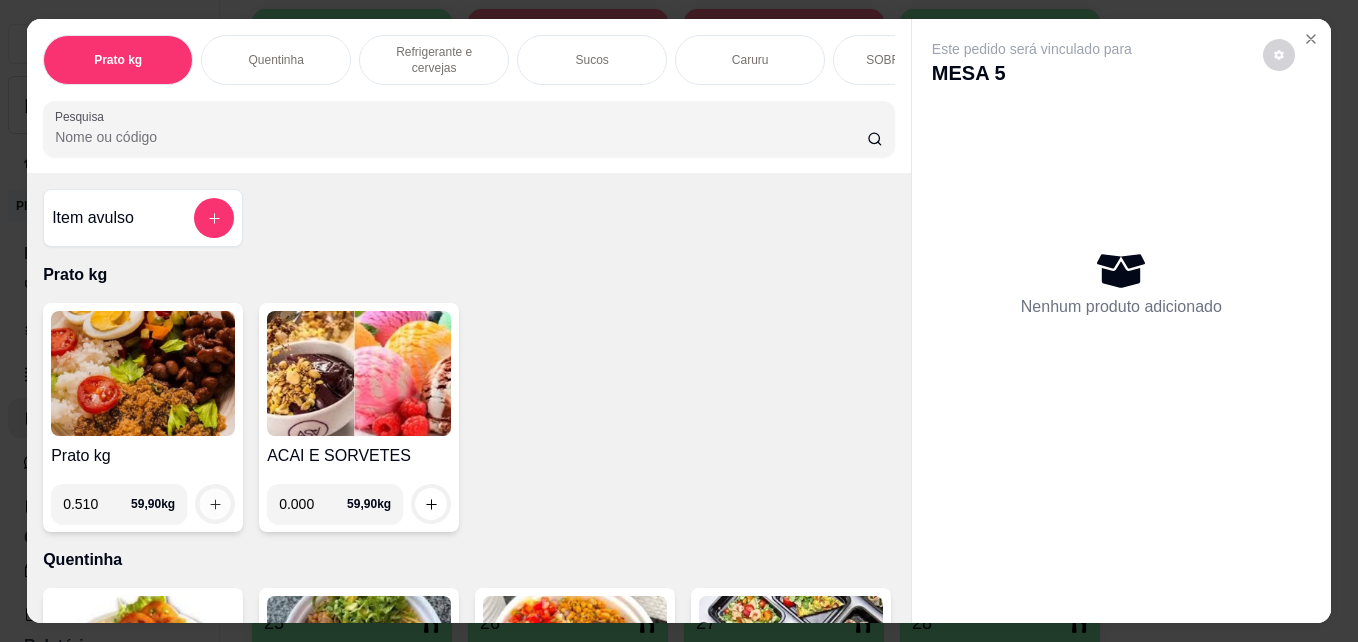 click 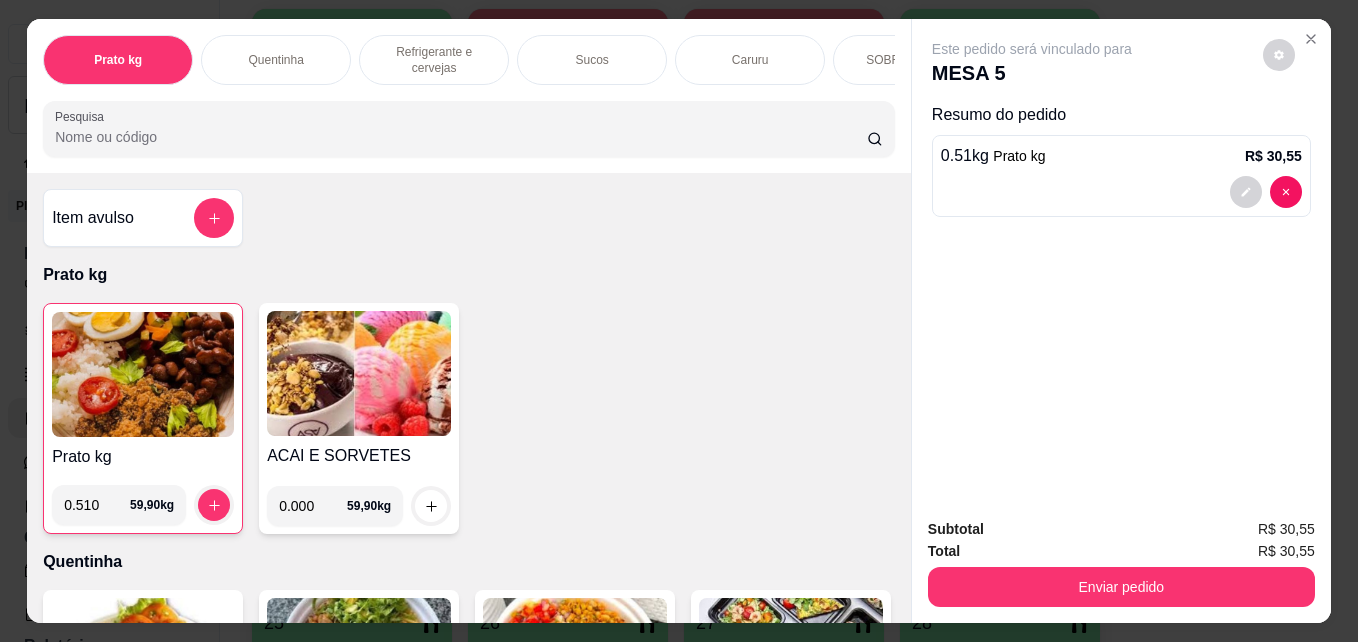 click on "Refrigerante e cervejas" at bounding box center (434, 60) 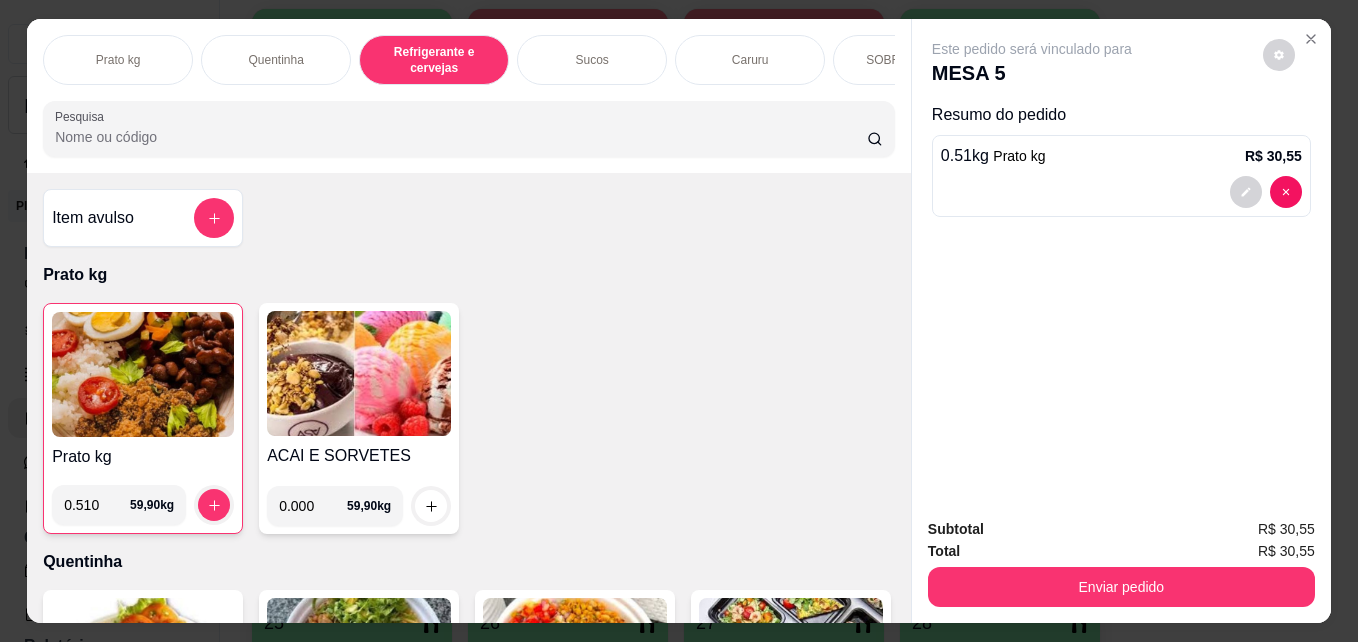 scroll, scrollTop: 987, scrollLeft: 0, axis: vertical 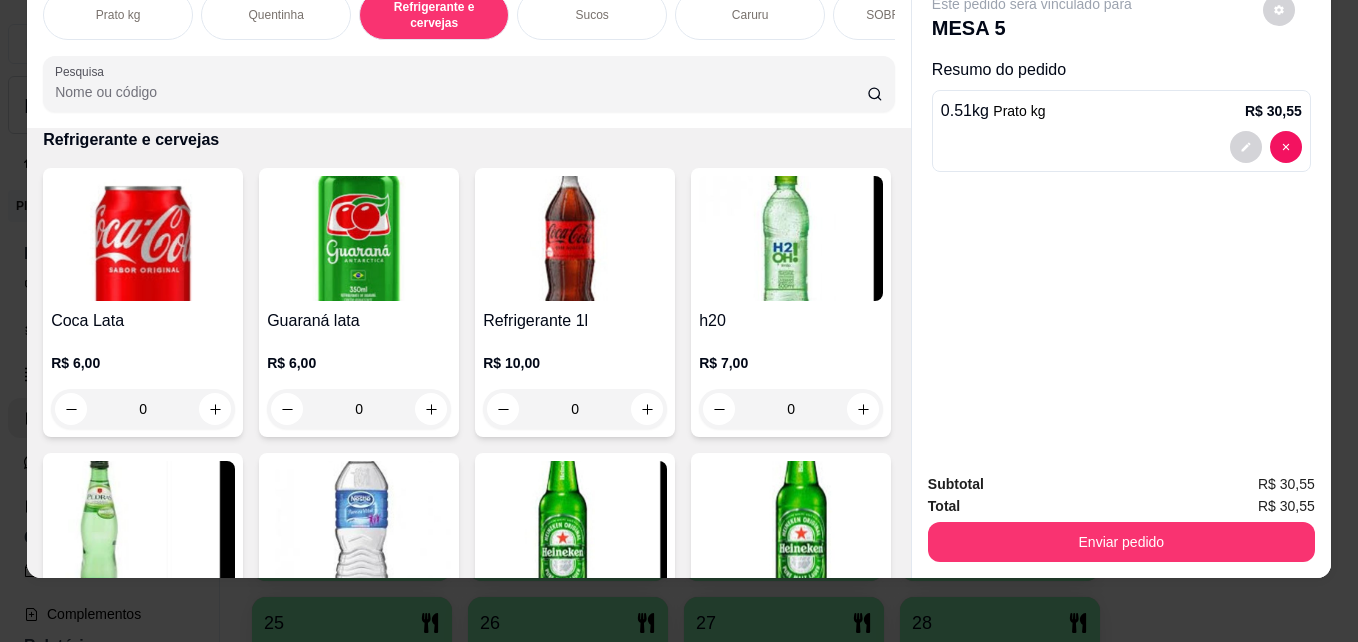 click on "Sucos" at bounding box center [592, 15] 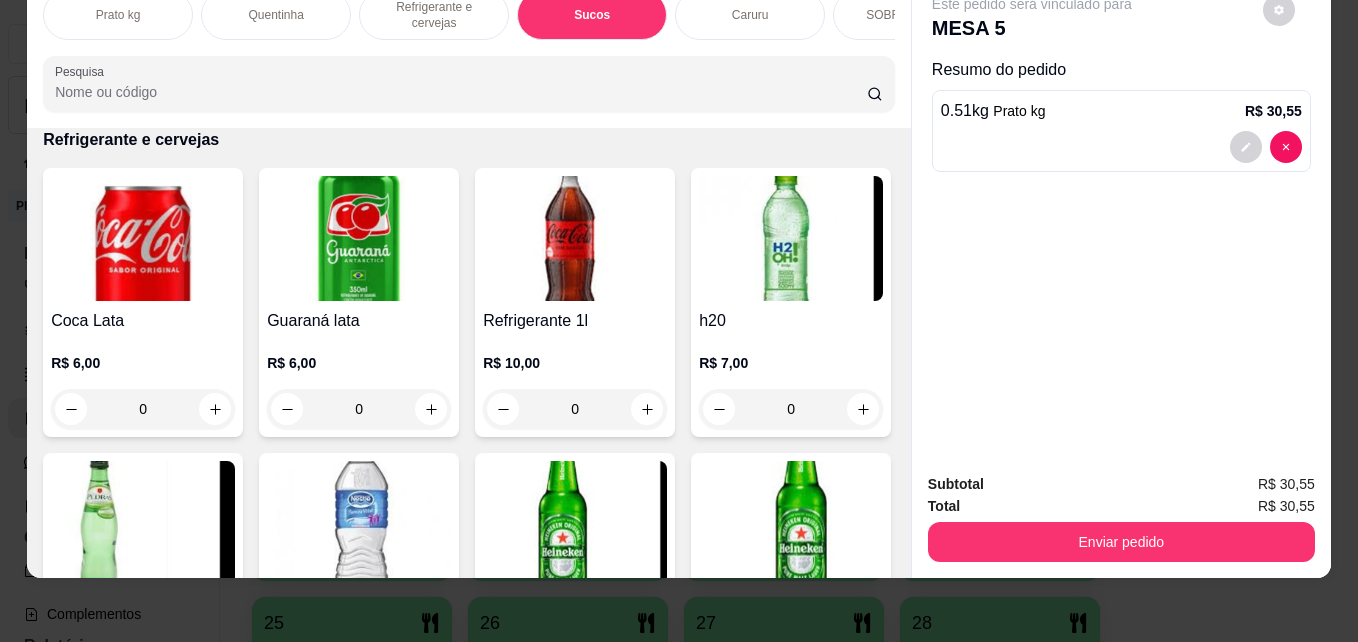 scroll, scrollTop: 1882, scrollLeft: 0, axis: vertical 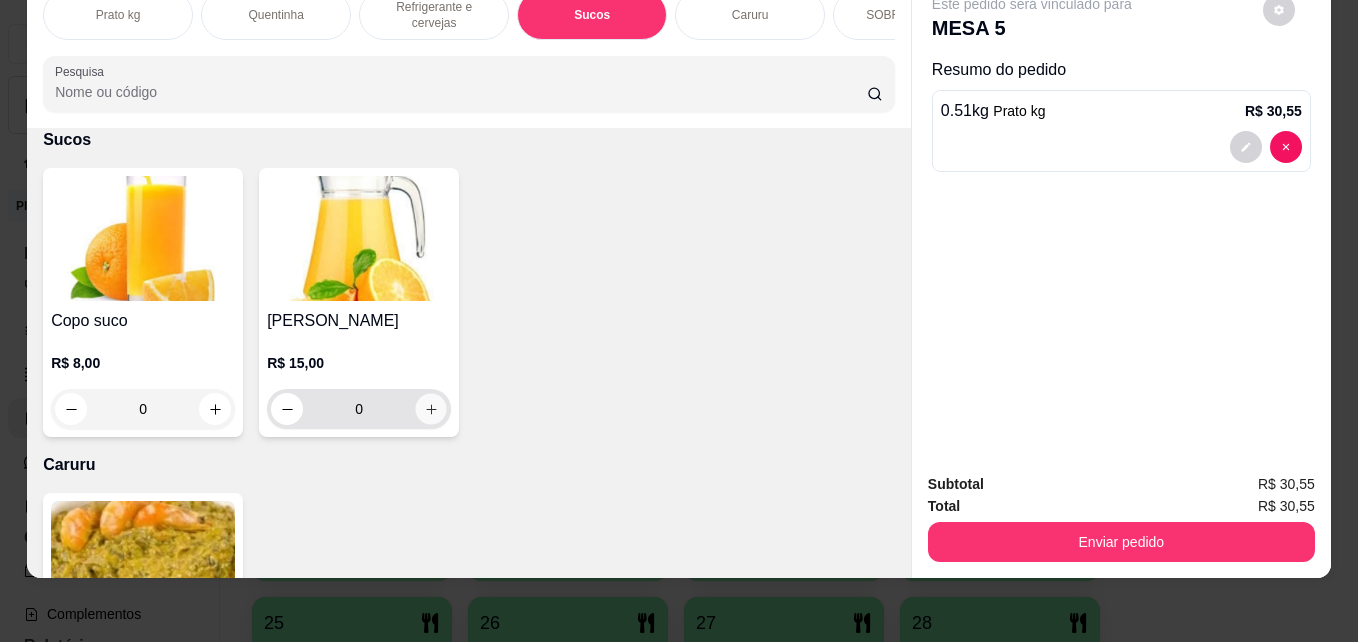 click 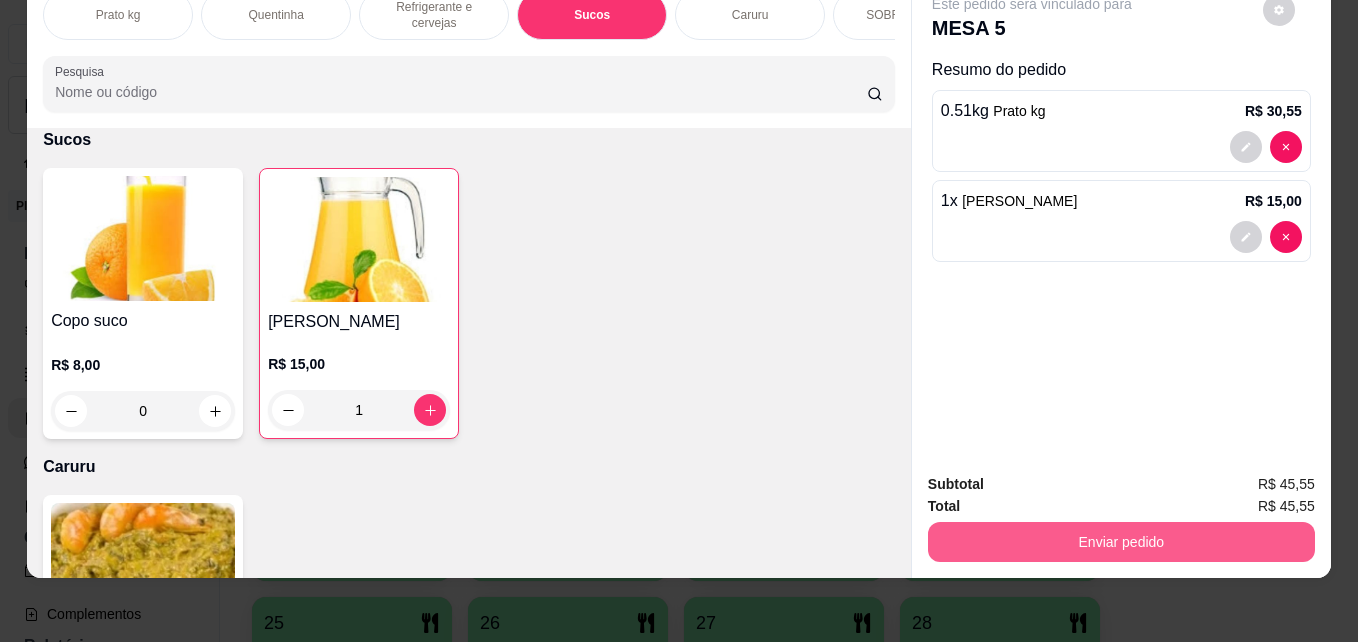 click on "Enviar pedido" at bounding box center (1121, 542) 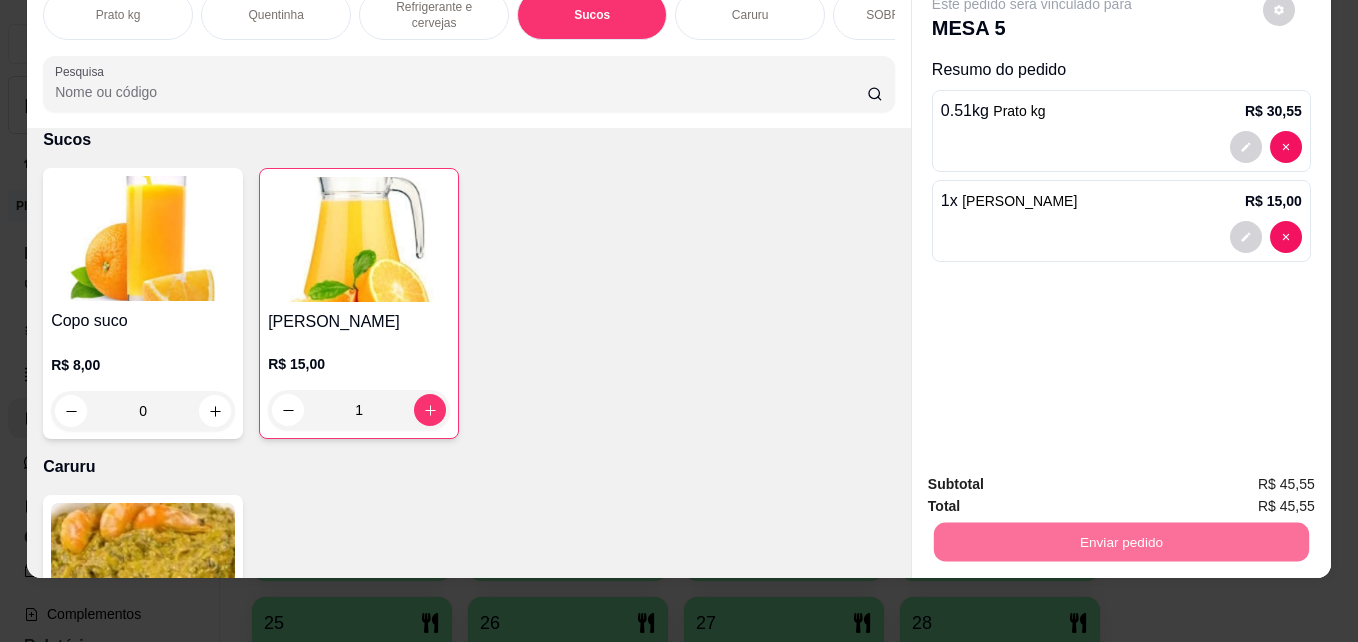 click on "Não registrar e enviar pedido" at bounding box center [1055, 477] 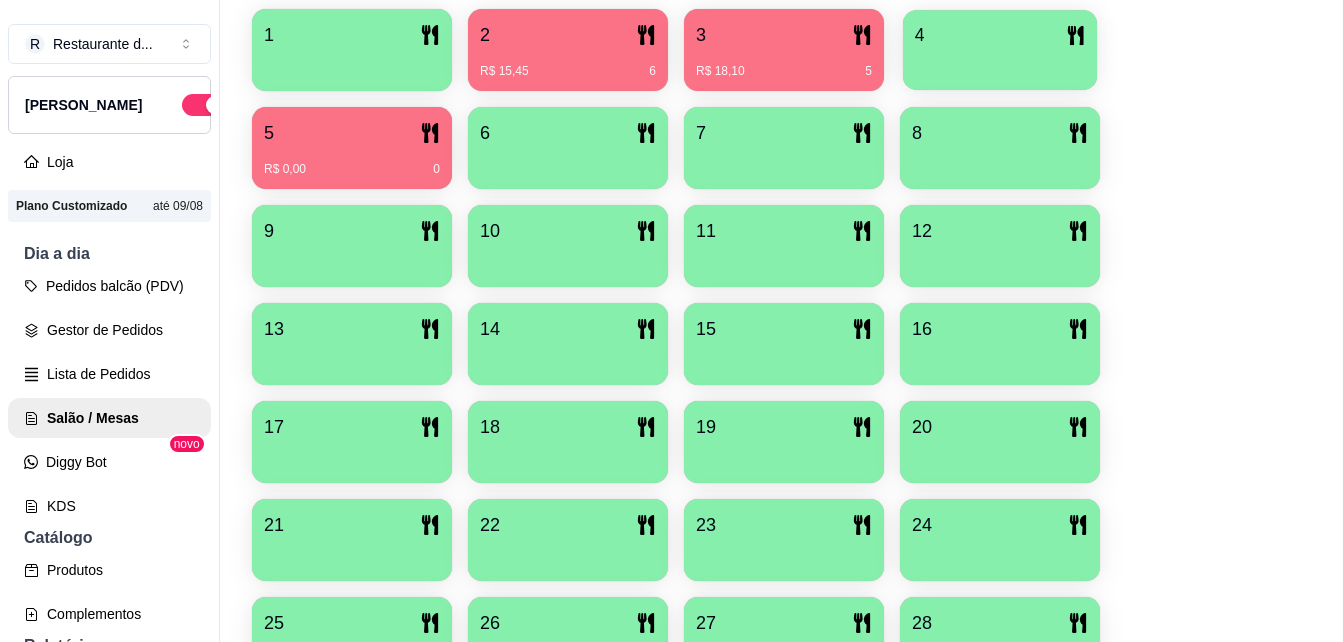 click on "4" at bounding box center (1000, 35) 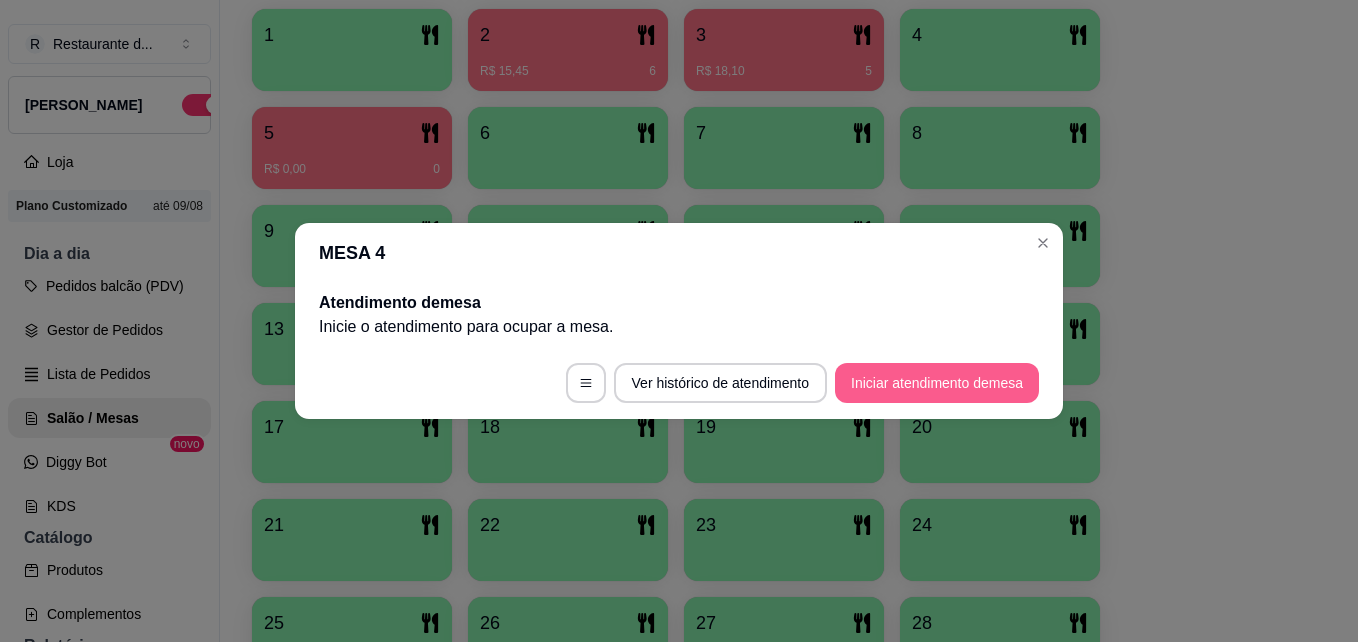 click on "Iniciar atendimento de  mesa" at bounding box center (937, 383) 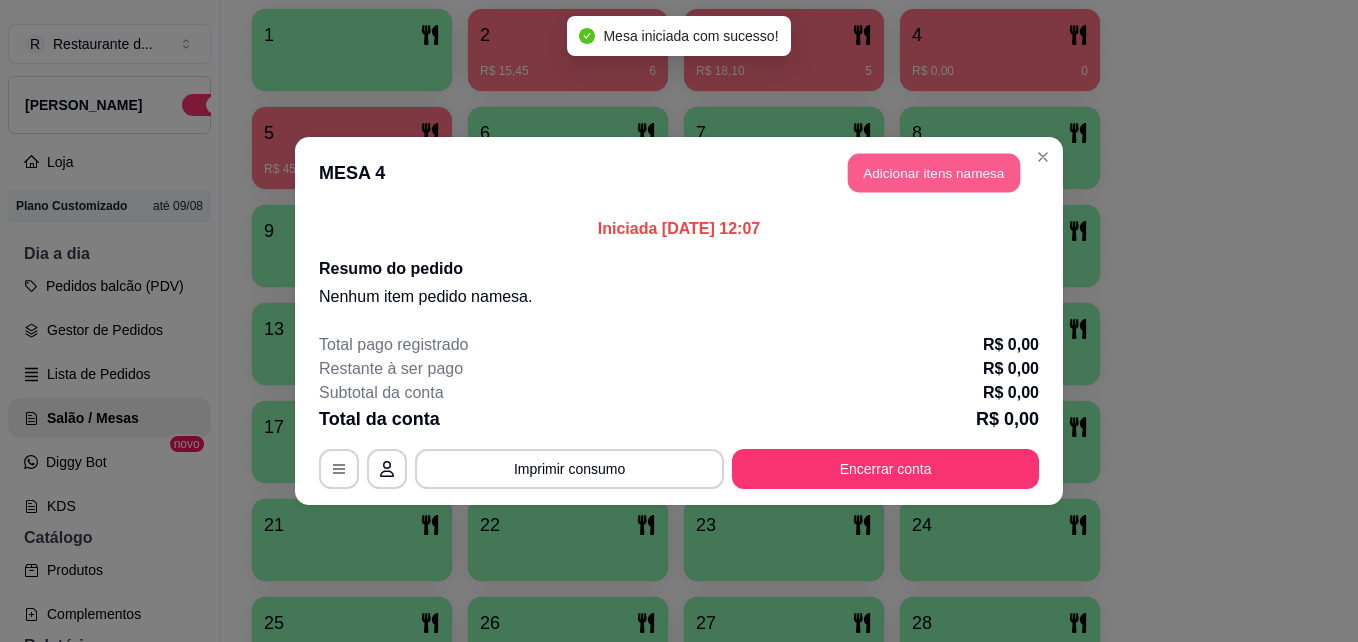 click on "Adicionar itens na  mesa" at bounding box center [934, 173] 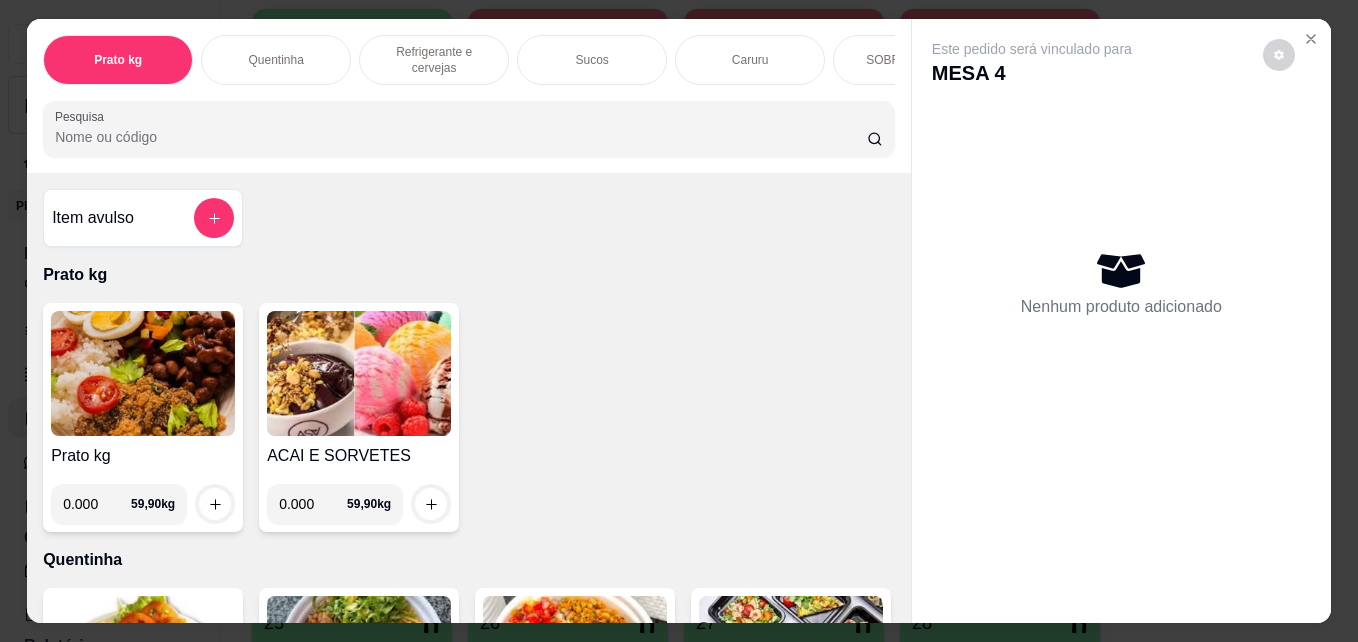 click on "0.000" at bounding box center [97, 504] 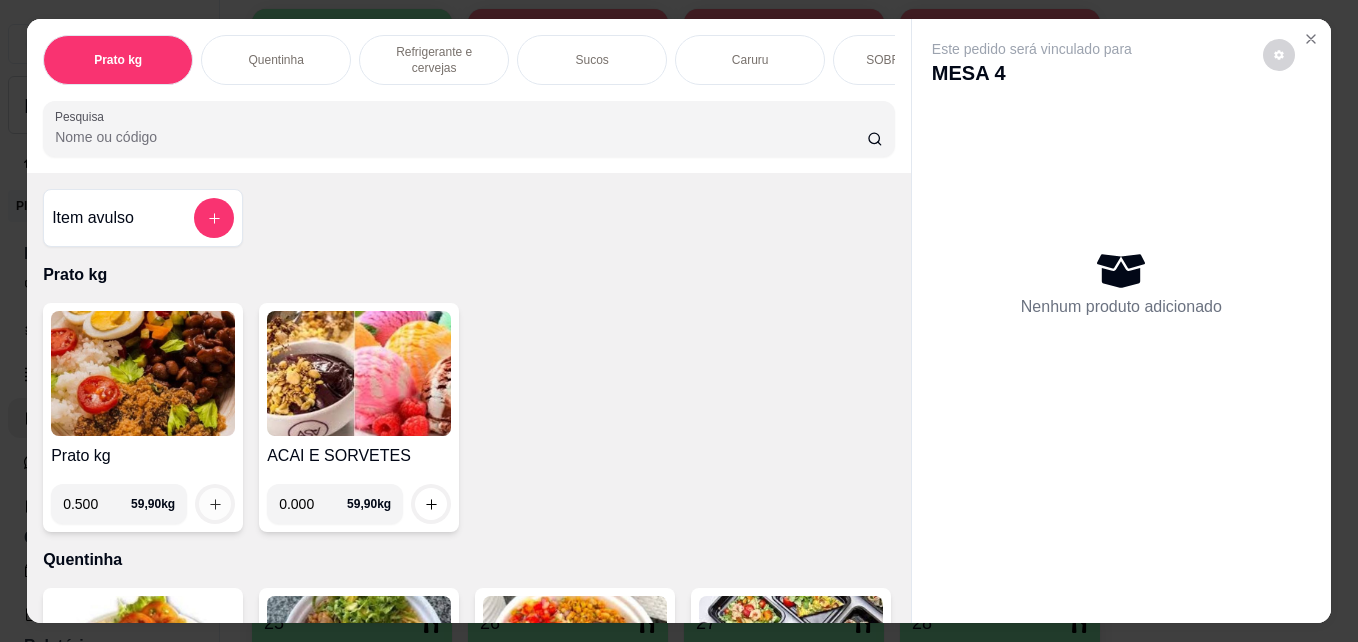 type on "0.500" 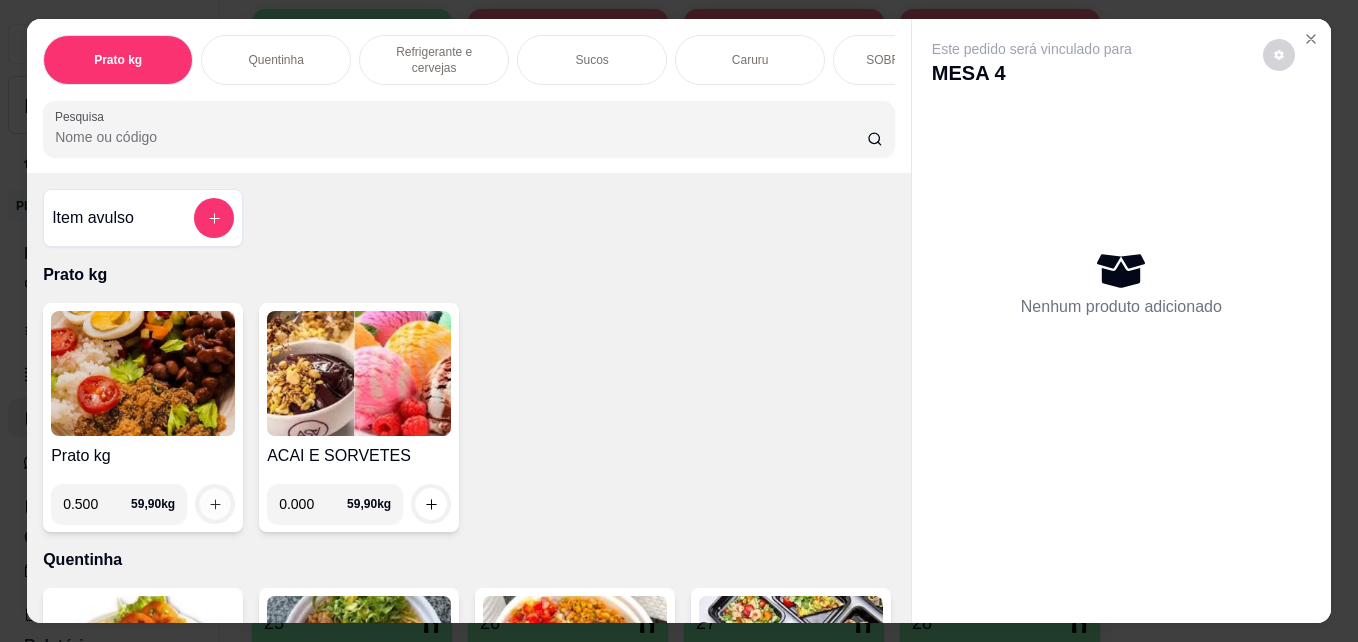 click 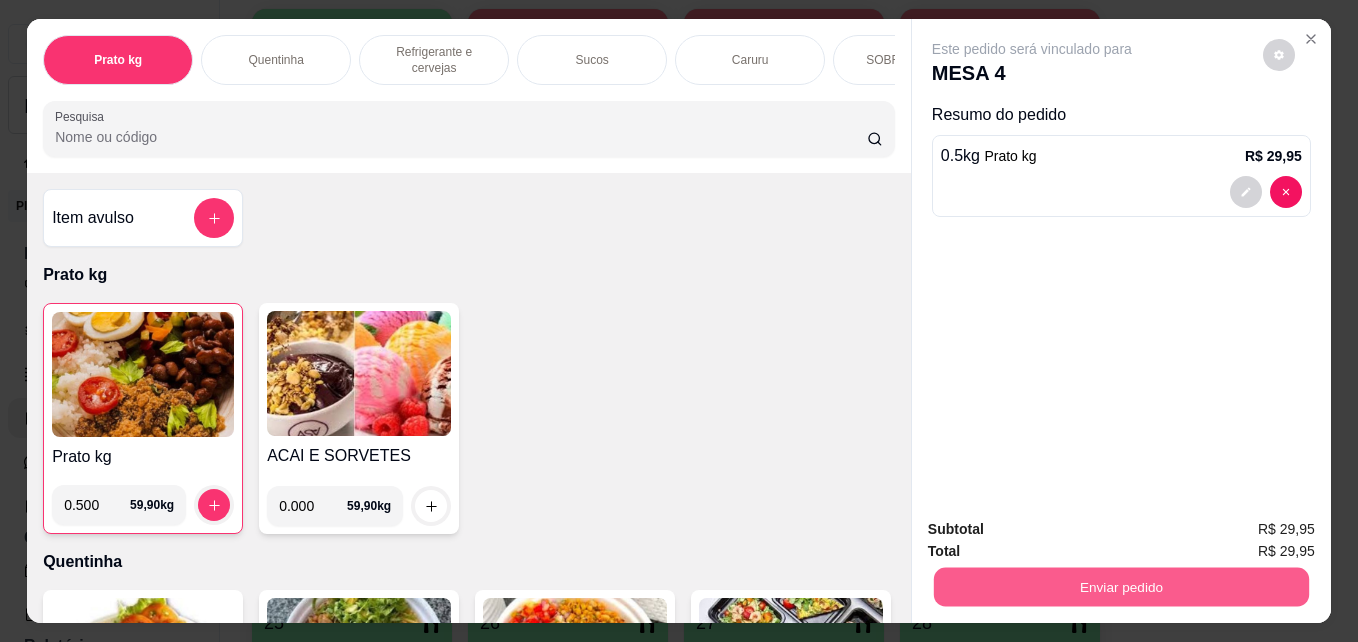 click on "Enviar pedido" at bounding box center [1121, 586] 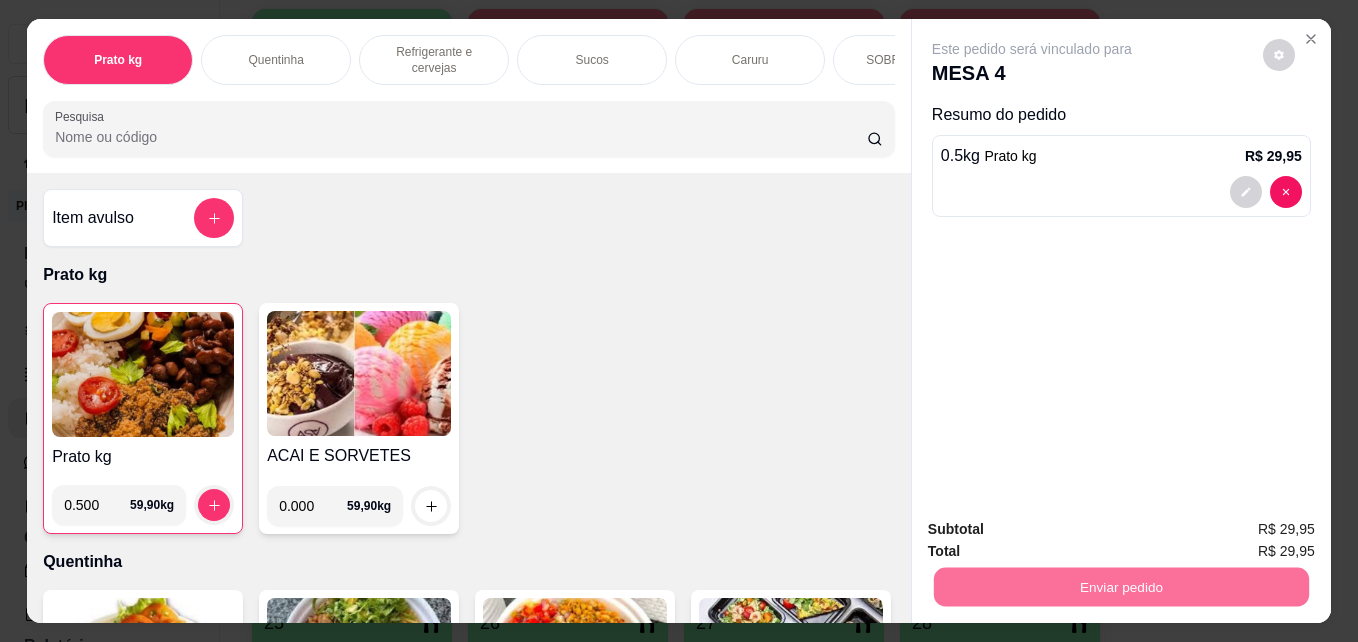 click on "Não registrar e enviar pedido" at bounding box center [1055, 529] 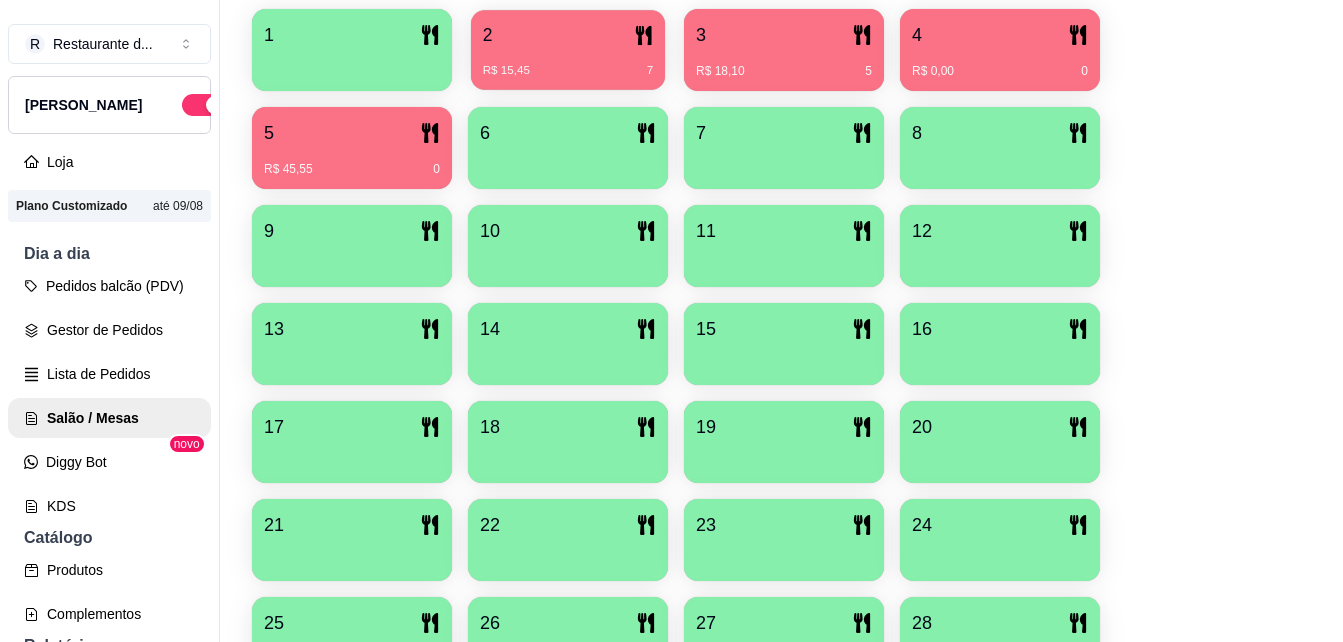 click on "2" at bounding box center [568, 35] 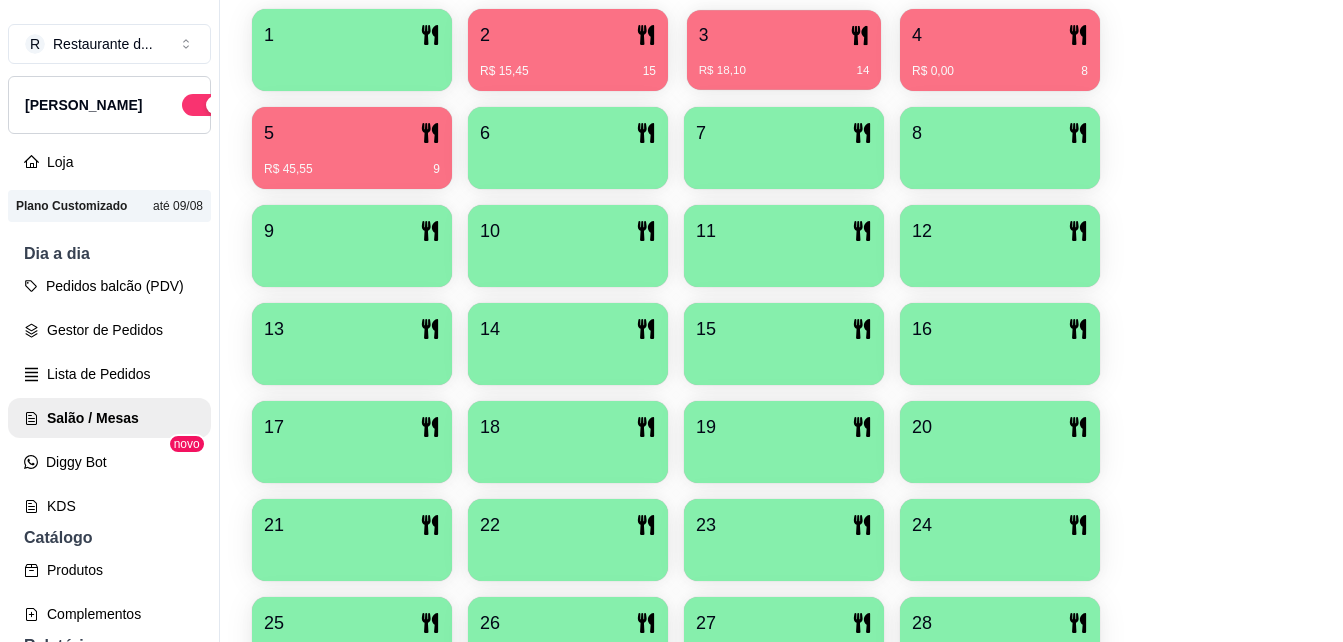 click on "R$ 18,10 14" at bounding box center [784, 63] 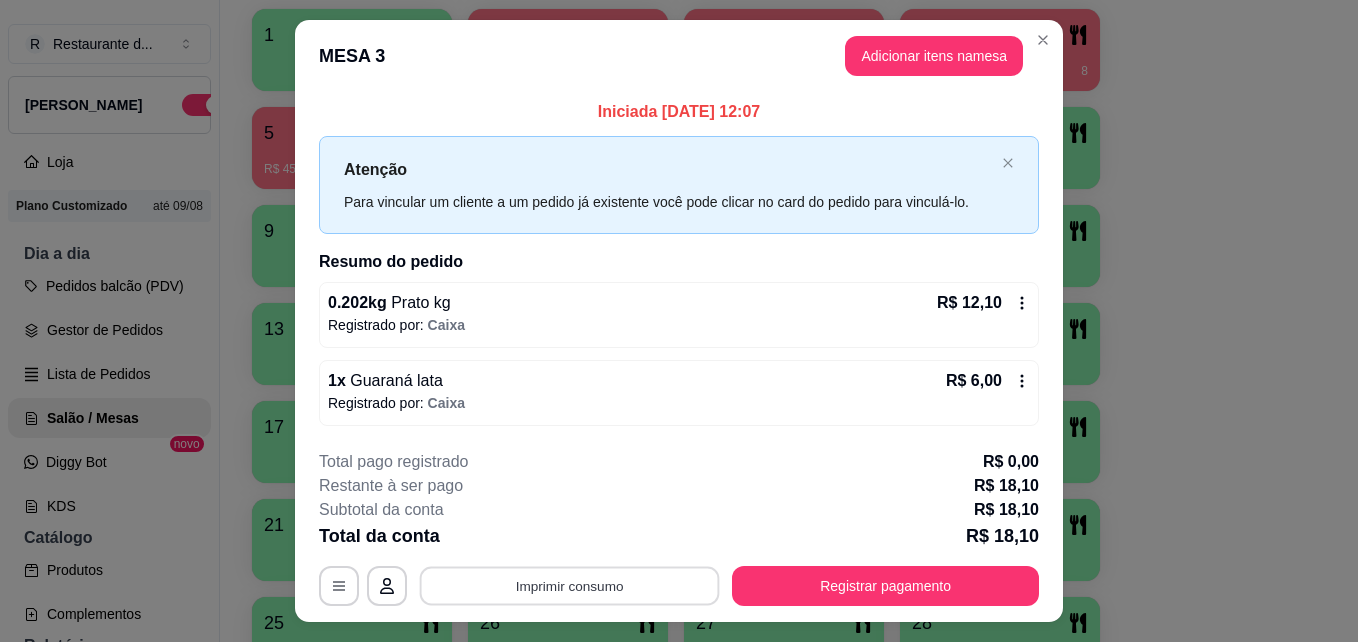 click on "Imprimir consumo" at bounding box center [570, 585] 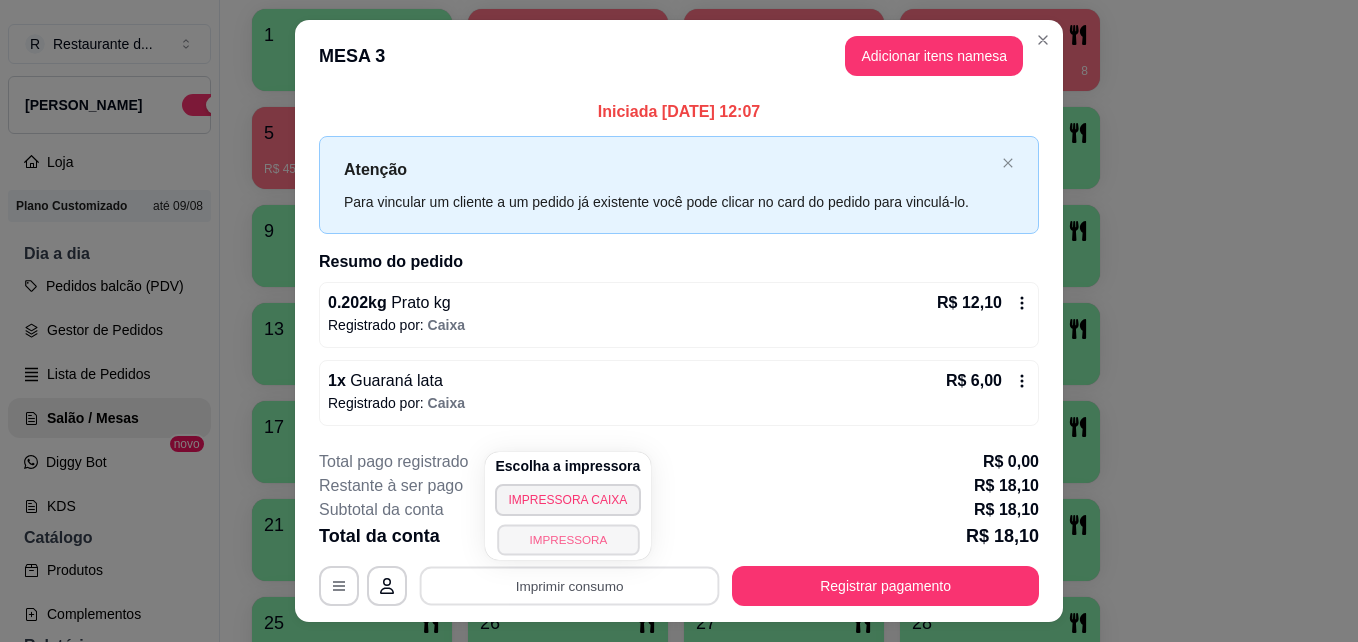click on "IMPRESSORA" at bounding box center (568, 539) 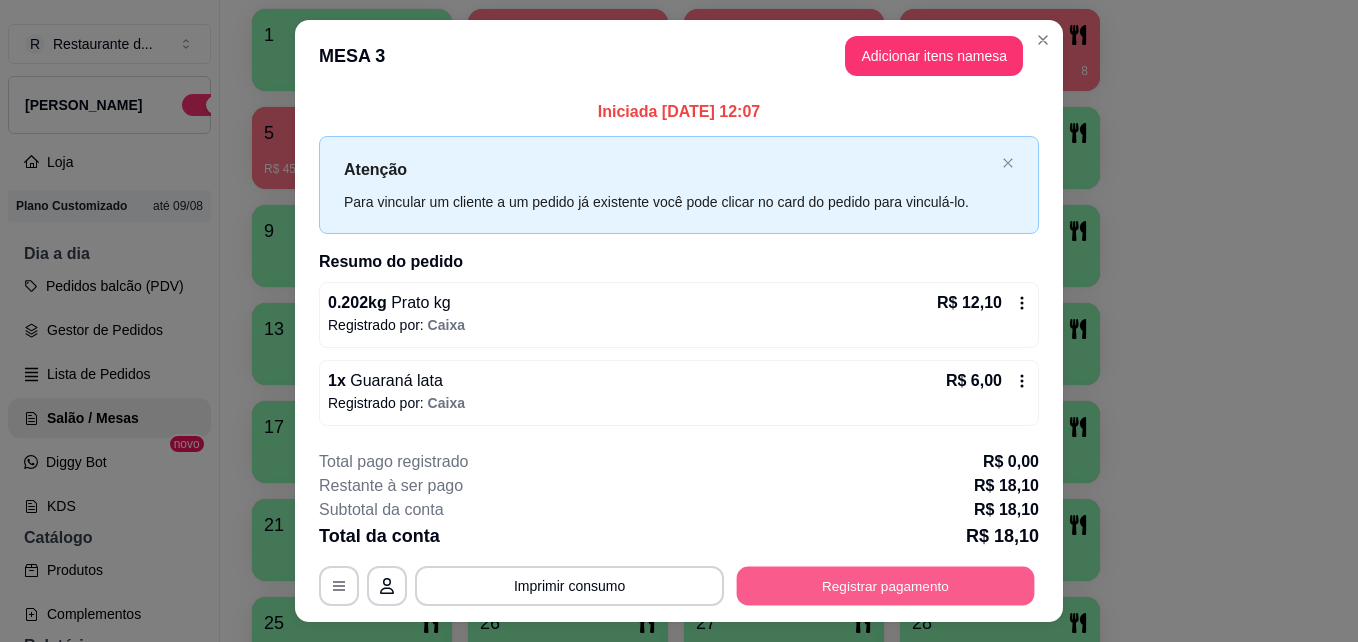 click on "Registrar pagamento" at bounding box center (886, 585) 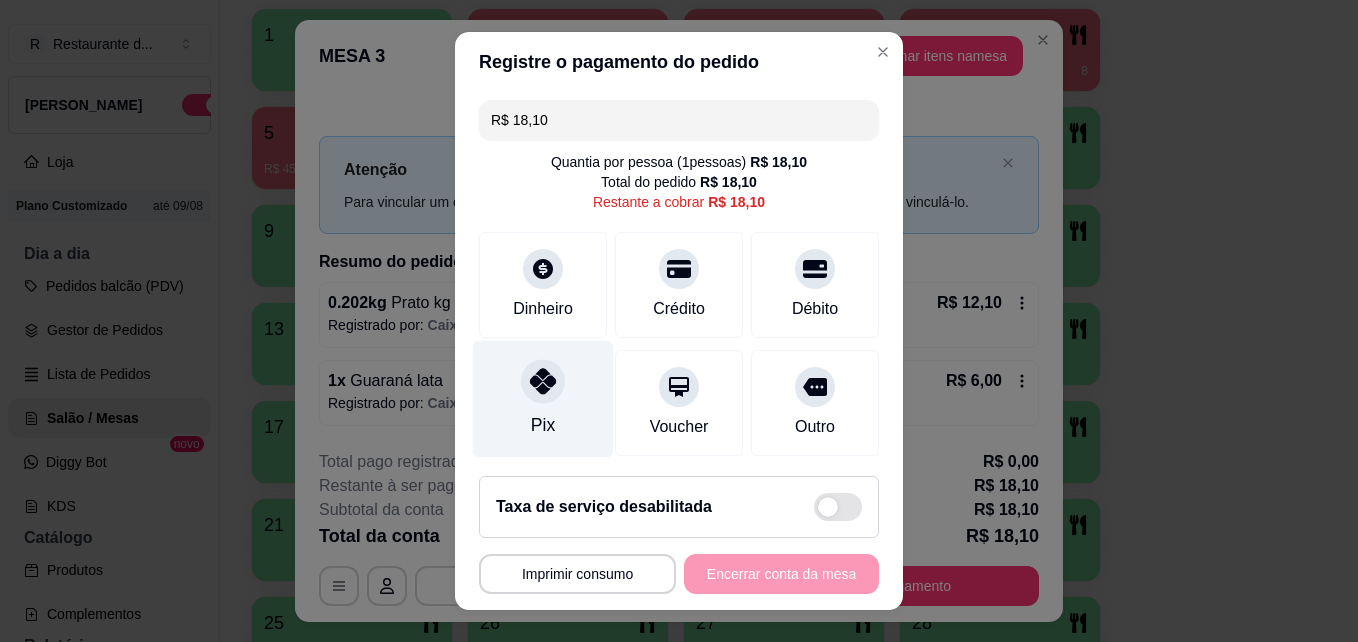click 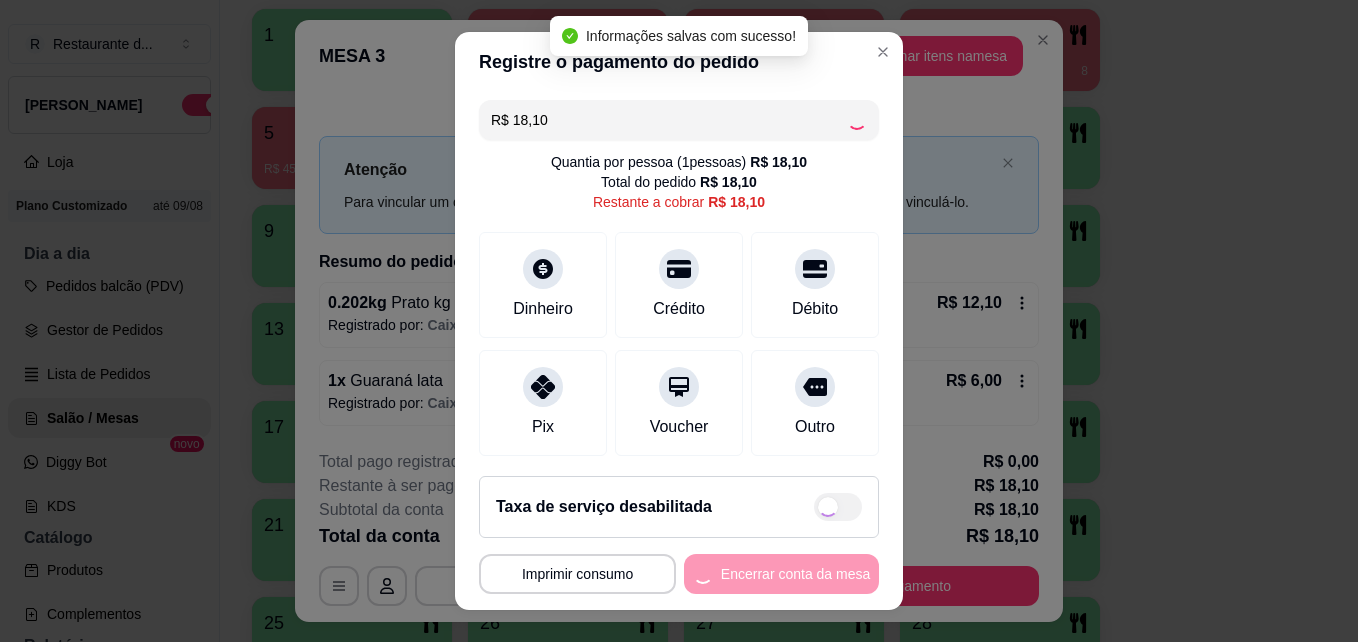 type on "R$ 0,00" 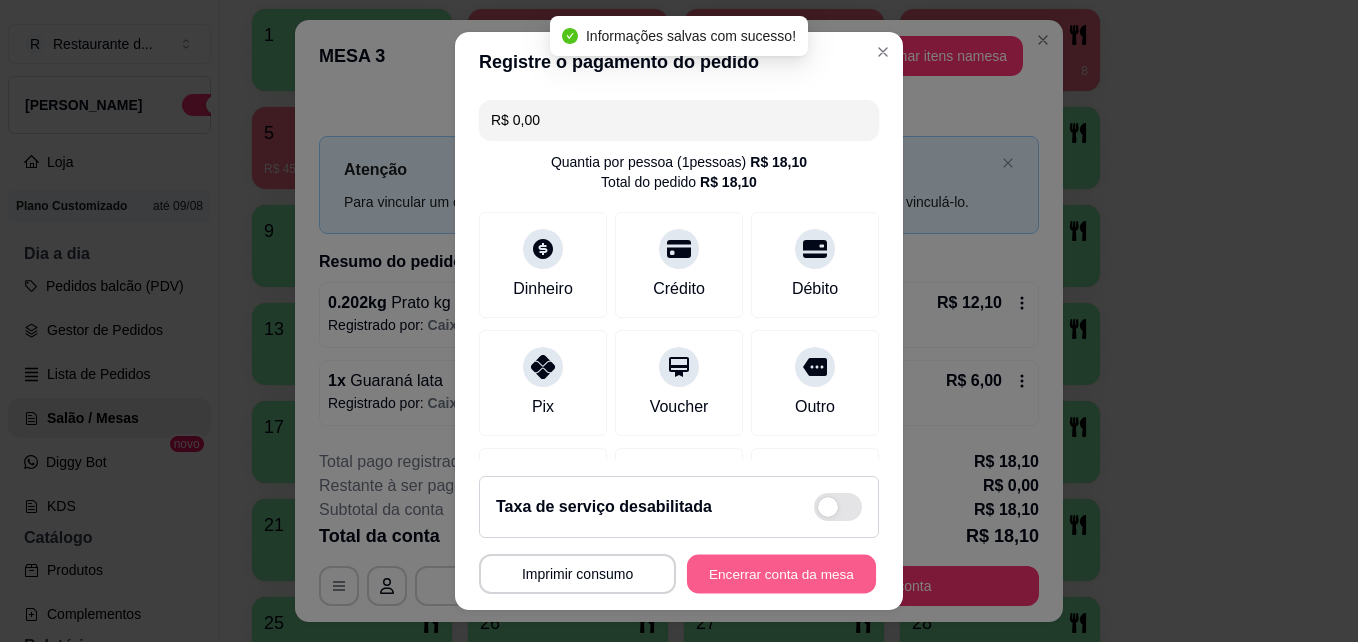 click on "Encerrar conta da mesa" at bounding box center (781, 574) 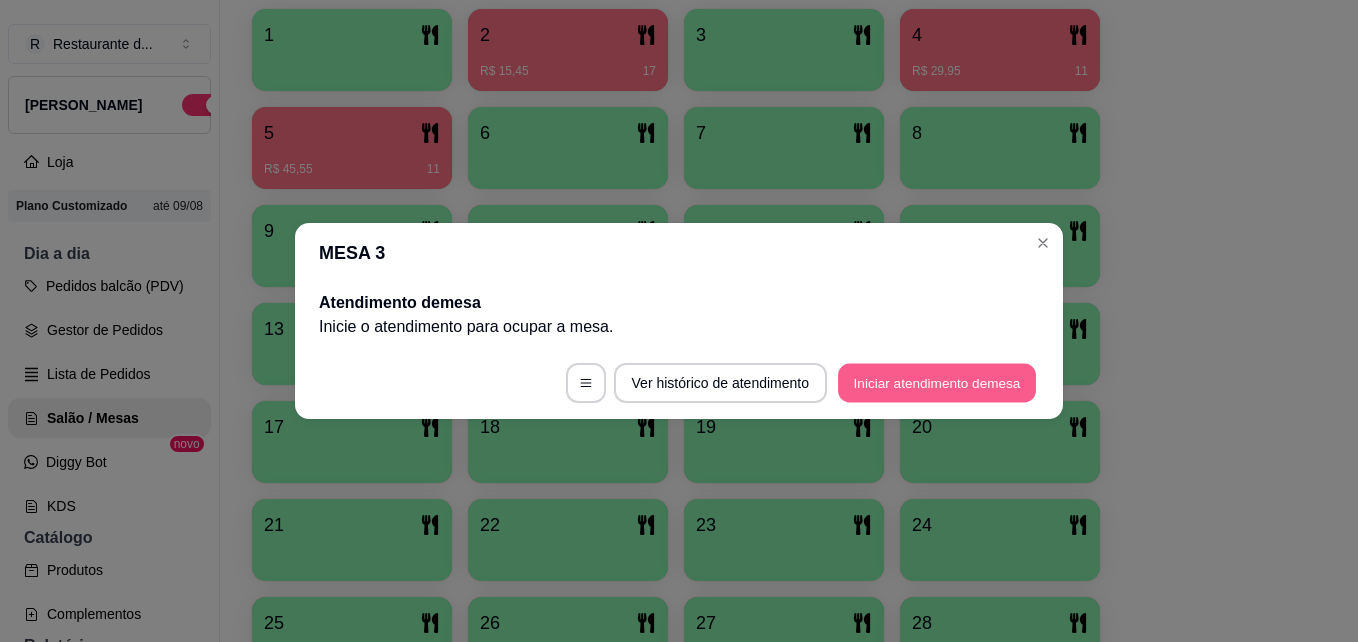click on "Iniciar atendimento de  mesa" at bounding box center [937, 383] 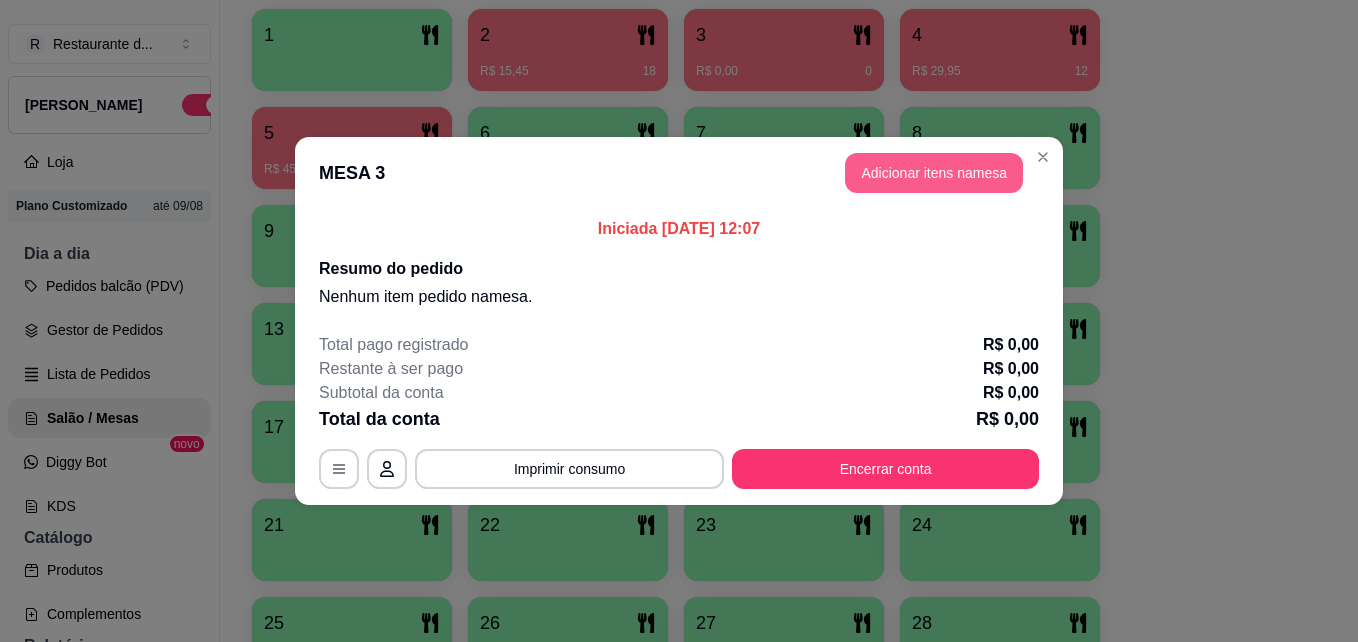 click on "Adicionar itens na  mesa" at bounding box center (934, 173) 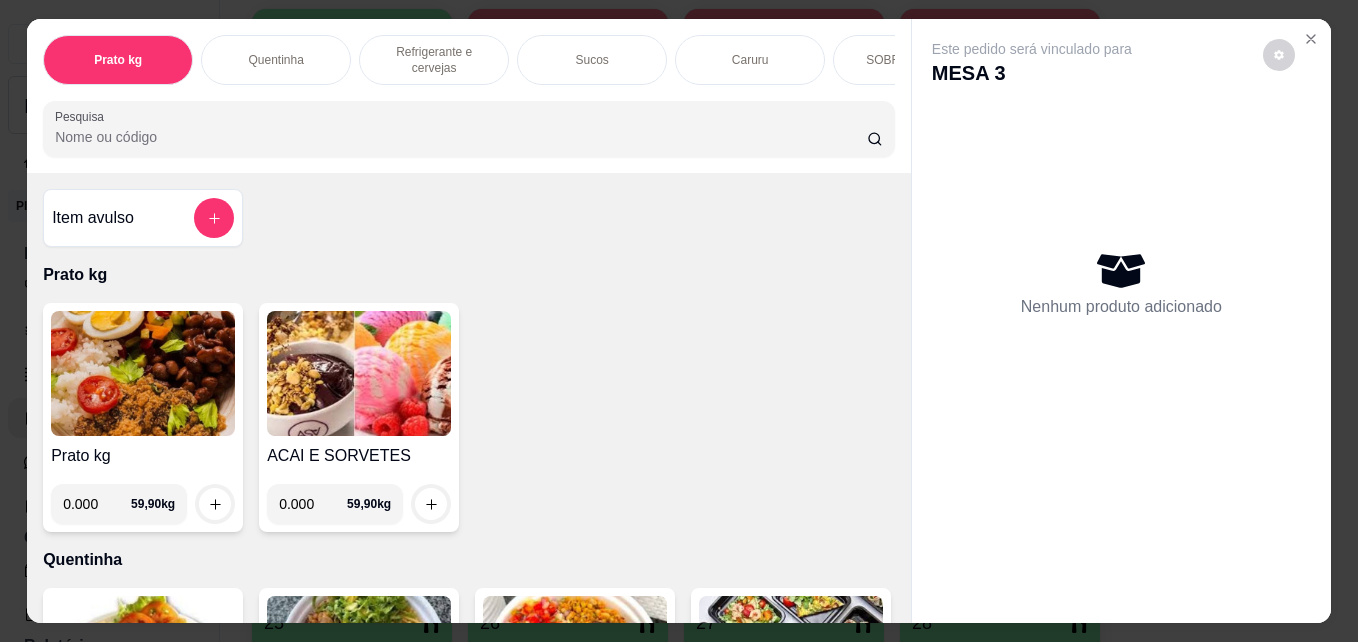 click on "0.000" at bounding box center [313, 504] 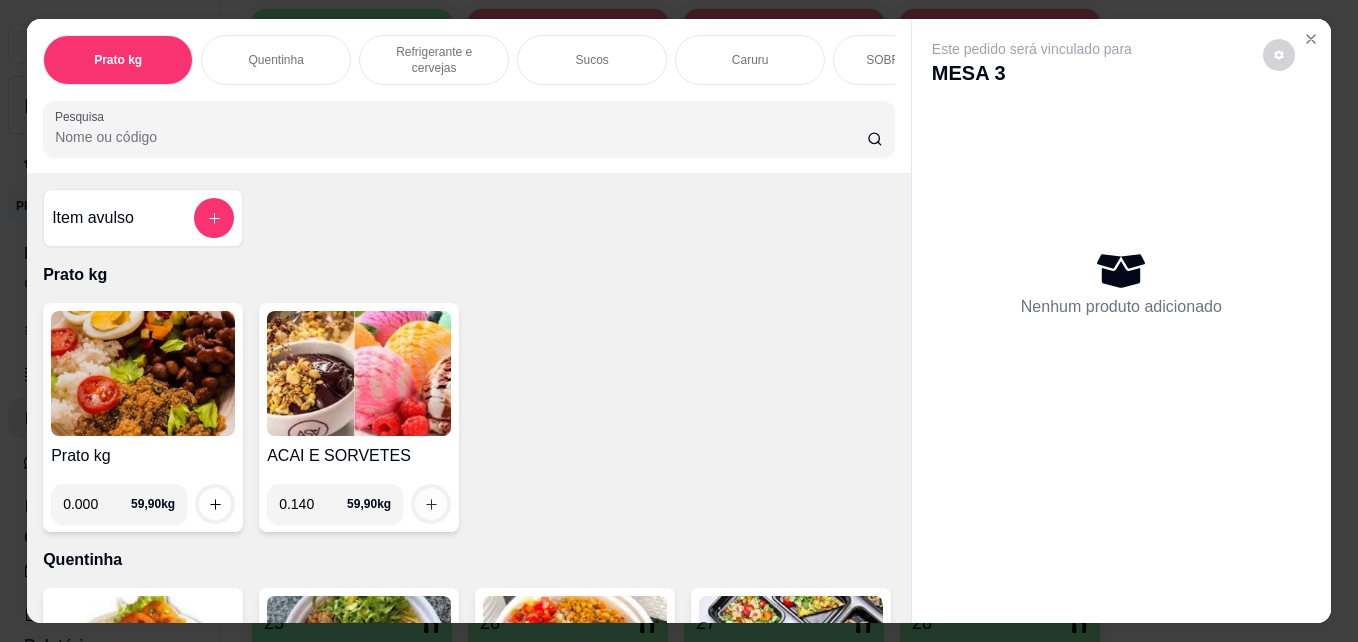 click 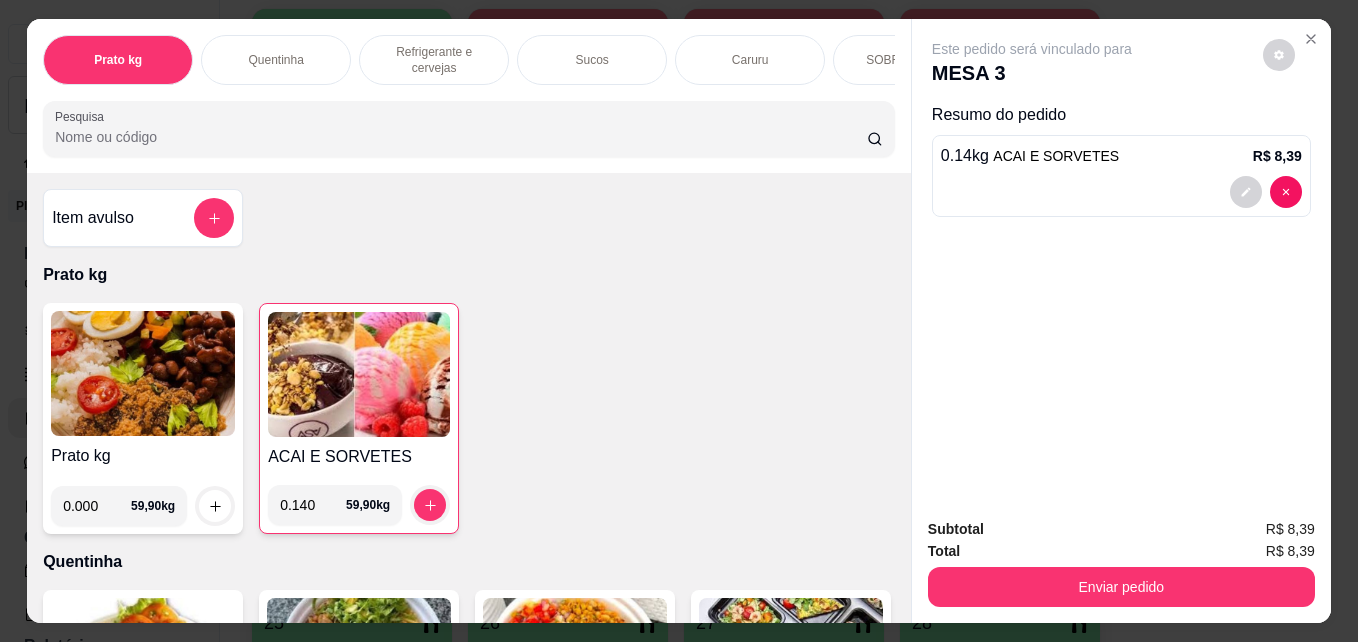 click on "0.140" at bounding box center (313, 505) 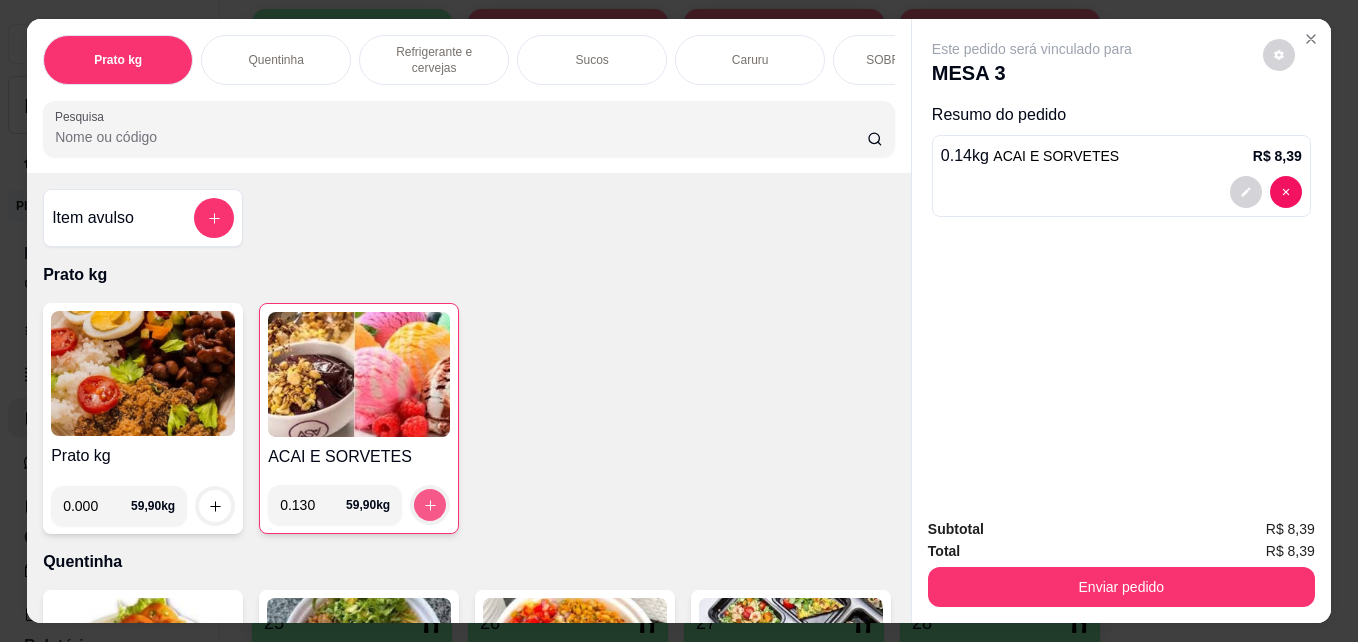 click 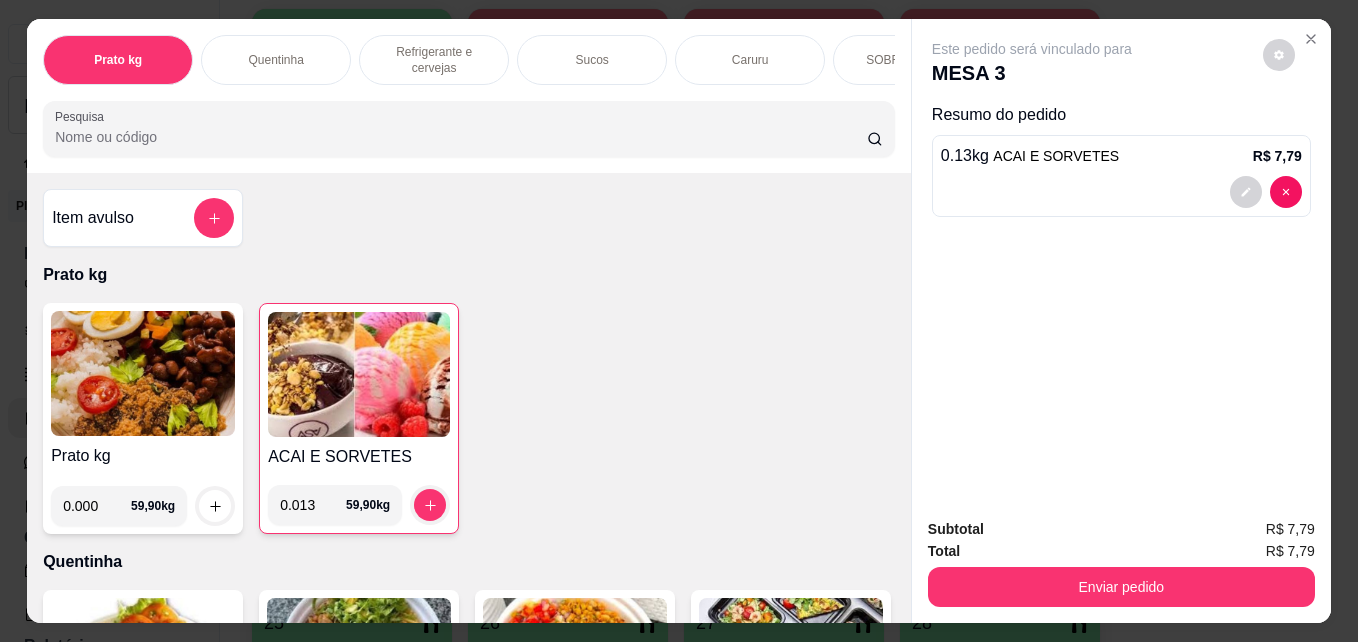 click on "0.013" at bounding box center [313, 505] 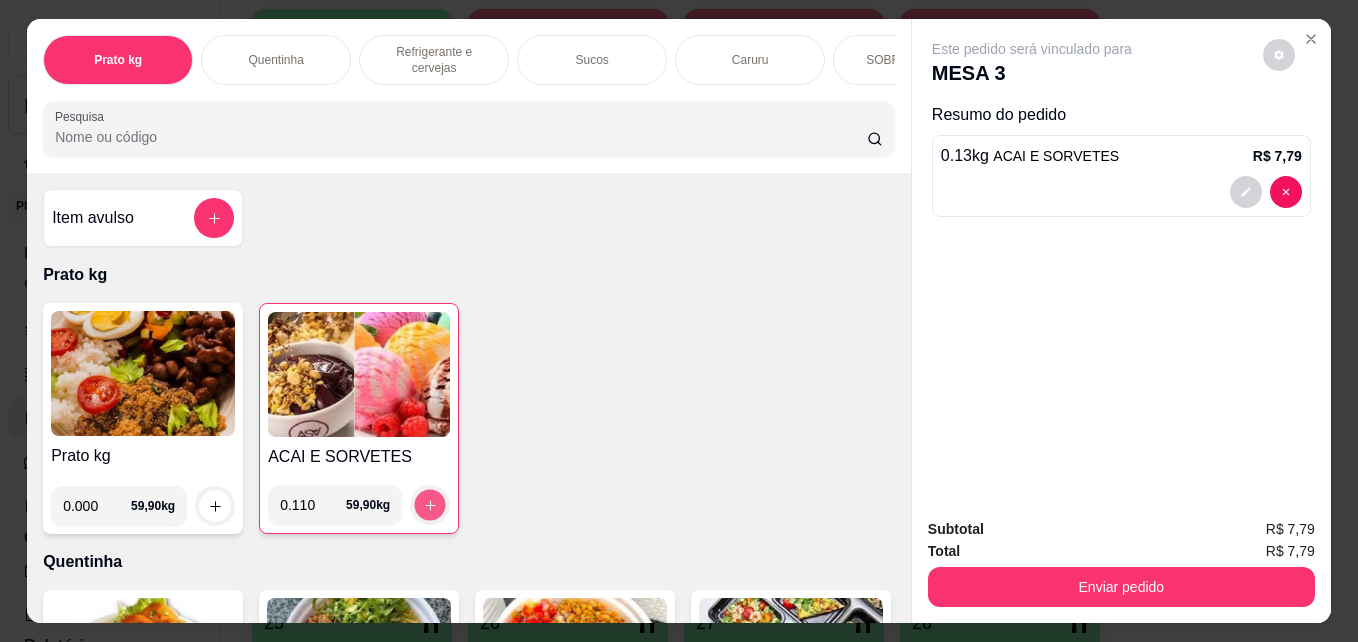 click 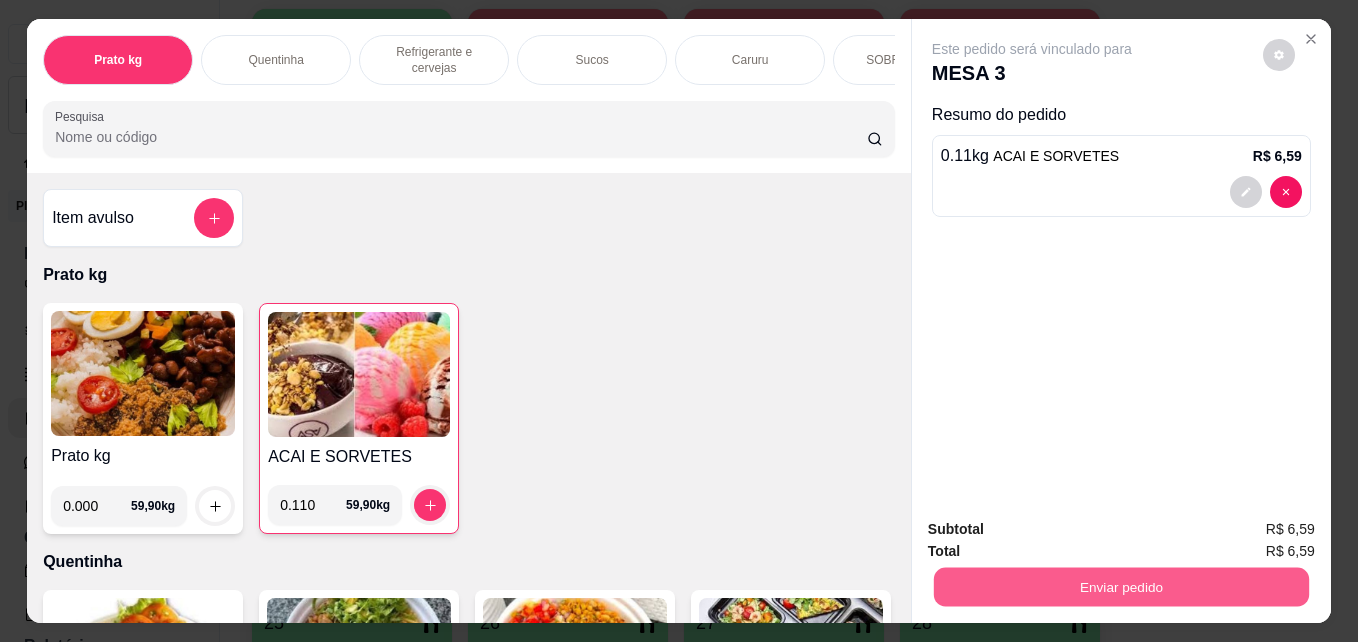 click on "Enviar pedido" at bounding box center [1121, 586] 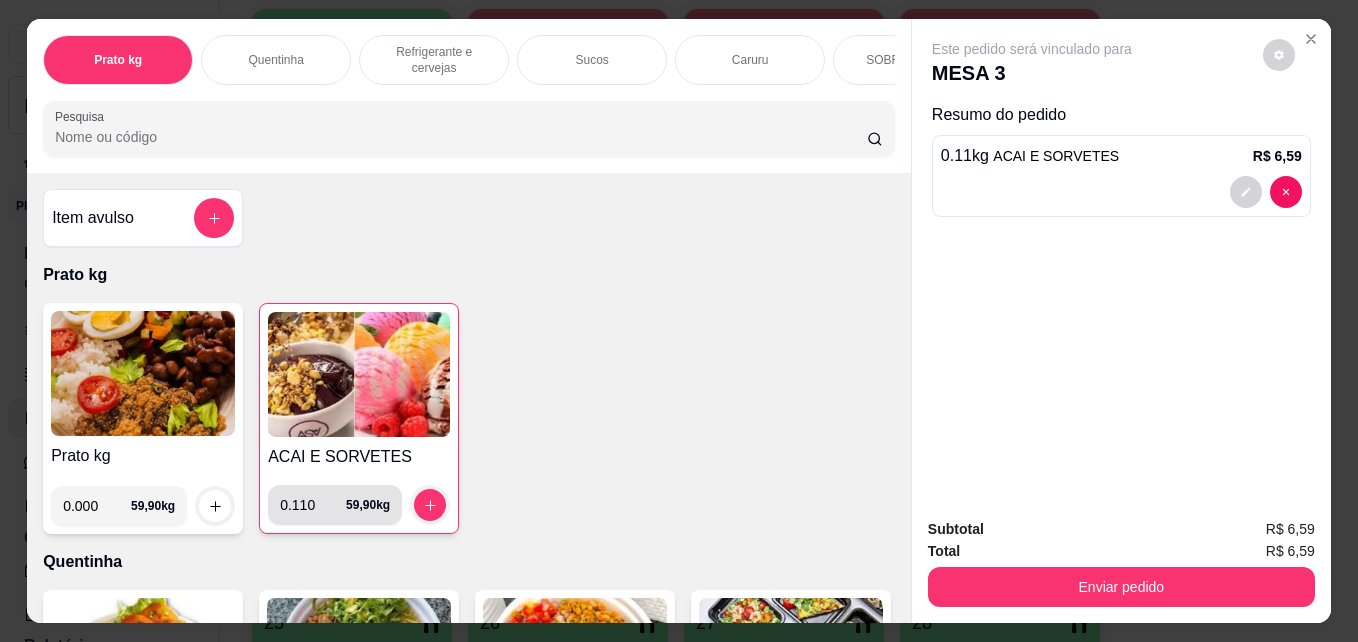 click on "0.110" at bounding box center [313, 505] 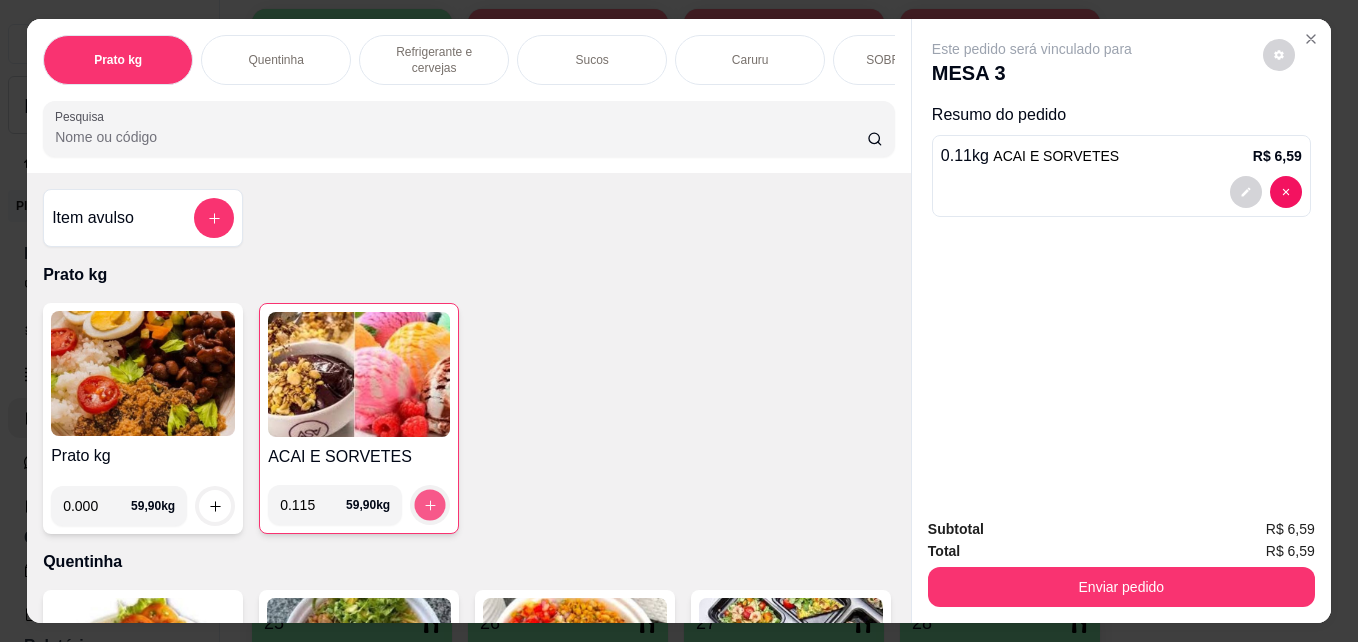 click 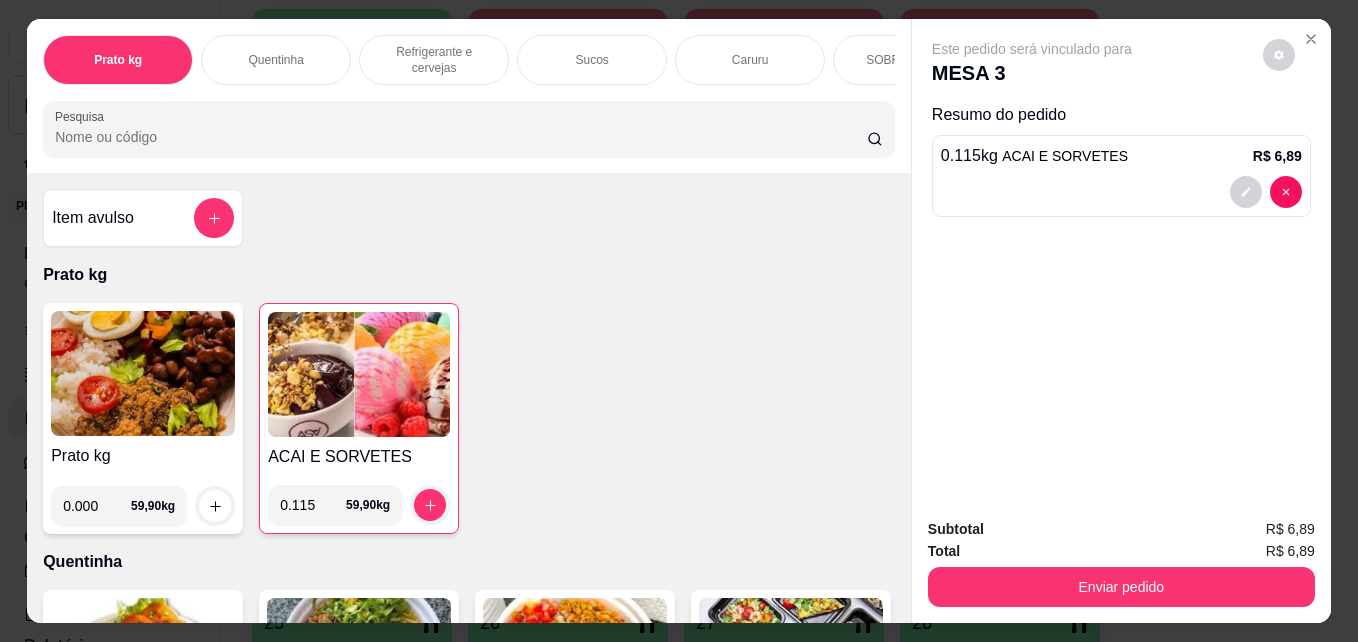 click on "0.115" at bounding box center (313, 505) 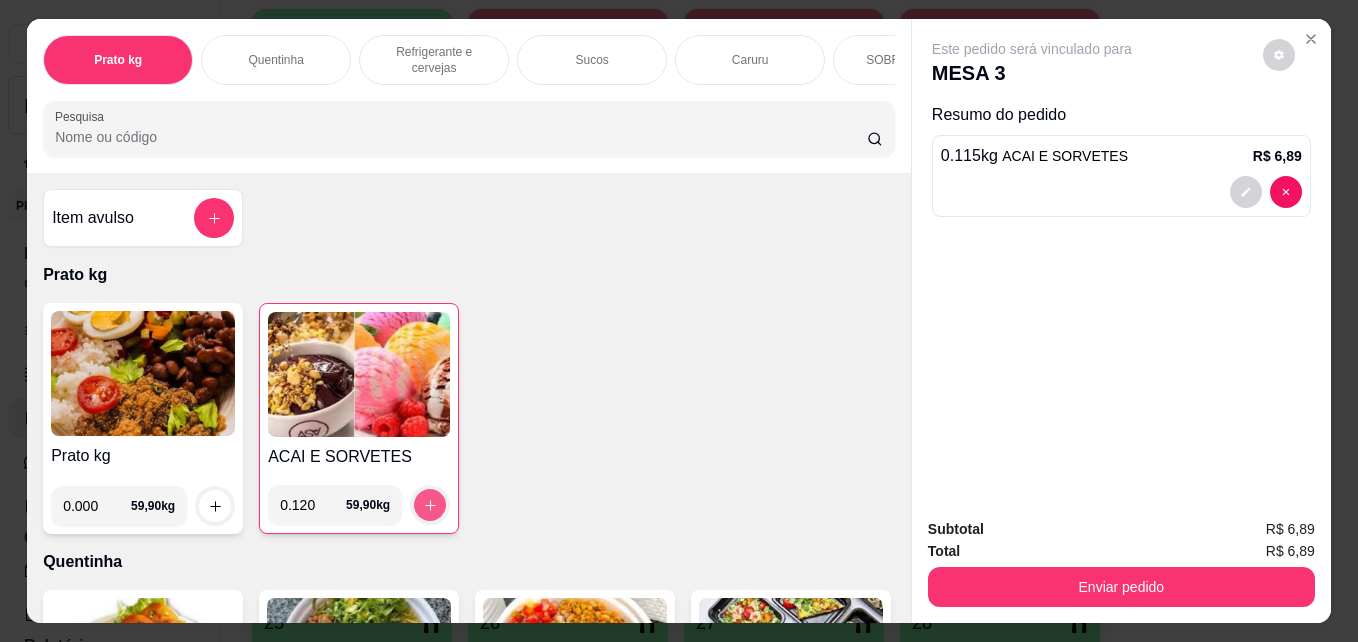 type on "0.120" 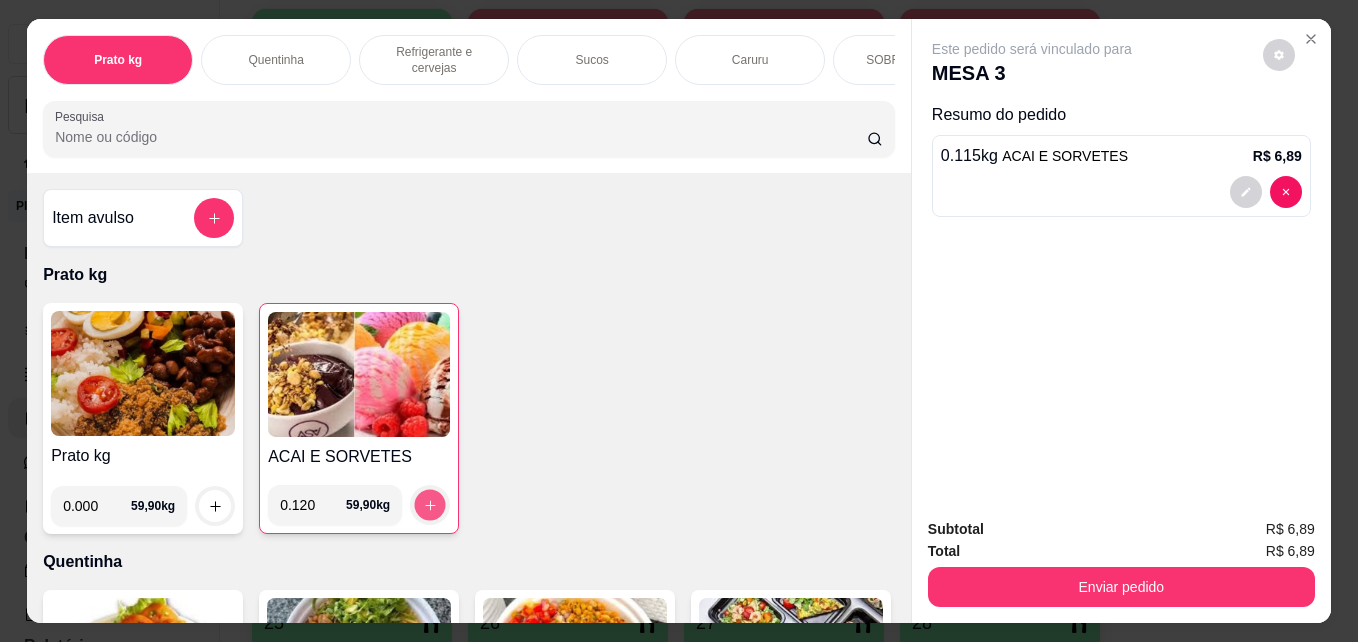 click at bounding box center (430, 505) 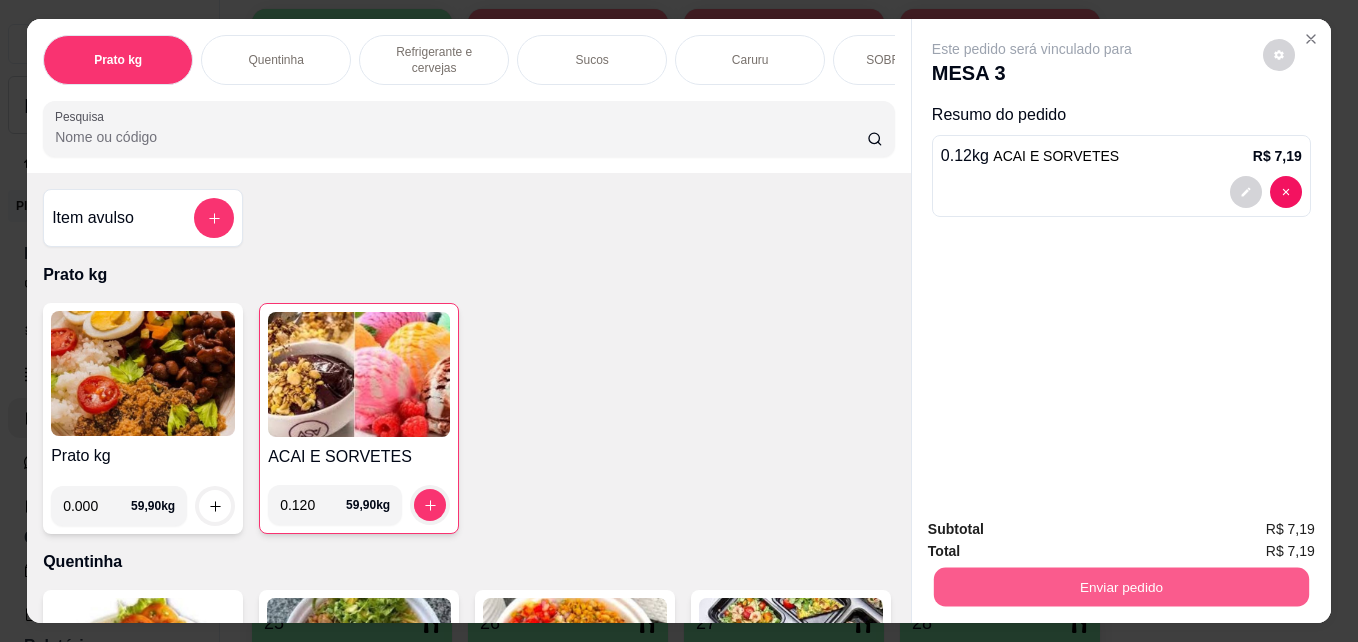 click on "Enviar pedido" at bounding box center (1121, 586) 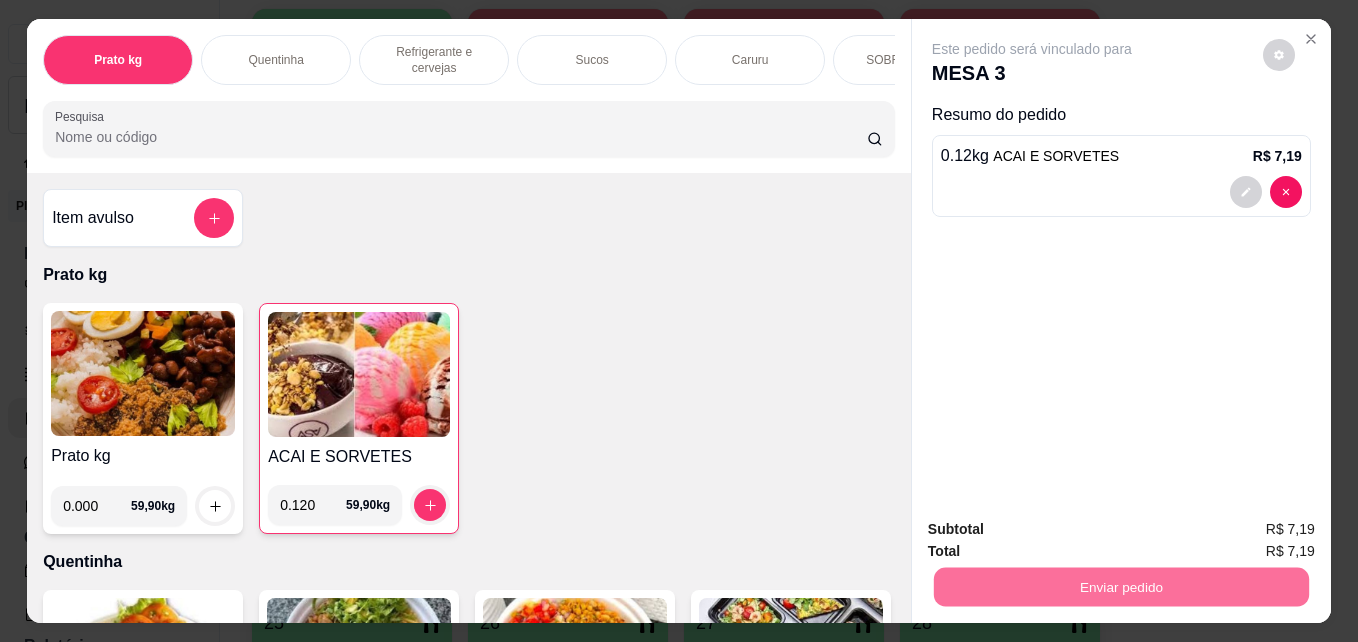 click on "Não registrar e enviar pedido" at bounding box center [1055, 529] 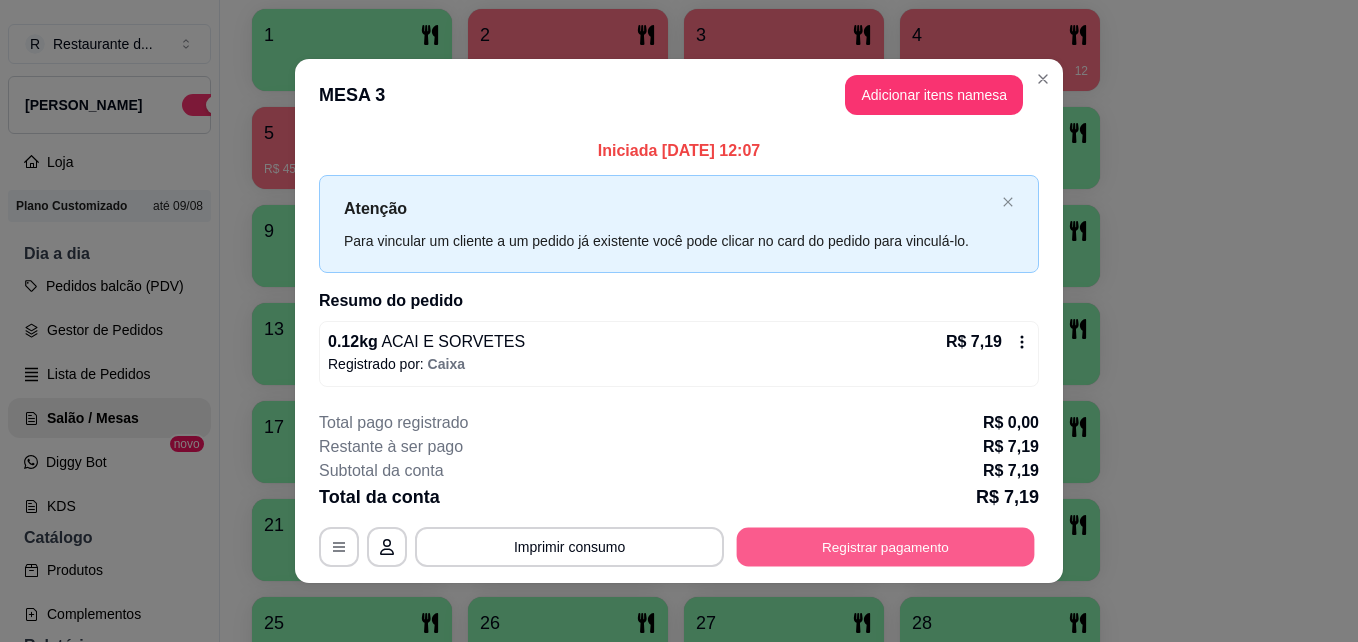 click on "Registrar pagamento" at bounding box center (886, 546) 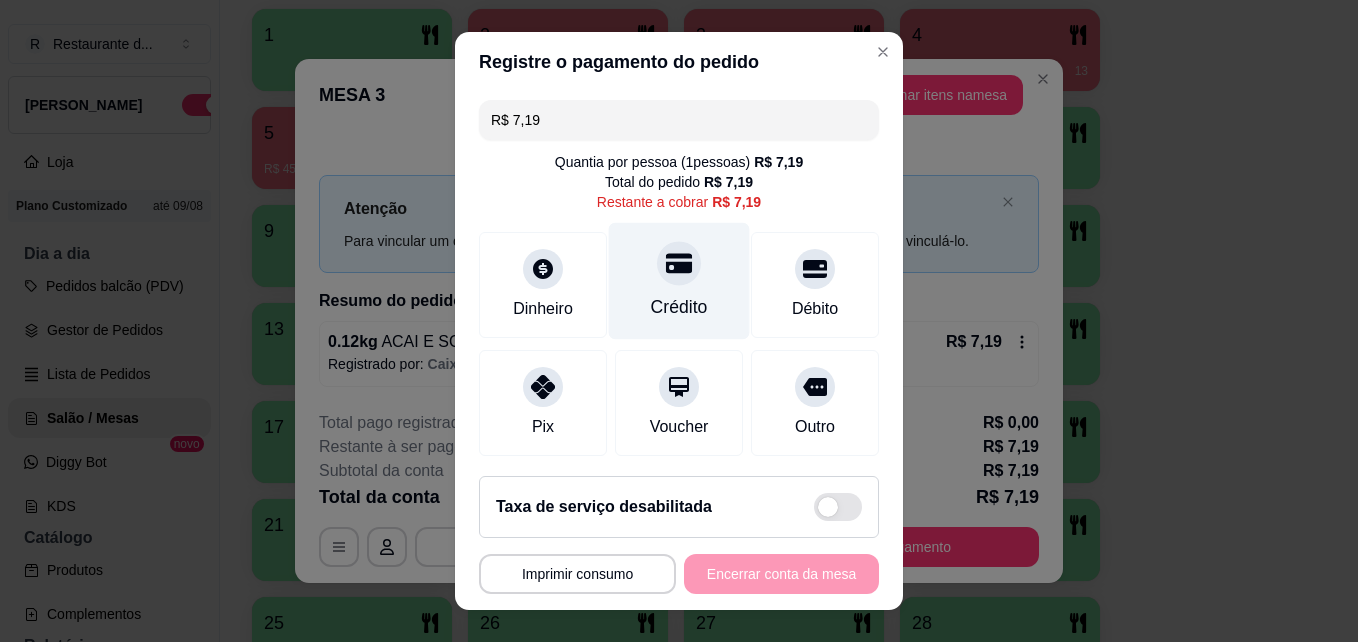 click on "Crédito" at bounding box center [679, 307] 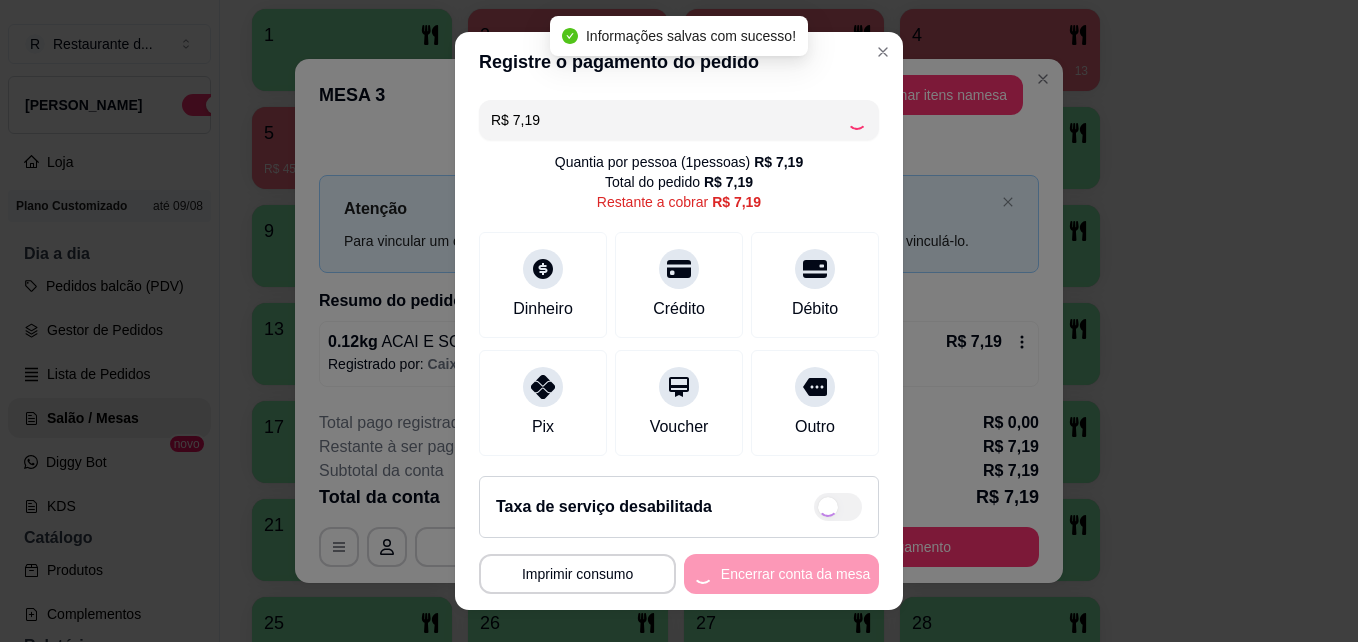 type on "R$ 0,00" 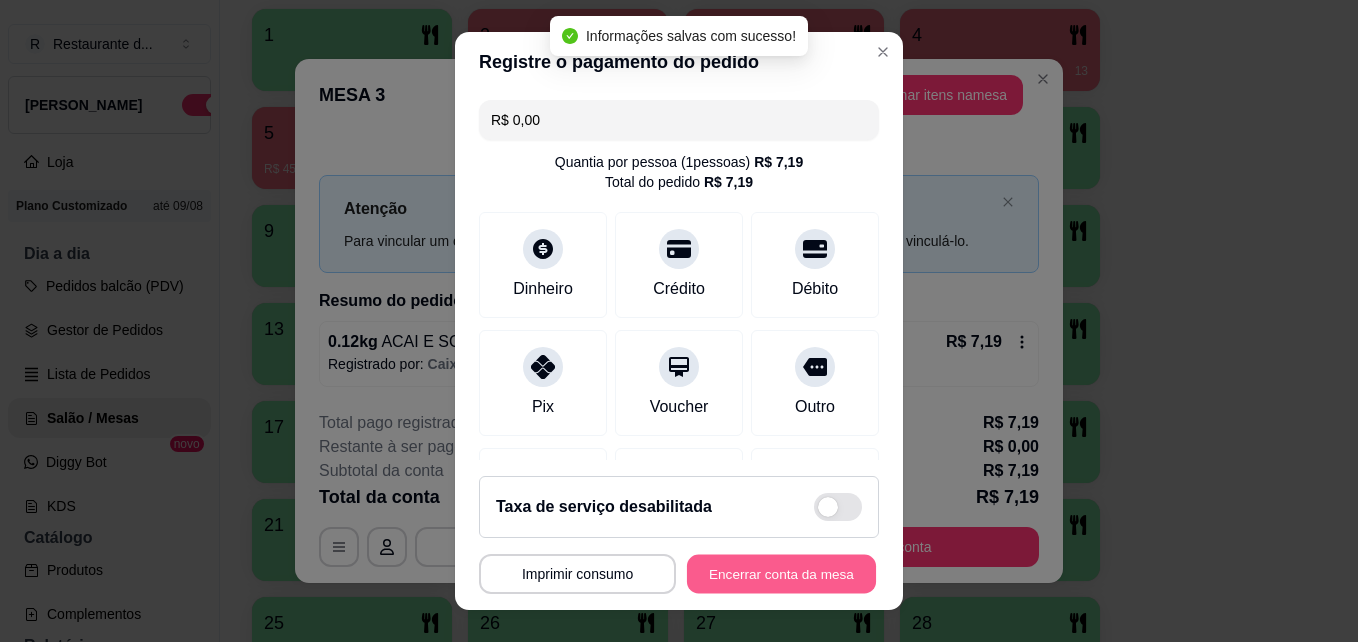 click on "Encerrar conta da mesa" at bounding box center (781, 574) 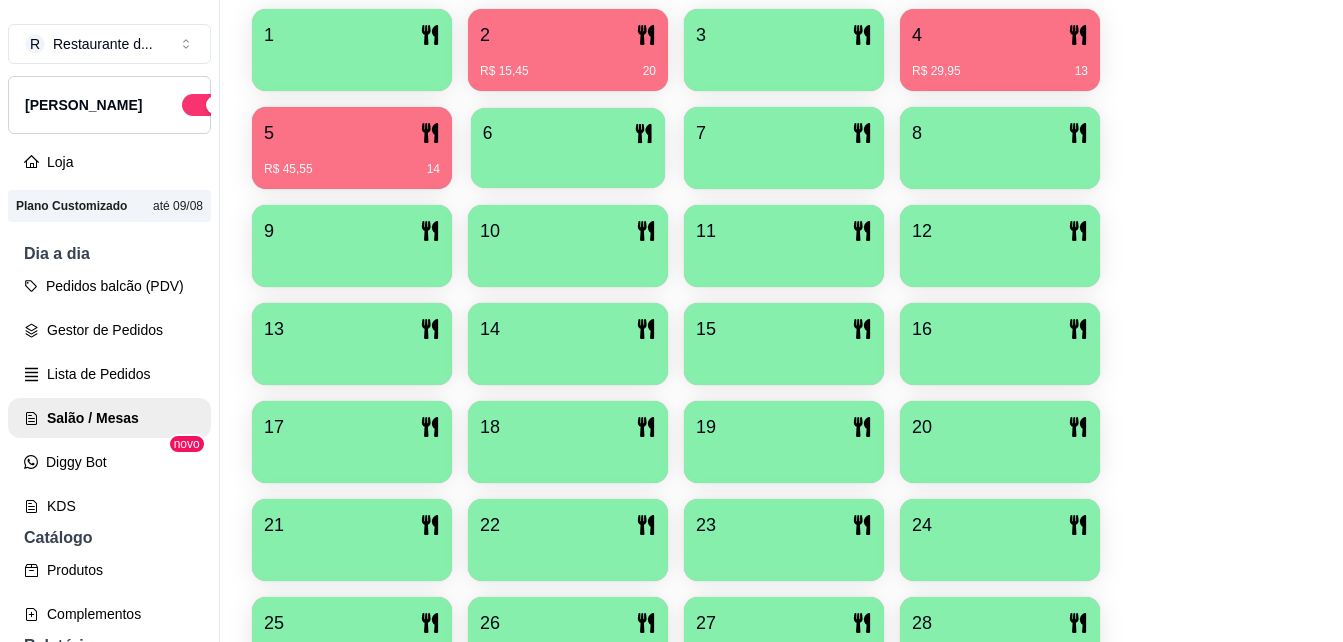 click at bounding box center (568, 161) 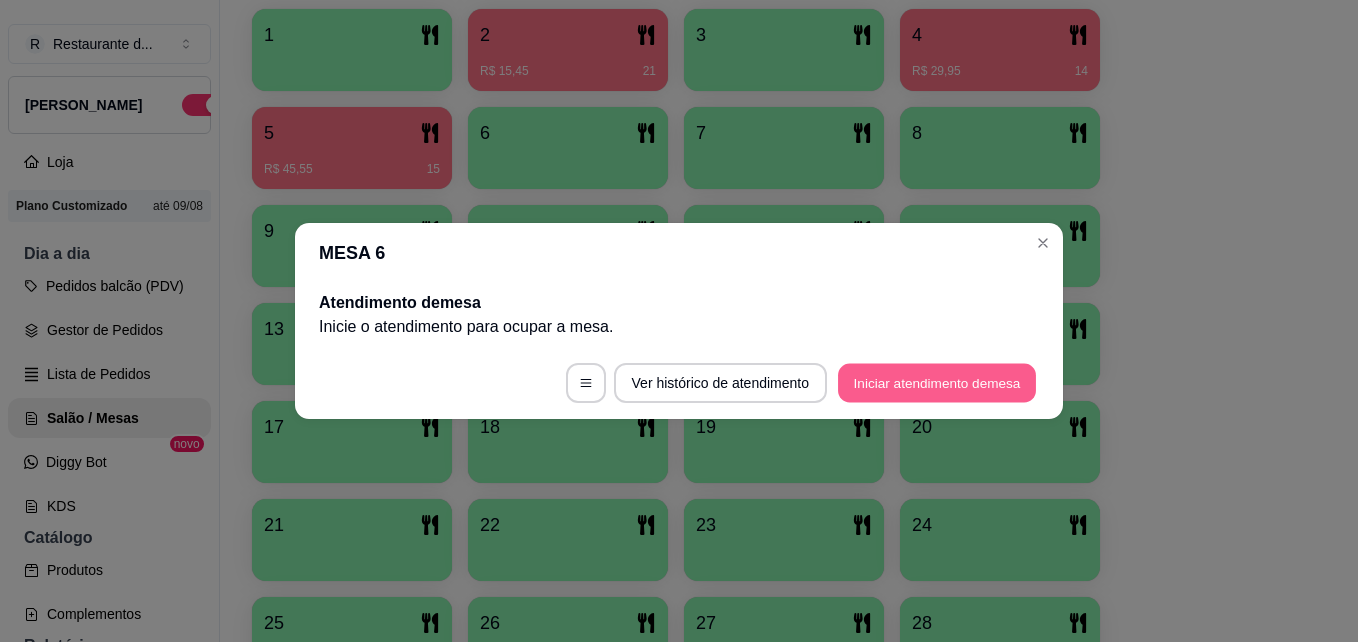 click on "Iniciar atendimento de  mesa" at bounding box center [937, 383] 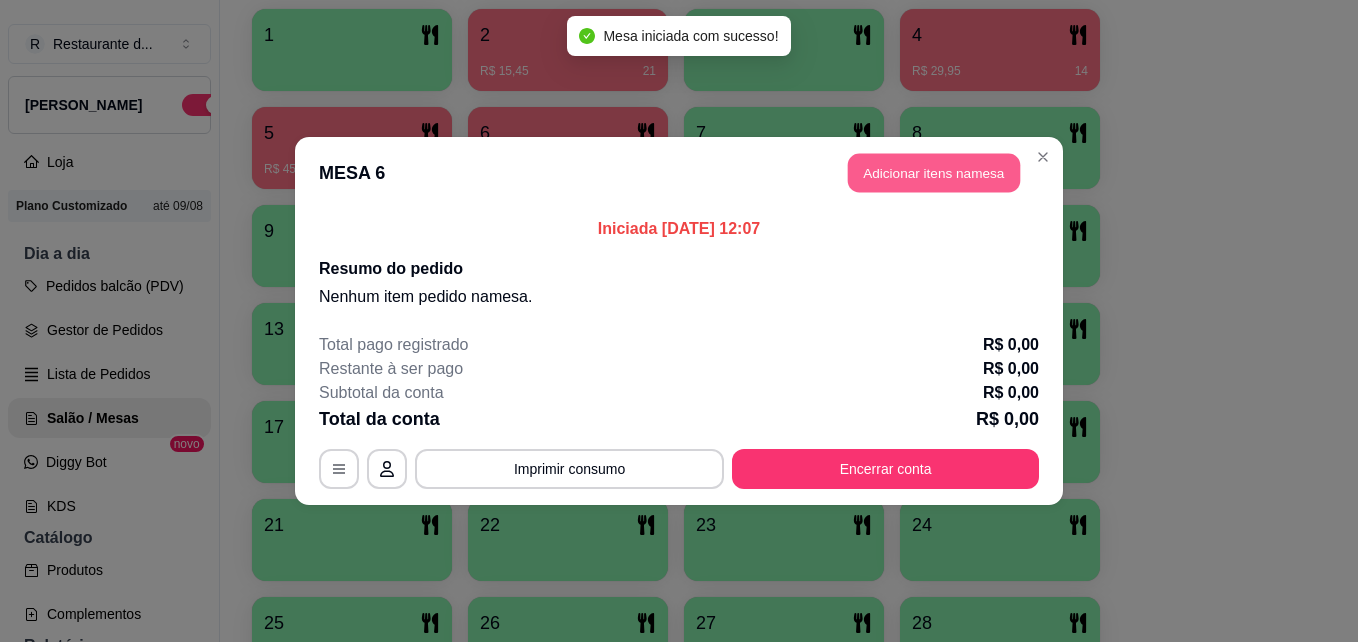 click on "Adicionar itens na  mesa" at bounding box center (934, 173) 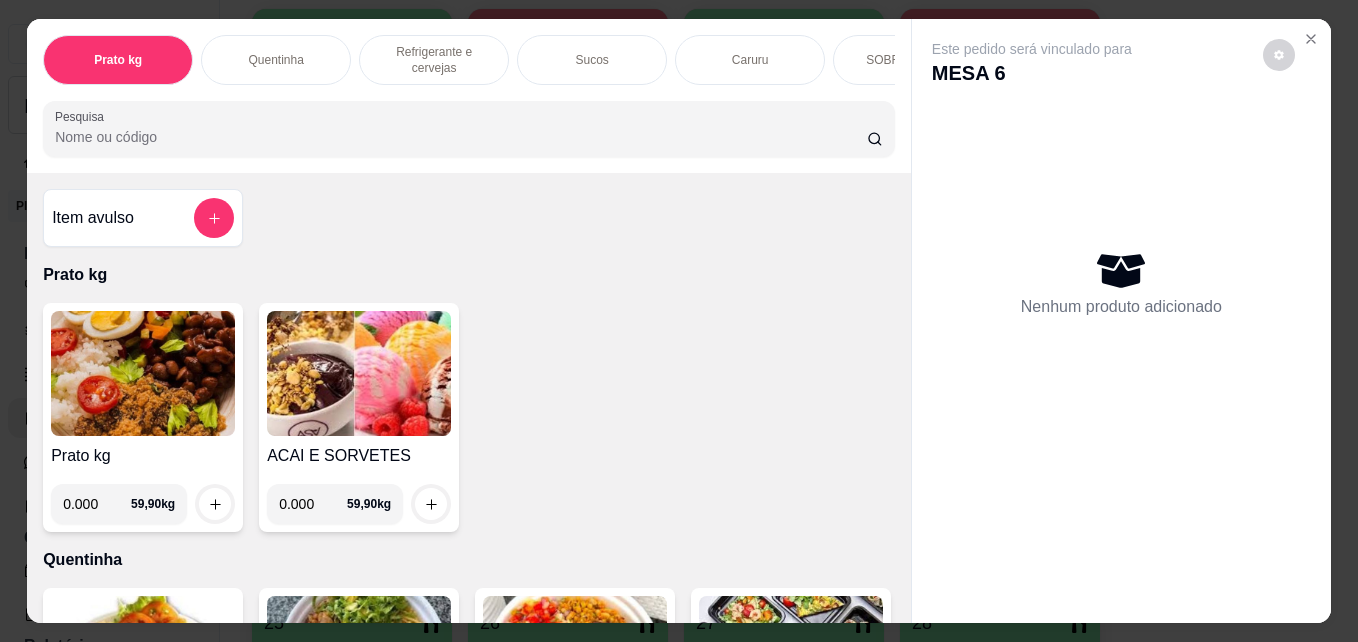 click on "0.000" at bounding box center (97, 504) 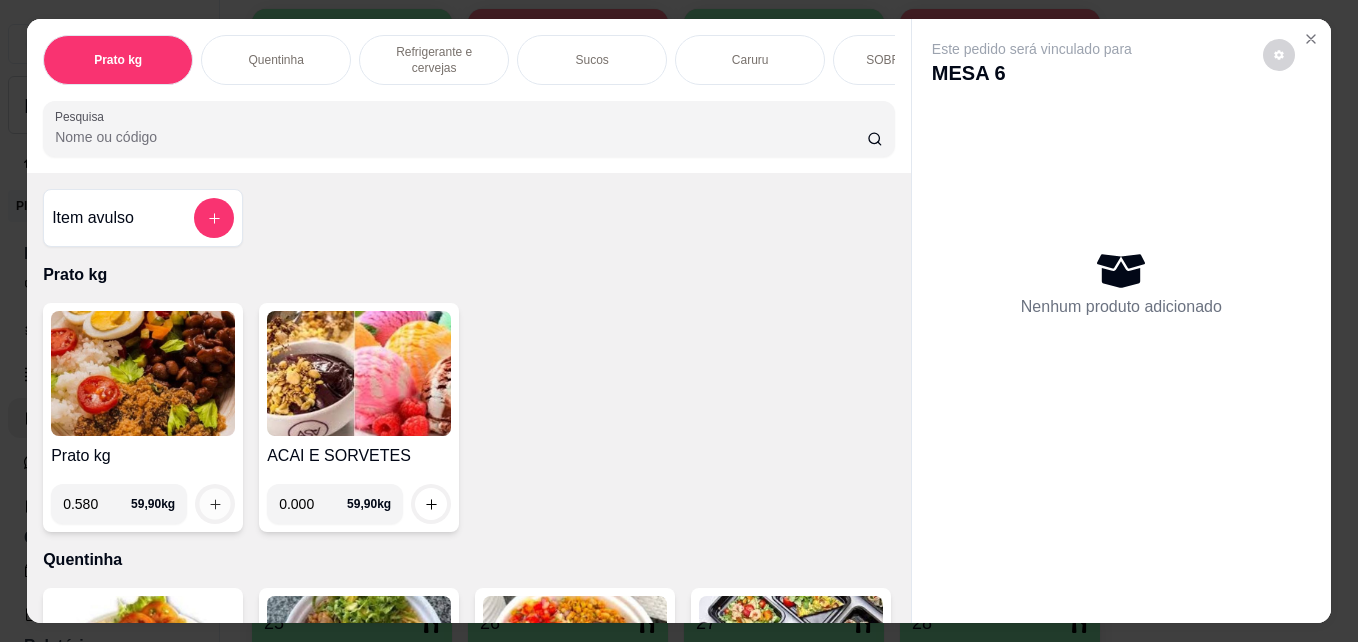 click at bounding box center [215, 504] 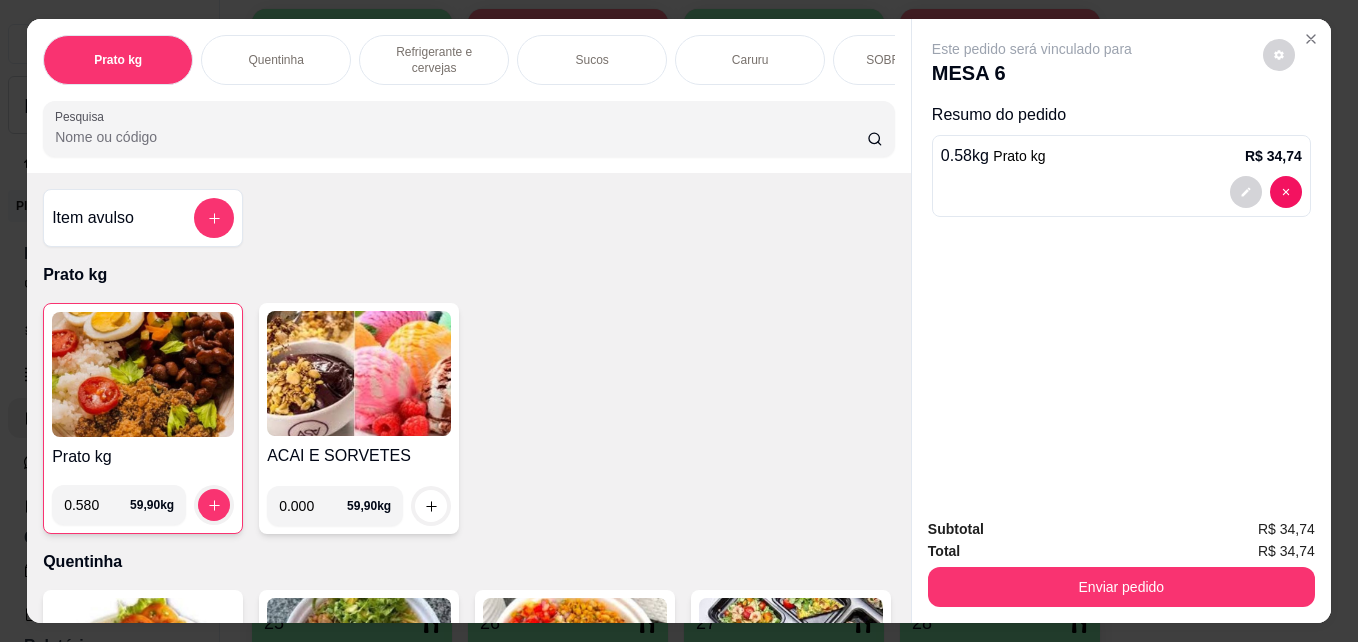 click on "0.580" at bounding box center [97, 505] 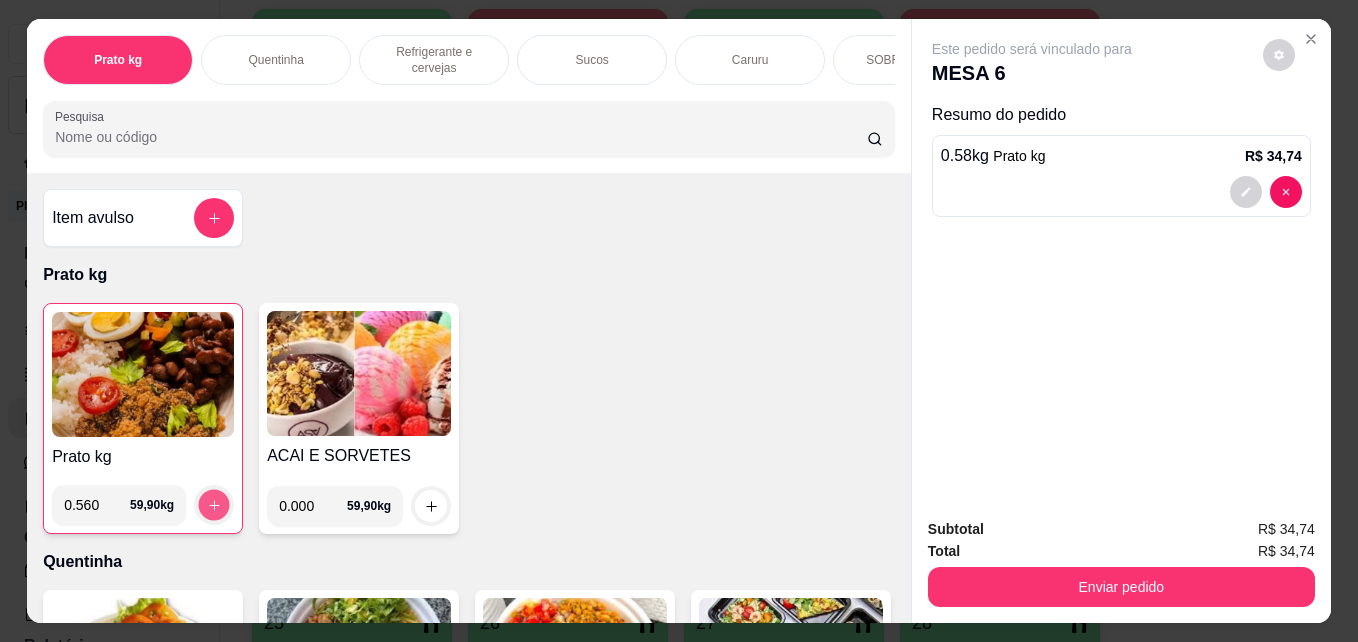 click at bounding box center (214, 505) 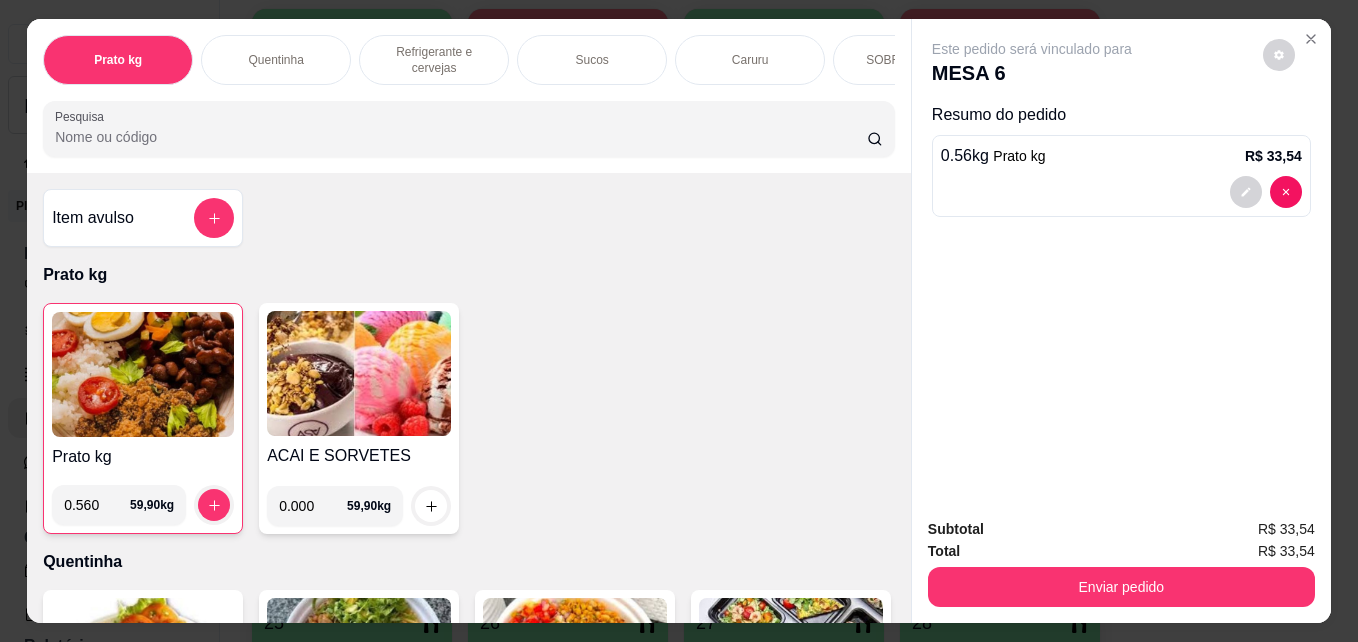 click on "0.560" at bounding box center [97, 505] 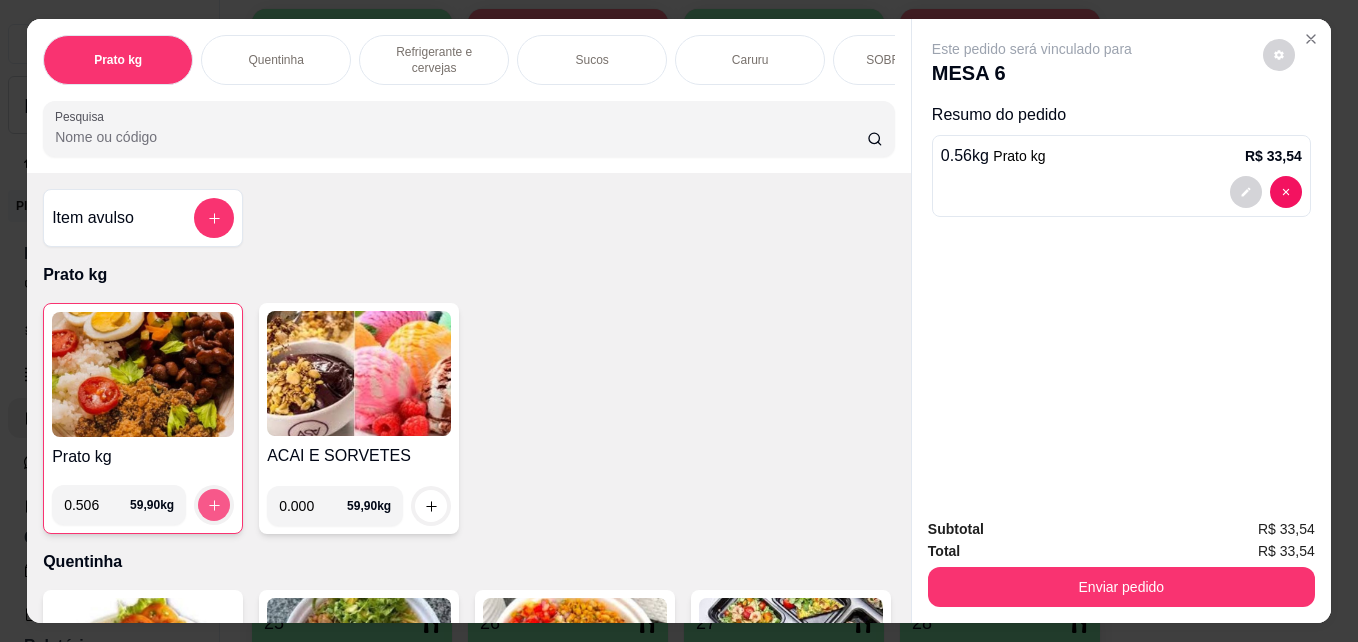 type on "0.506" 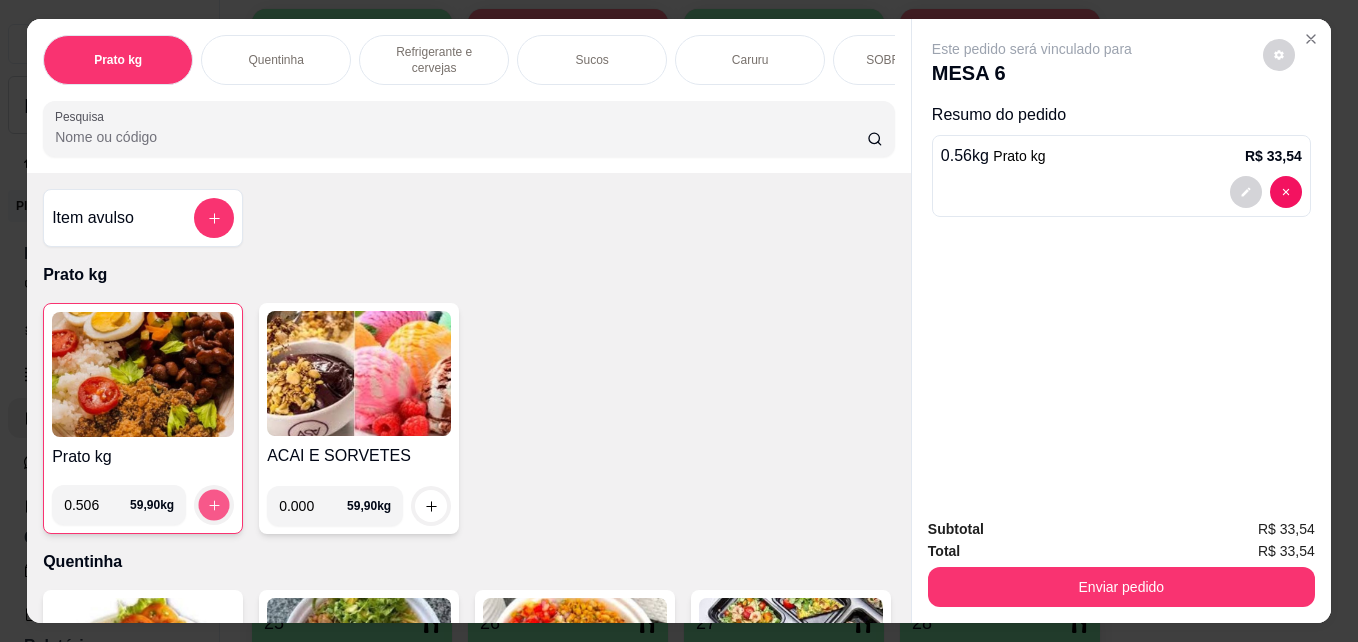 click 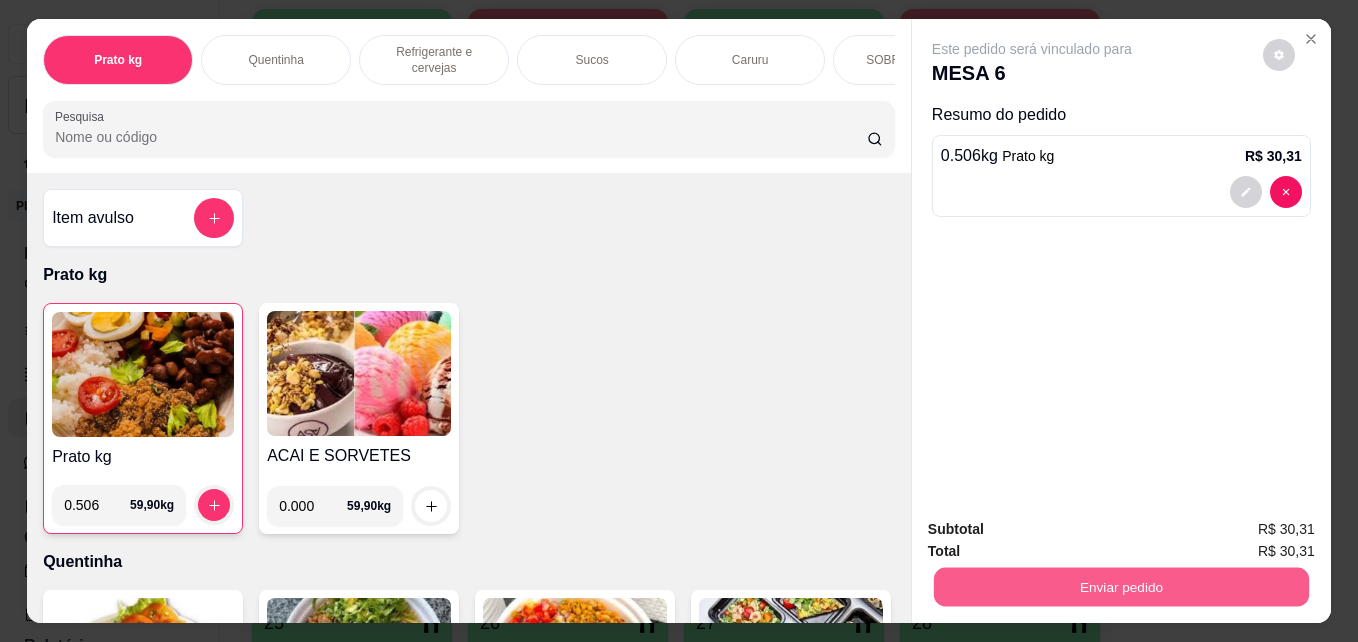 click on "Enviar pedido" at bounding box center (1121, 586) 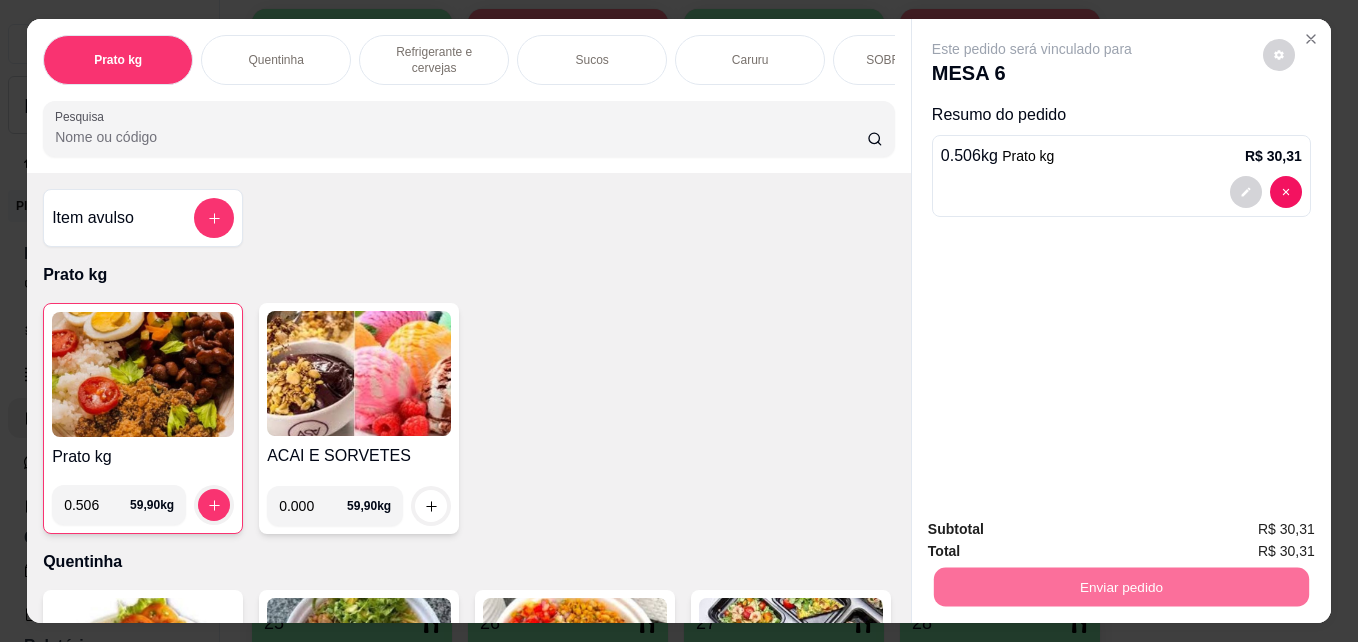 click on "Não registrar e enviar pedido" at bounding box center [1055, 529] 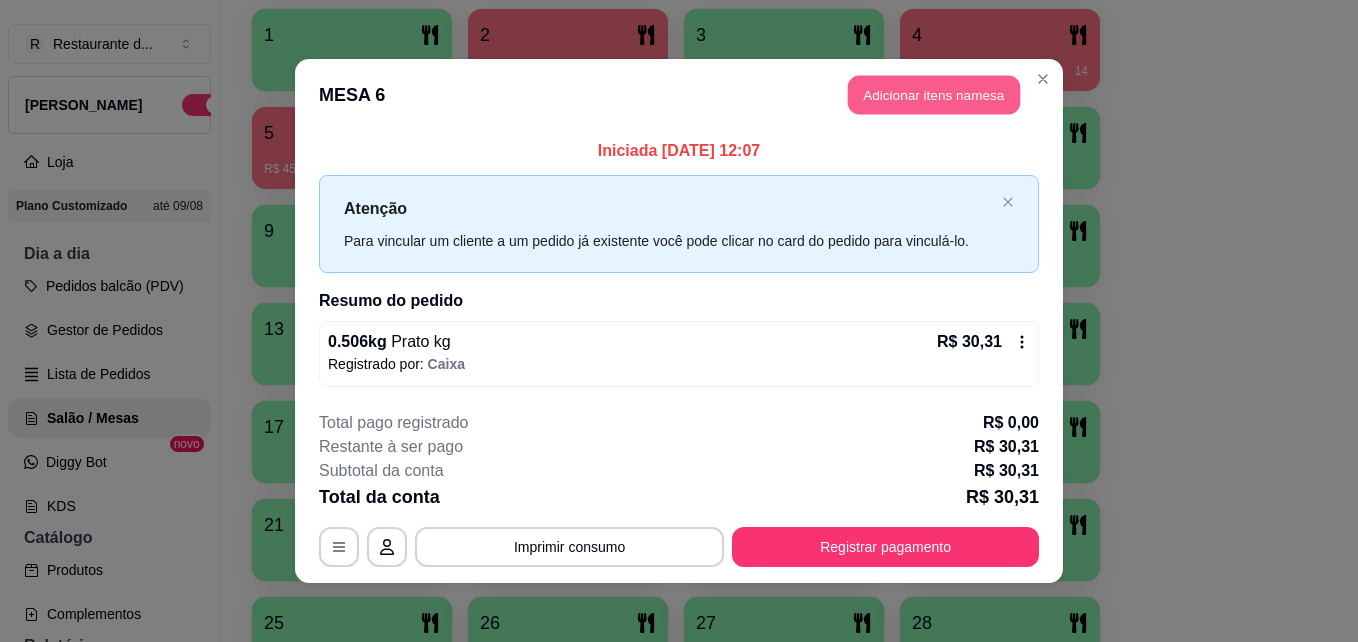 click on "Adicionar itens na  mesa" at bounding box center [934, 95] 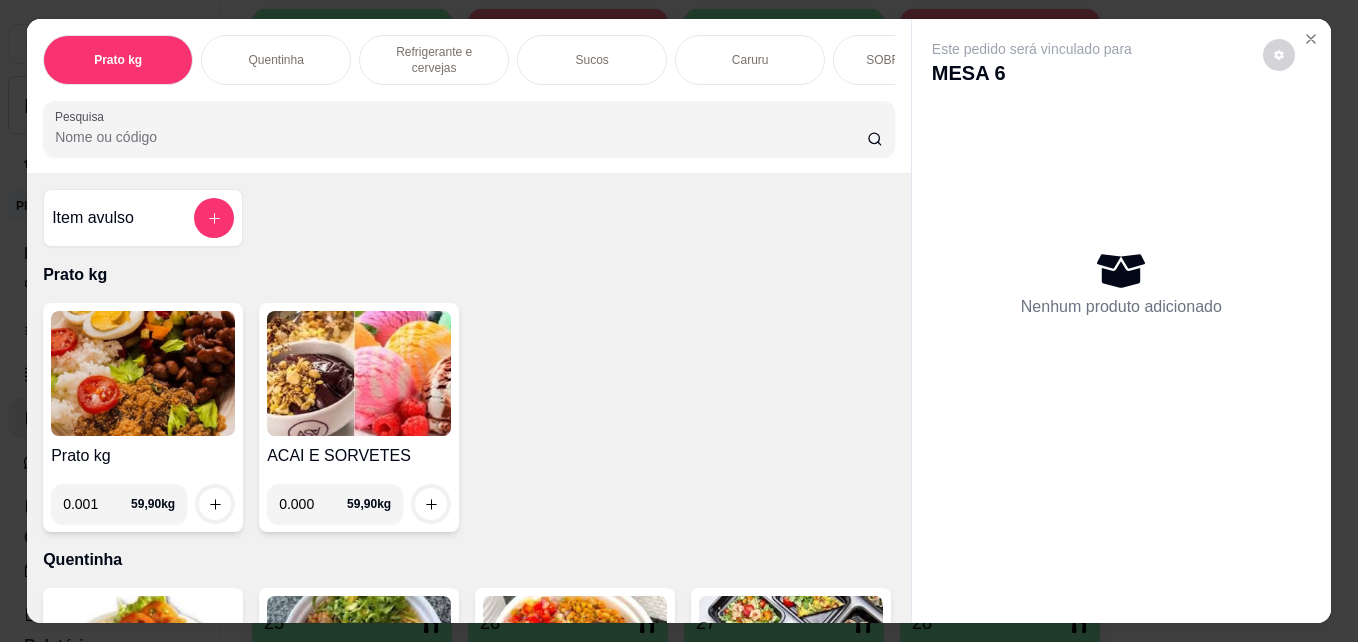 click on "0.001" at bounding box center (97, 504) 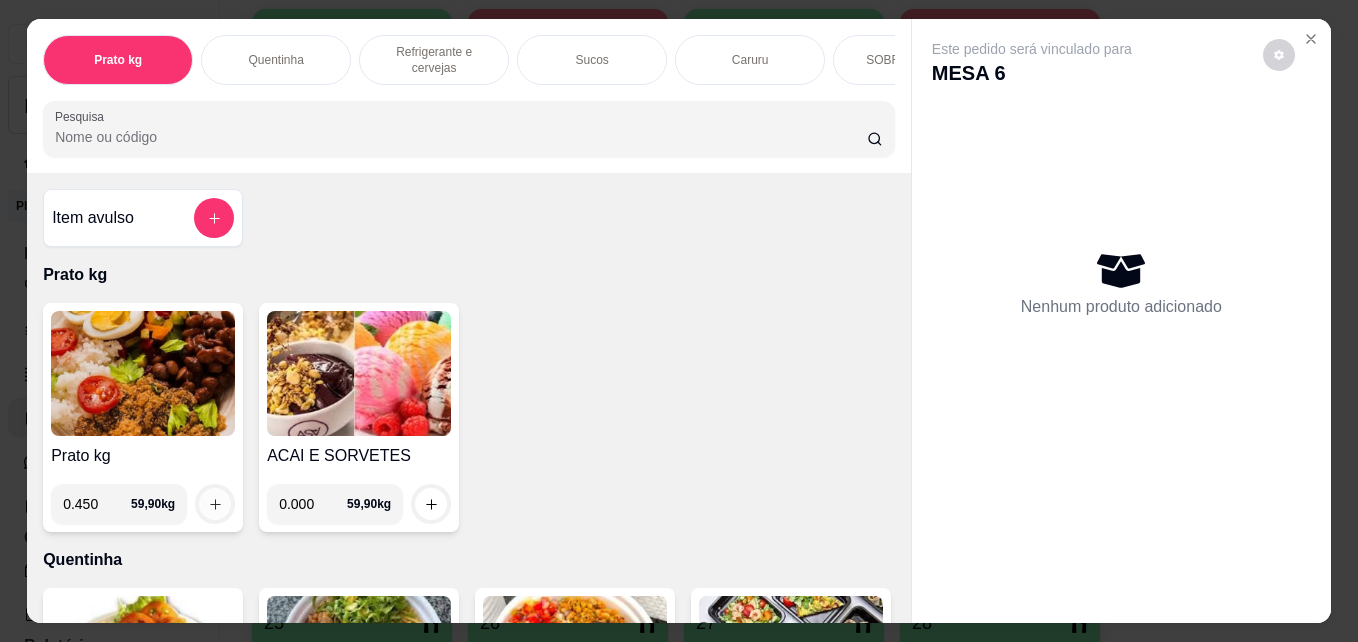 type on "0.450" 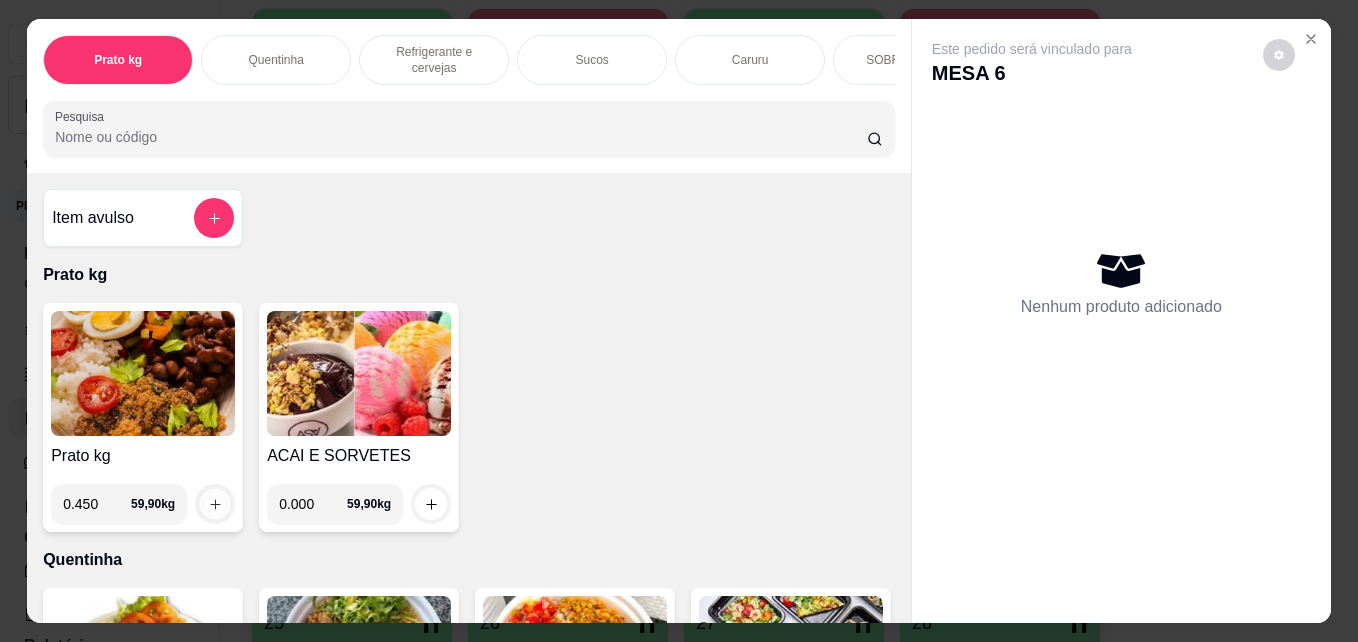 click 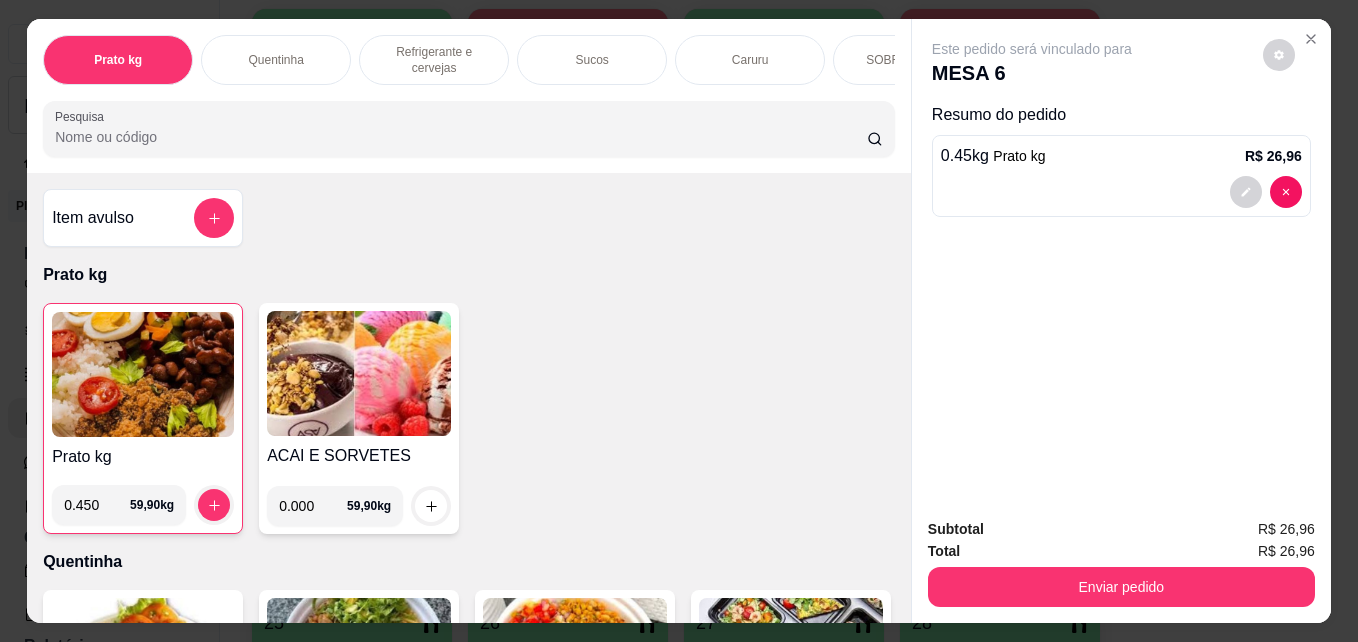 click on "Refrigerante e cervejas" at bounding box center (434, 60) 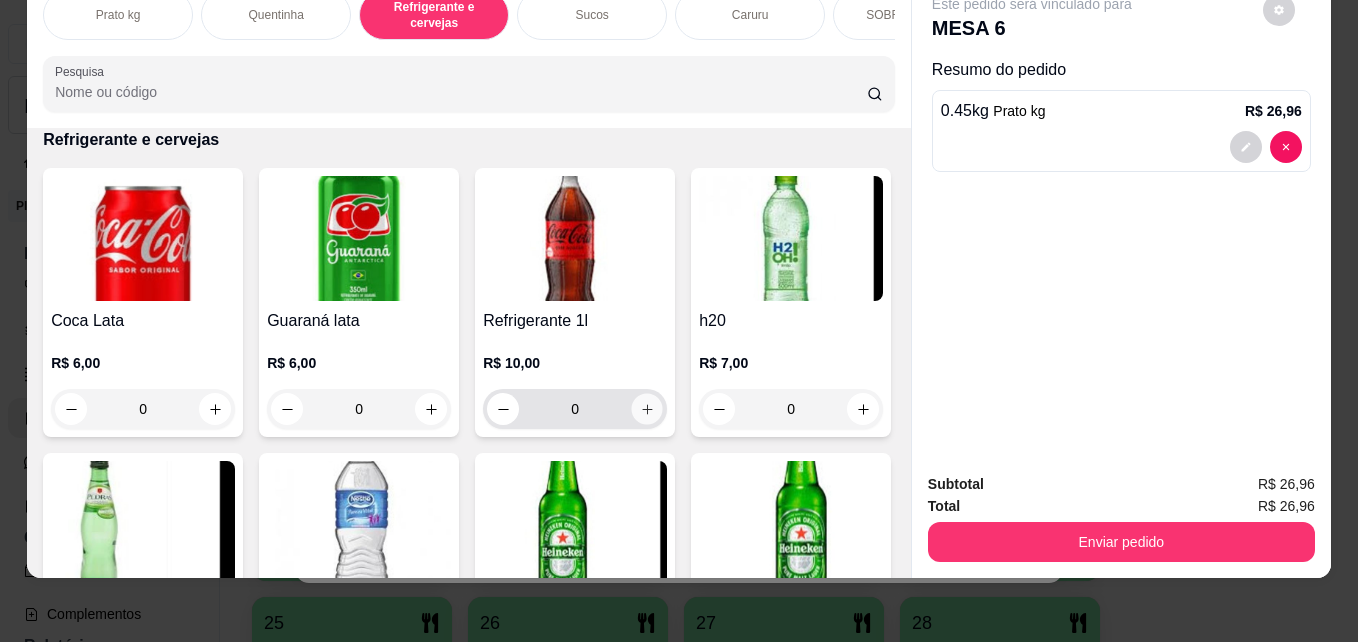 click at bounding box center [647, 409] 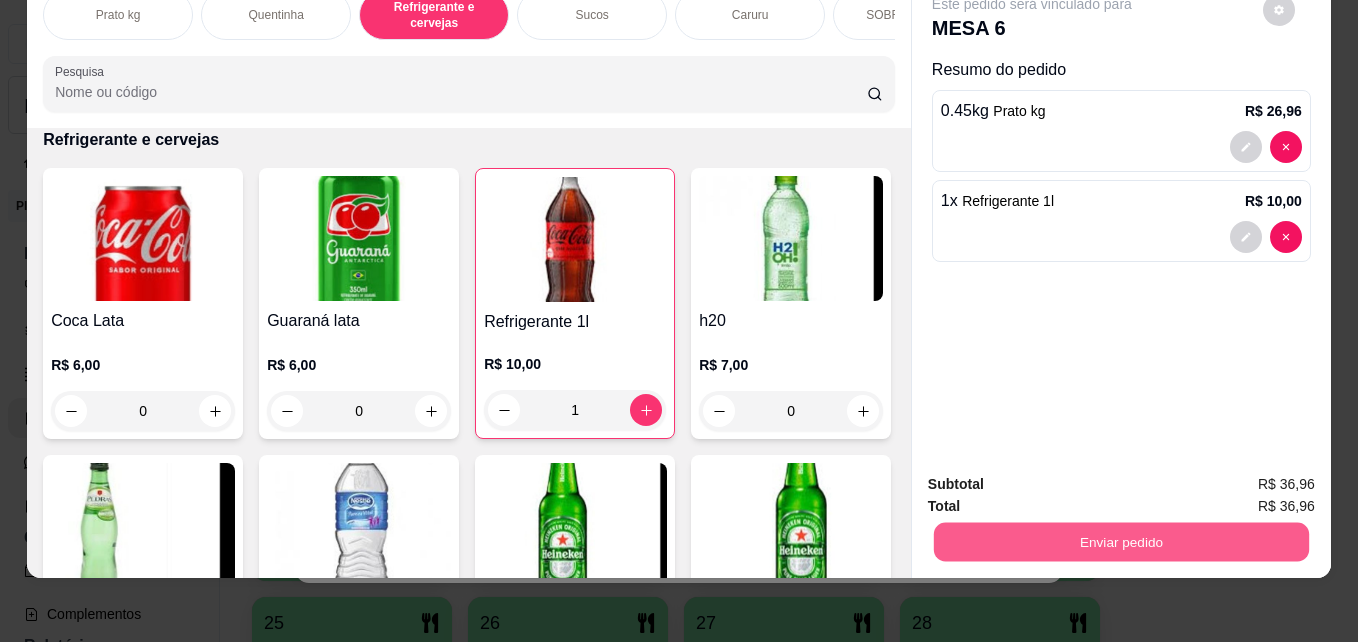 click on "Enviar pedido" at bounding box center (1121, 541) 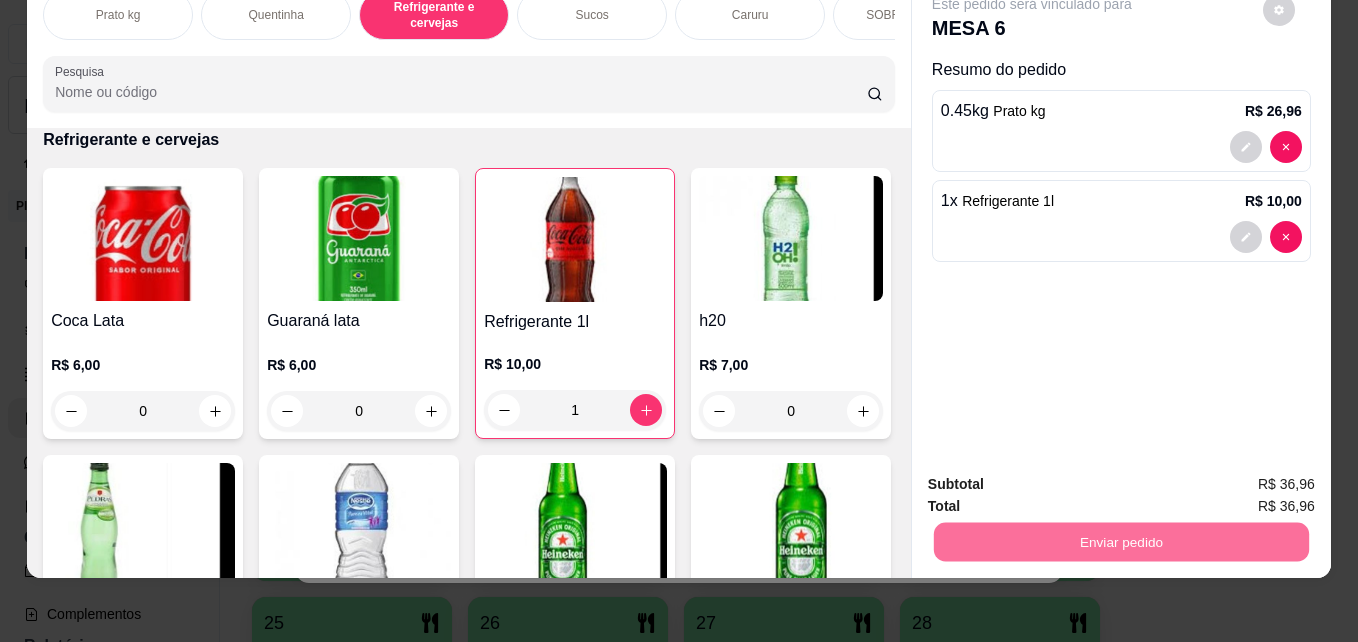 click on "Não registrar e enviar pedido" at bounding box center [1055, 477] 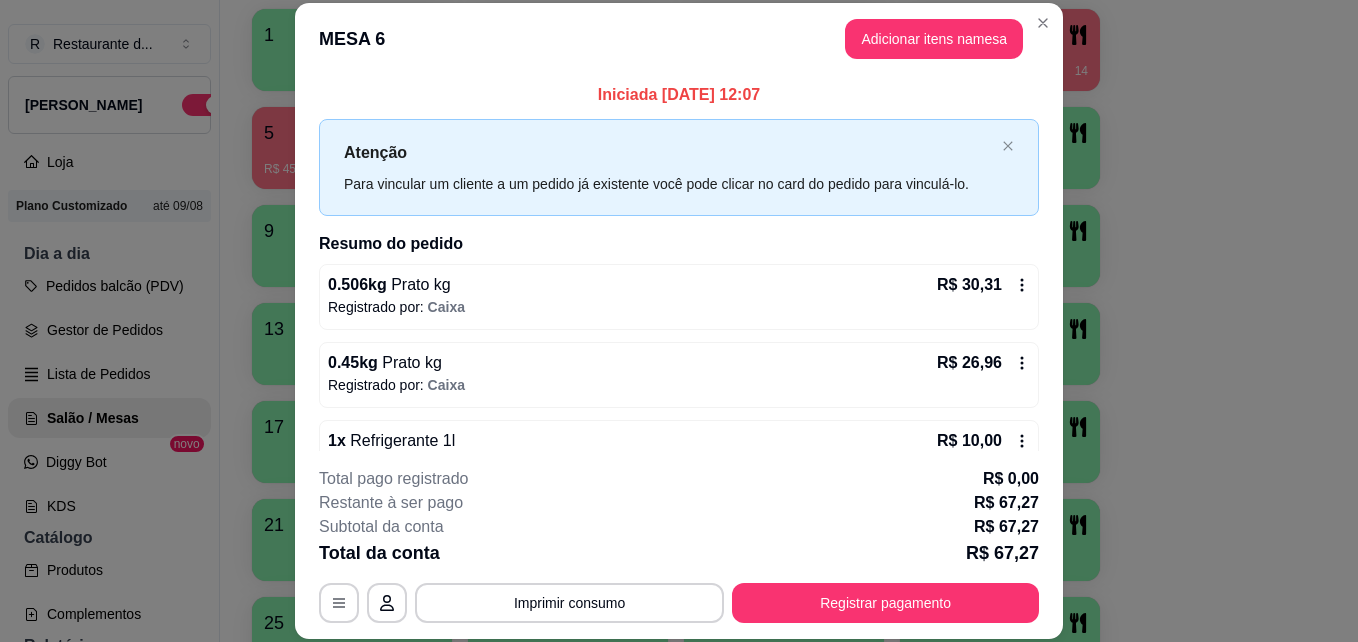 scroll, scrollTop: 42, scrollLeft: 0, axis: vertical 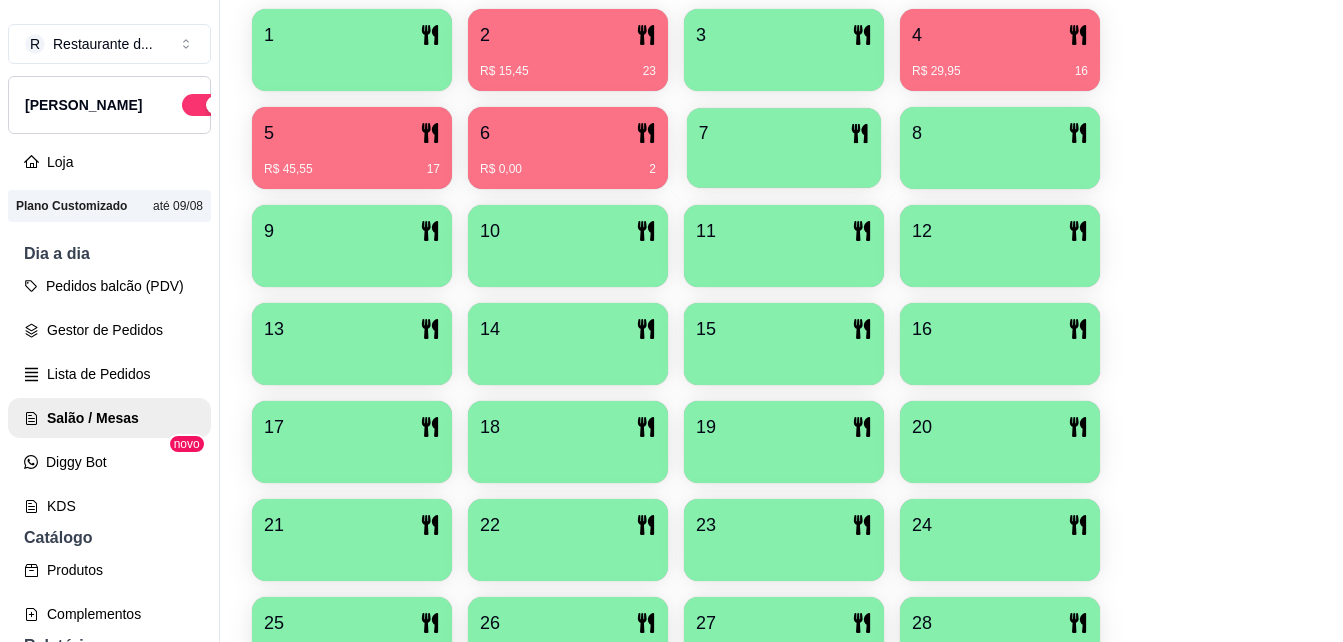 click at bounding box center (784, 161) 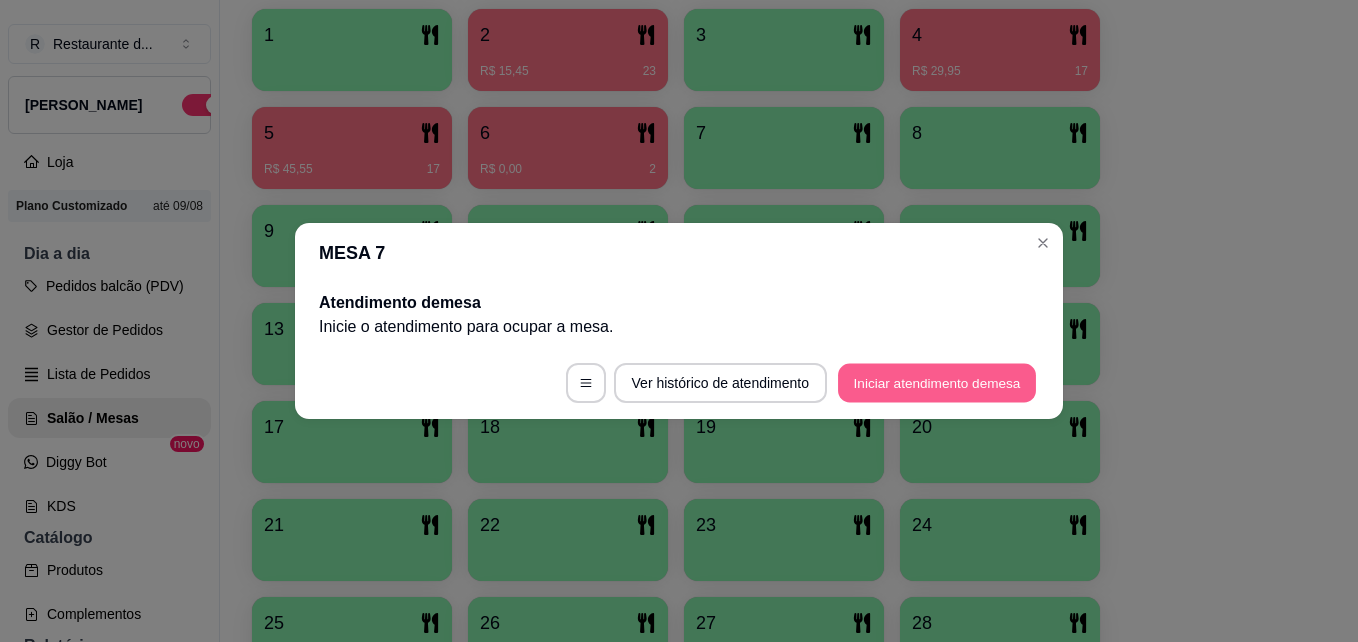 click on "Iniciar atendimento de  mesa" at bounding box center [937, 383] 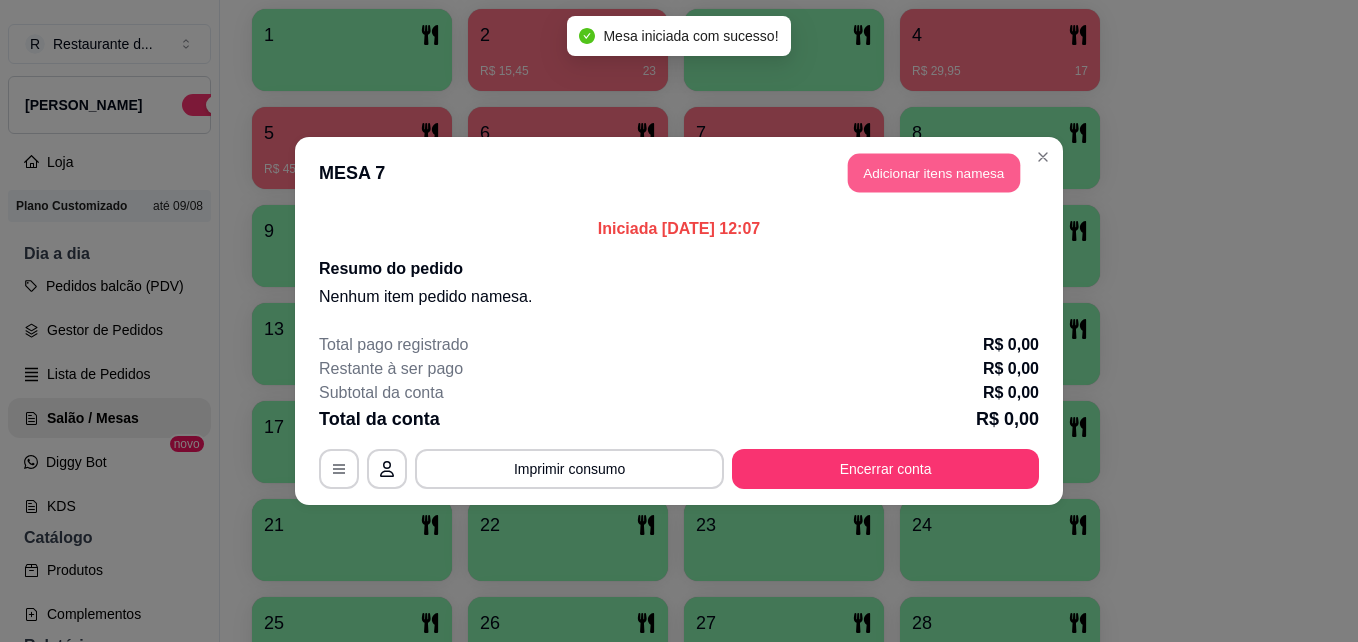 click on "Adicionar itens na  mesa" at bounding box center [934, 173] 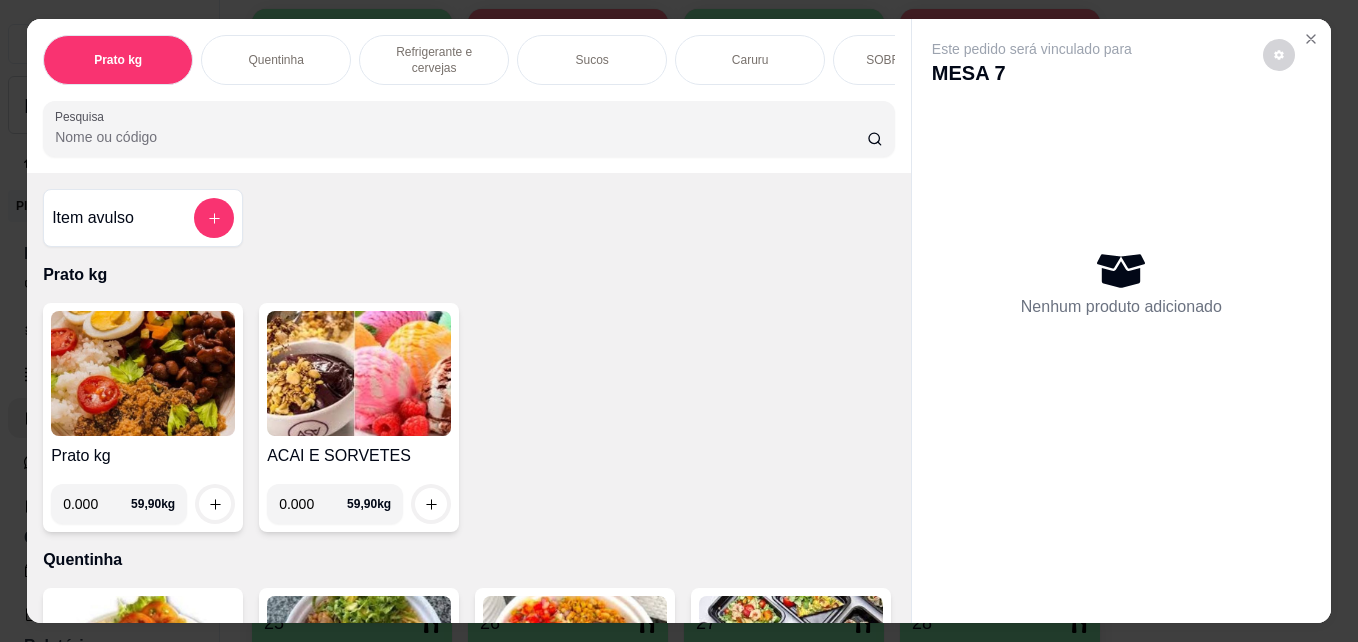 click on "0.000" at bounding box center (97, 504) 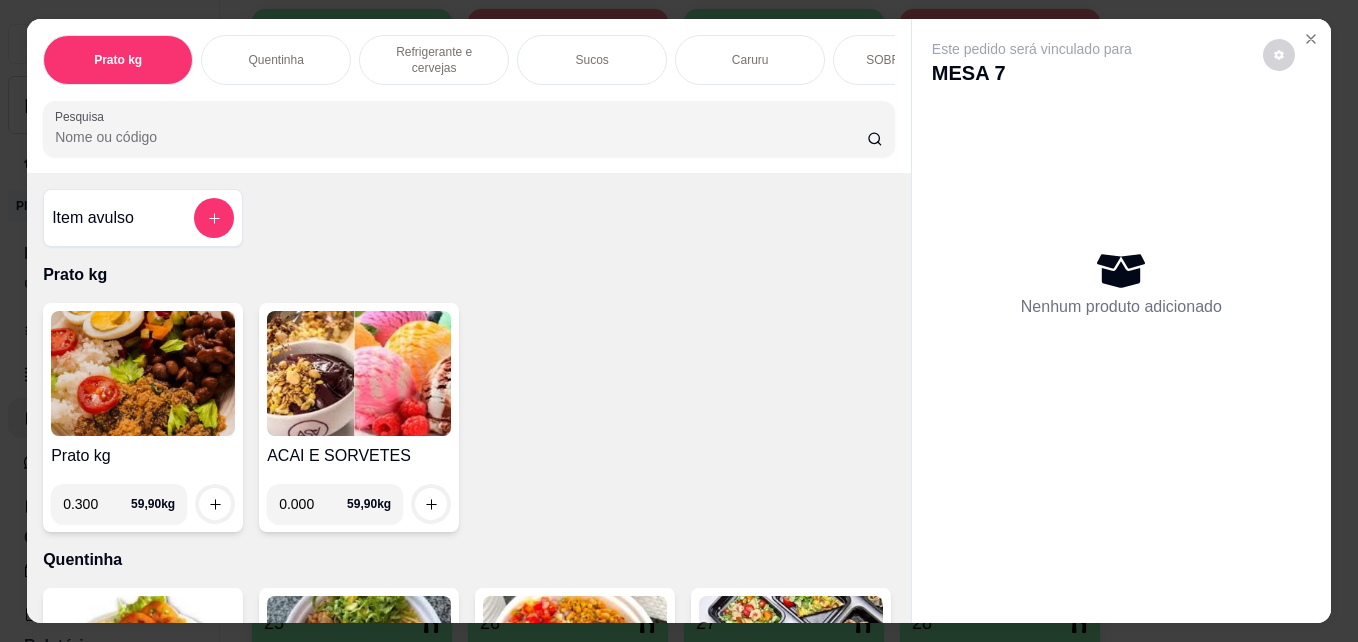 type on "0.300" 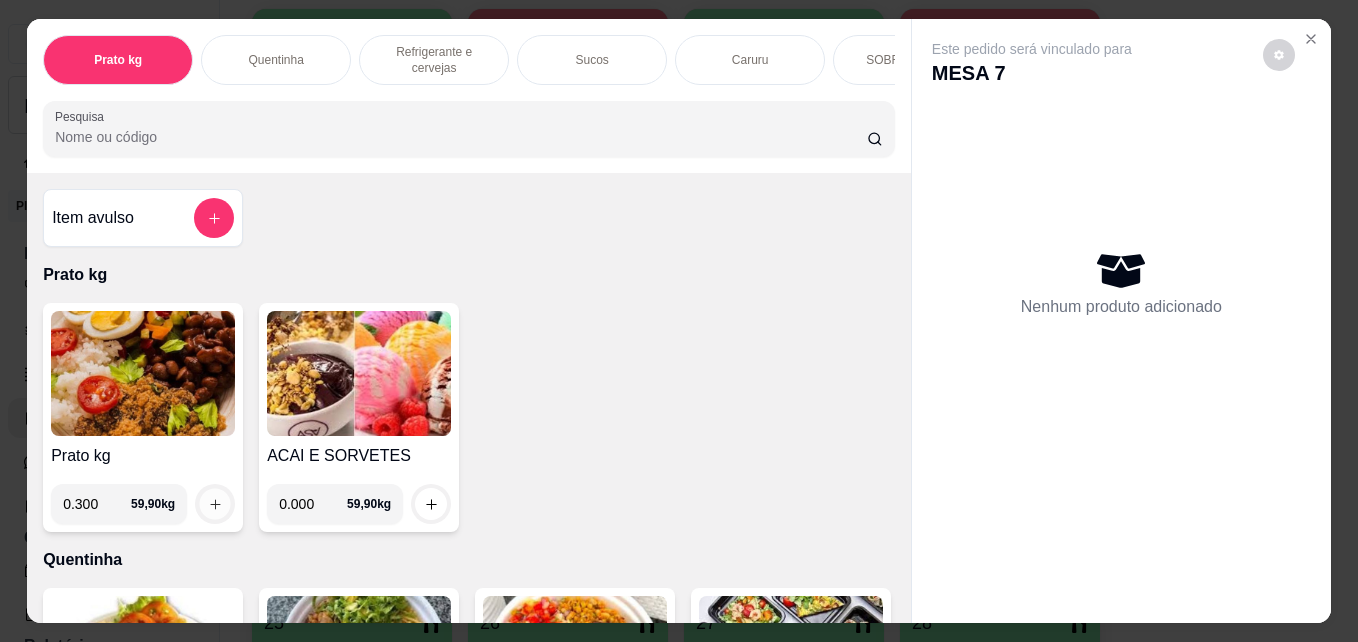 click 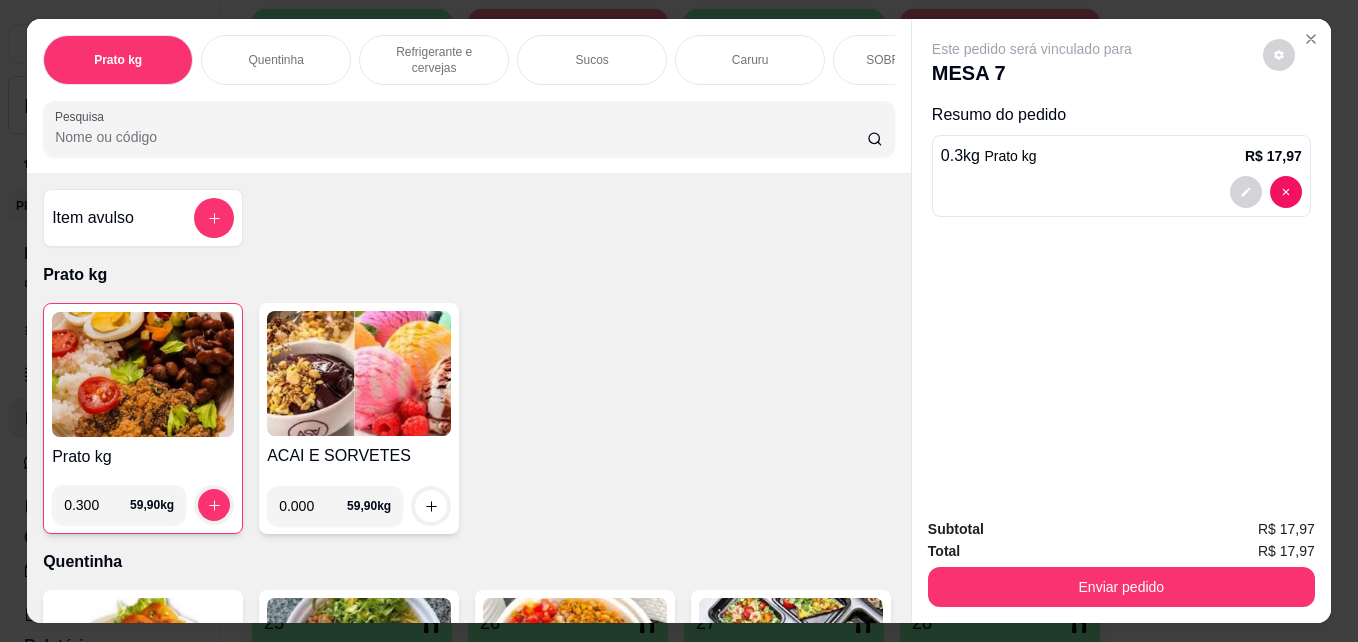 click on "Refrigerante e cervejas" at bounding box center (434, 60) 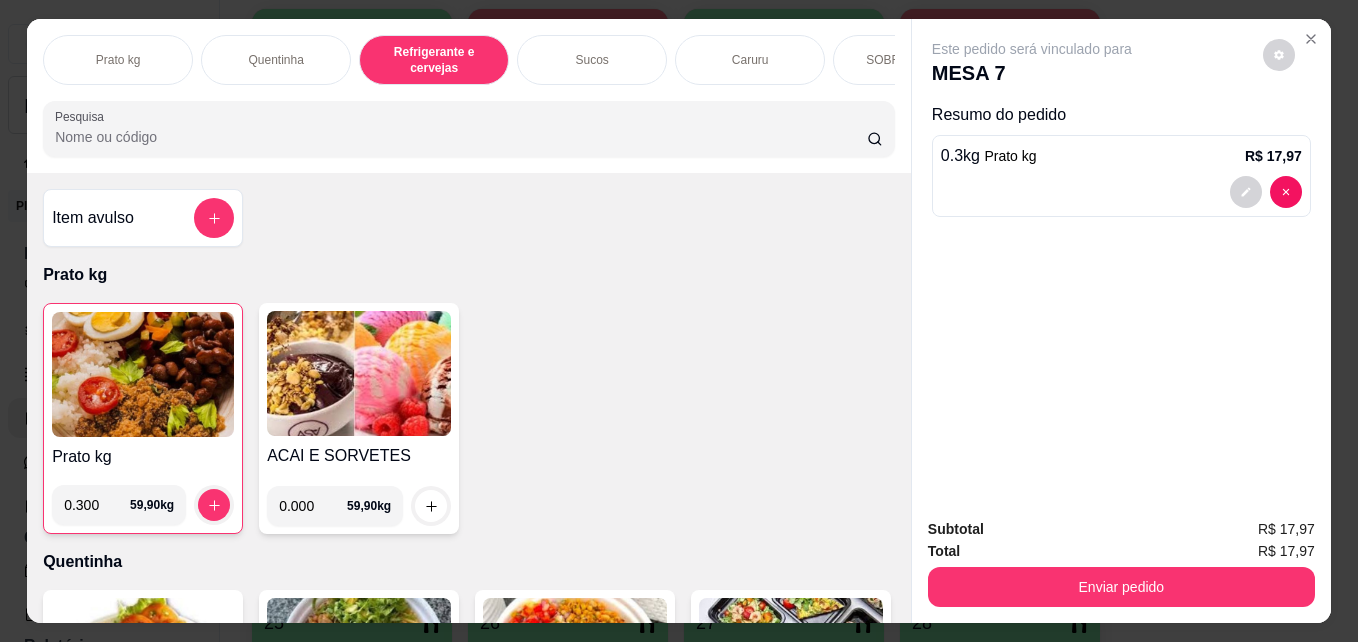 scroll, scrollTop: 987, scrollLeft: 0, axis: vertical 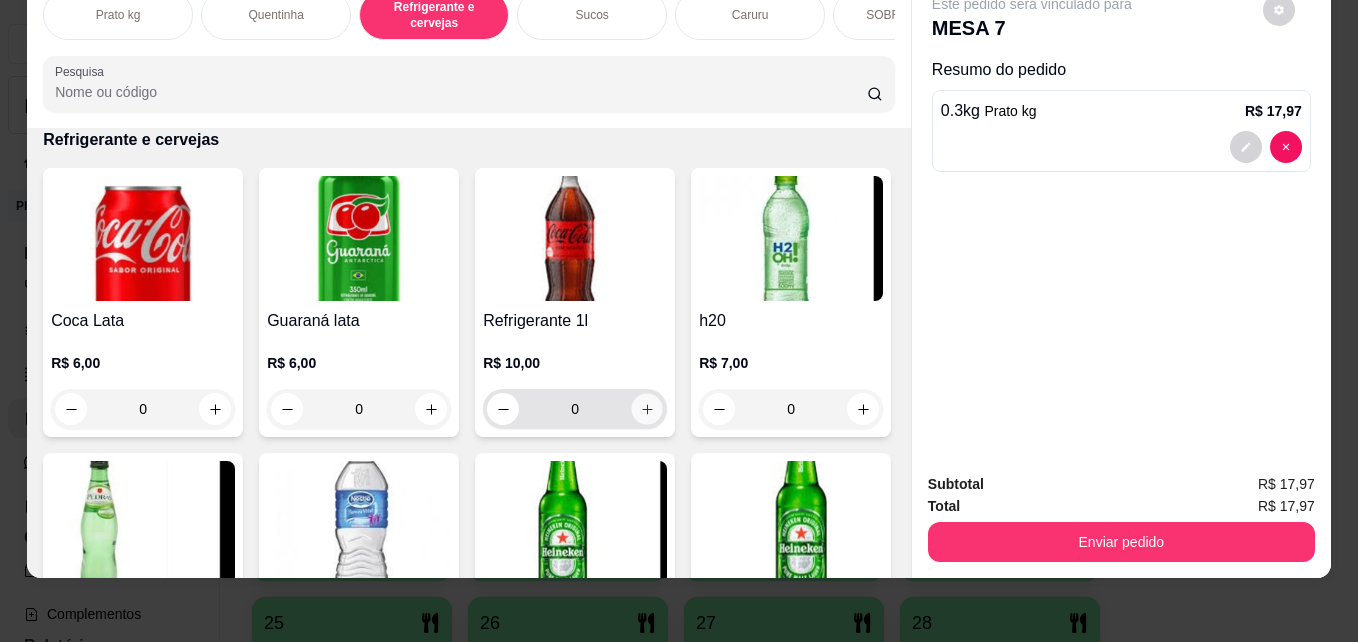 click at bounding box center [647, 409] 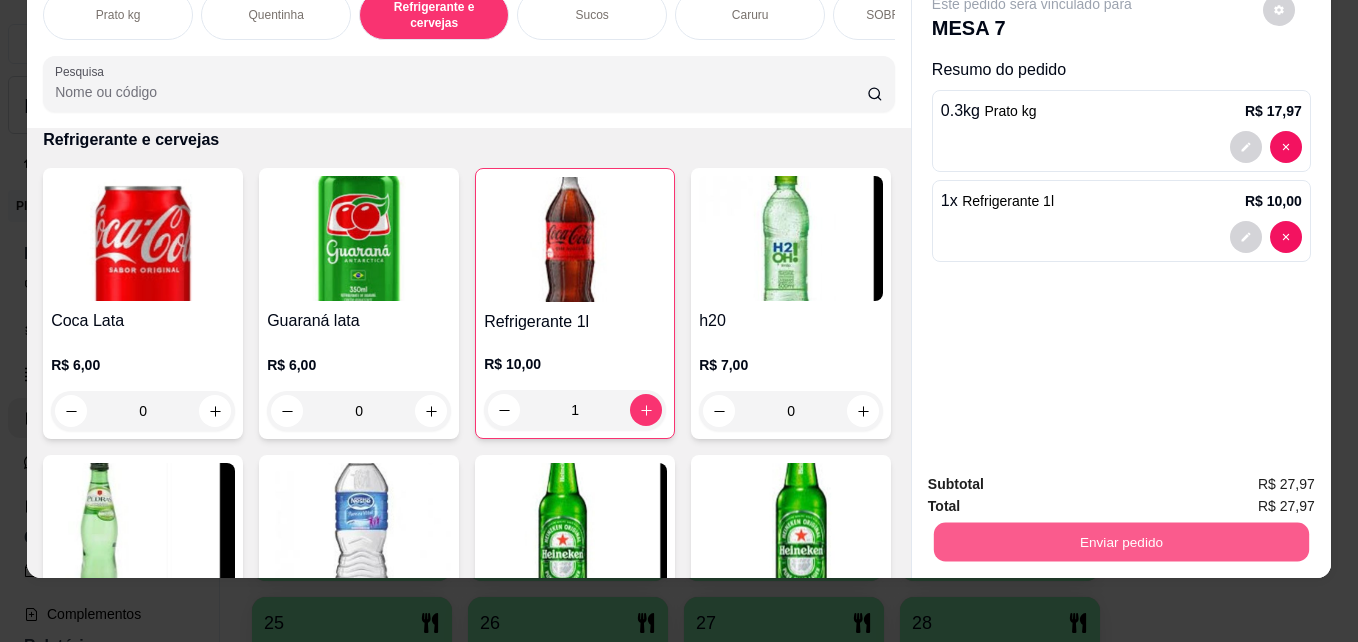 click on "Enviar pedido" at bounding box center (1121, 541) 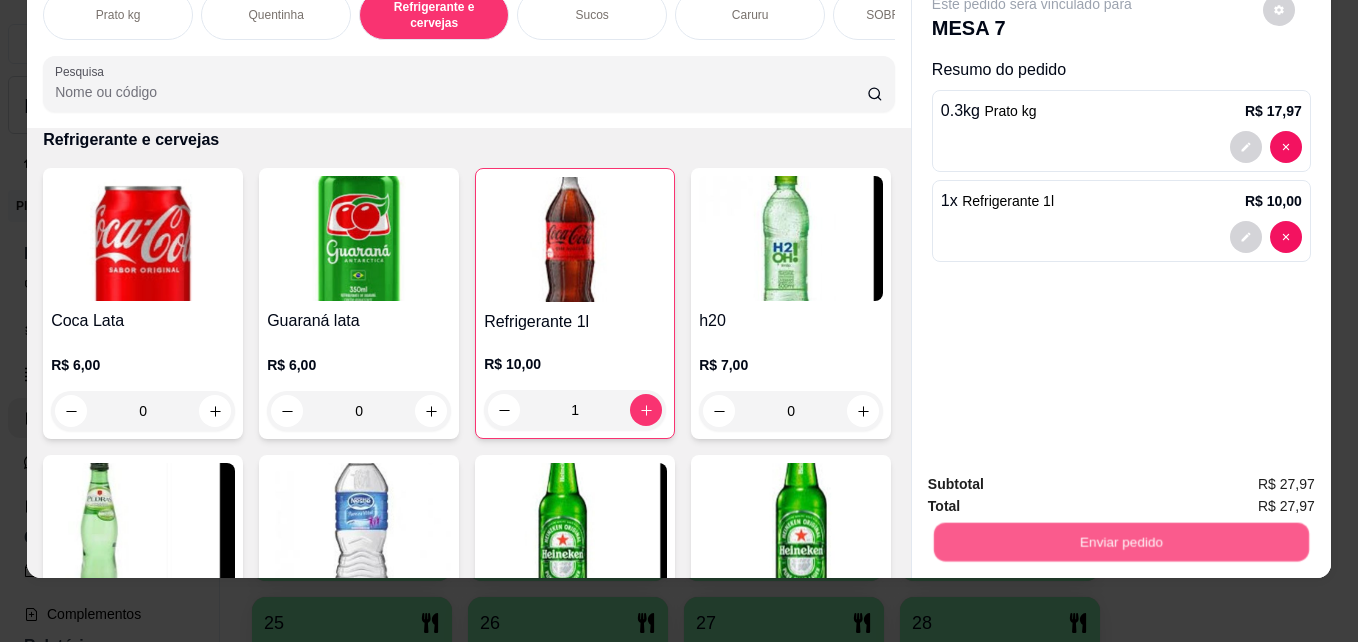 click on "Enviar pedido" at bounding box center [1121, 541] 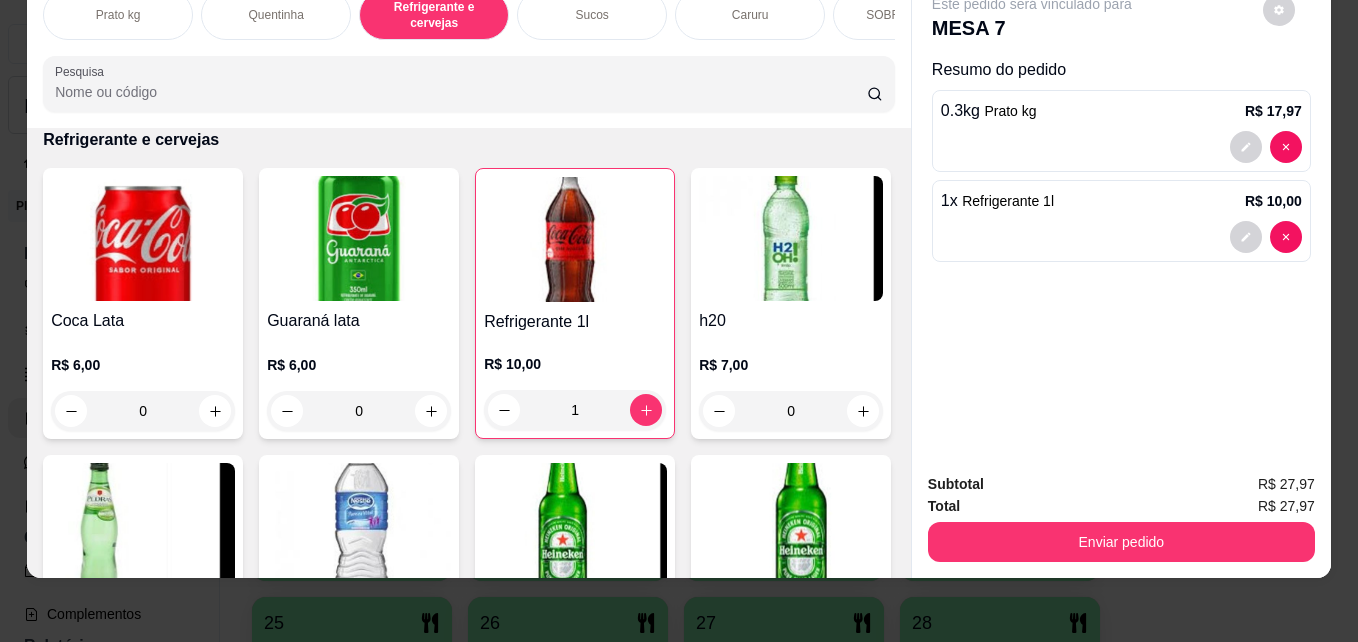 click on "Subtotal R$ 27,97 Total R$ 27,97 Enviar pedido" at bounding box center [1121, 517] 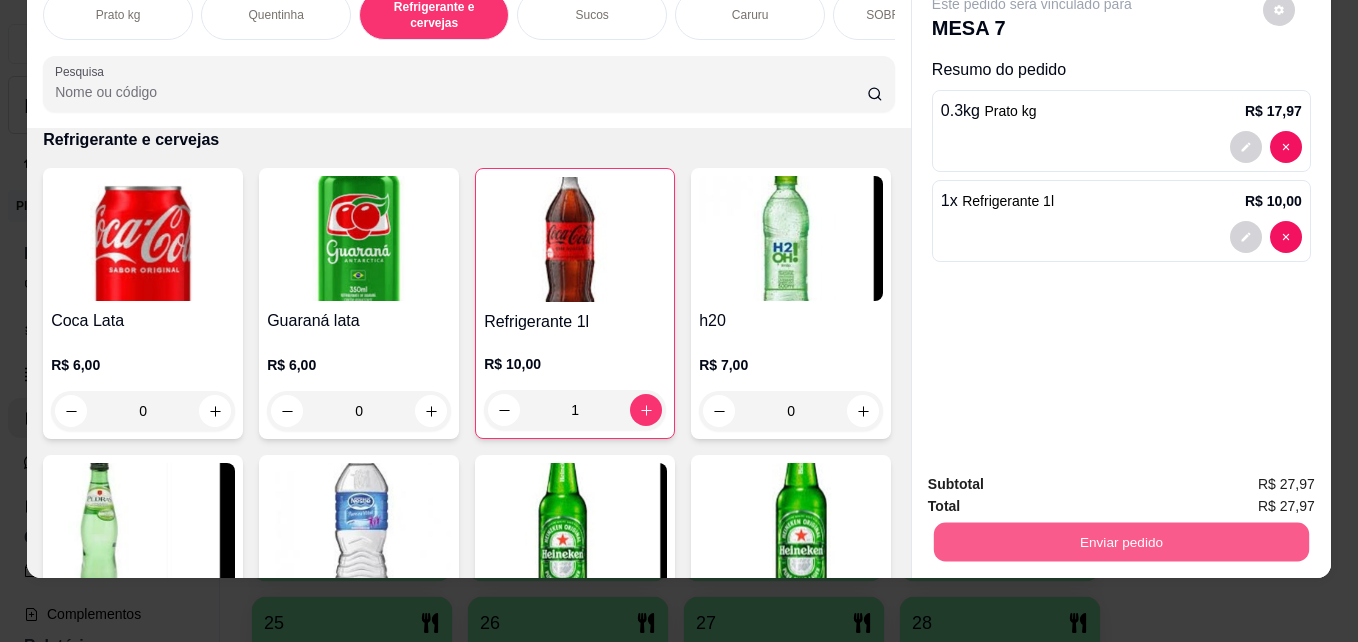 click on "Enviar pedido" at bounding box center (1121, 539) 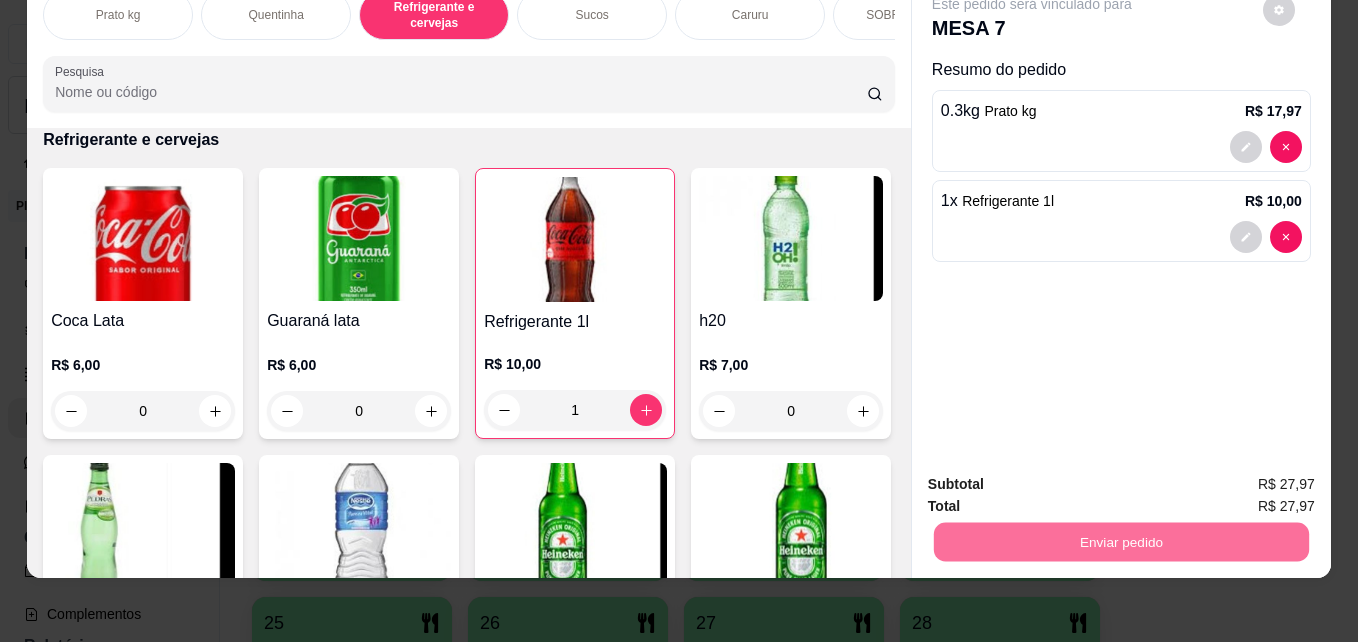 click on "Não registrar e enviar pedido" at bounding box center (1055, 477) 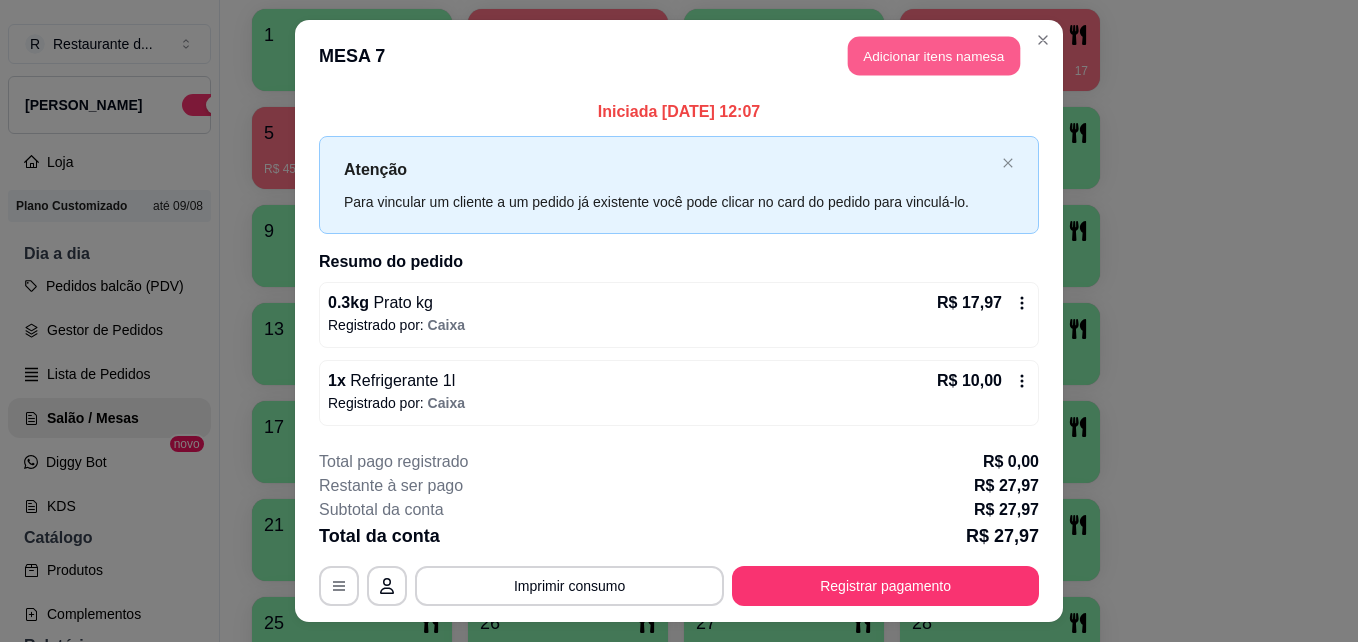 click on "Adicionar itens na  mesa" at bounding box center [934, 56] 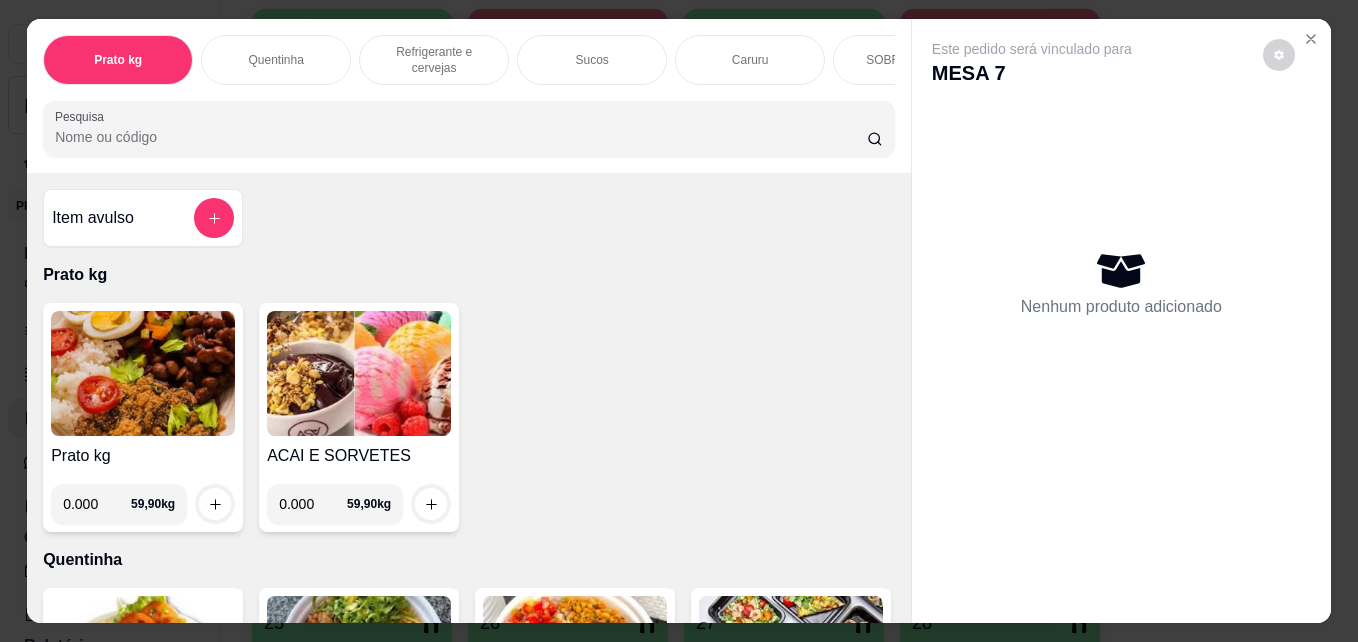 click on "0.000" at bounding box center (97, 504) 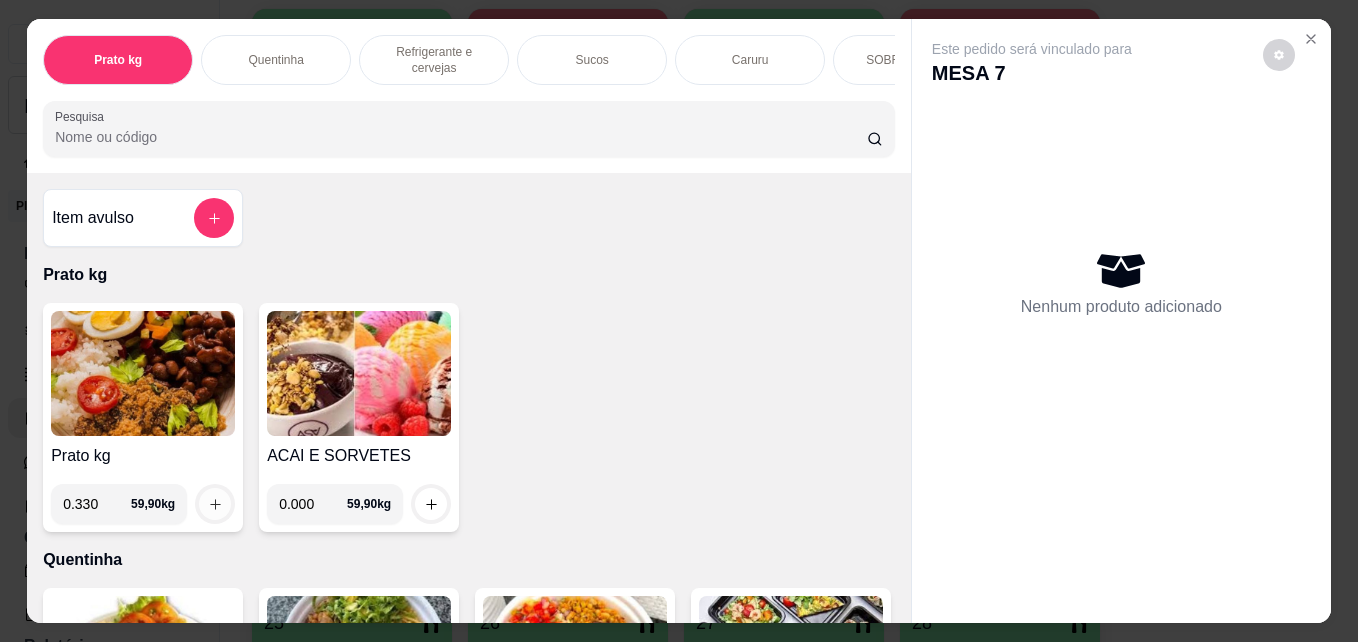 type on "0.330" 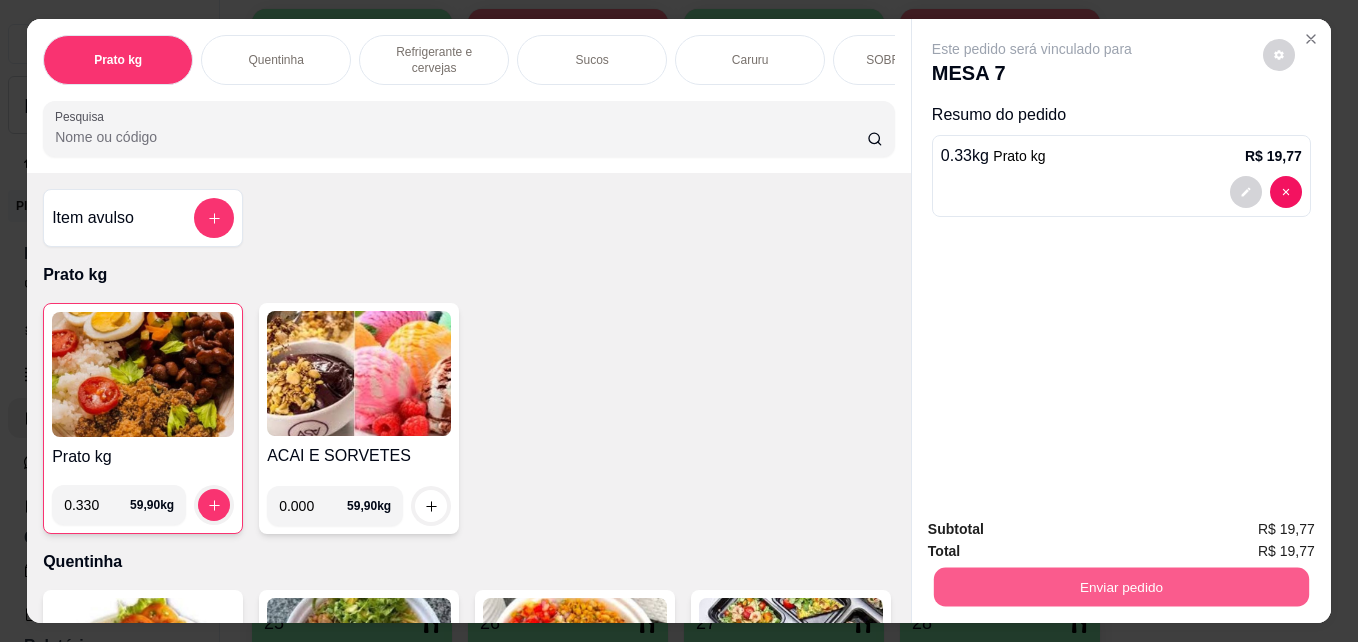 click on "Enviar pedido" at bounding box center [1121, 586] 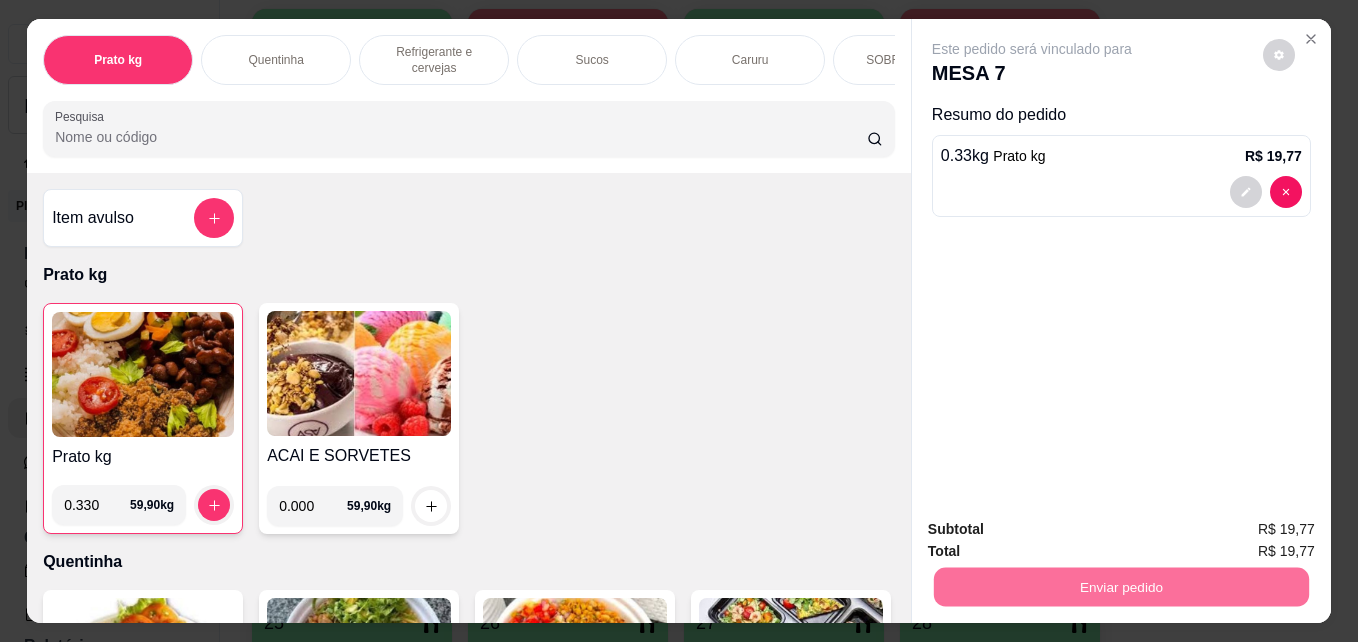 click on "Não registrar e enviar pedido" at bounding box center (1055, 529) 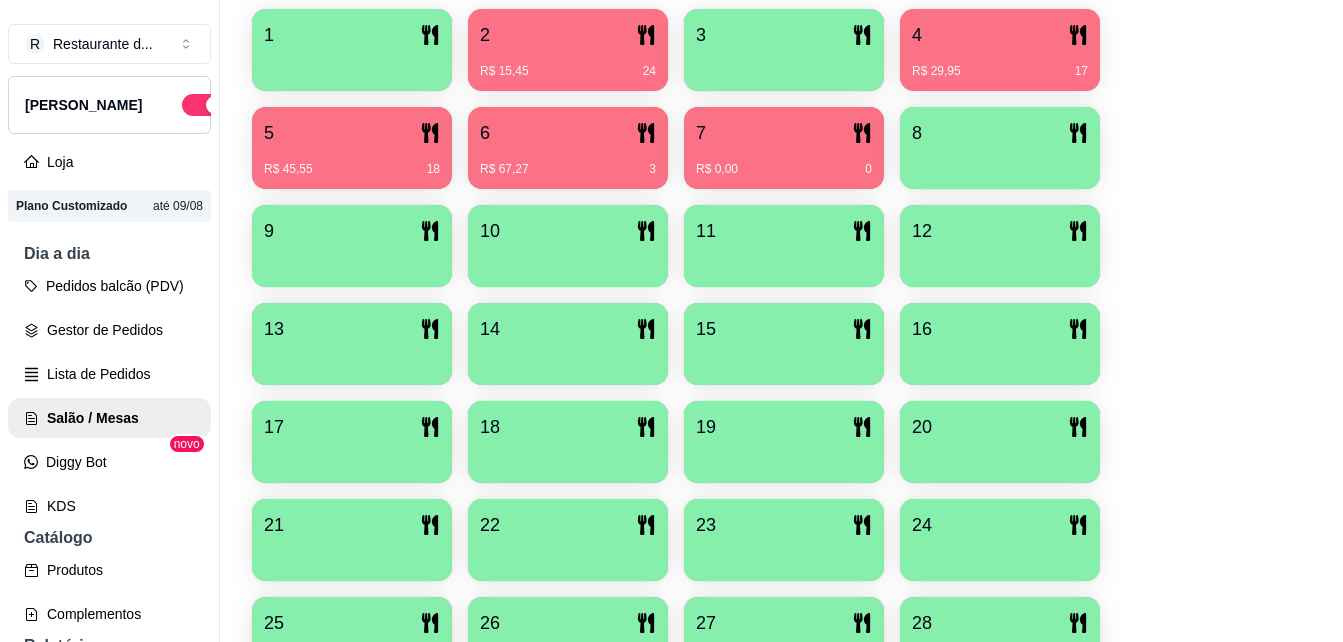 click on "1 2 R$ 15,45 24 3 4 R$ 29,95 17 5 R$ 45,55 18 6 R$ 67,27 3 7 R$ 0,00 0 8 9 10 11 12 13 14 15 16 17 18 19 20 21 22 23 24 25 26 27 28 29 30 31 32 33 34 35 36 37 38 39 40" at bounding box center [781, 491] 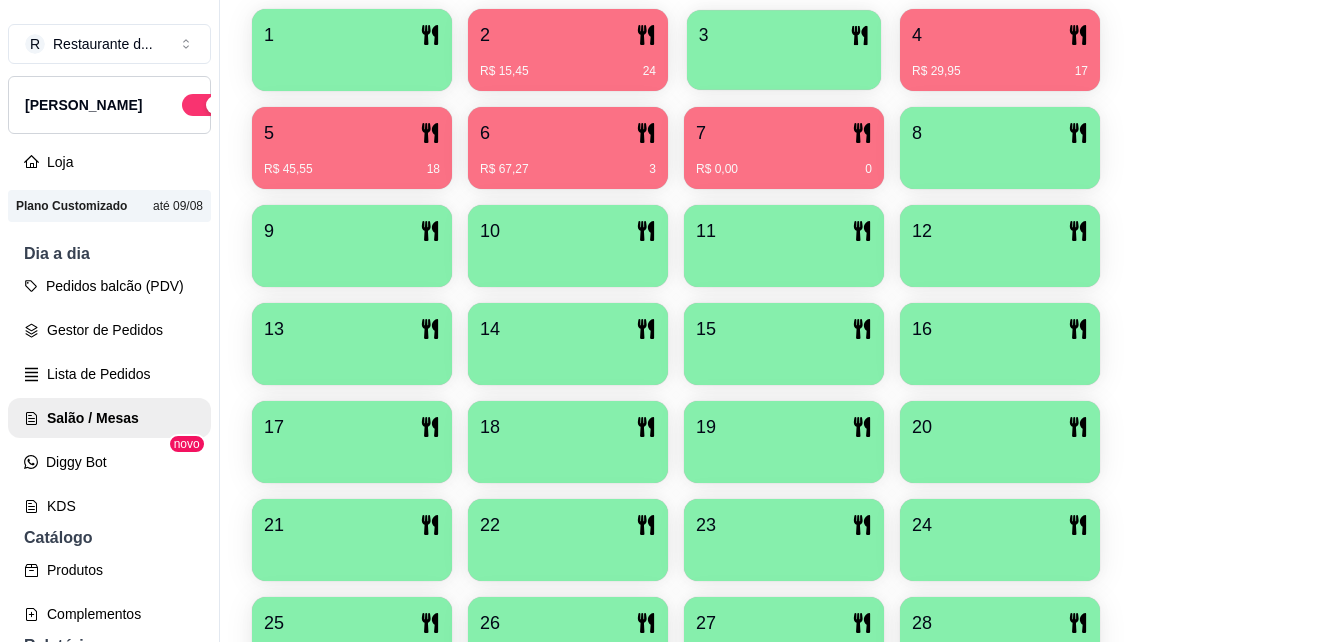 click at bounding box center [784, 63] 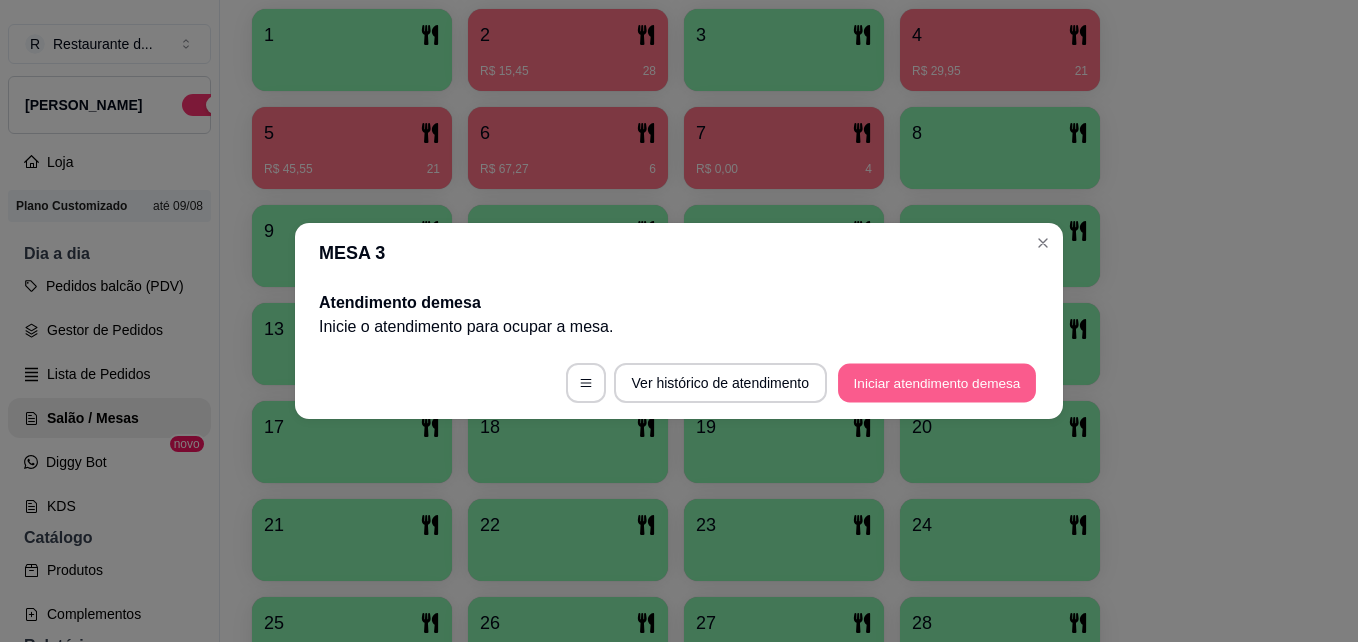 click on "Iniciar atendimento de  mesa" at bounding box center [937, 383] 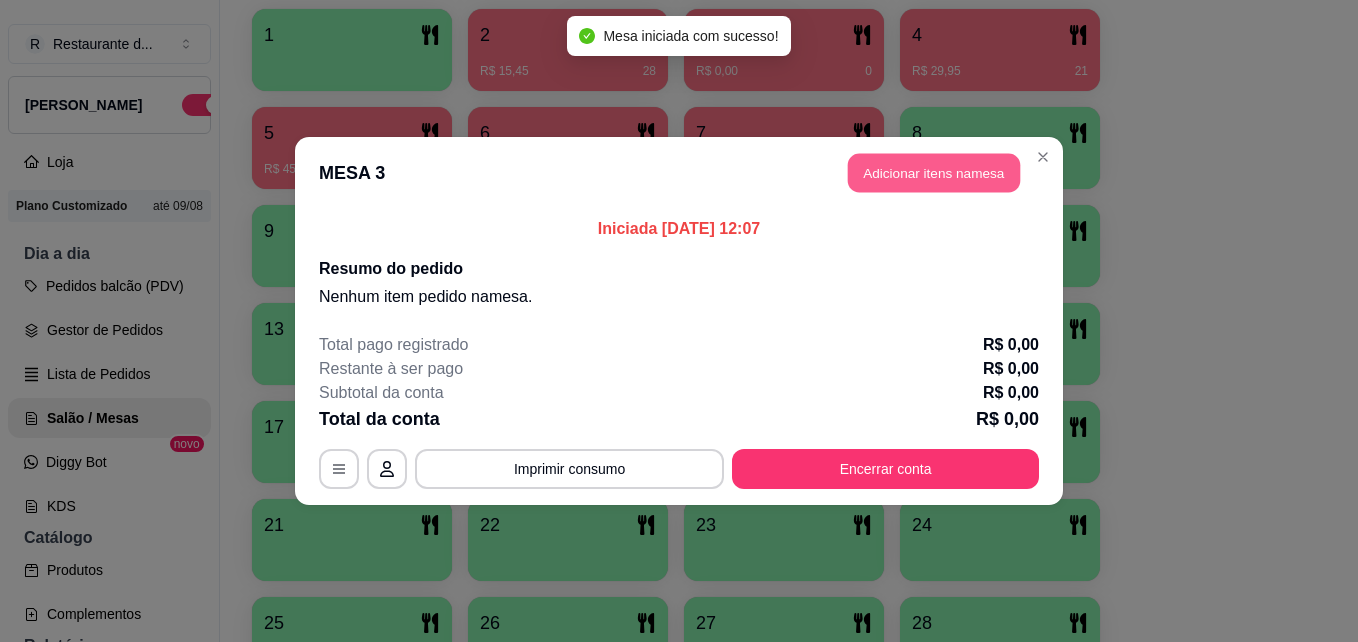 click on "Adicionar itens na  mesa" at bounding box center (934, 173) 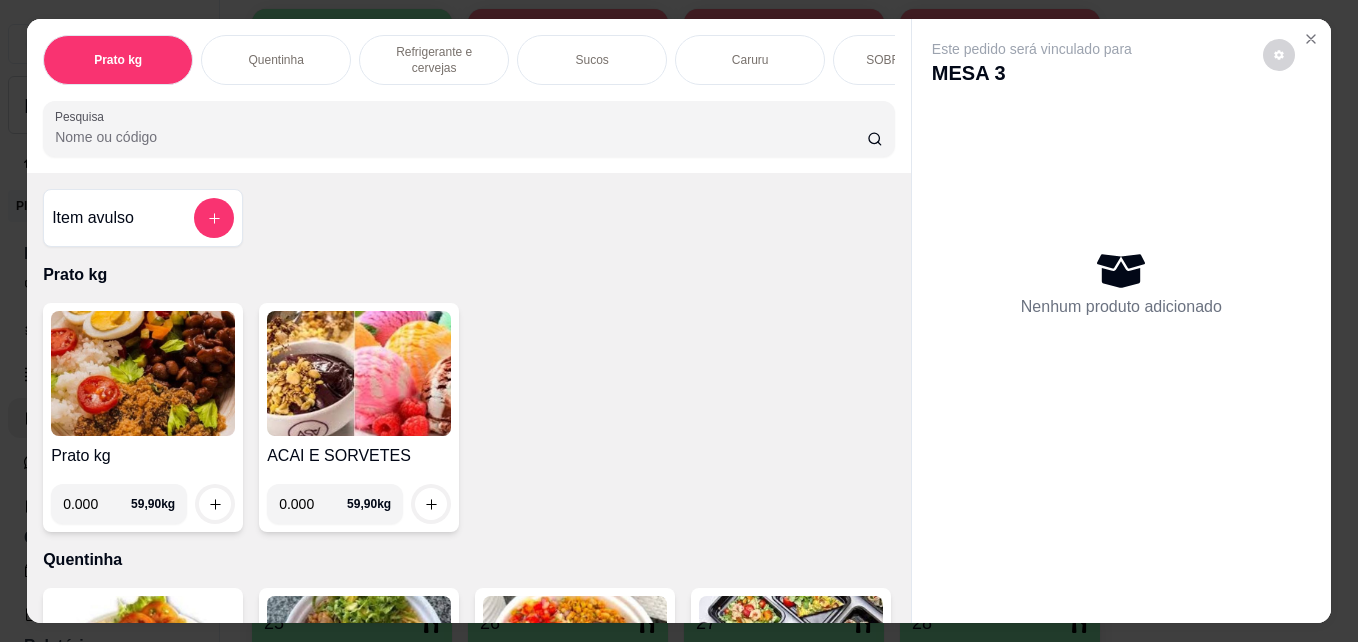 click on "0.000" at bounding box center [97, 504] 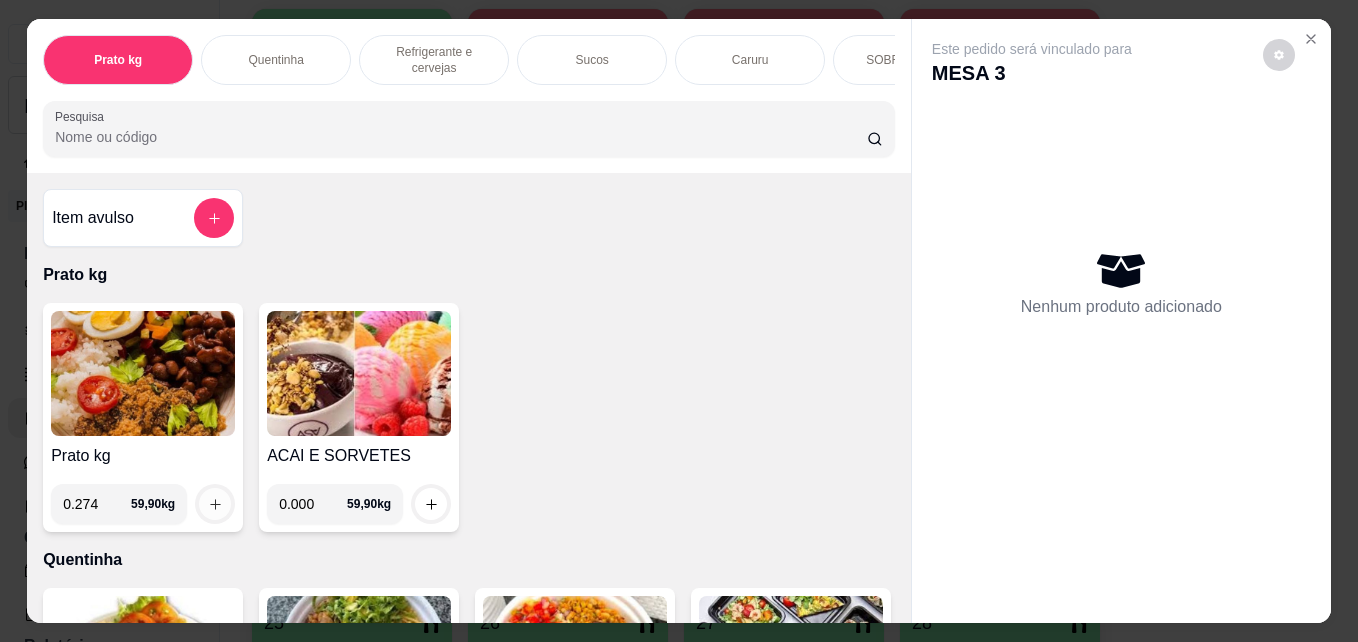 type on "0.274" 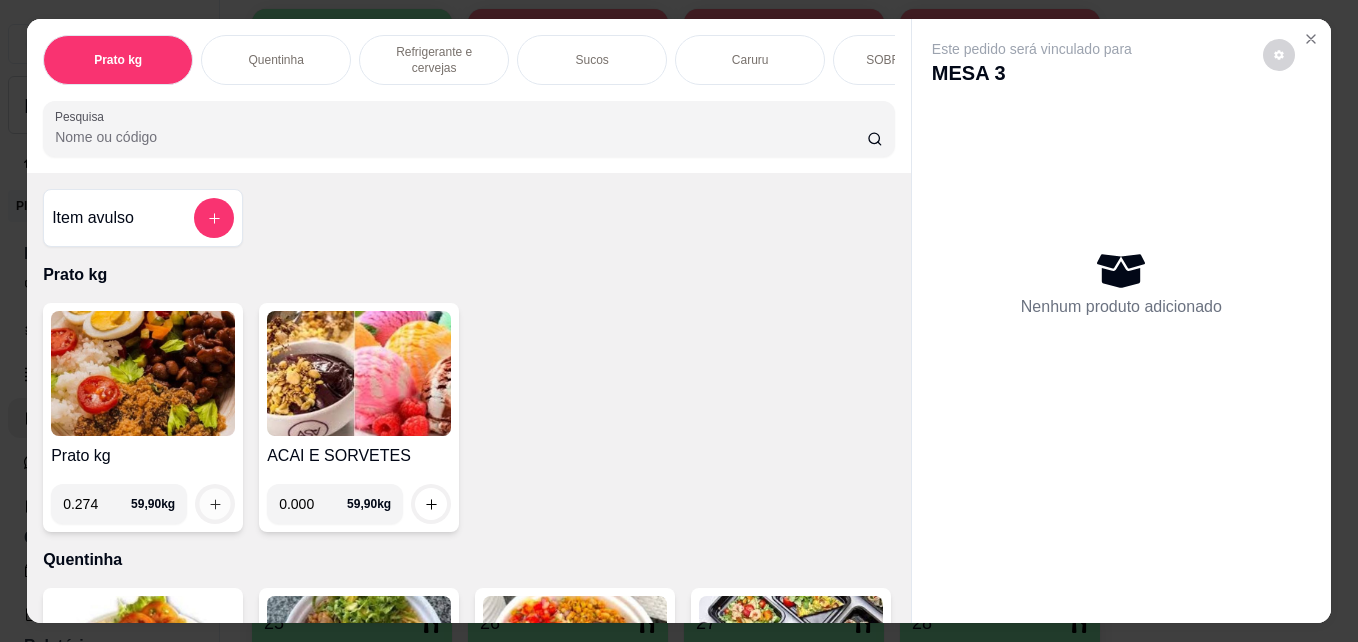 click 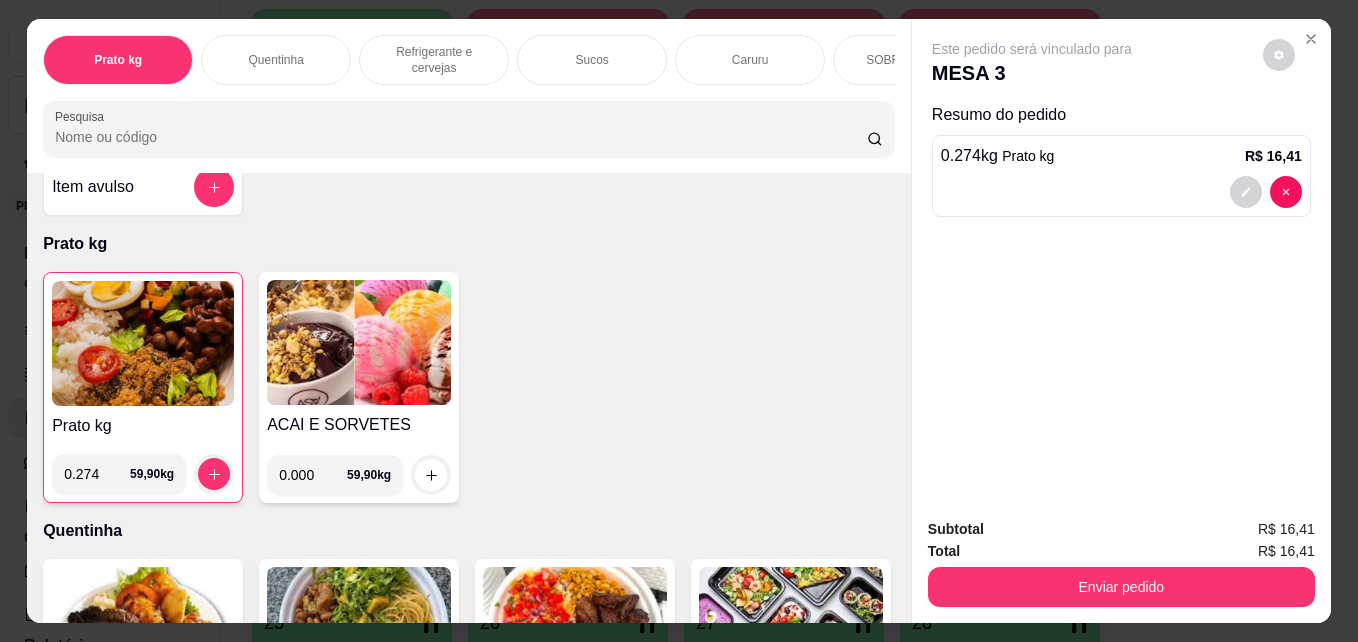 scroll, scrollTop: 40, scrollLeft: 0, axis: vertical 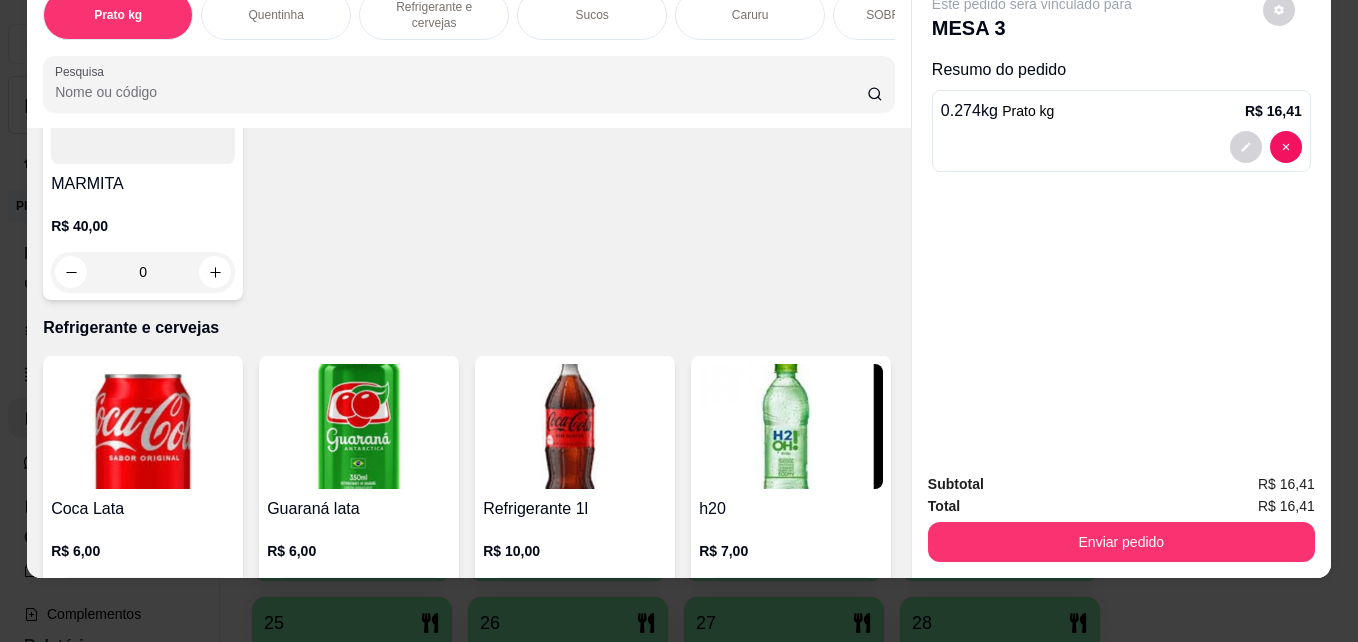 click on "R$ 6,00 0" at bounding box center (143, 569) 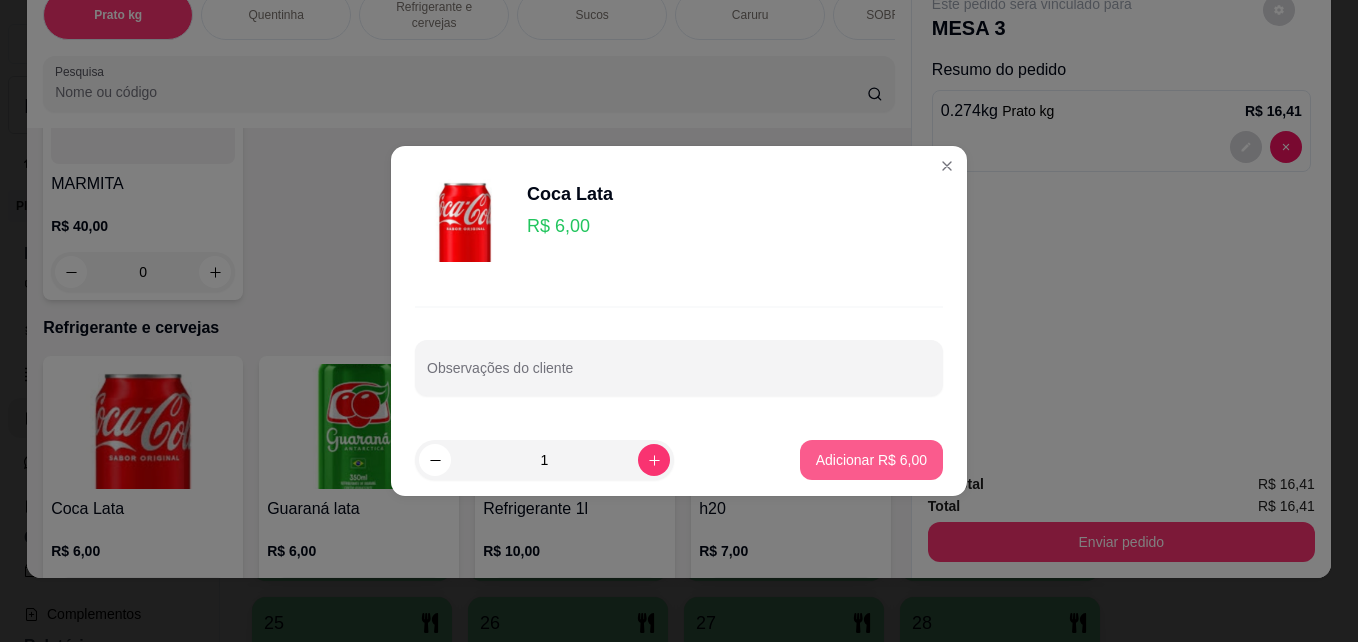 click on "Adicionar   R$ 6,00" at bounding box center [871, 460] 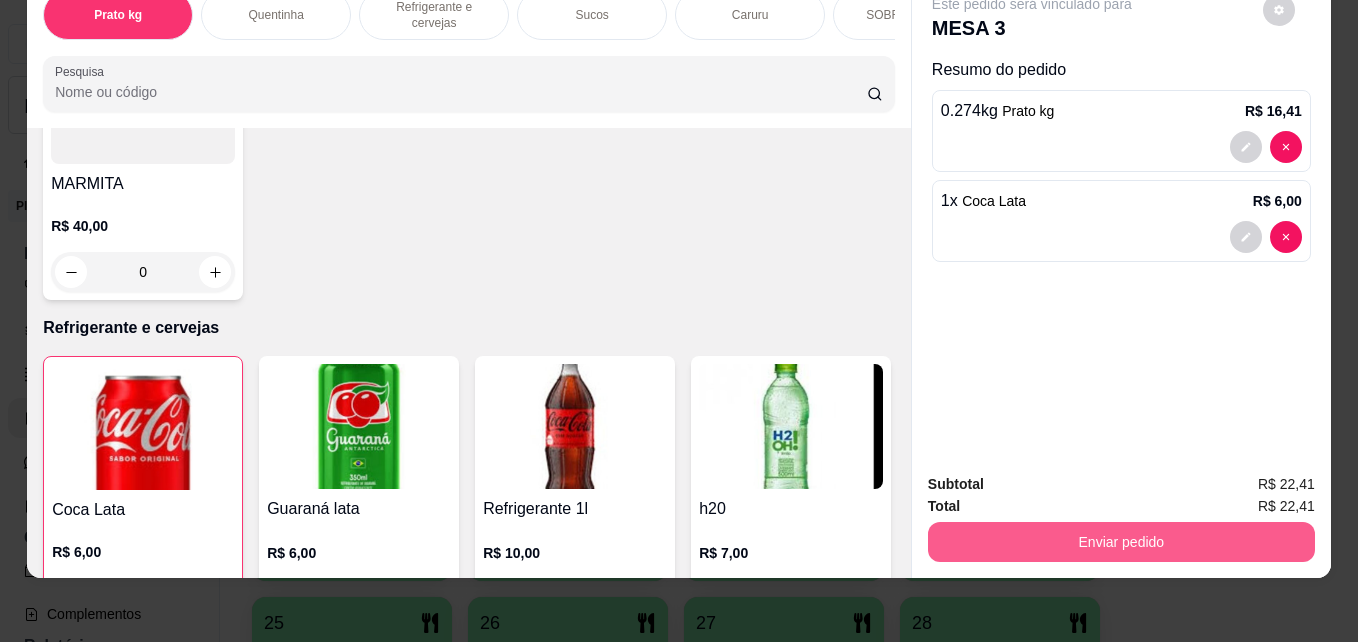 click on "Enviar pedido" at bounding box center (1121, 542) 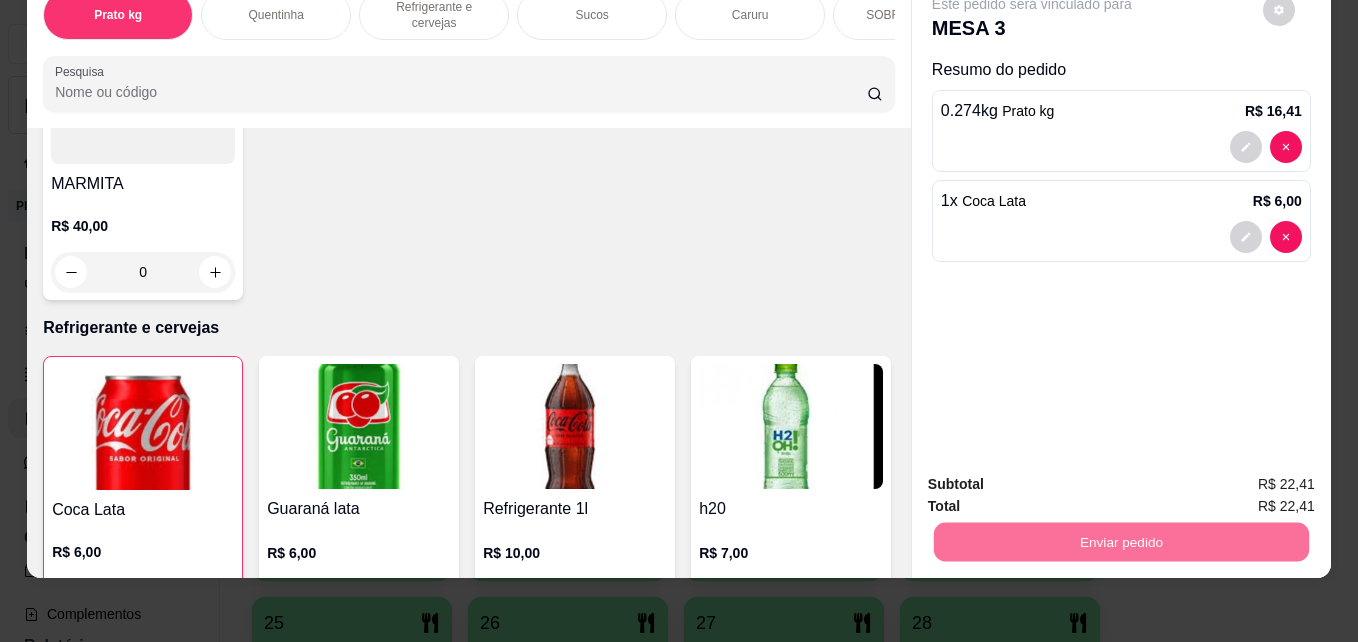 click on "Não registrar e enviar pedido" at bounding box center [1055, 477] 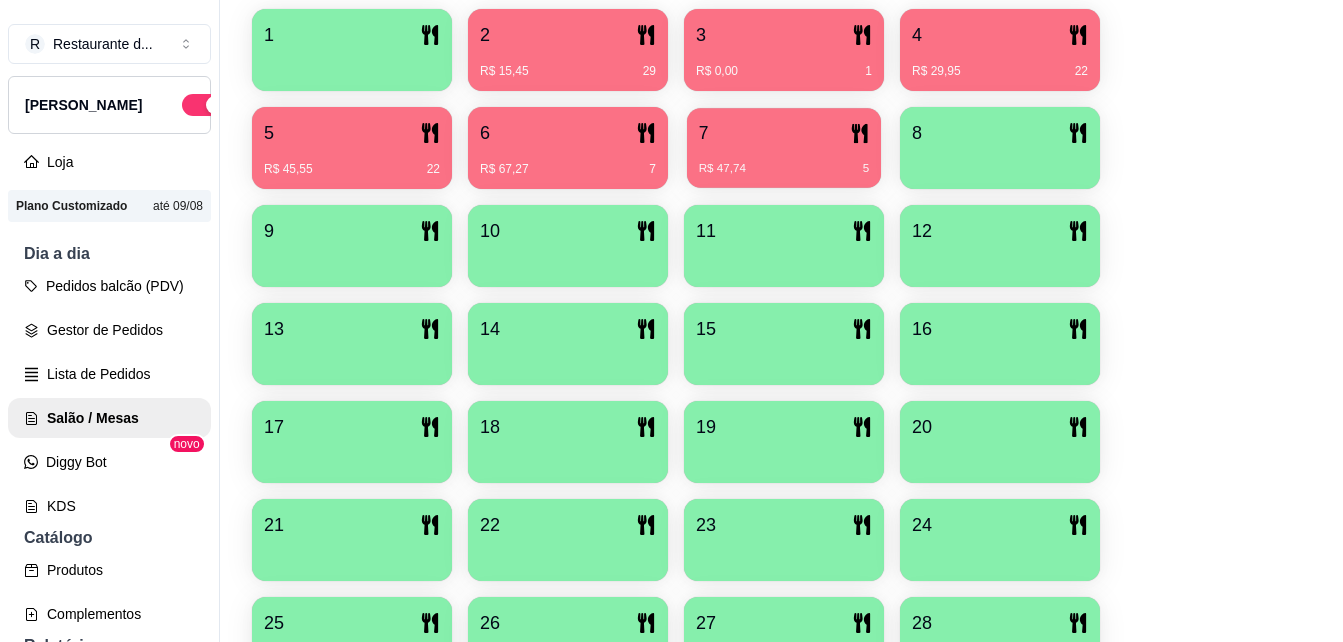 click on "R$ 47,74 5" at bounding box center (784, 169) 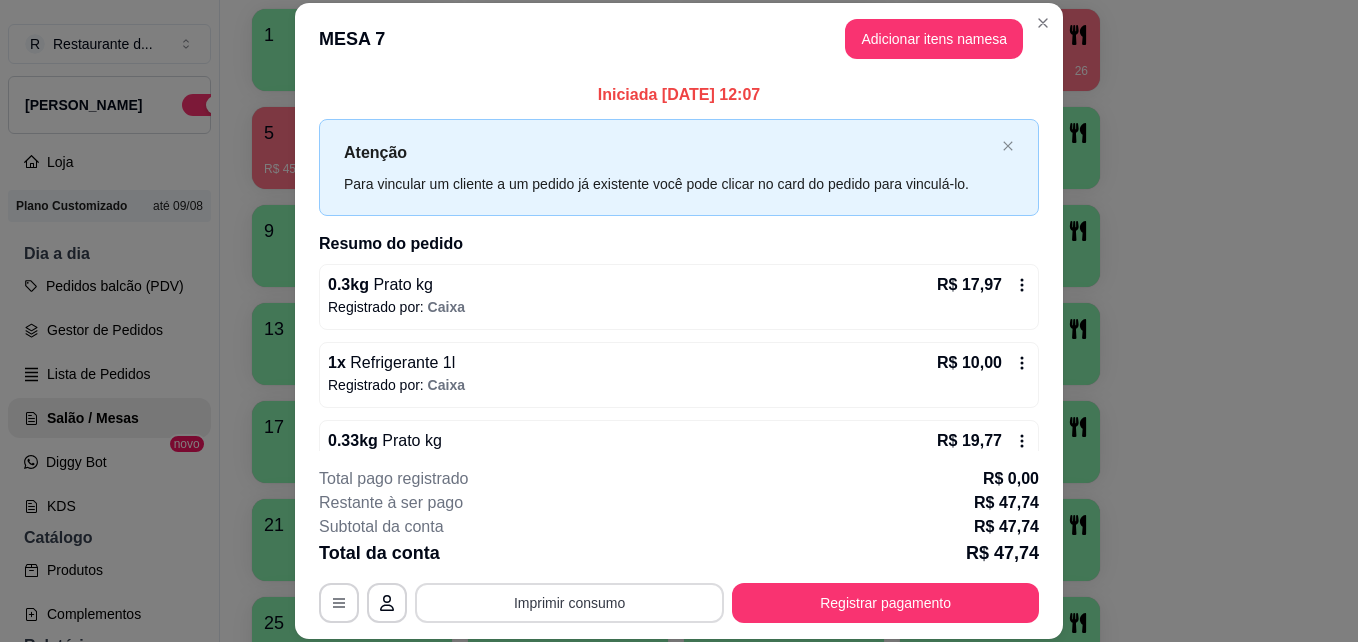 click on "Imprimir consumo" at bounding box center (569, 603) 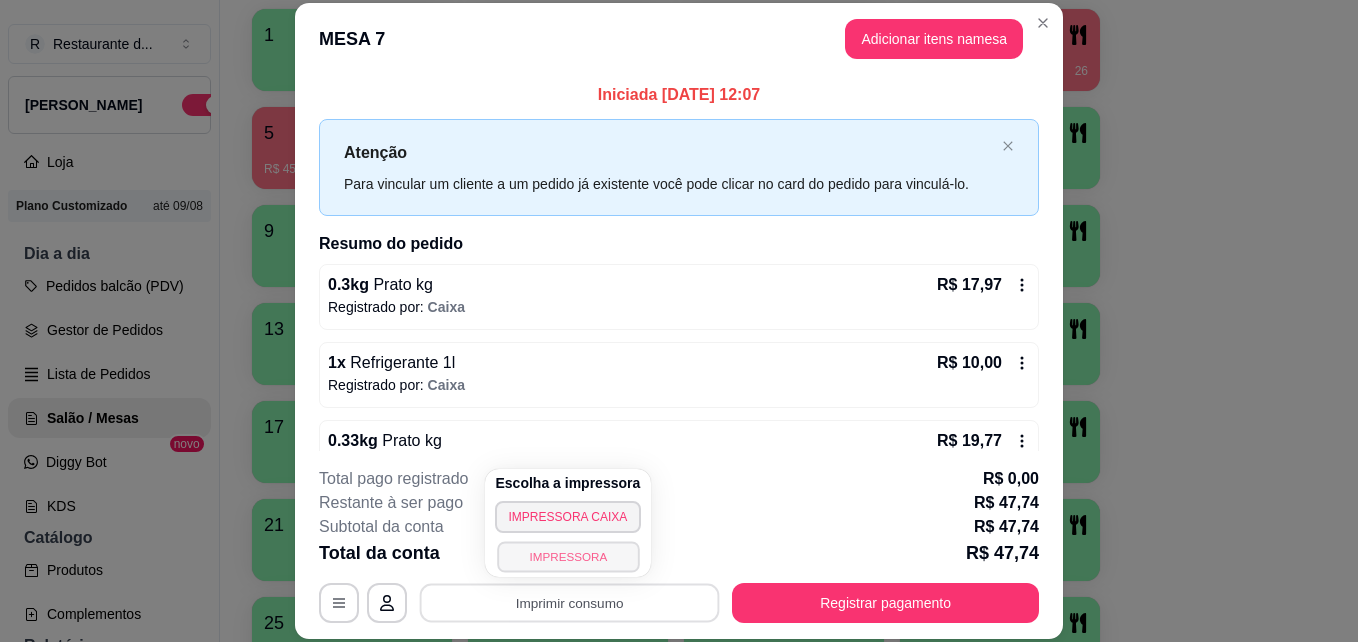 click on "IMPRESSORA" at bounding box center (568, 556) 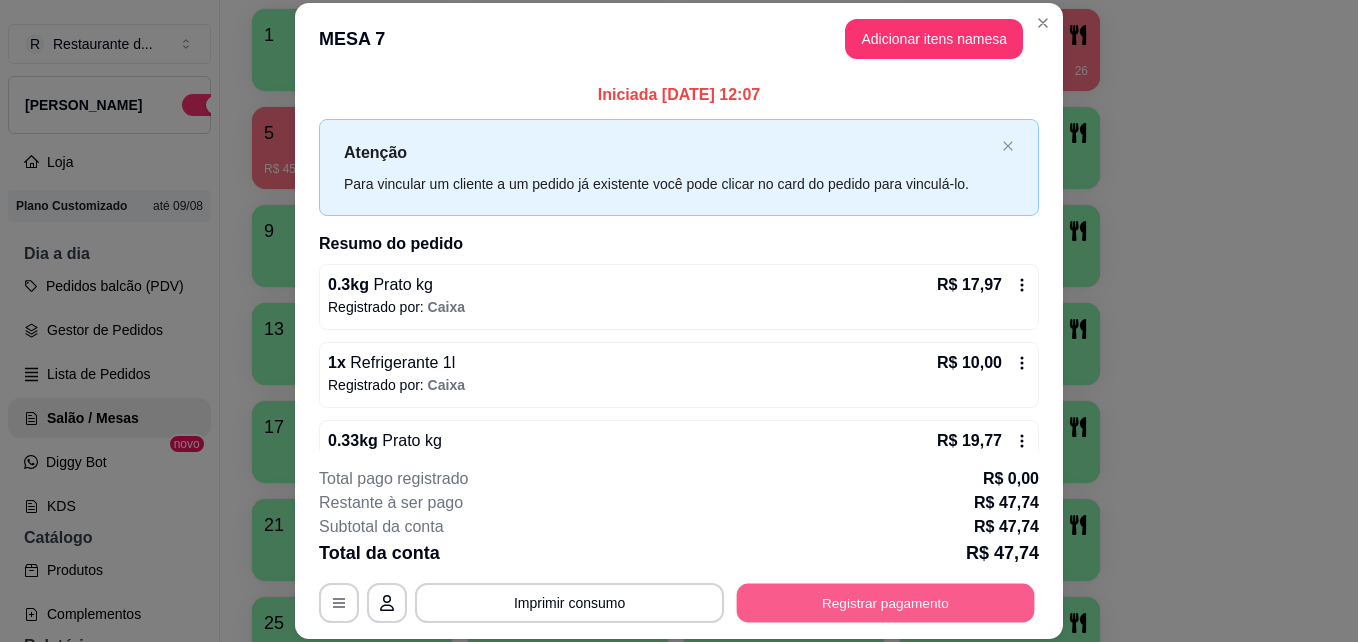 click on "Registrar pagamento" at bounding box center [886, 602] 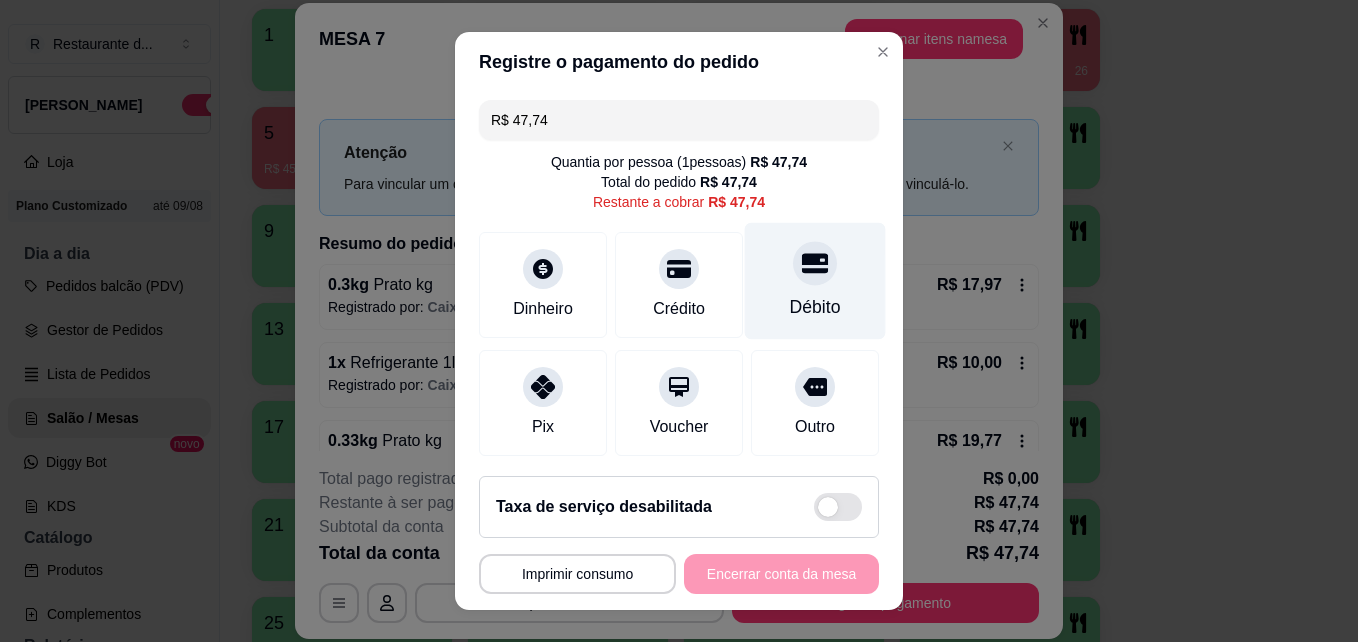 click on "Débito" at bounding box center (815, 307) 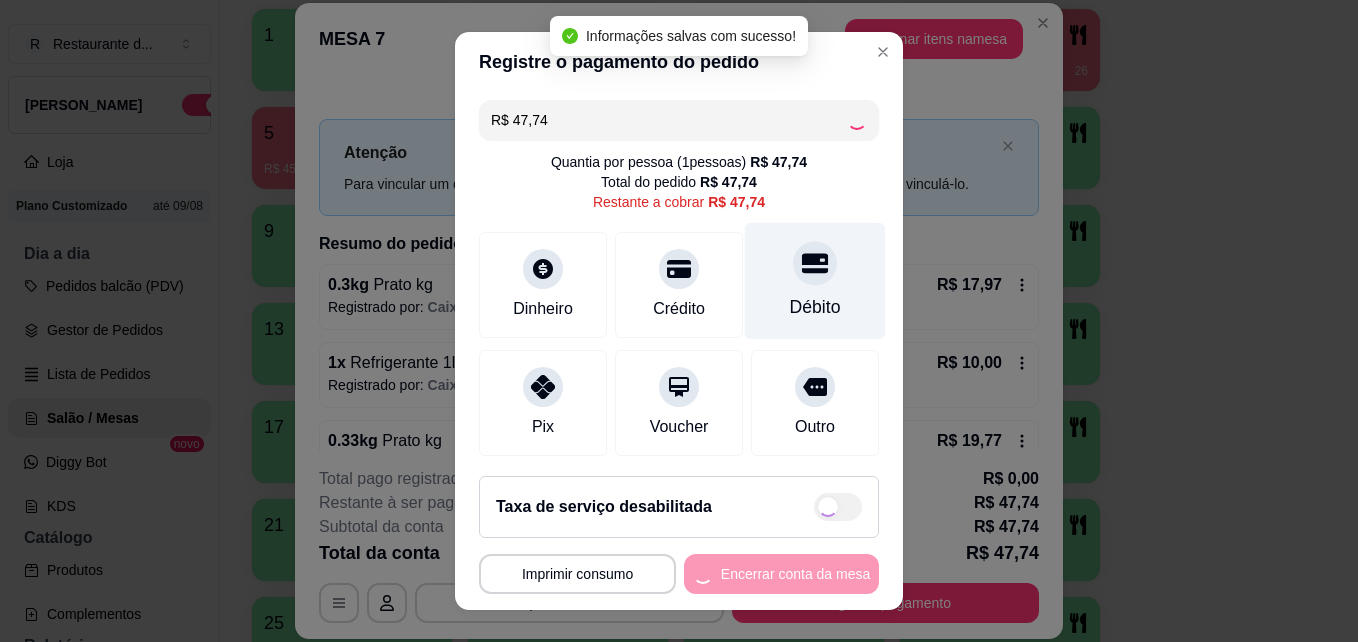 type on "R$ 0,00" 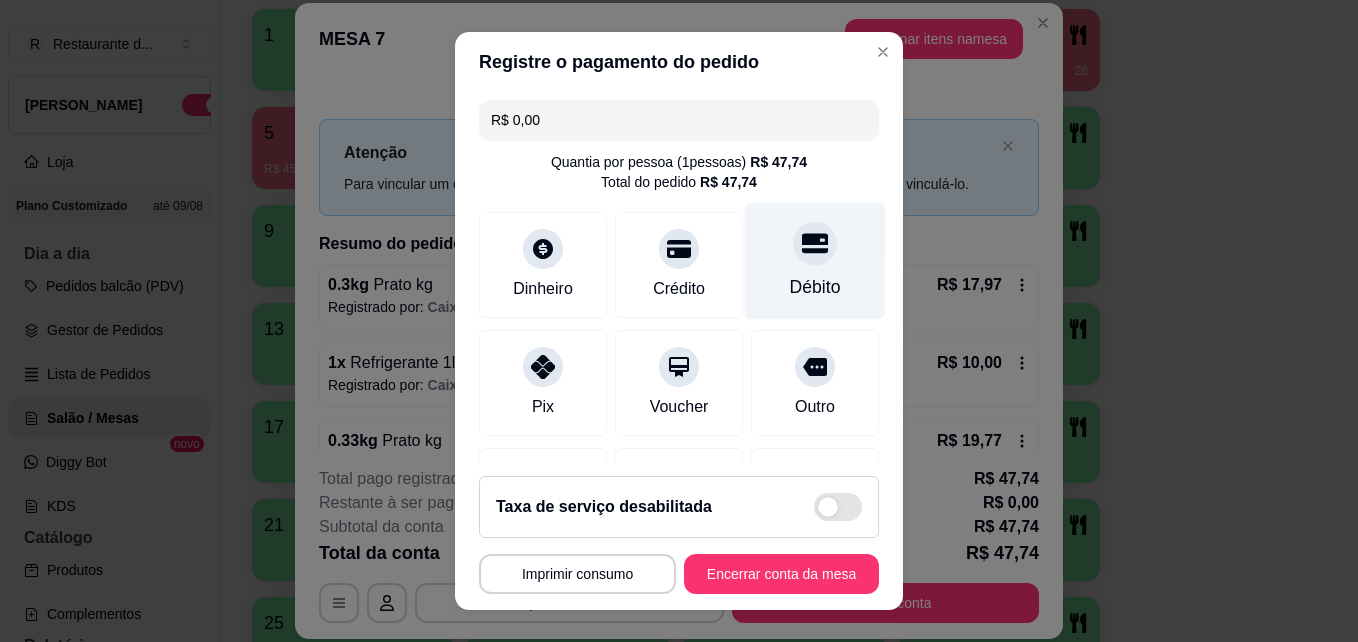 click on "Débito" at bounding box center [815, 261] 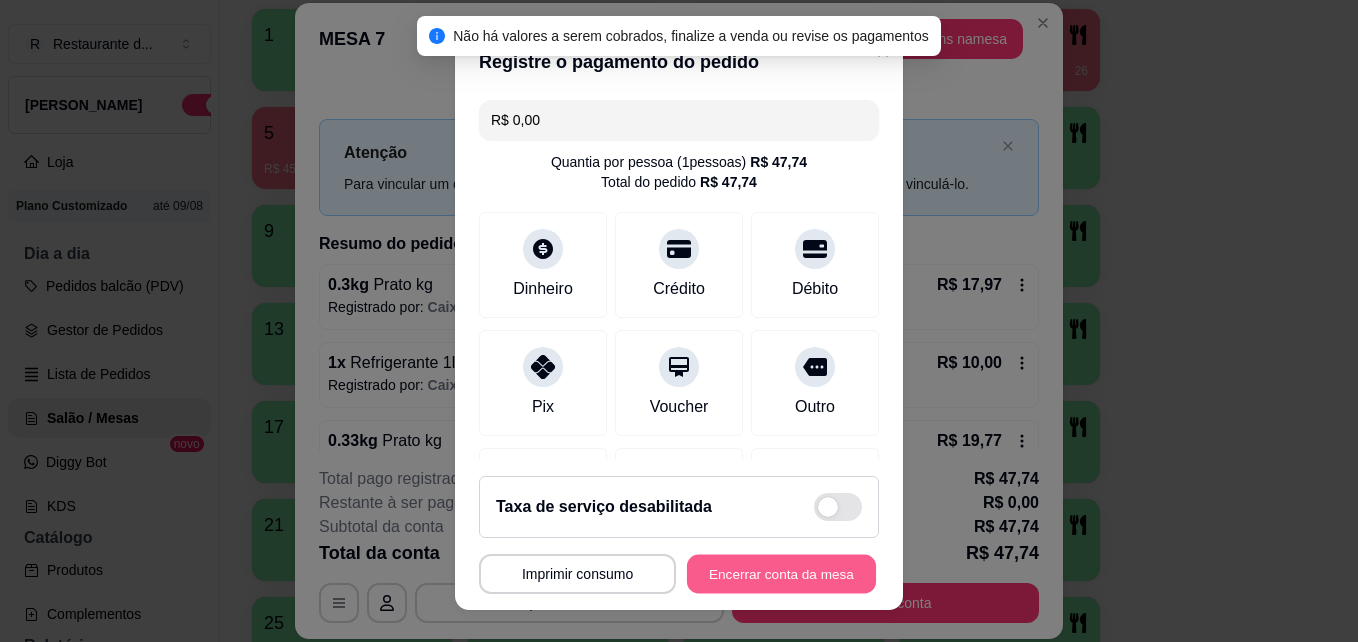 click on "Encerrar conta da mesa" at bounding box center (781, 574) 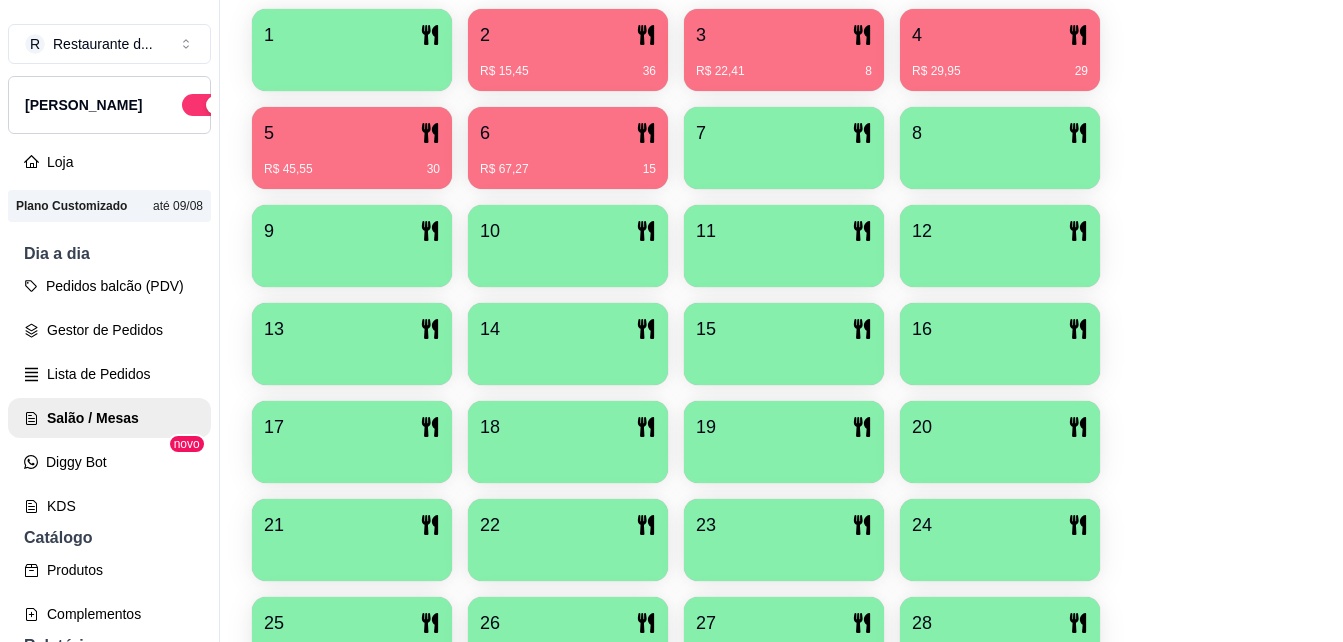 click on "R Restaurante d ... Loja Aberta Loja Plano Customizado até 09/08   Dia a dia Pedidos balcão (PDV) Gestor de Pedidos Lista de Pedidos Salão / Mesas Diggy Bot novo KDS Catálogo Produtos Complementos Relatórios Relatórios de vendas Relatório de clientes Relatório de fidelidade novo Gerenciar Entregadores novo Nota Fiscal (NFC-e) Controle de caixa Controle de fiado Cupons Clientes Estoque Configurações Diggy Planos Precisa de ajuda? Sair Salão / Mesas / Comandas Adicionar mesa / comanda Imprimir qr-codes da mesa Adicionar funcionário Configurar taxa de serviço Novidade! Agora é possível gerenciar o consumo da mesa por clientes.   Veja como isso funciona Todos Mesas Comandas Deixar cliente chamar o garçom na mesa Ao o cliente scanear o qr code, ele terá a opção de chamar o garçom naquela mesa. Busque pela mesa ou comanda
1 2 R$ 15,45 36 3 R$ 22,41 8 4 R$ 29,95 29 5 R$ 45,55 30 6 R$ 67,27 15 7 8 9 10 11 12 13 14 15 16 17 18 19 20 21 22 23 24 25 26 27 28 29 30 31 32 33 34 35 0" at bounding box center [671, 321] 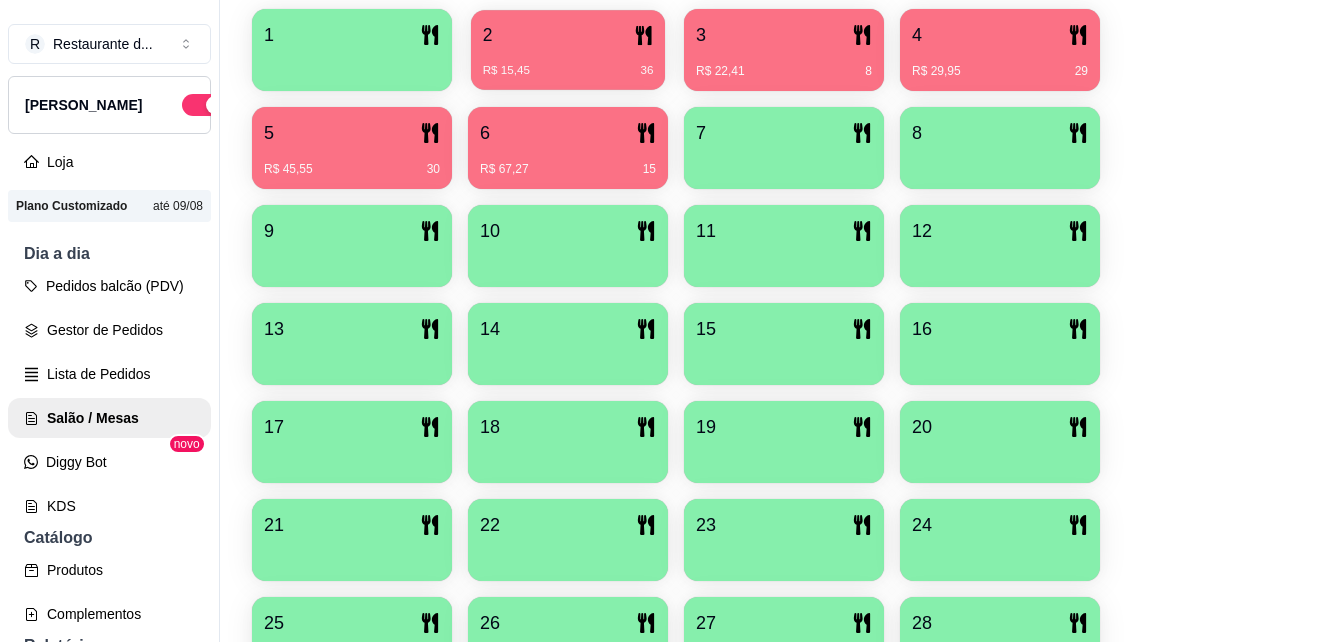 click on "2" at bounding box center [568, 35] 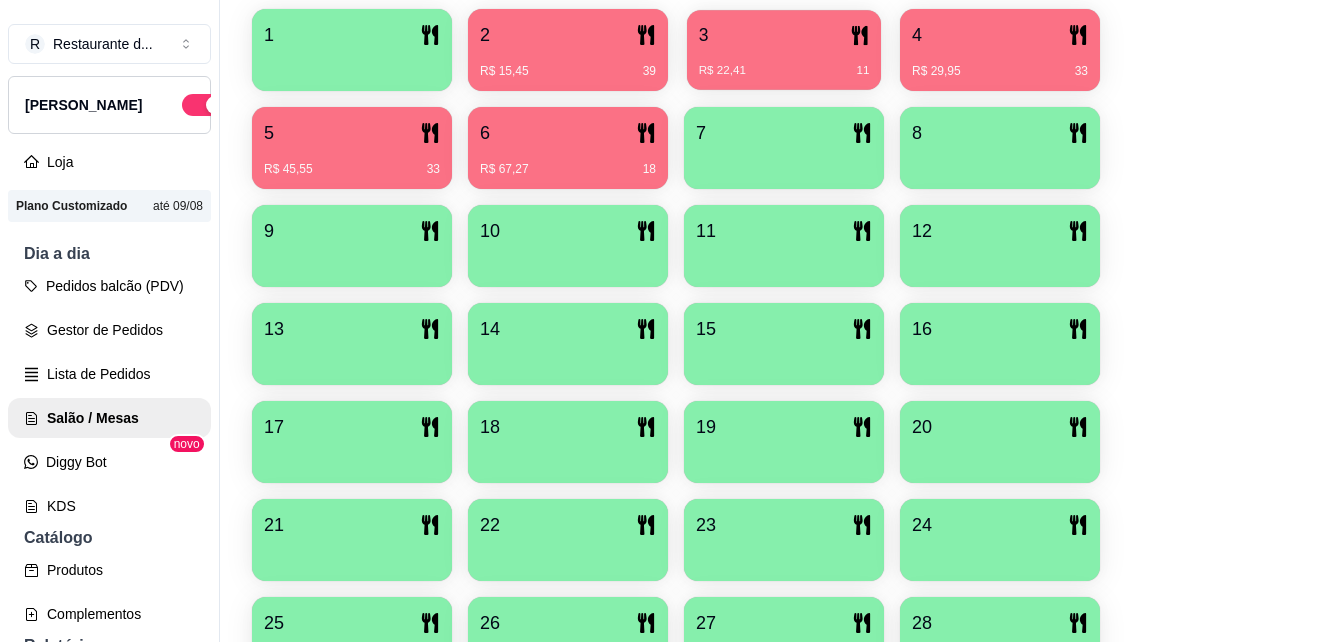 click on "3" at bounding box center [784, 35] 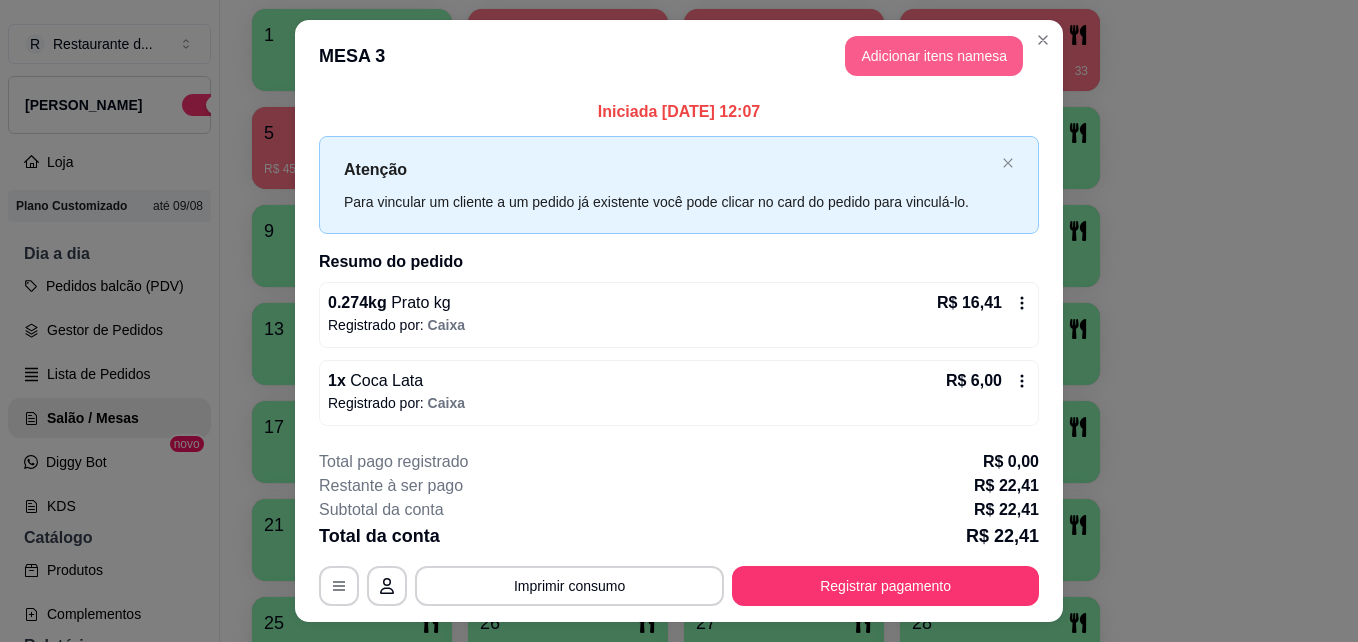 click on "Adicionar itens na  mesa" at bounding box center [934, 56] 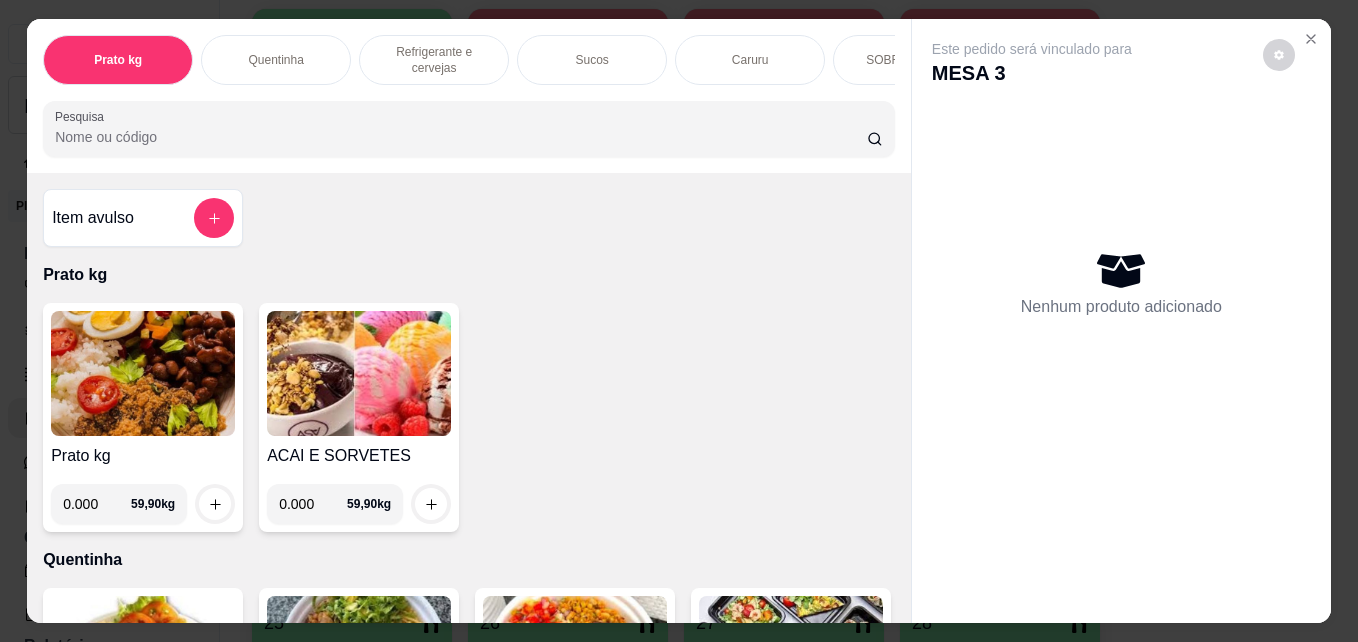 click on "0.000" at bounding box center (313, 504) 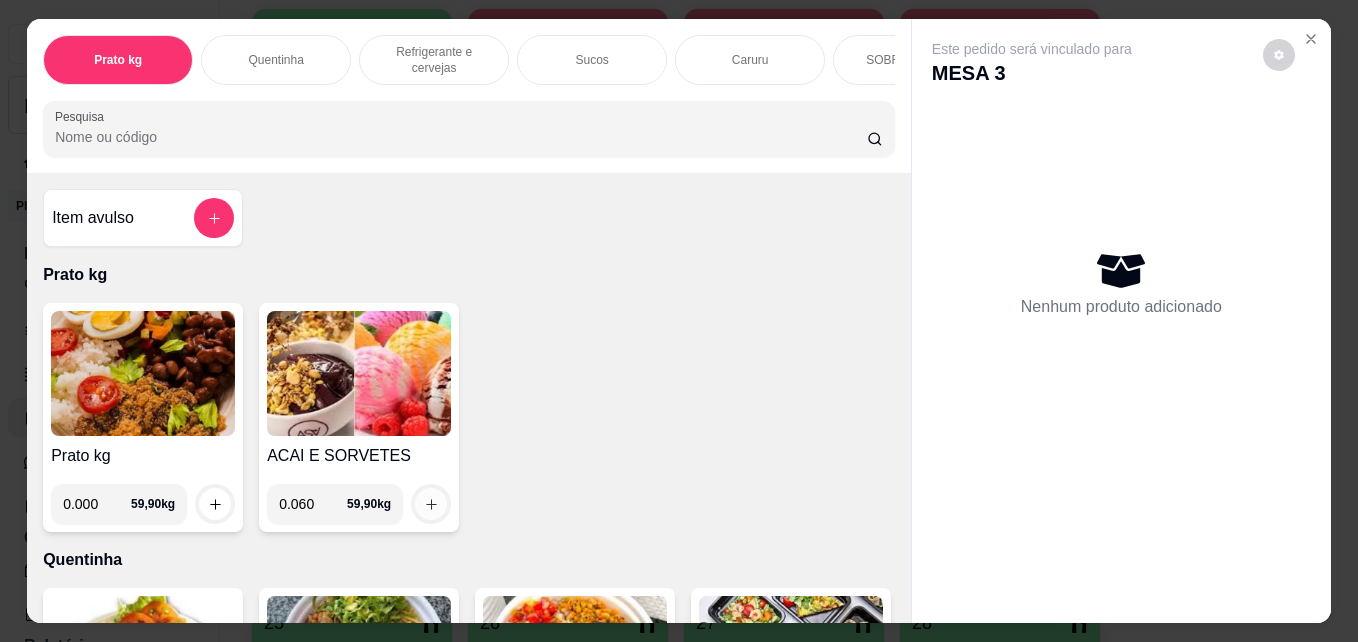 type on "0.060" 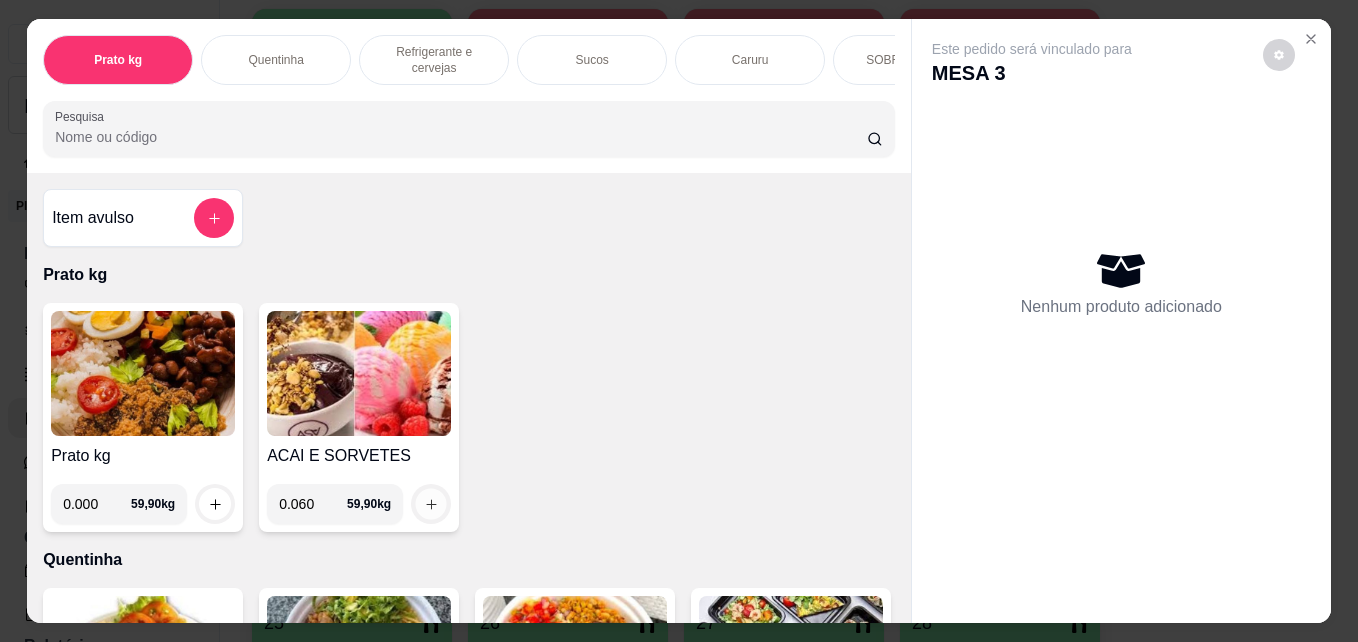 click 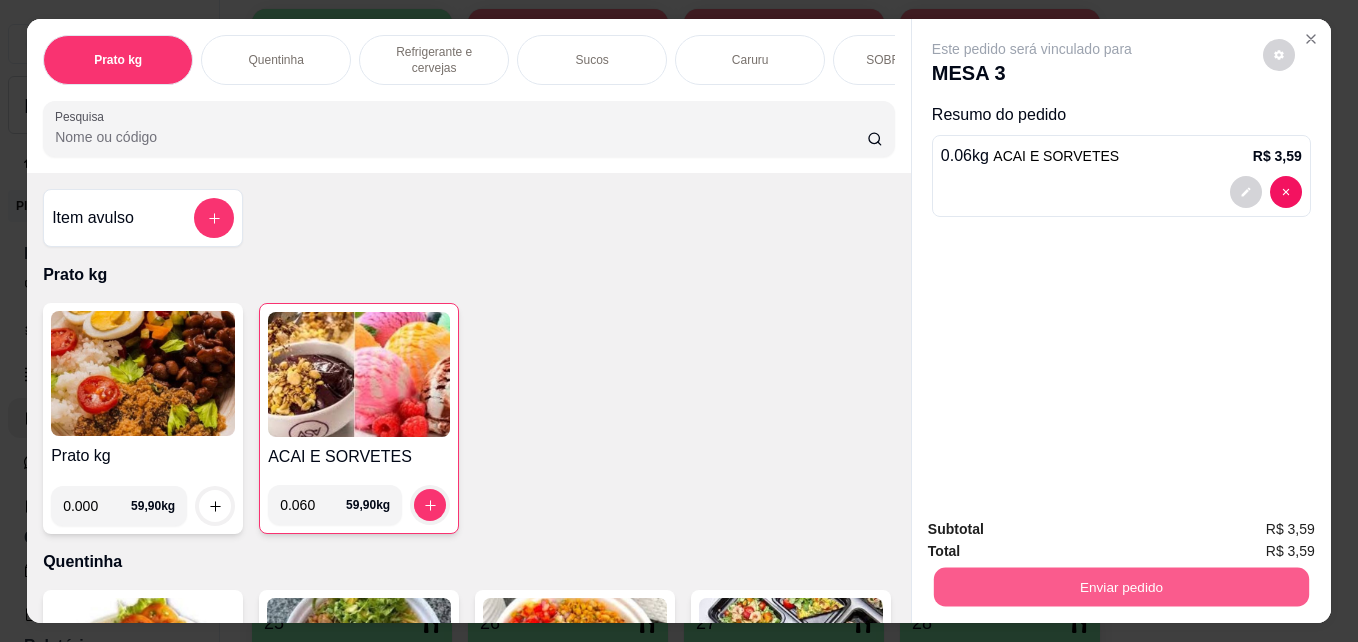 click on "Enviar pedido" at bounding box center (1121, 586) 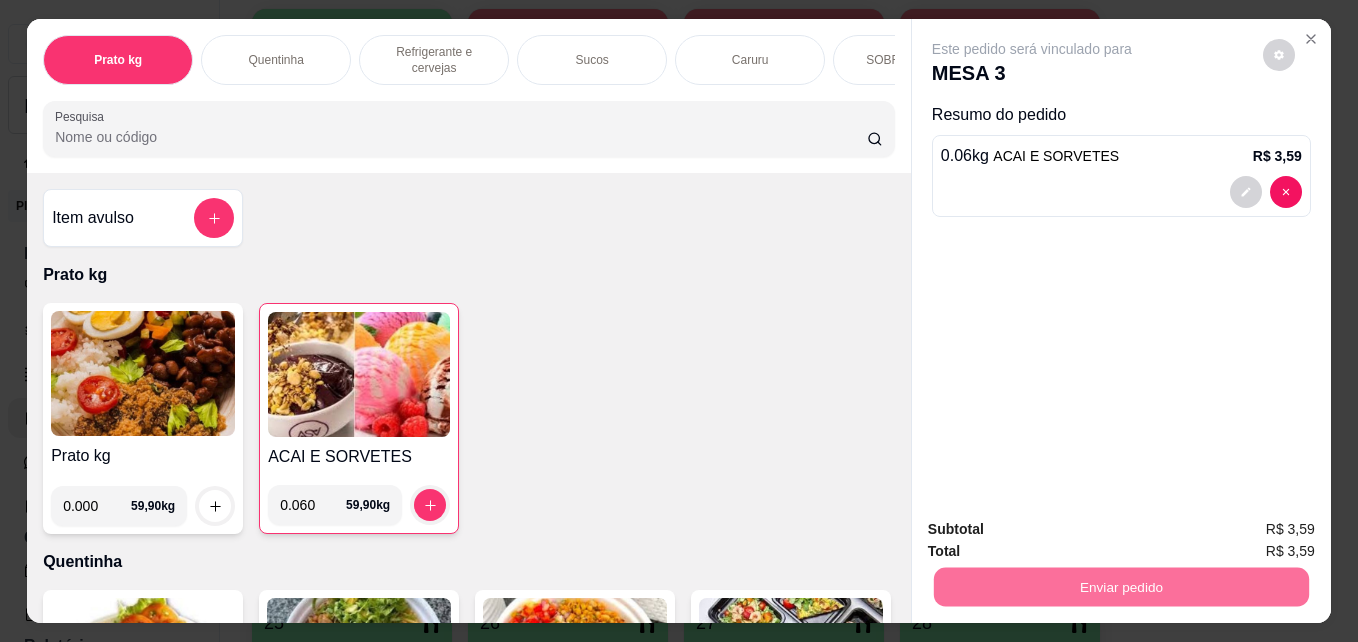 click on "Não registrar e enviar pedido" at bounding box center [1055, 530] 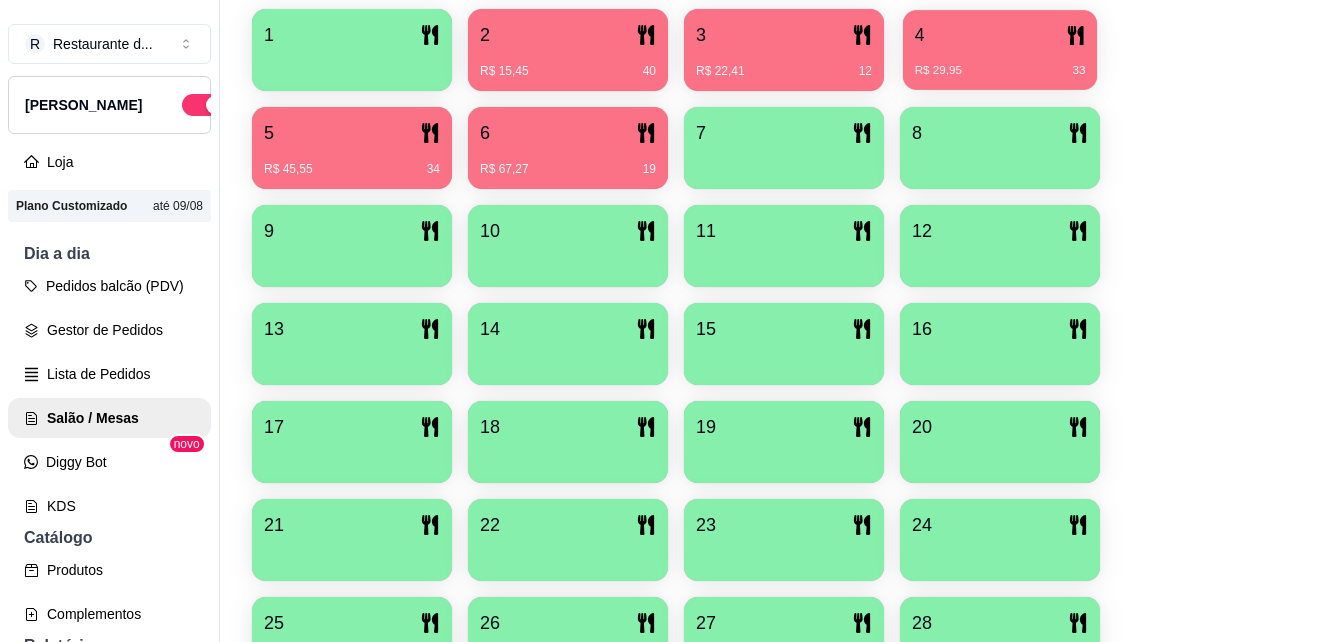 click on "R$ 29,95 33" at bounding box center [1000, 71] 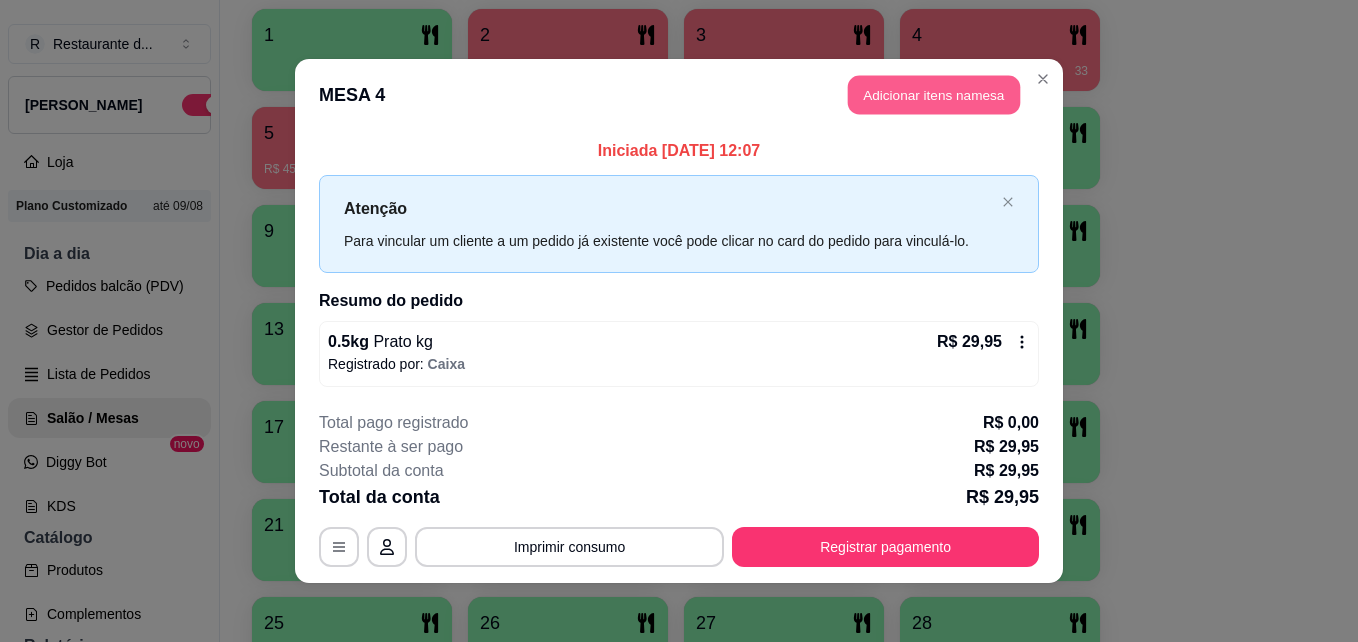 click on "Adicionar itens na  mesa" at bounding box center [934, 95] 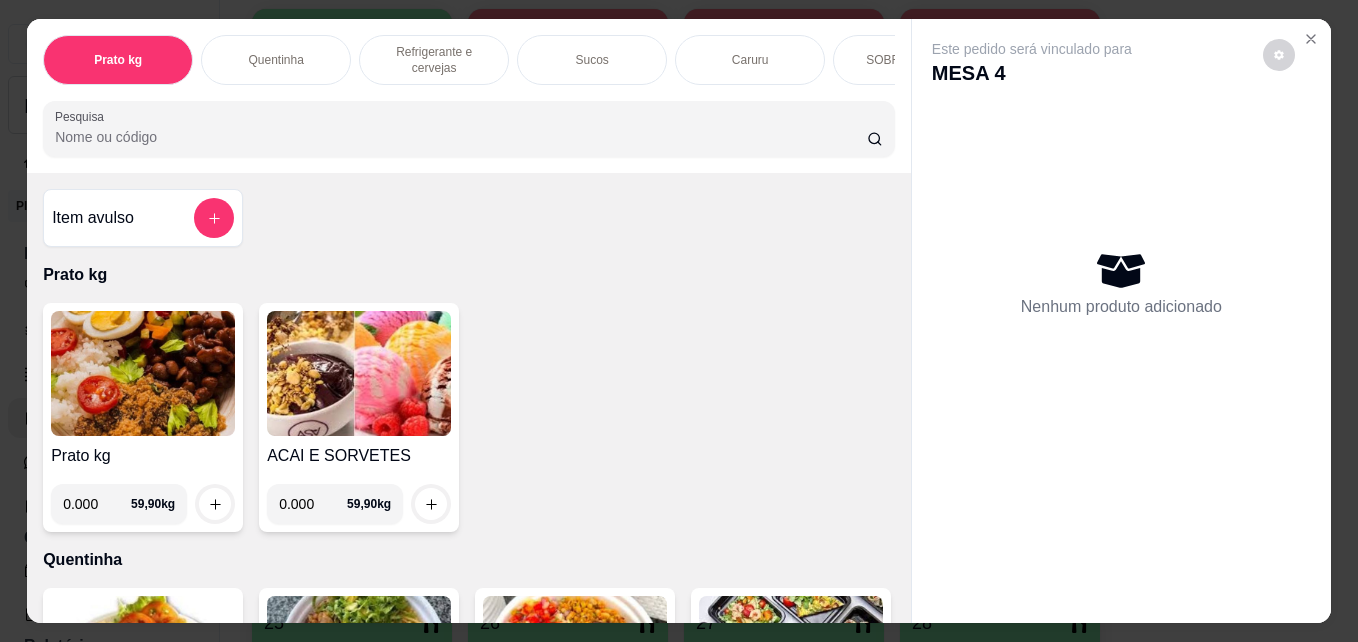 click on "0.000" at bounding box center (313, 504) 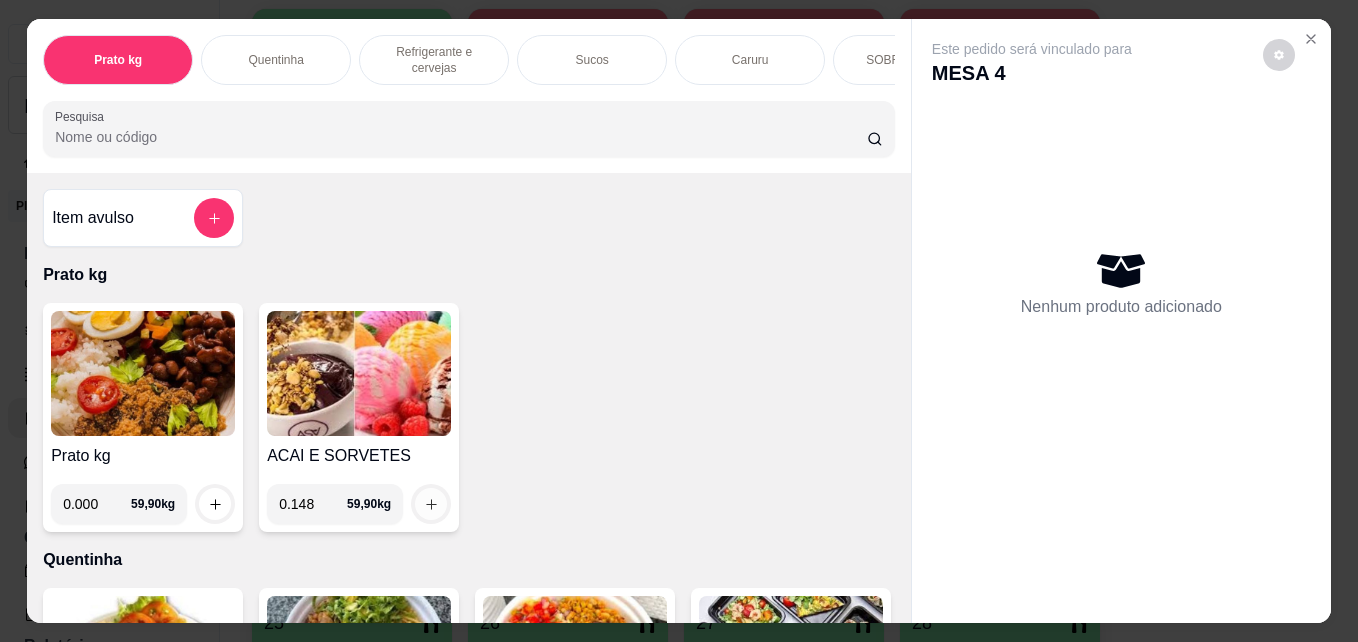 type on "0.148" 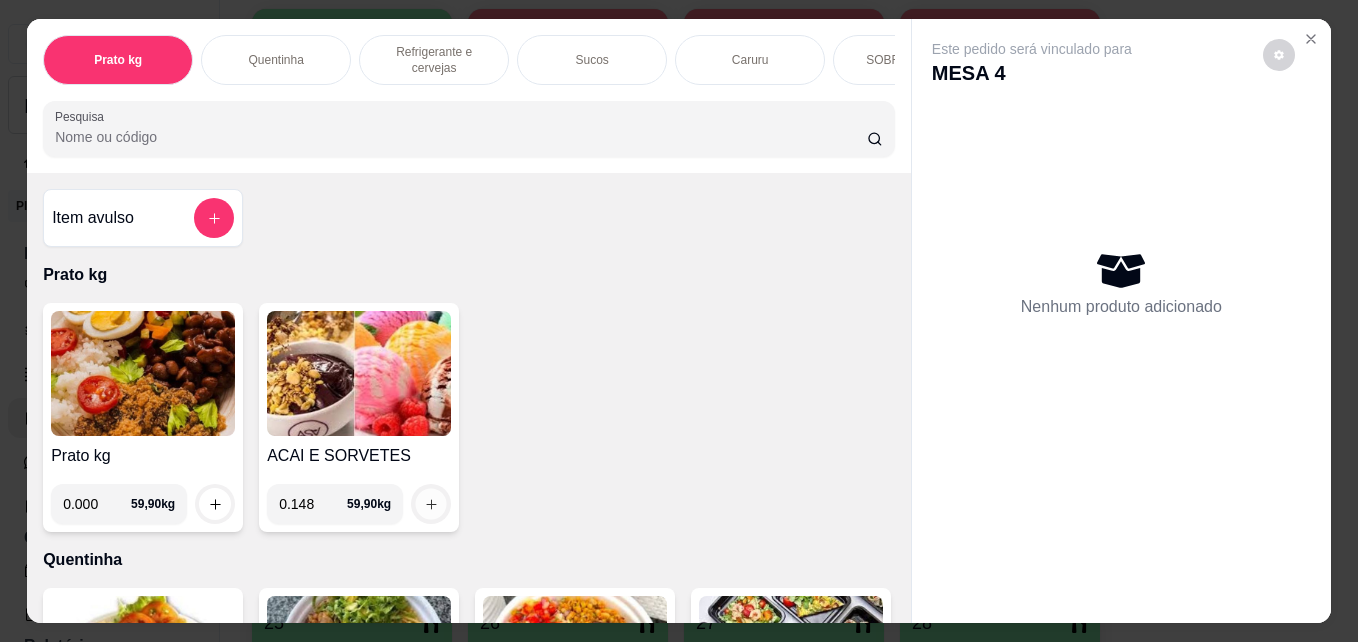 click at bounding box center (431, 504) 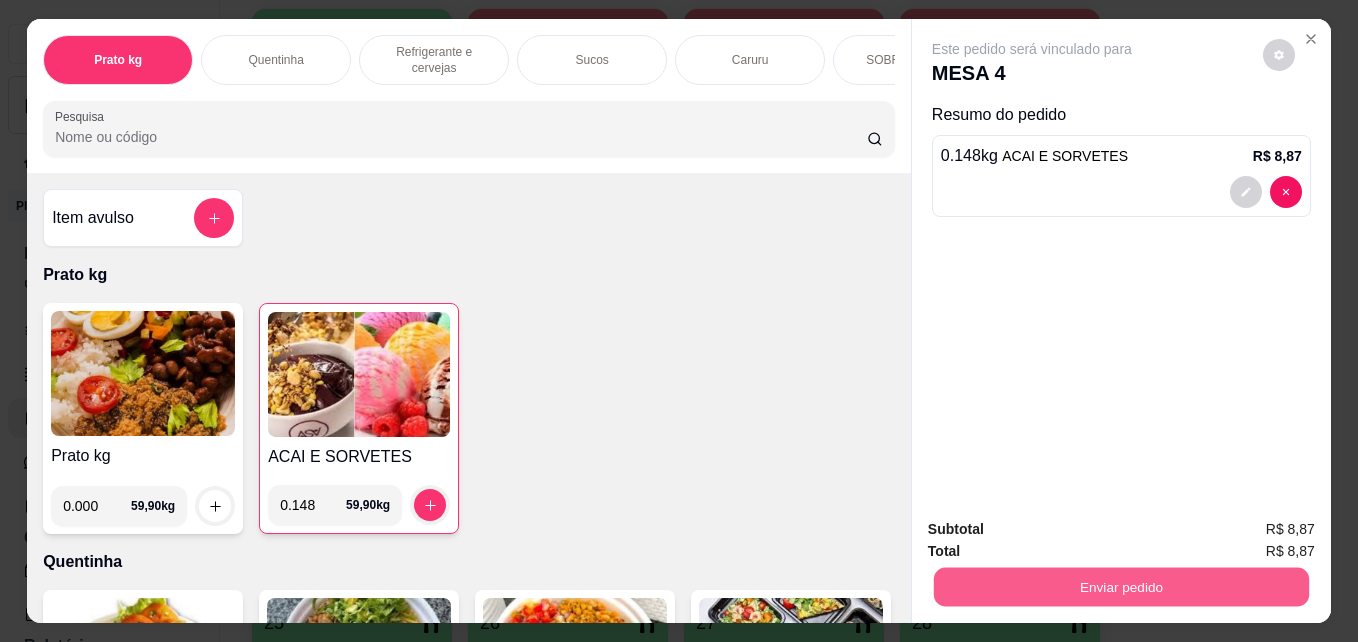 click on "Enviar pedido" at bounding box center [1121, 586] 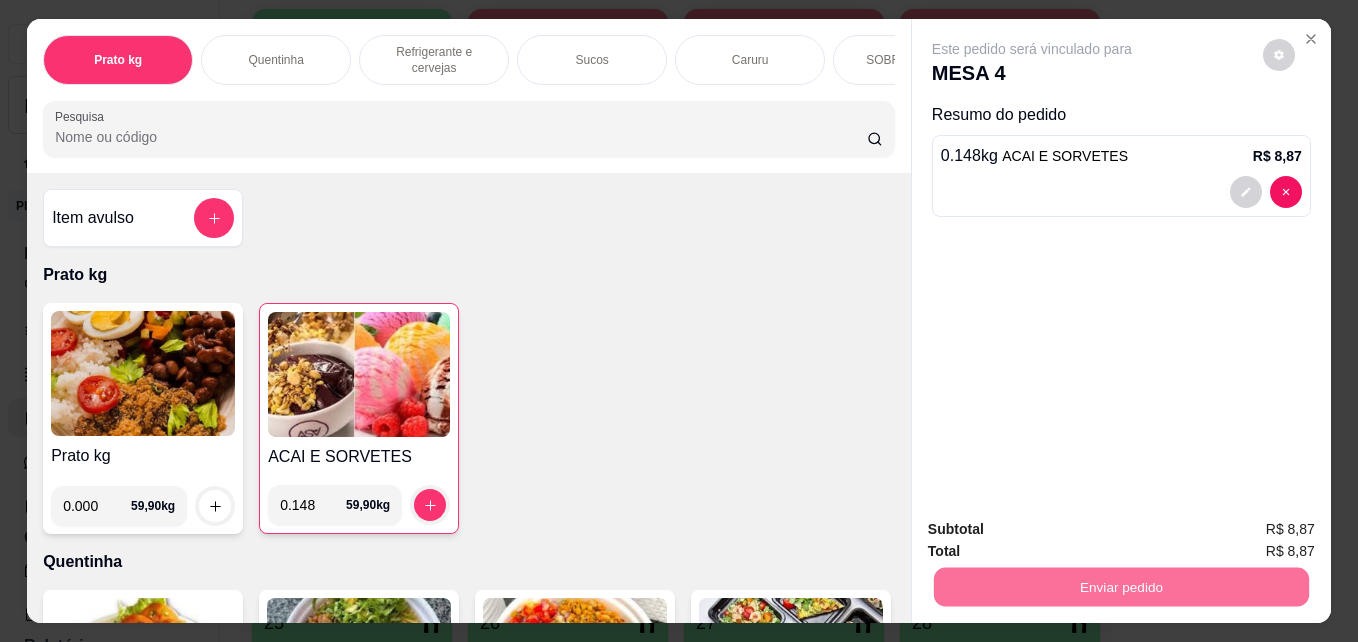 click on "Não registrar e enviar pedido" at bounding box center [1055, 529] 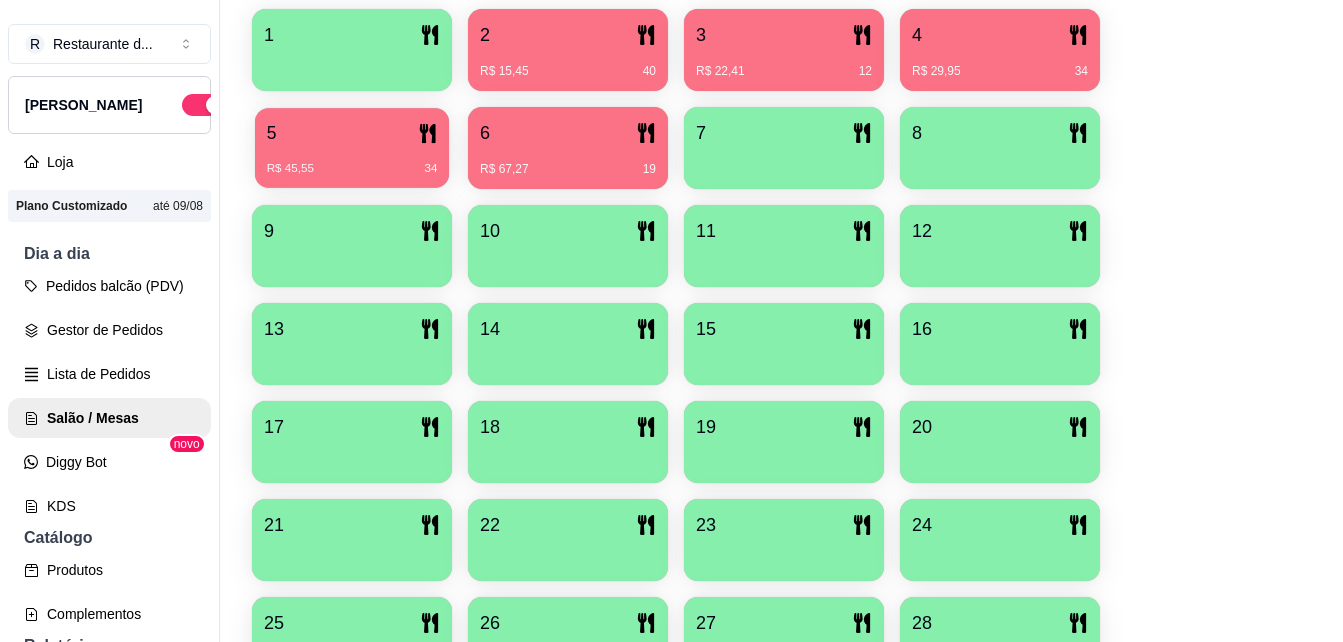 click on "5" at bounding box center [352, 133] 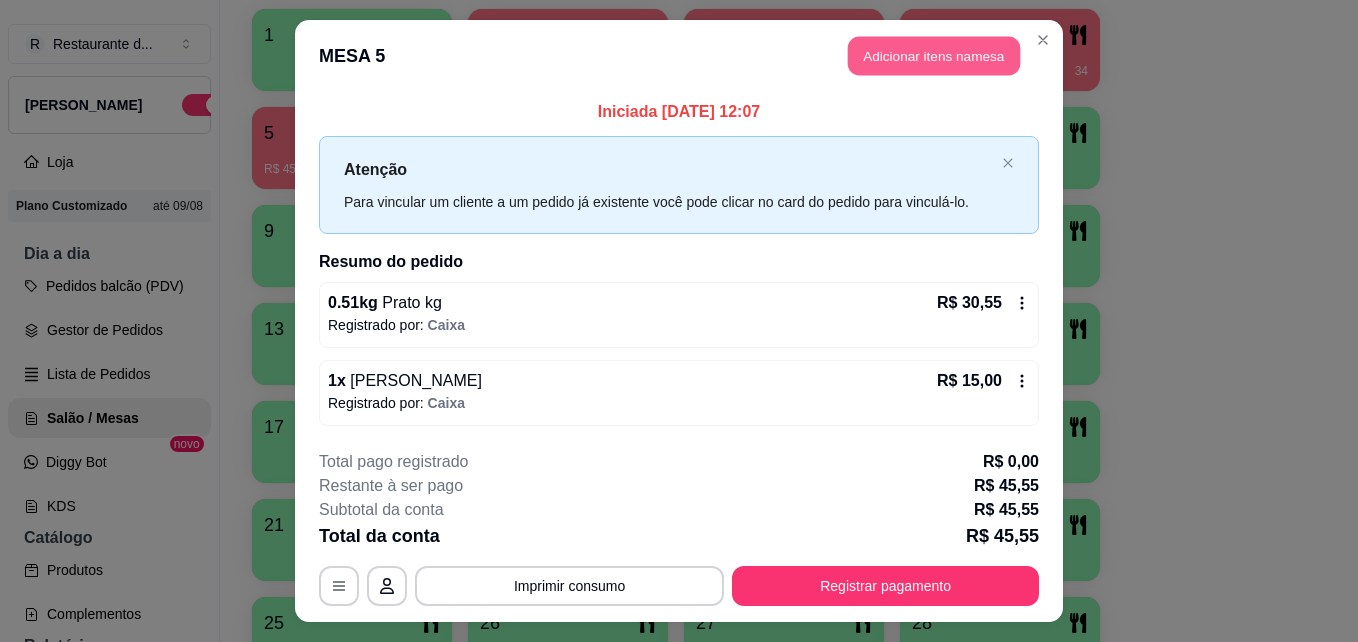 click on "Adicionar itens na  mesa" at bounding box center (934, 56) 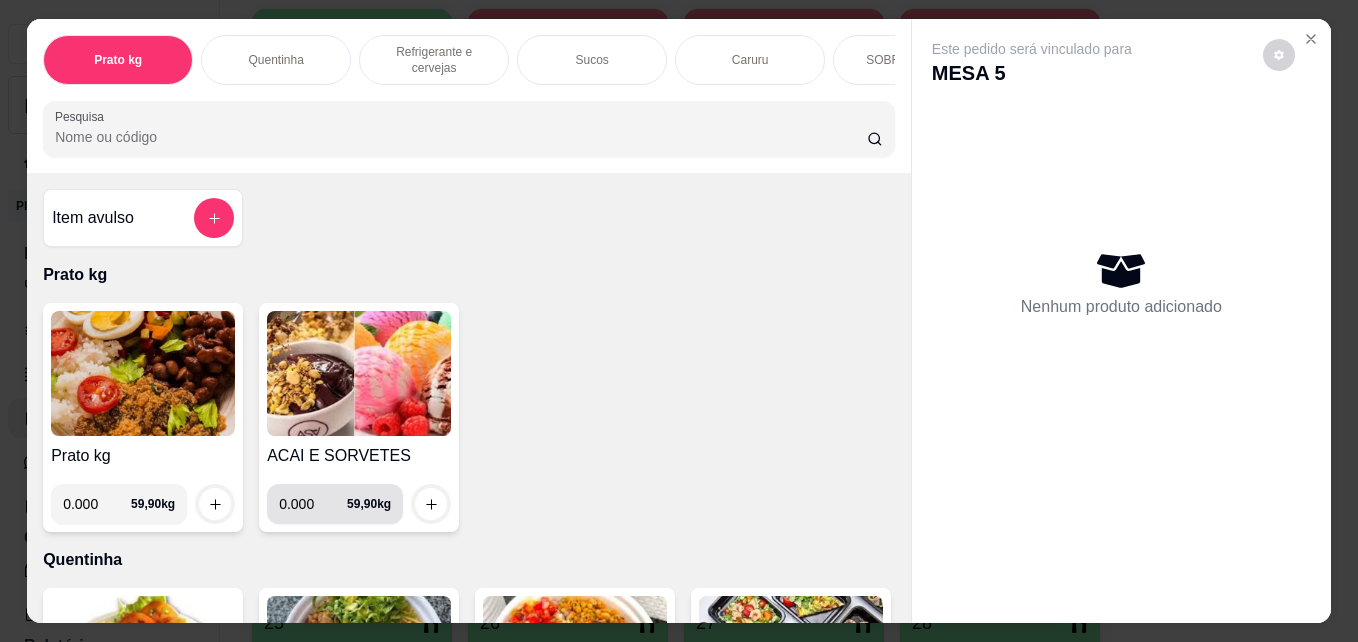 click on "0.000" at bounding box center [313, 504] 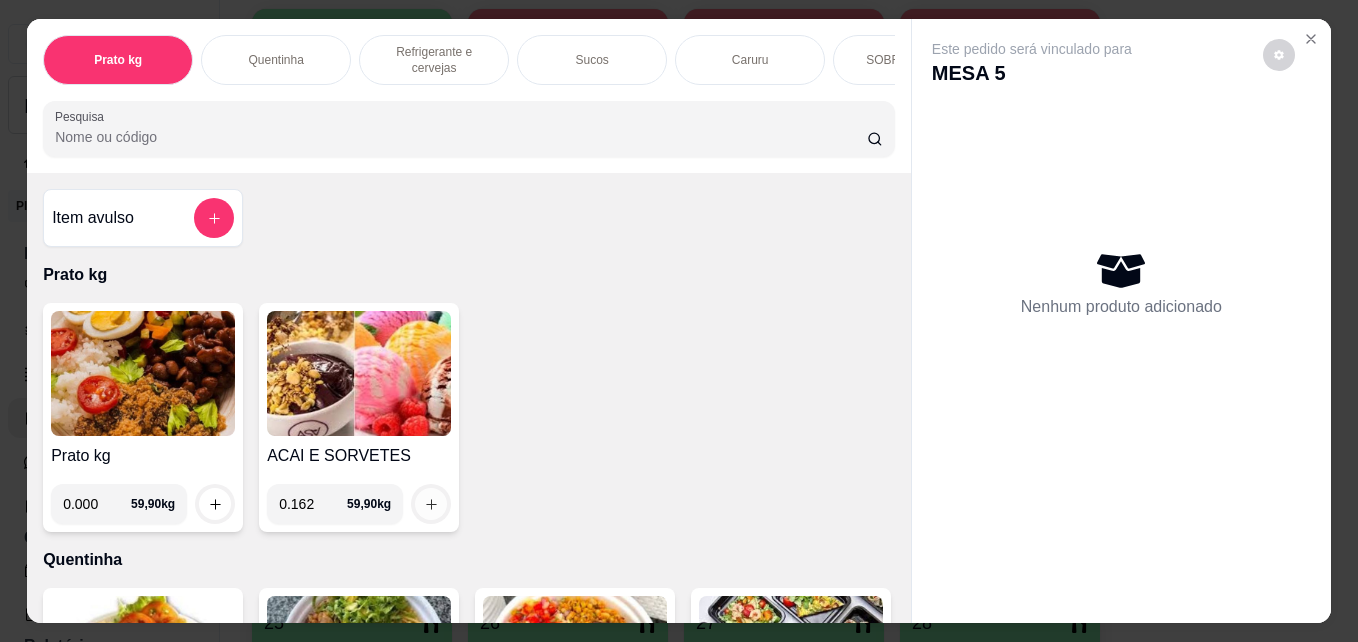 type on "0.162" 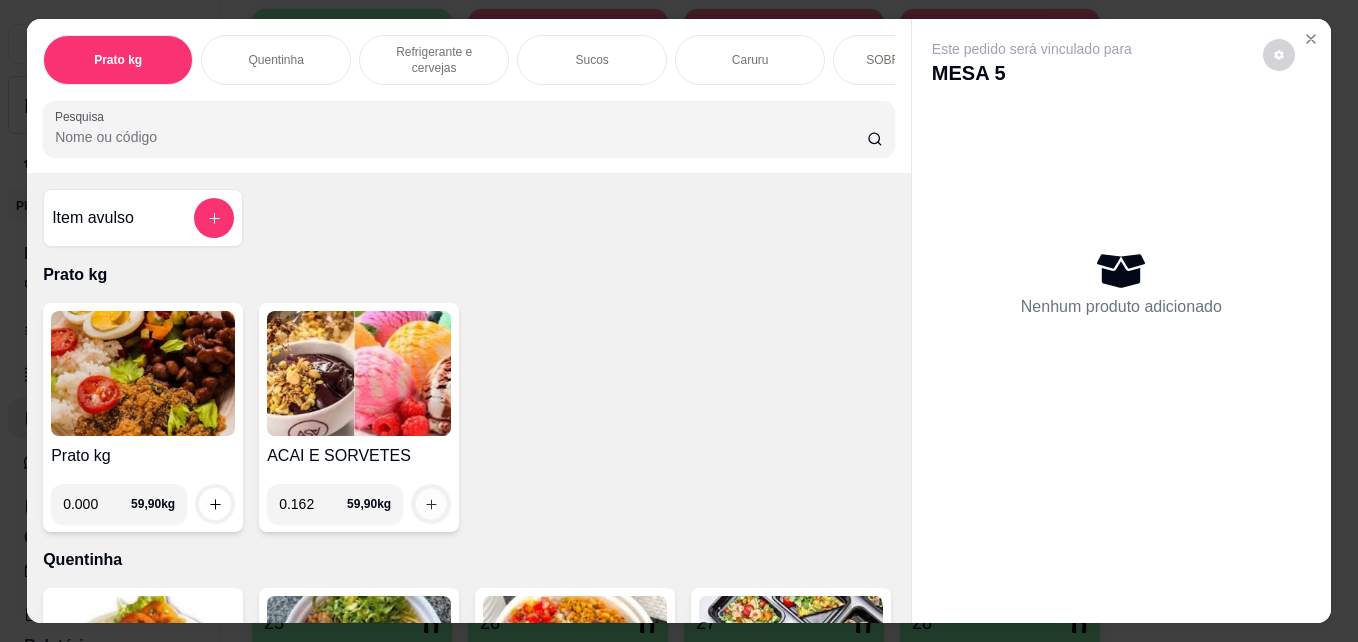 click 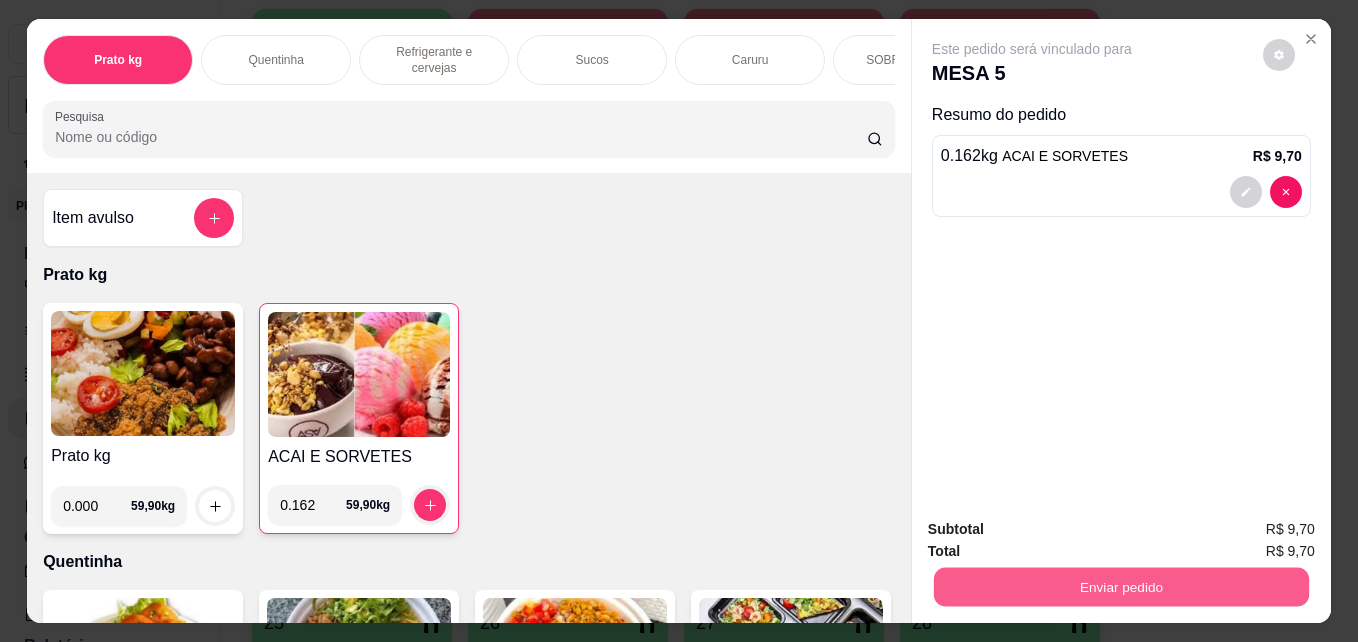 click on "Enviar pedido" at bounding box center (1121, 586) 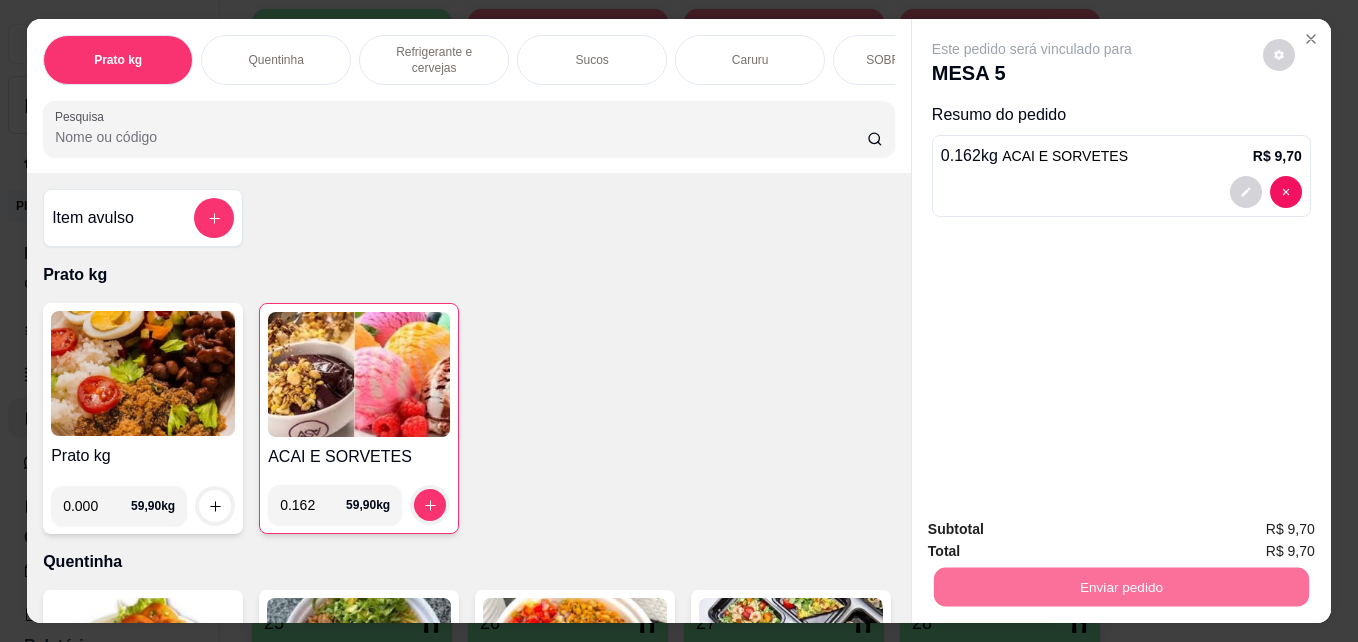 click on "Não registrar e enviar pedido" at bounding box center [1055, 529] 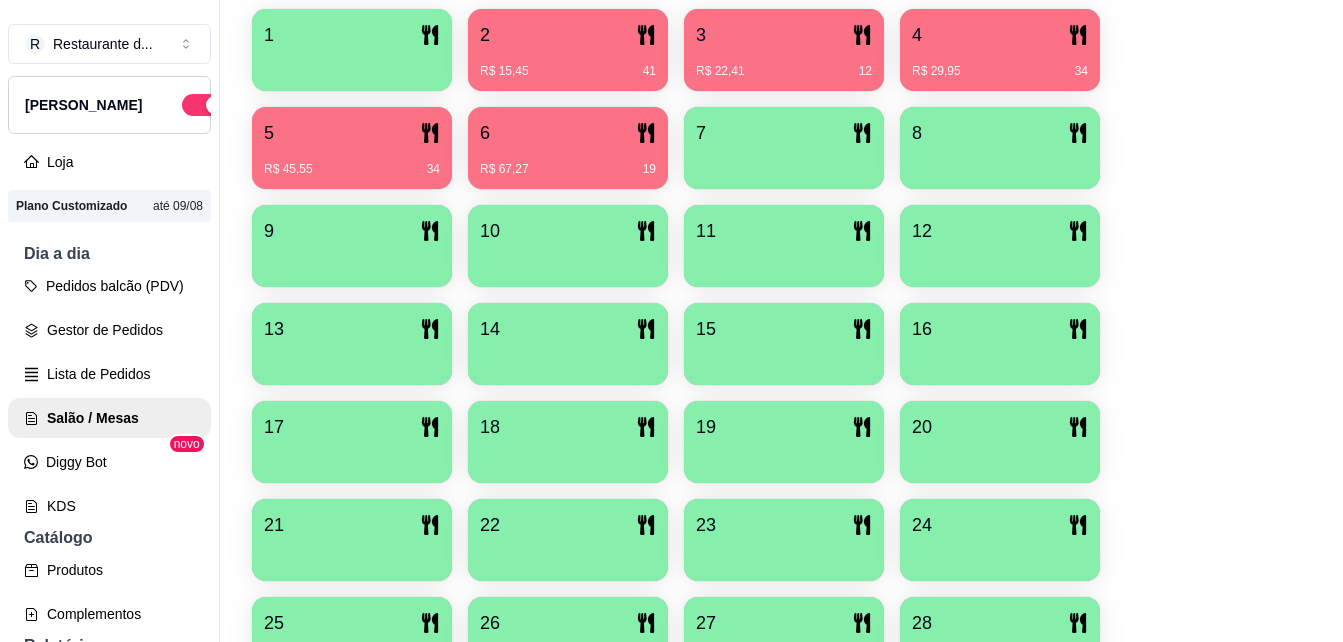 click on "1 2 R$ 15,45 41 3 R$ 22,41 12 4 R$ 29,95 34 5 R$ 45,55 34 6 R$ 67,27 19 7 8 9 10 11 12 13 14 15 16 17 18 19 20 21 22 23 24 25 26 27 28 29 30 31 32 33 34 35 36 37 38 39 40" at bounding box center (781, 491) 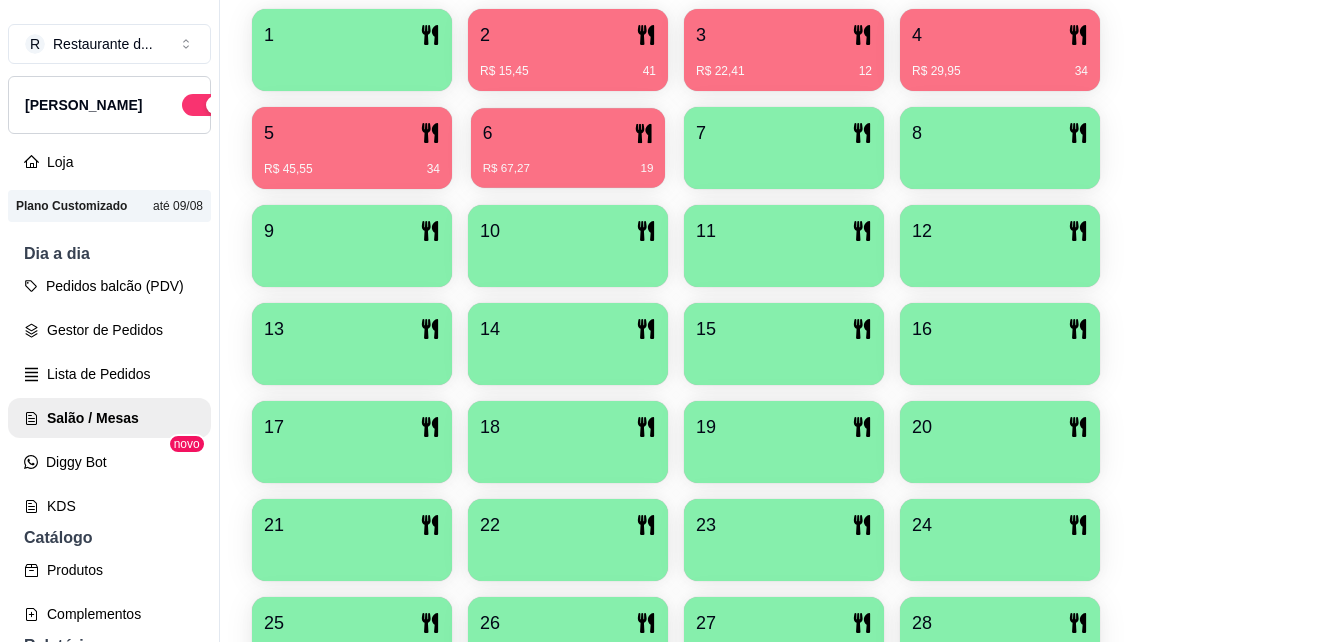 click on "6" at bounding box center [568, 133] 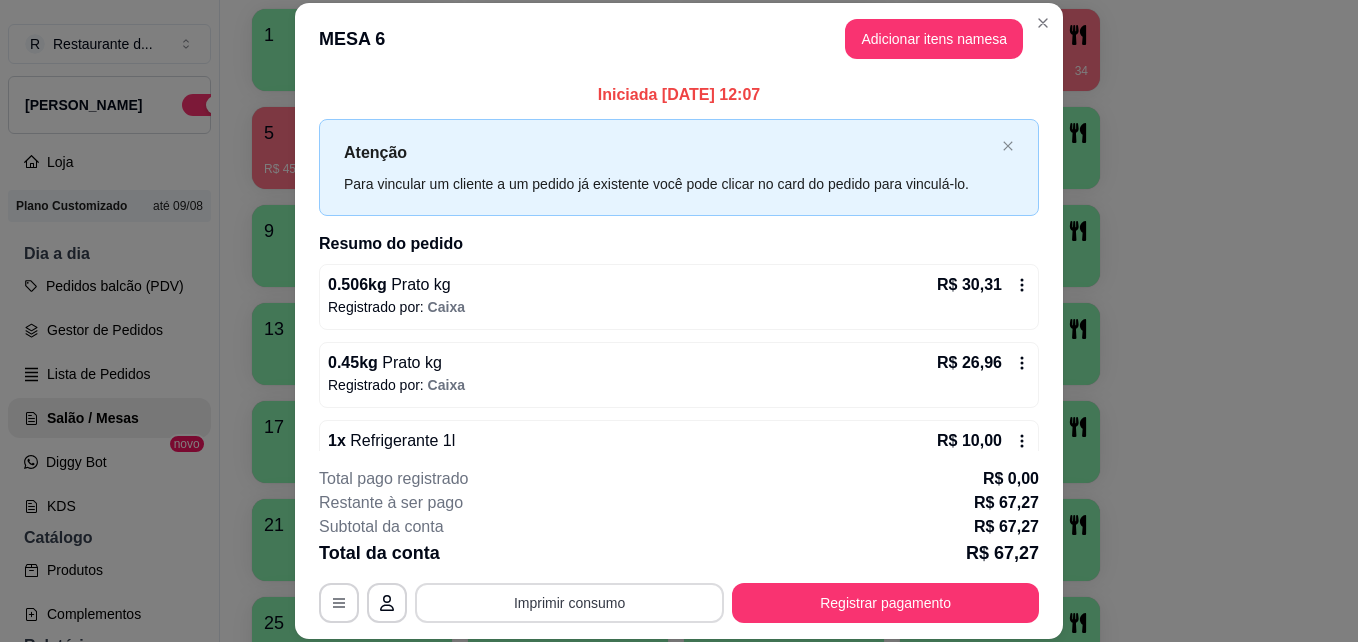 click on "Imprimir consumo" at bounding box center [569, 603] 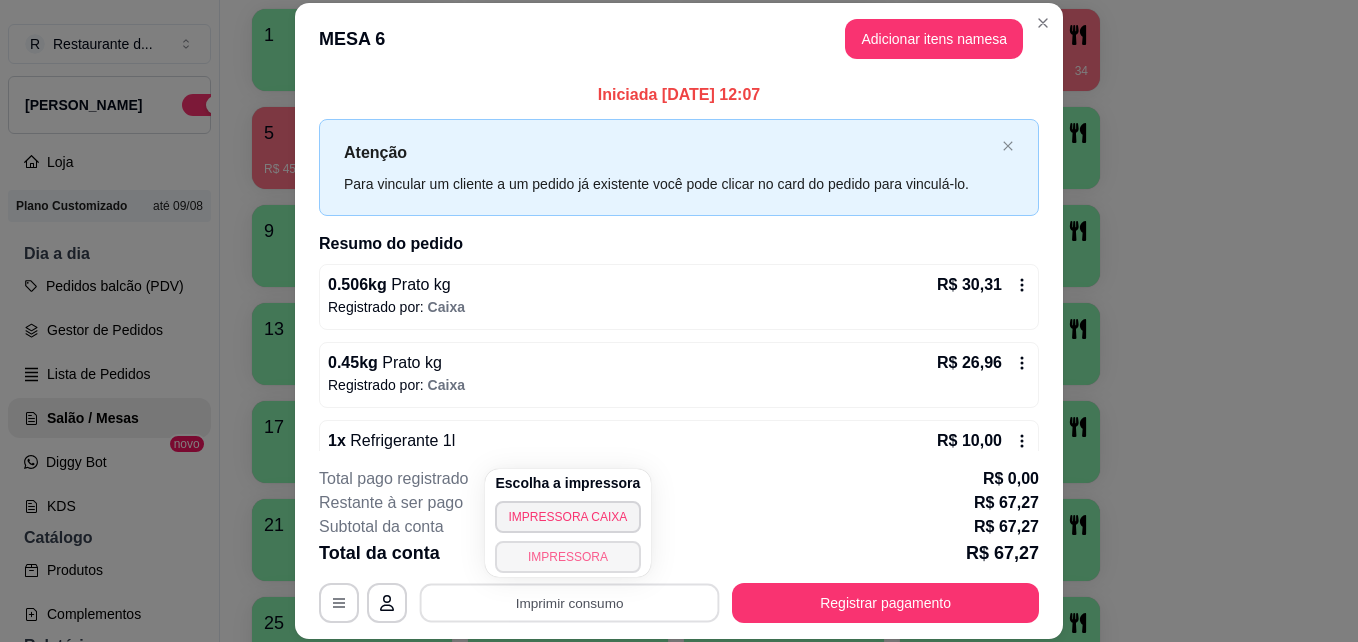 click on "IMPRESSORA" at bounding box center [568, 557] 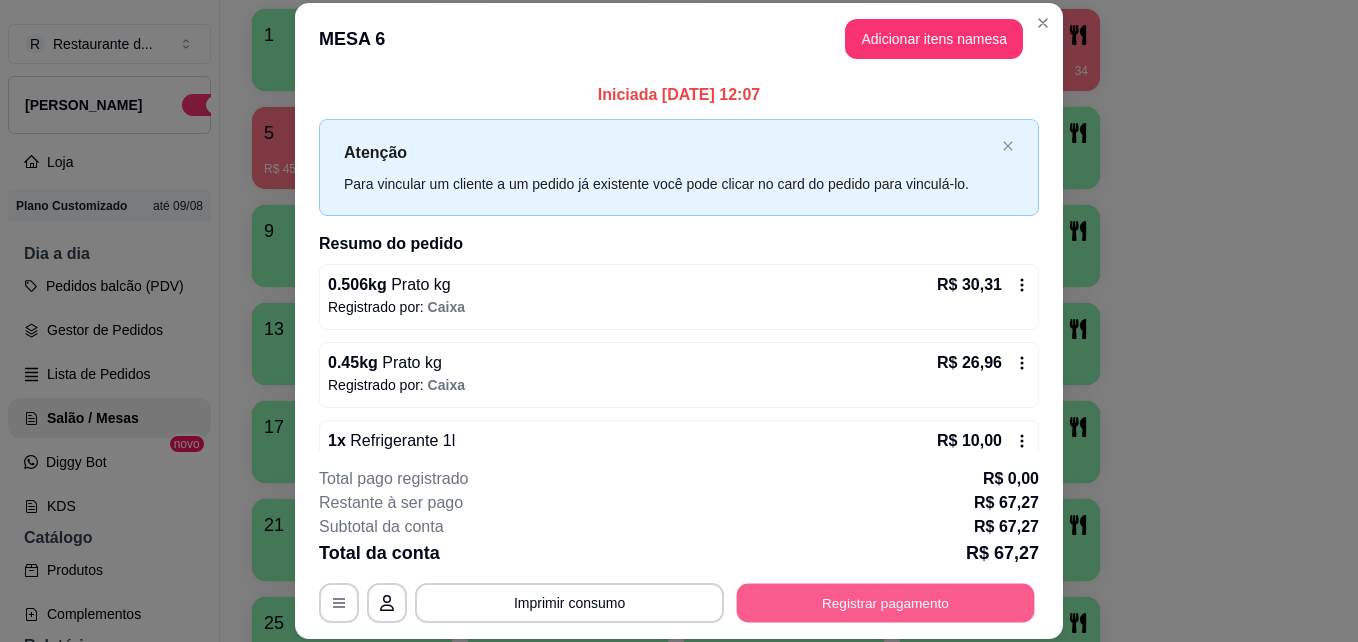 click on "Registrar pagamento" at bounding box center (886, 602) 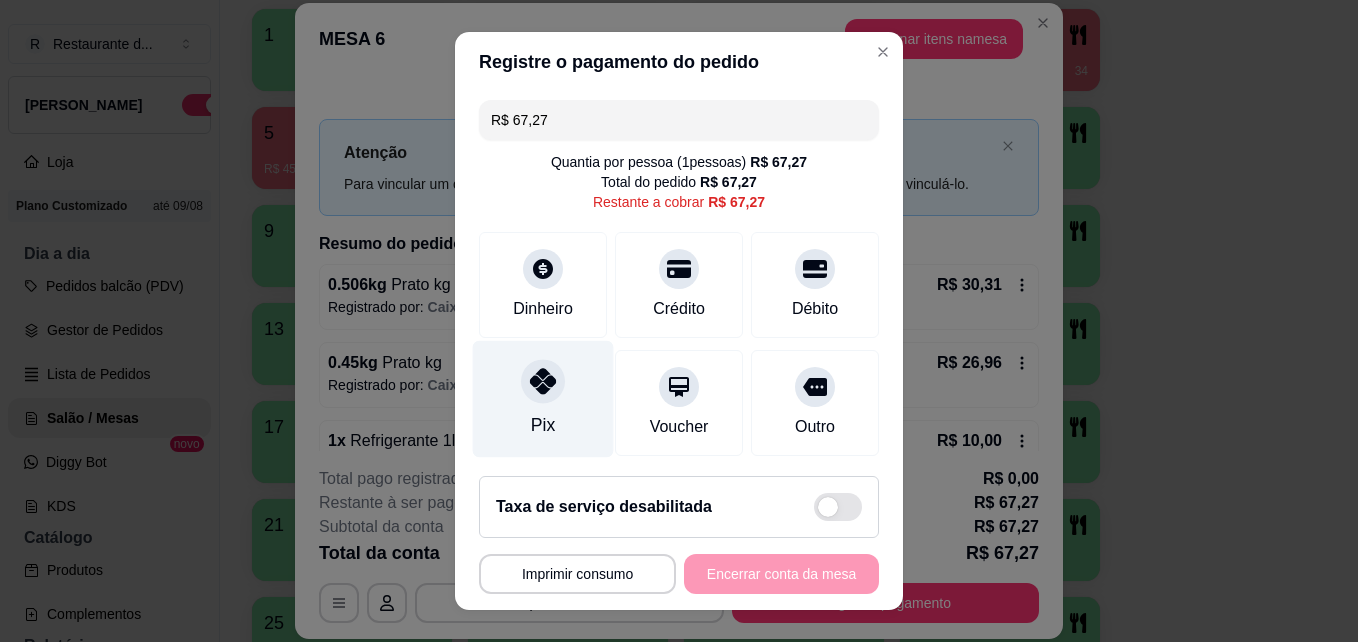 click 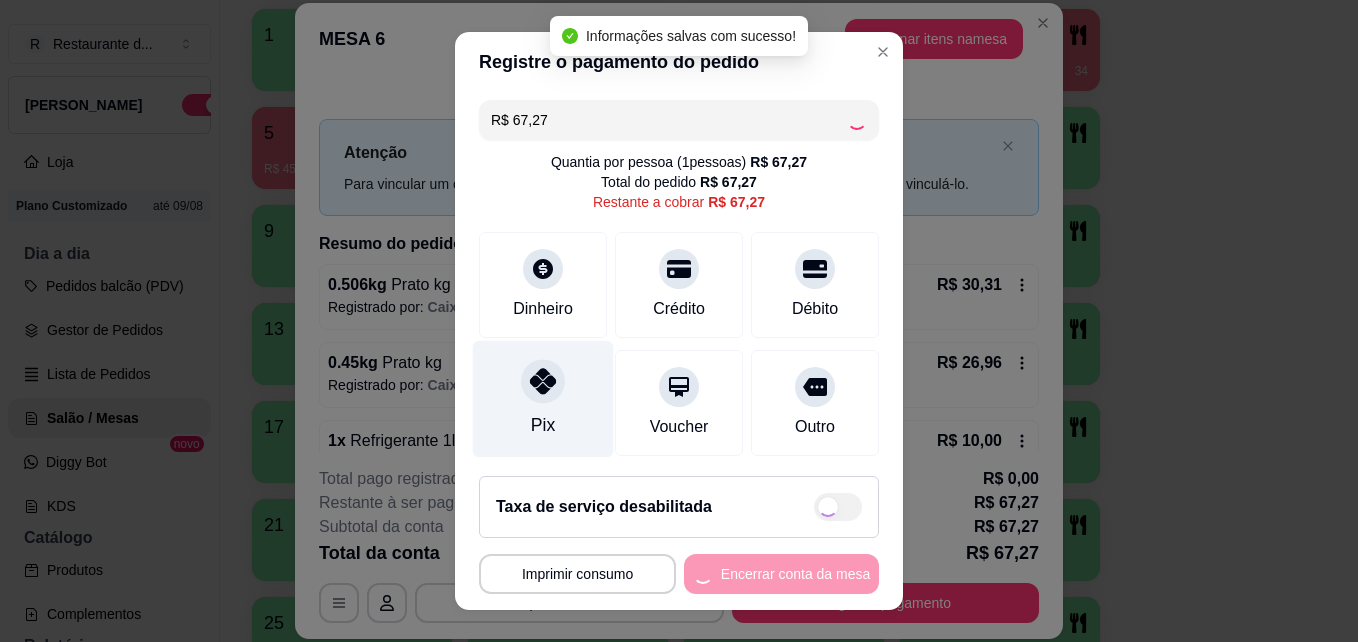 type on "R$ 0,00" 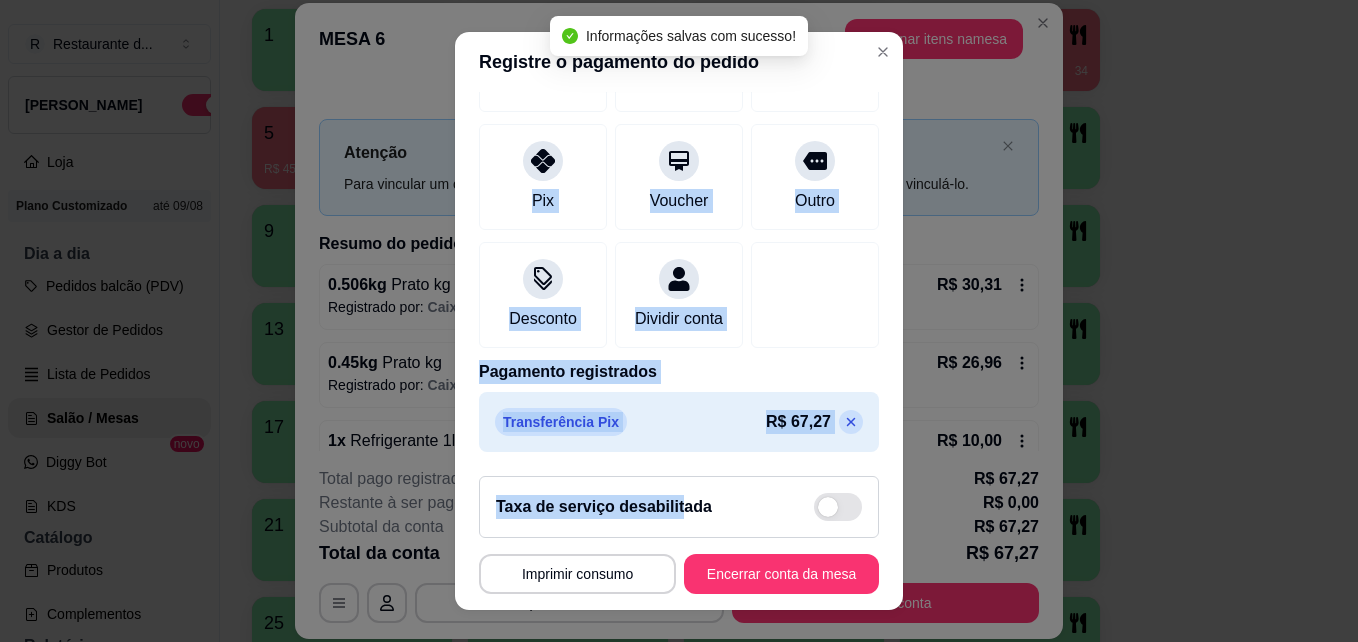 scroll, scrollTop: 230, scrollLeft: 0, axis: vertical 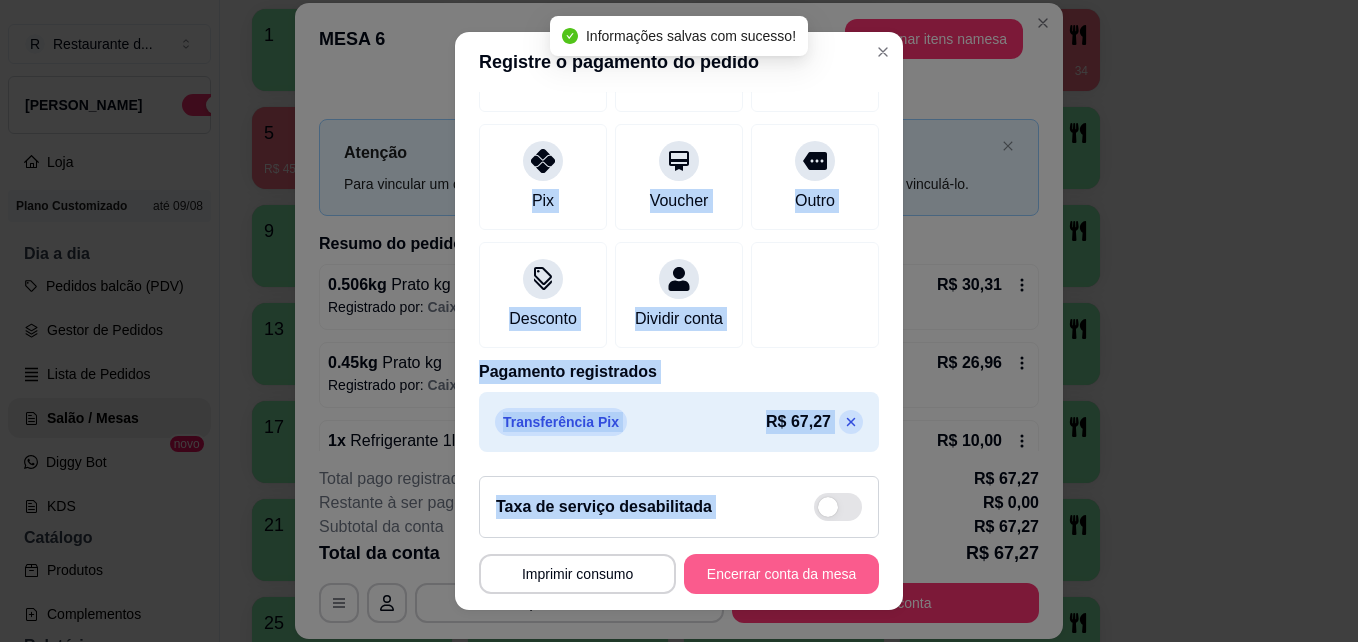 drag, startPoint x: 532, startPoint y: 376, endPoint x: 734, endPoint y: 573, distance: 282.15775 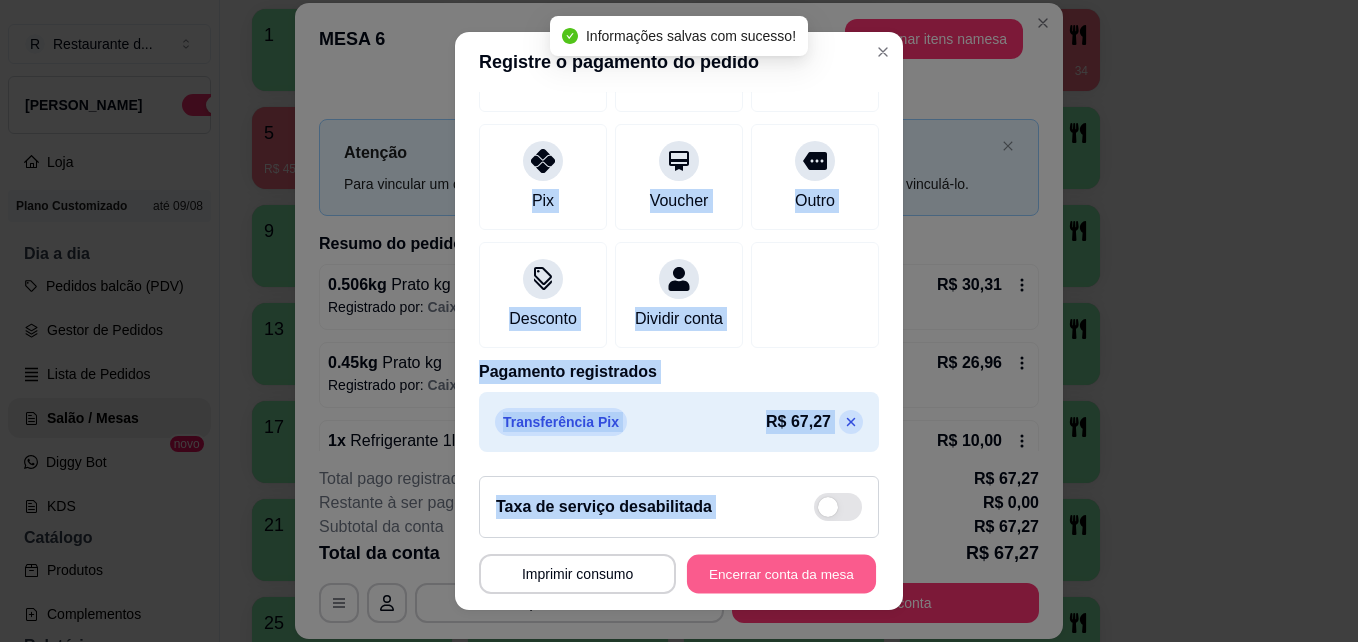 click on "Encerrar conta da mesa" at bounding box center [781, 574] 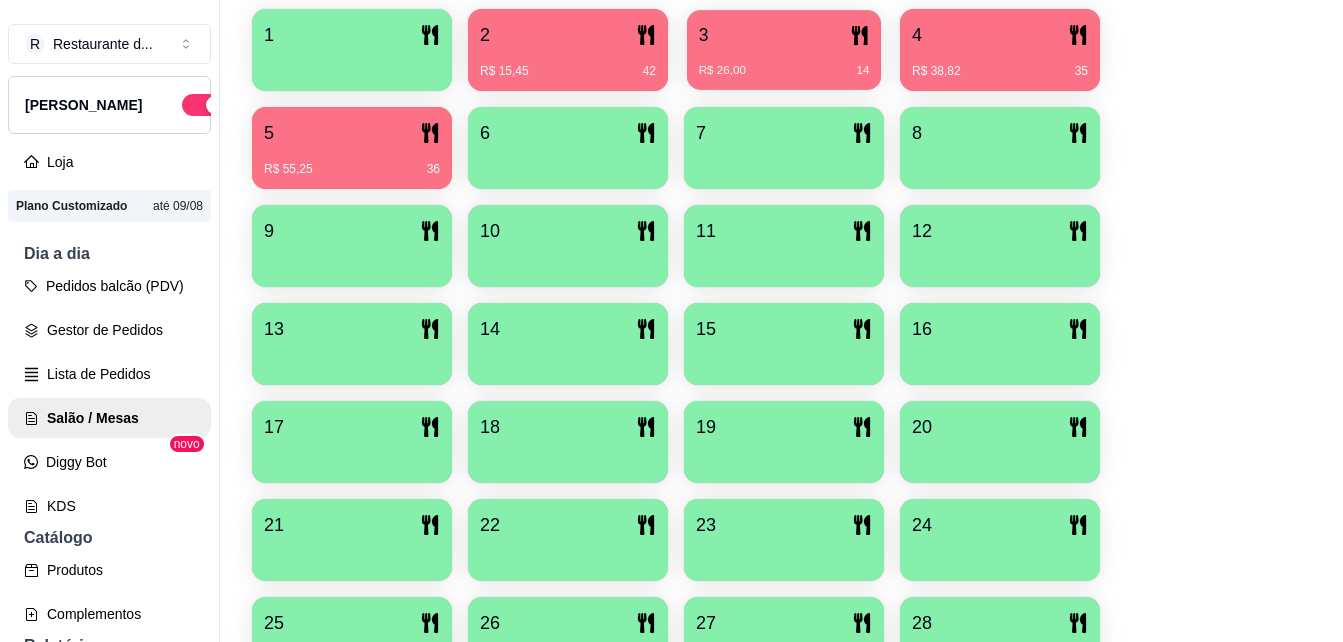 click on "3" at bounding box center (784, 35) 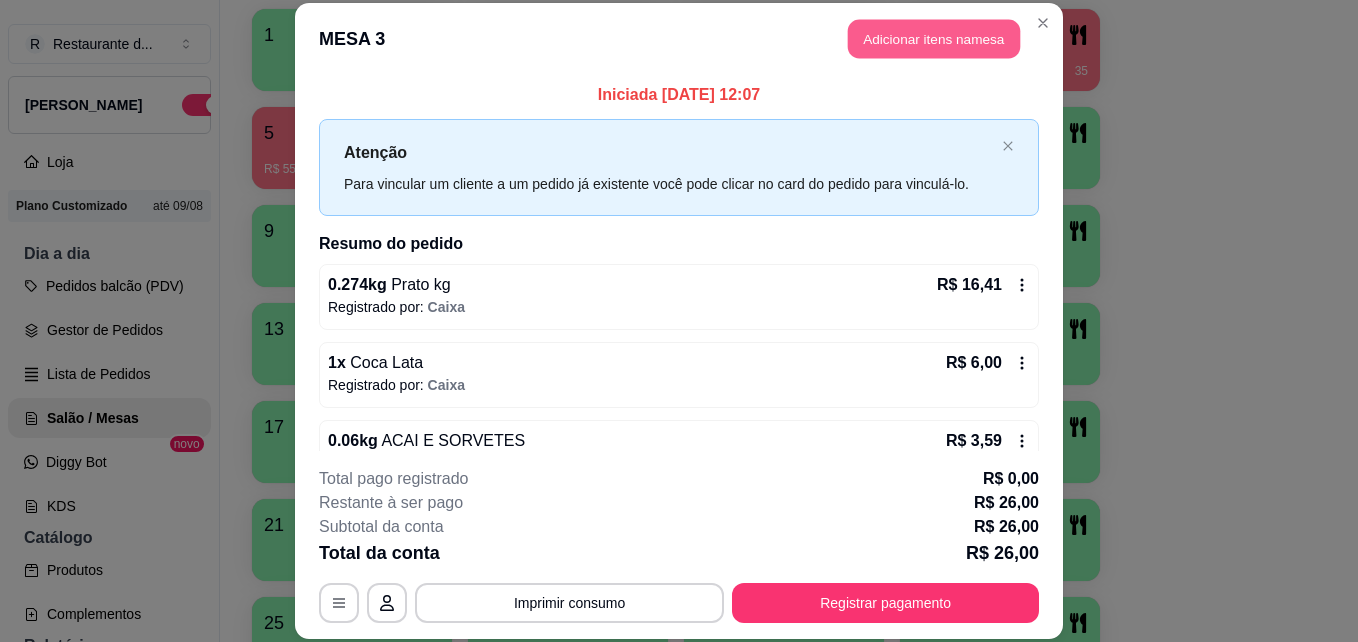 click on "Adicionar itens na  mesa" at bounding box center (934, 39) 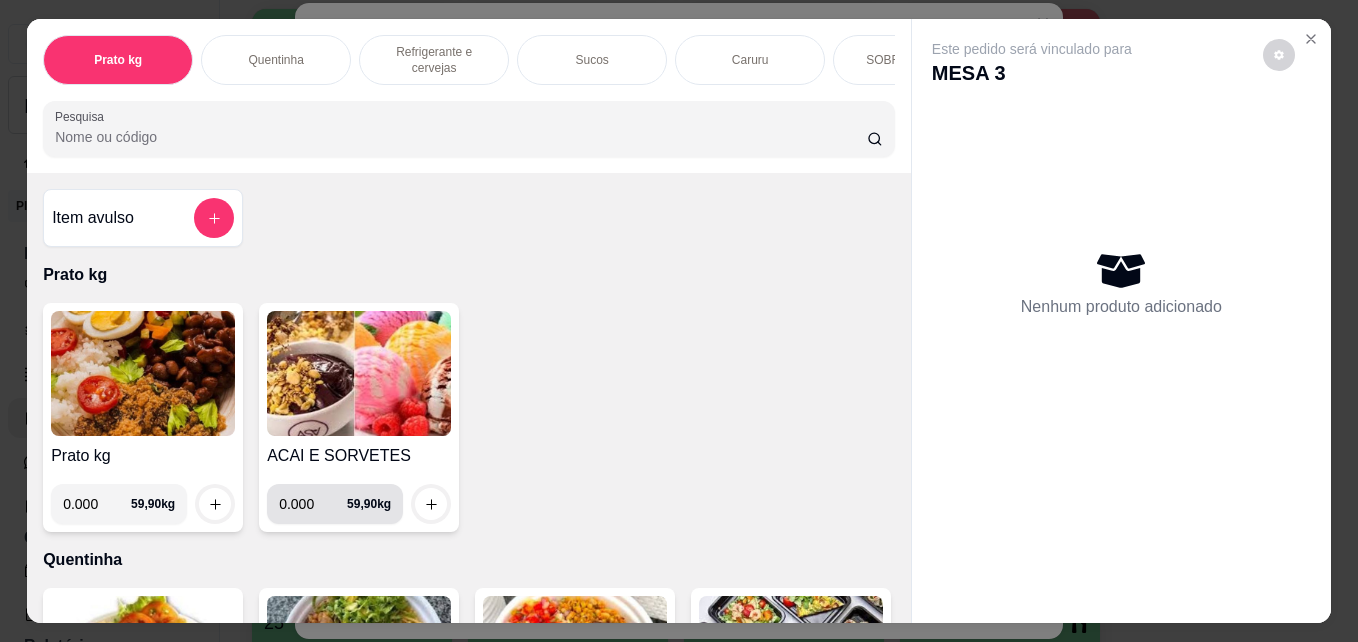 click on "0.000" at bounding box center (313, 504) 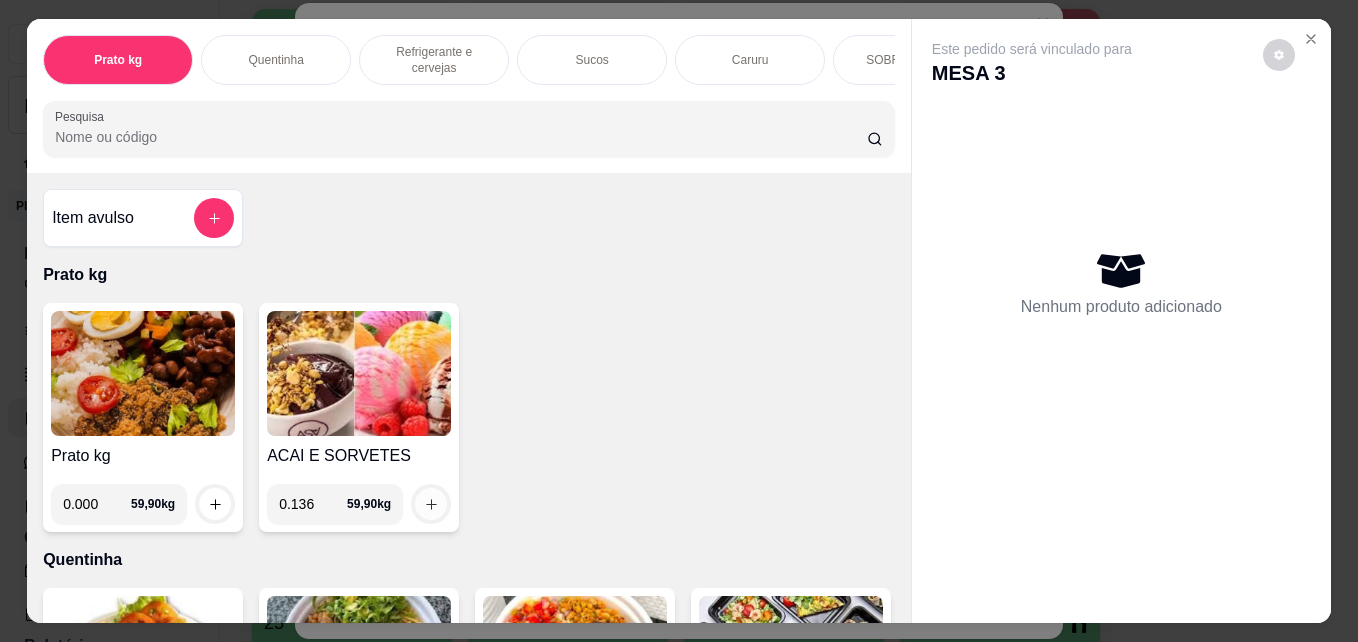 type on "0.136" 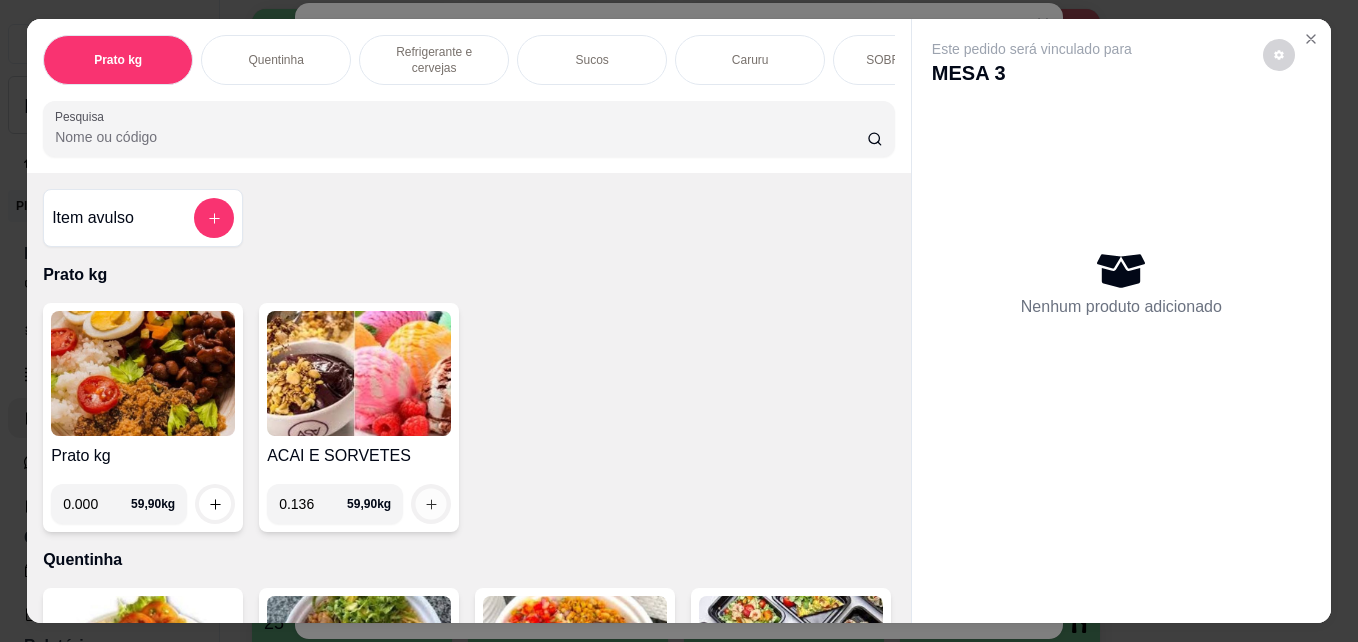 click 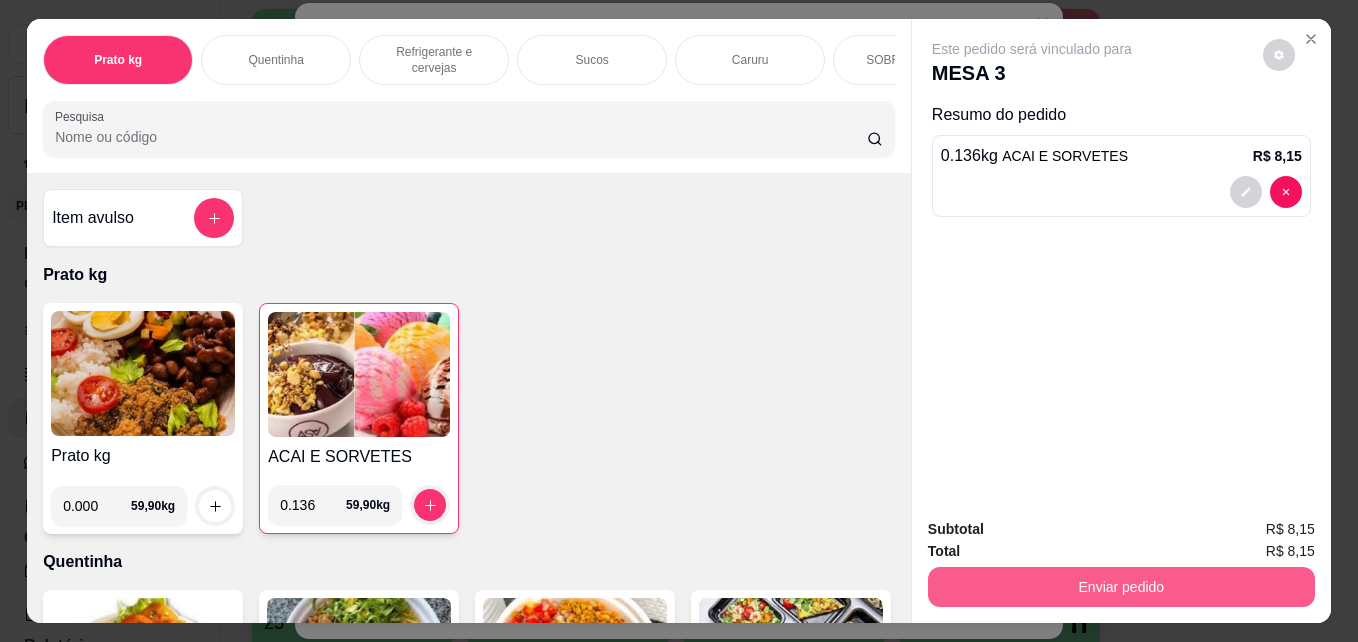 click on "Enviar pedido" at bounding box center (1121, 587) 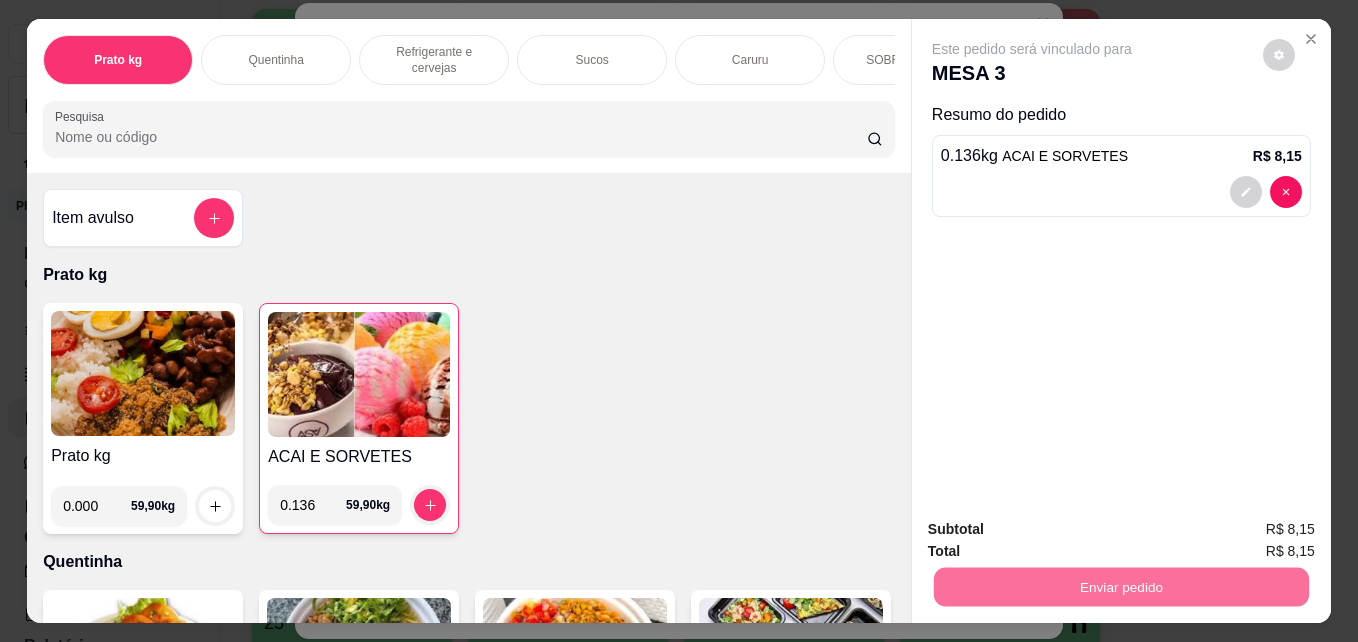 click on "Não registrar e enviar pedido" at bounding box center (1055, 529) 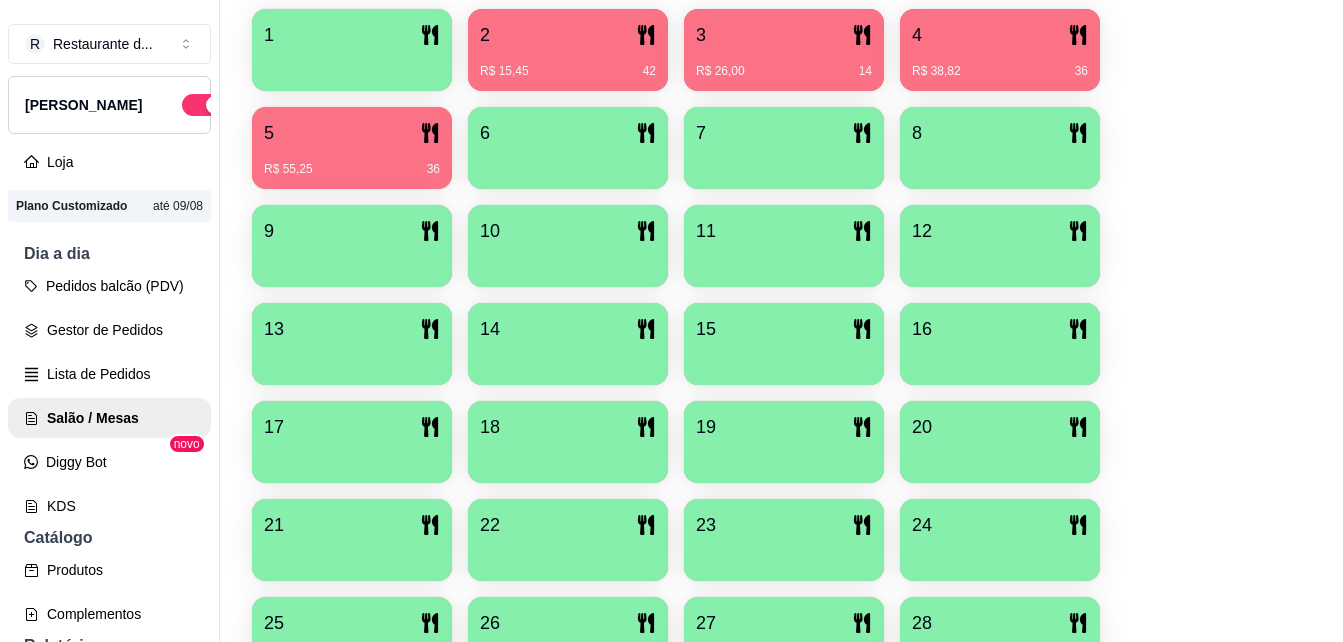 click on "1 2 R$ 15,45 42 3 R$ 26,00 14 4 R$ 38,82 36 5 R$ 55,25 36 6 7 8 9 10 11 12 13 14 15 16 17 18 19 20 21 22 23 24 25 26 27 28 29 30 31 32 33 34 35 36 37 38 39 40" at bounding box center (781, 491) 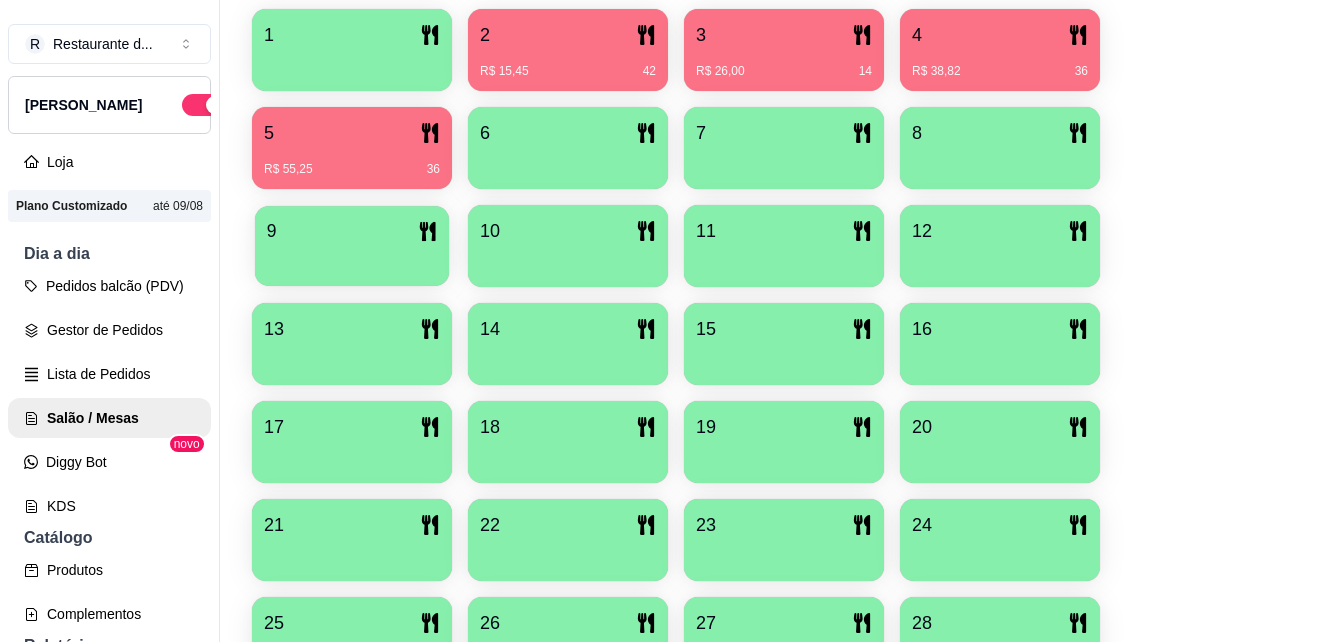click on "9" at bounding box center (352, 231) 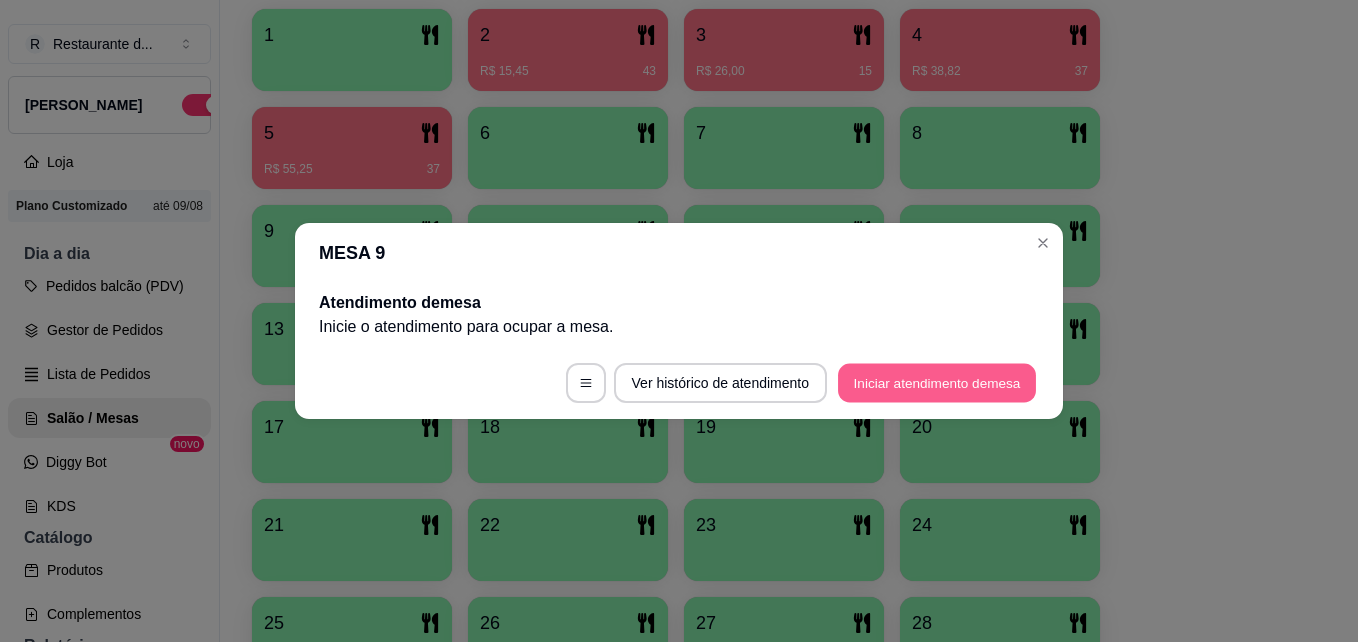 click on "Iniciar atendimento de  mesa" at bounding box center [937, 383] 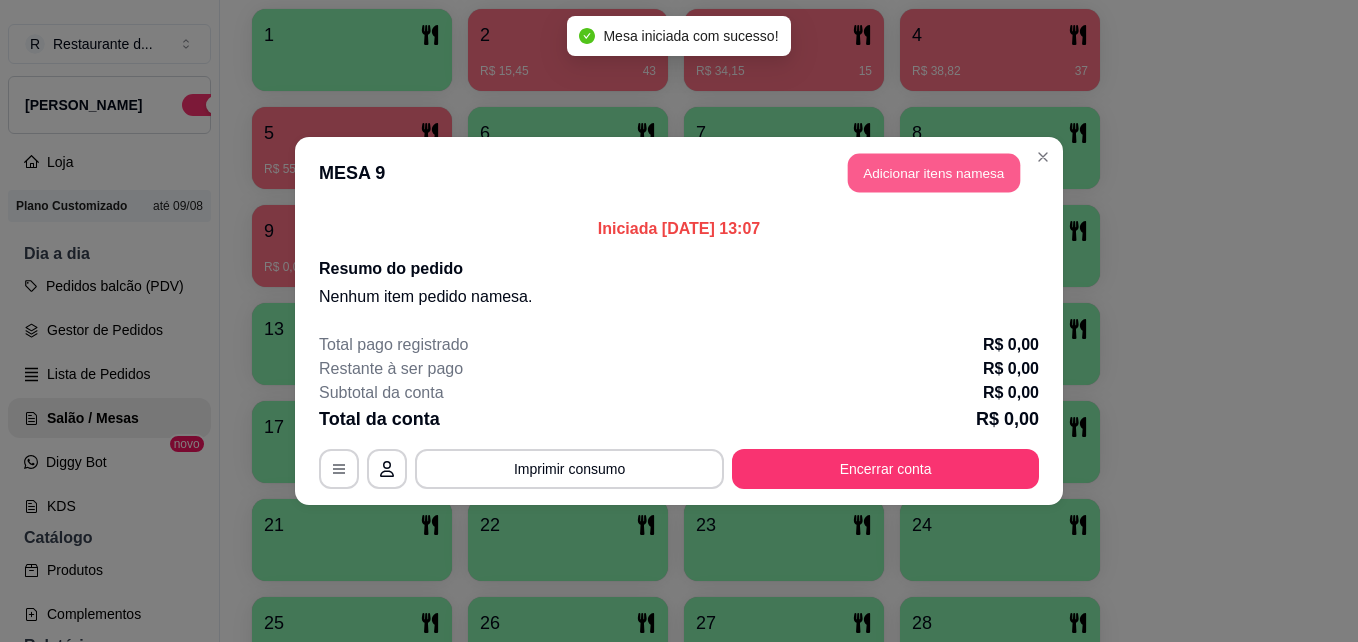 click on "Adicionar itens na  mesa" at bounding box center (934, 173) 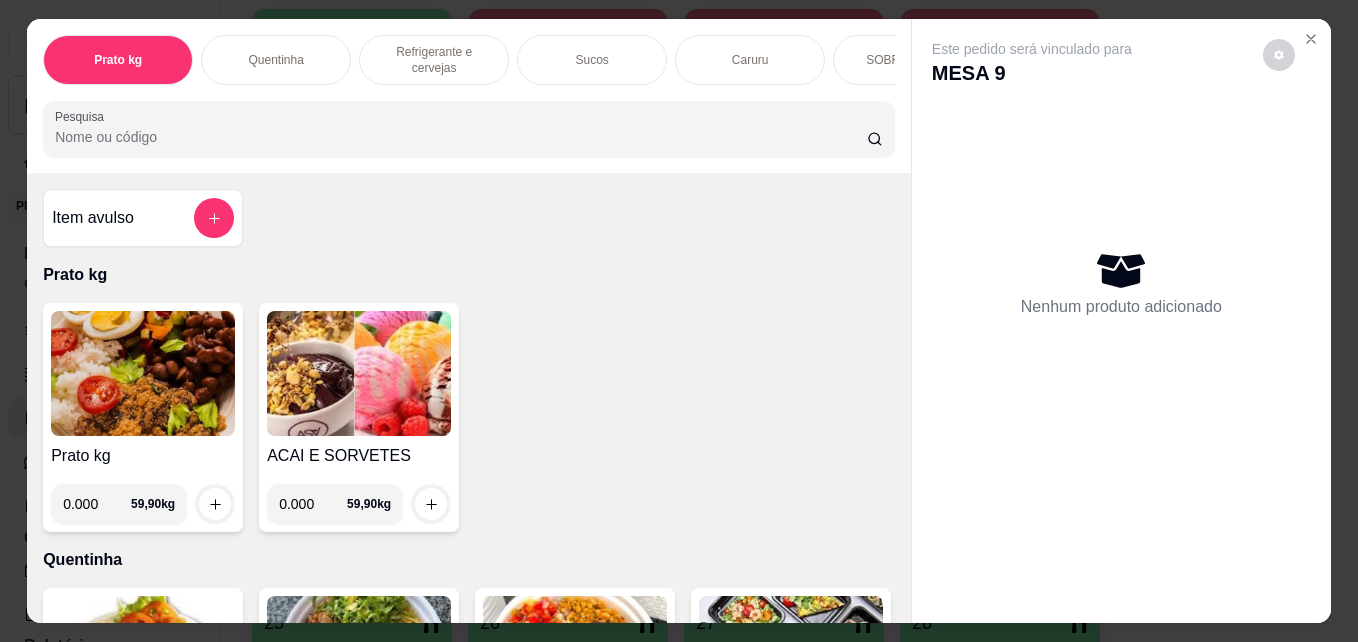 click on "0.000" at bounding box center (97, 504) 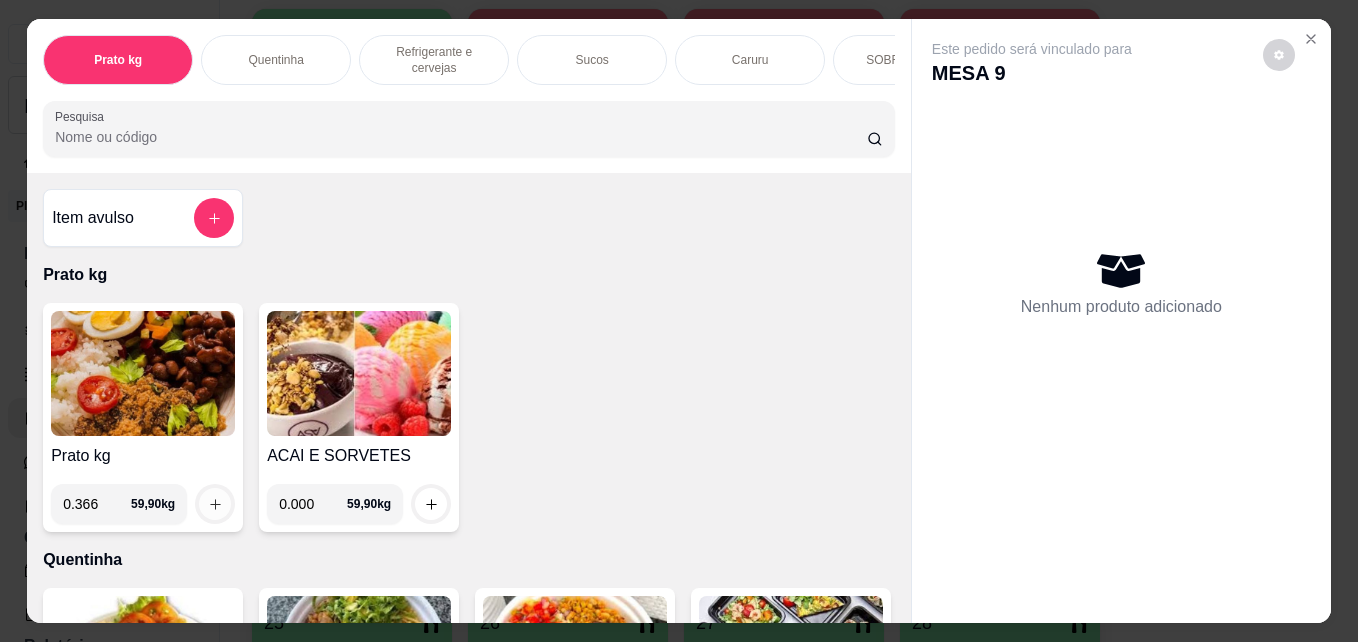 type on "0.366" 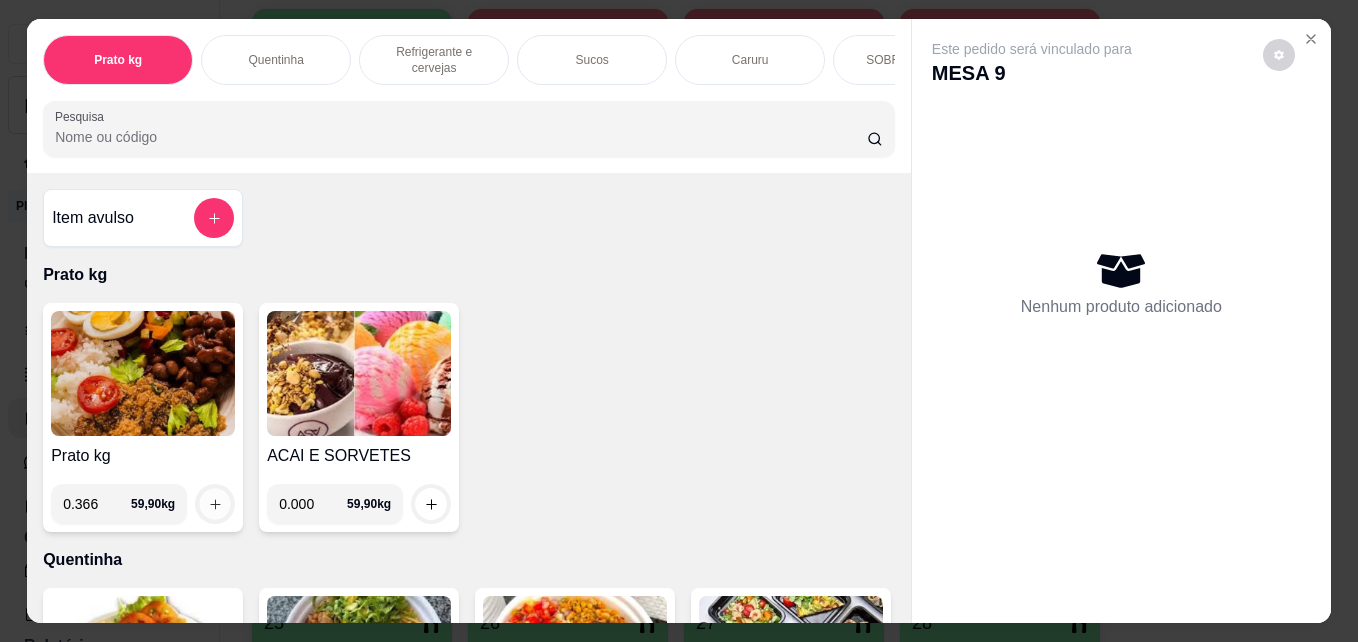 click at bounding box center (215, 504) 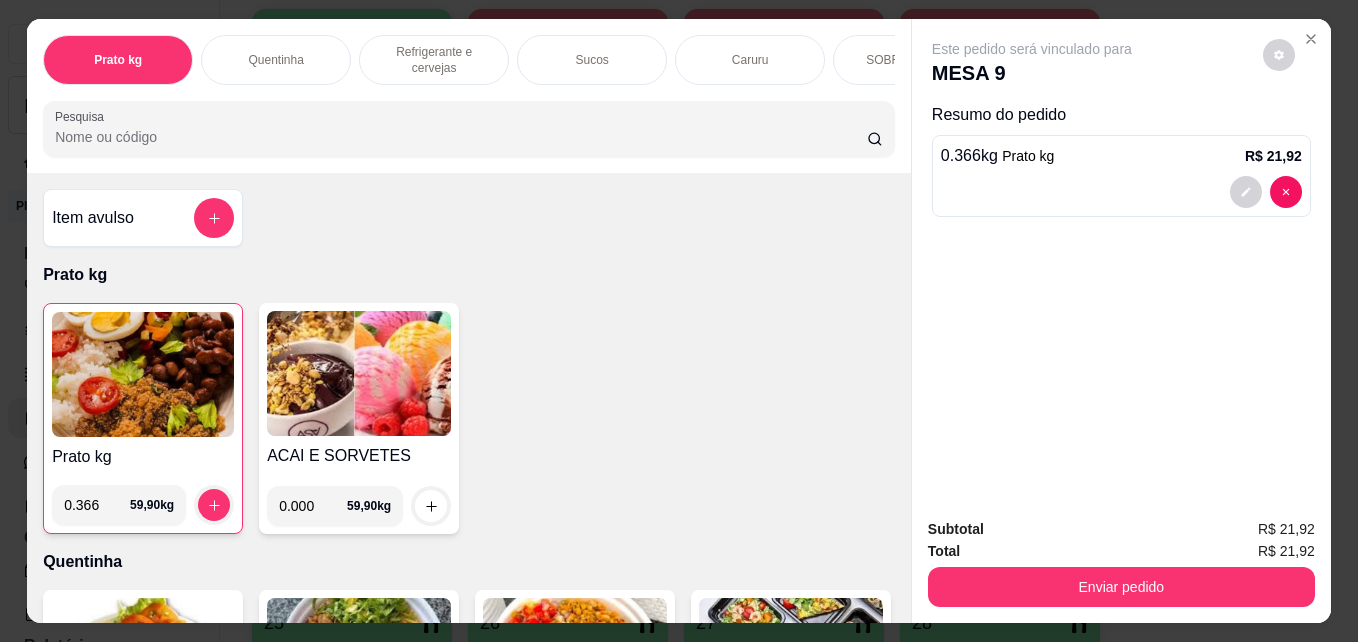 click on "Refrigerante e cervejas" at bounding box center [434, 60] 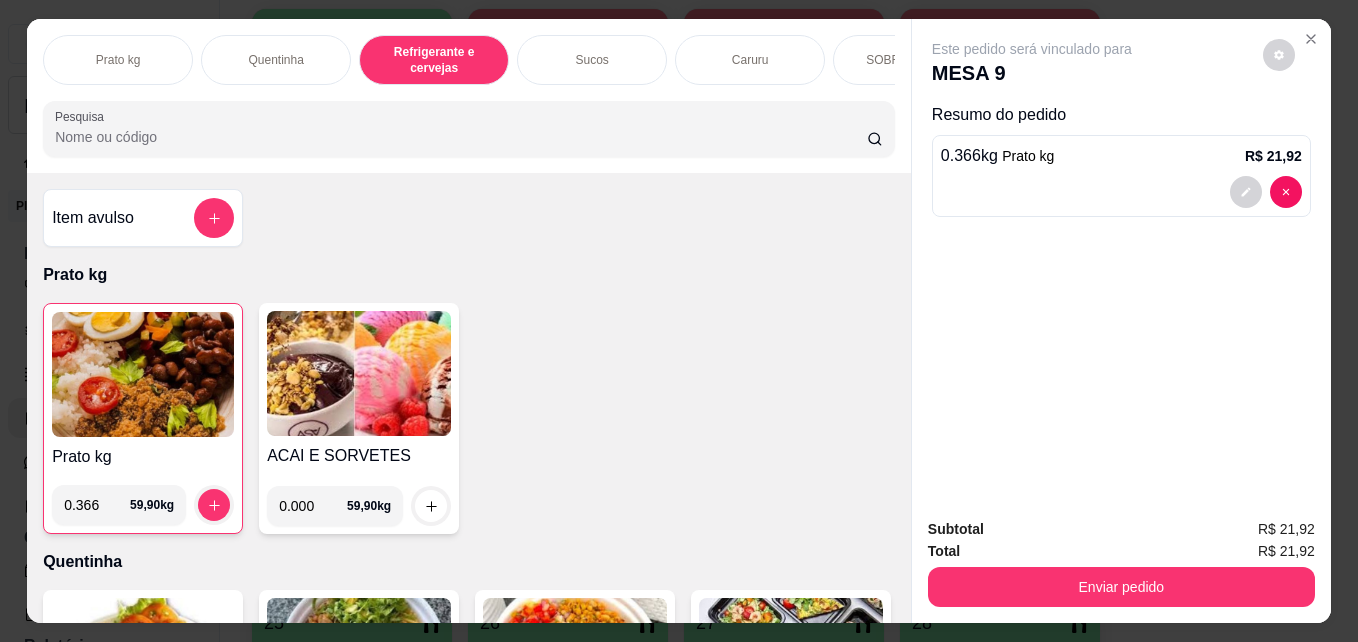 scroll, scrollTop: 987, scrollLeft: 0, axis: vertical 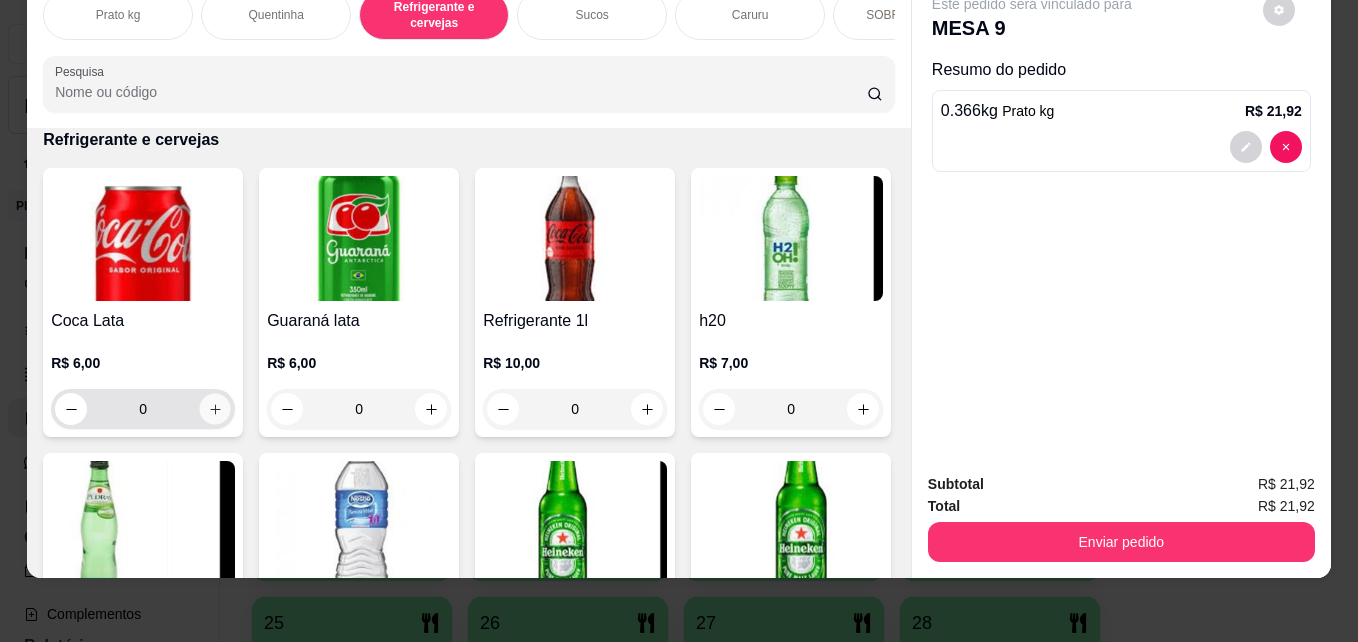 click 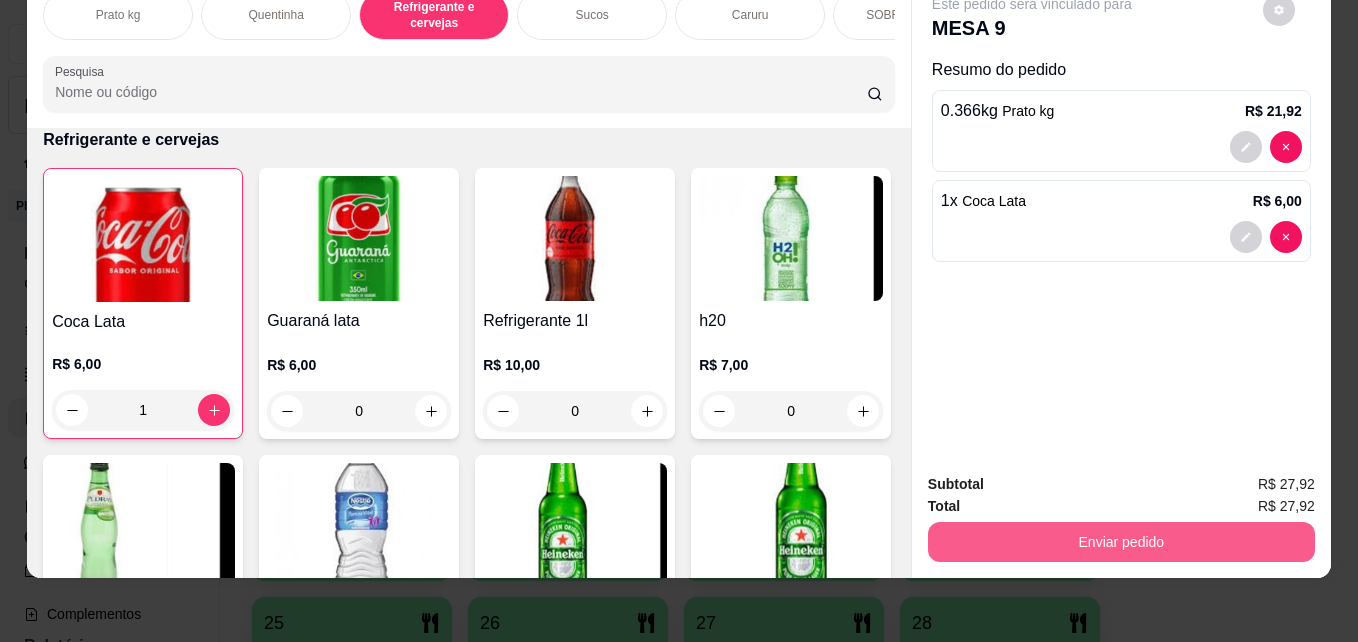 click on "Enviar pedido" at bounding box center [1121, 542] 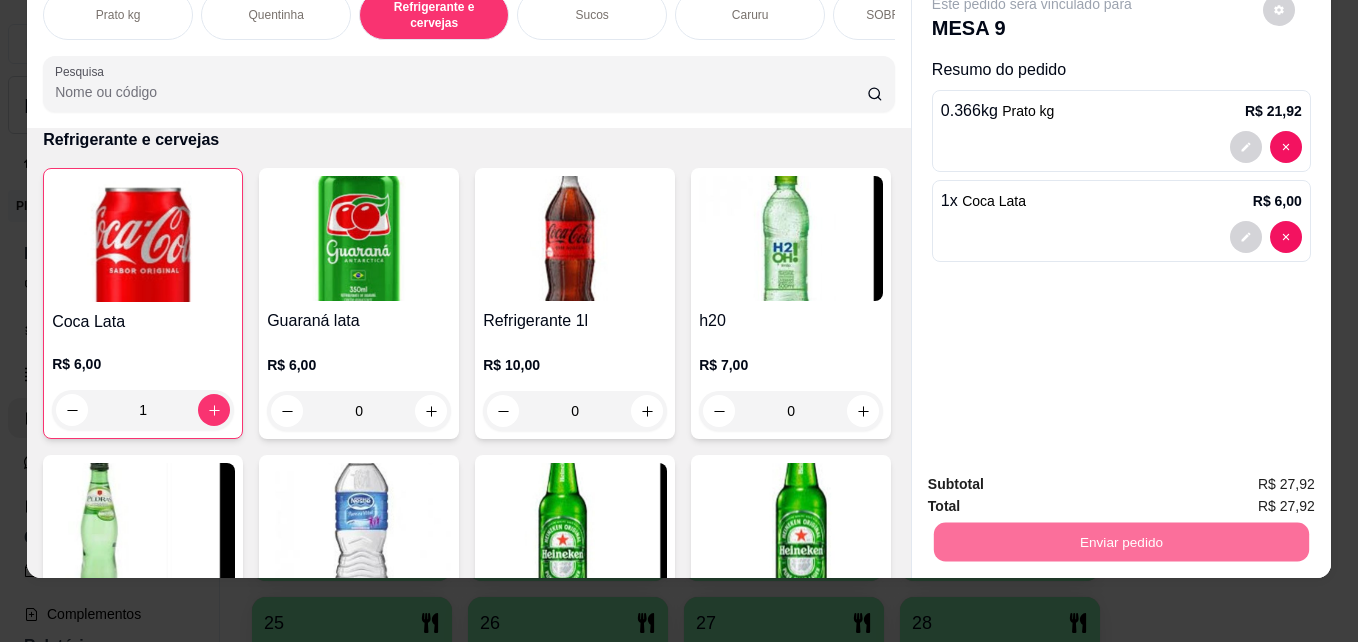 click on "Não registrar e enviar pedido" at bounding box center (1055, 478) 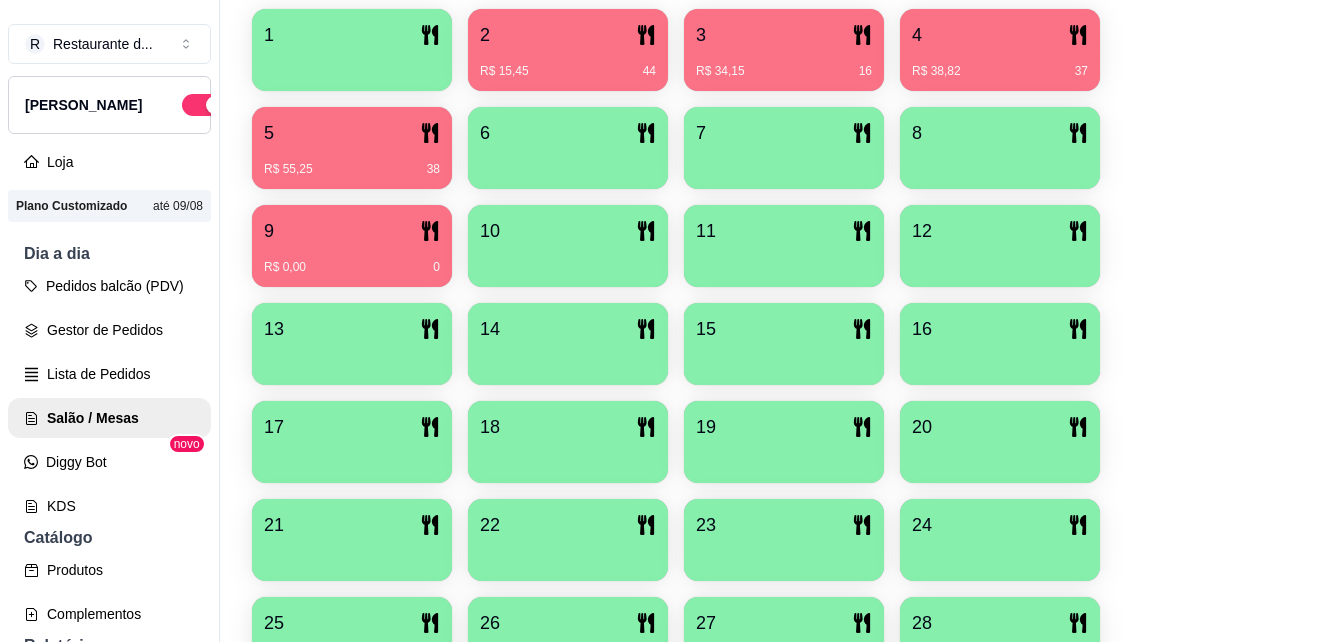 click on "1 2 R$ 15,45 44 3 R$ 34,15 16 4 R$ 38,82 37 5 R$ 55,25 38 6 7 8 9 R$ 0,00 0 10 11 12 13 14 15 16 17 18 19 20 21 22 23 24 25 26 27 28 29 30 31 32 33 34 35 36 37 38 39 40" at bounding box center [781, 491] 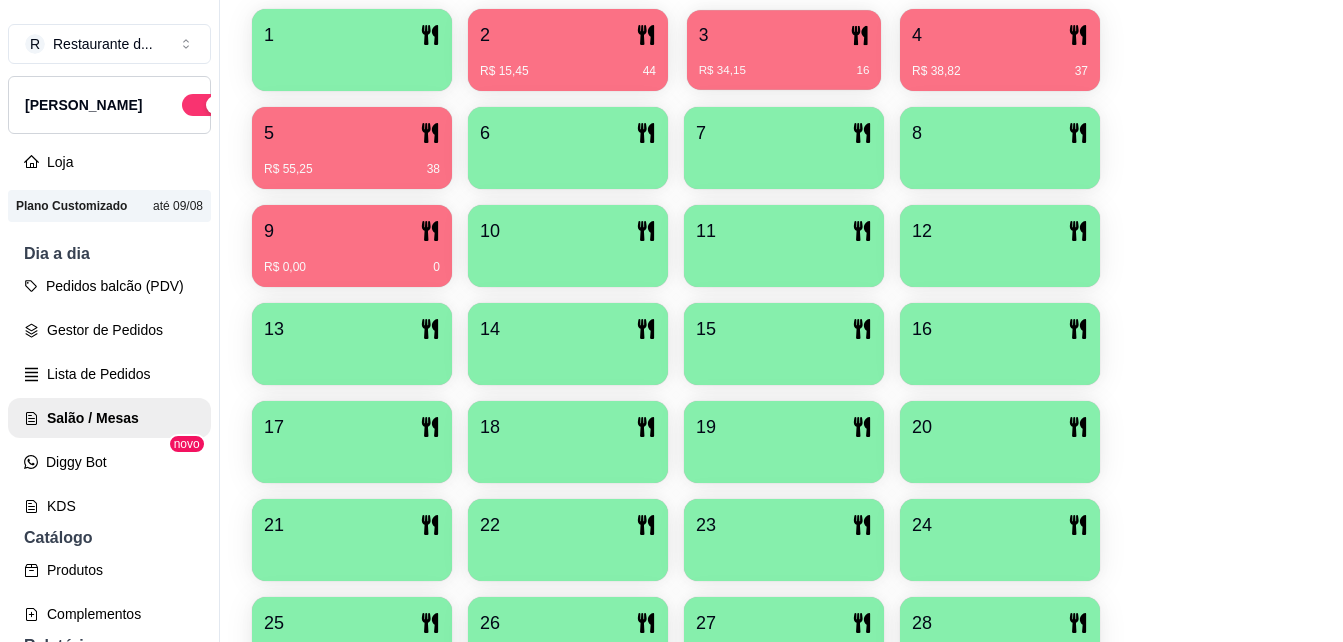 click on "3" at bounding box center (784, 35) 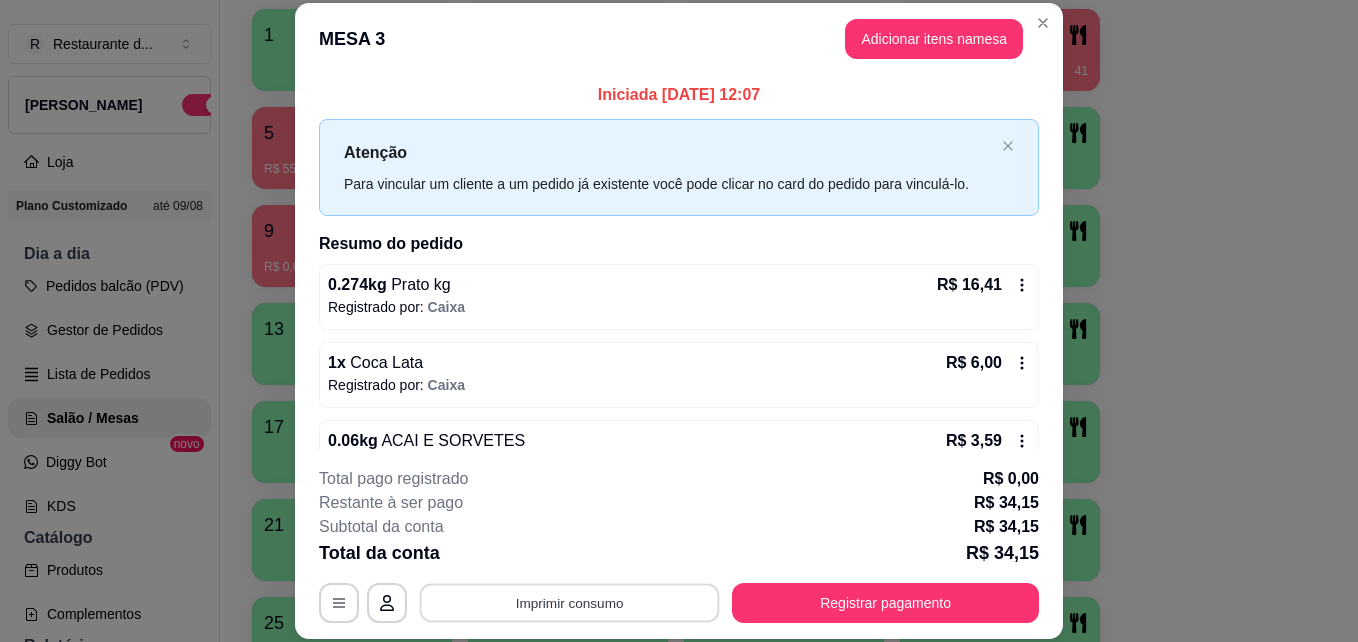 click on "Imprimir consumo" at bounding box center [570, 602] 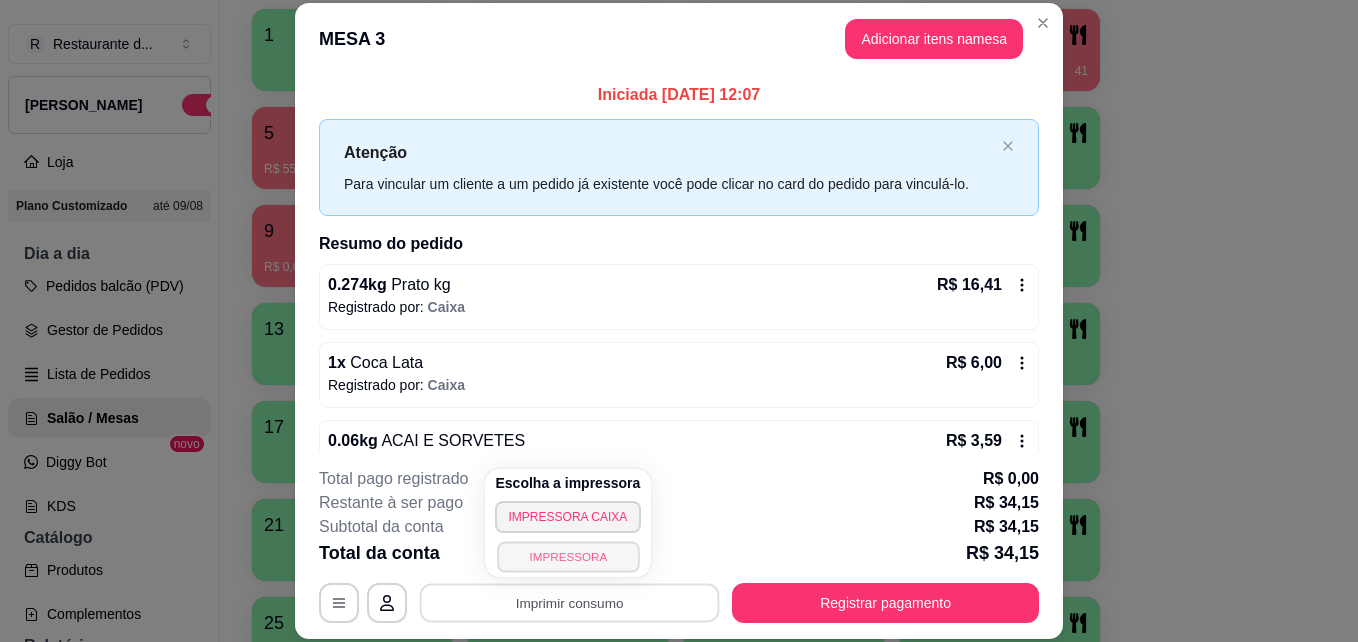 click on "IMPRESSORA" at bounding box center (568, 556) 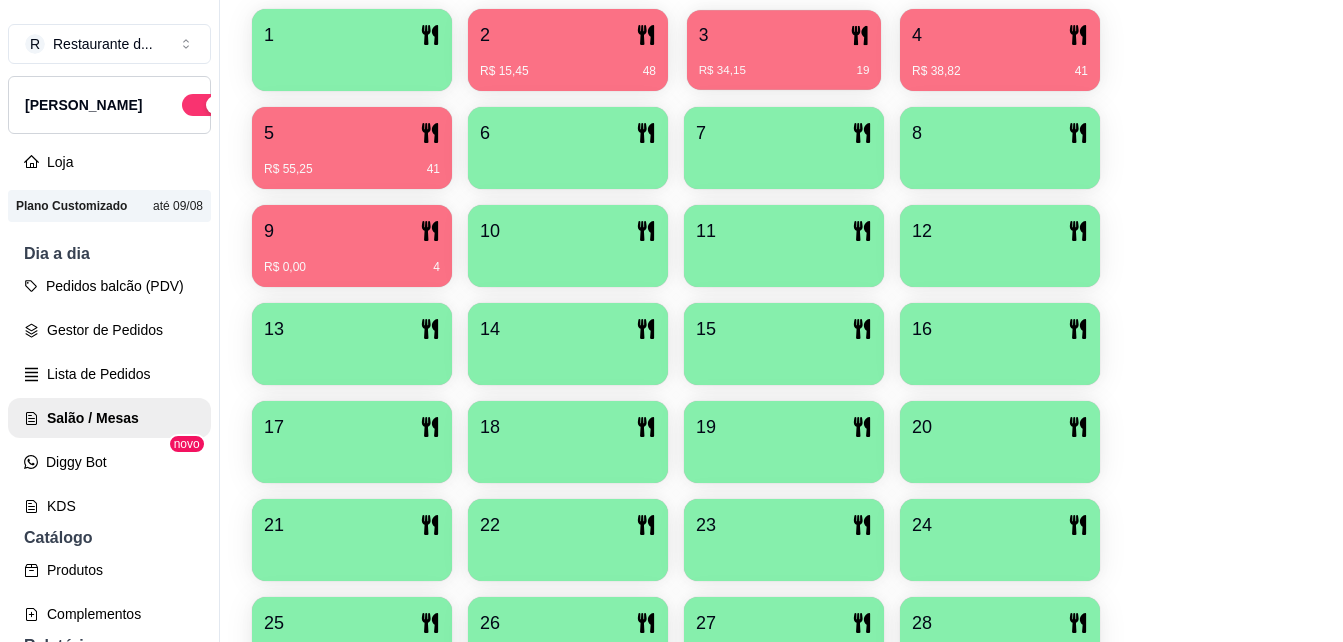 click on "R$ 34,15 19" at bounding box center [784, 63] 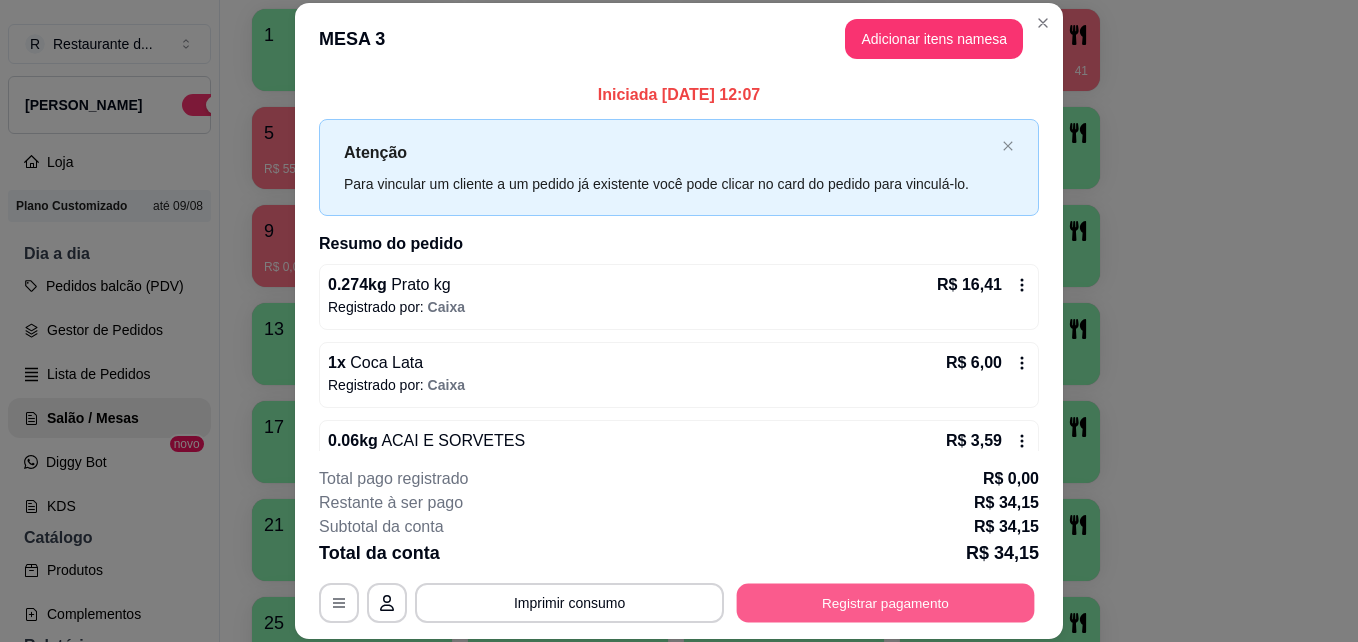 click on "Registrar pagamento" at bounding box center [886, 602] 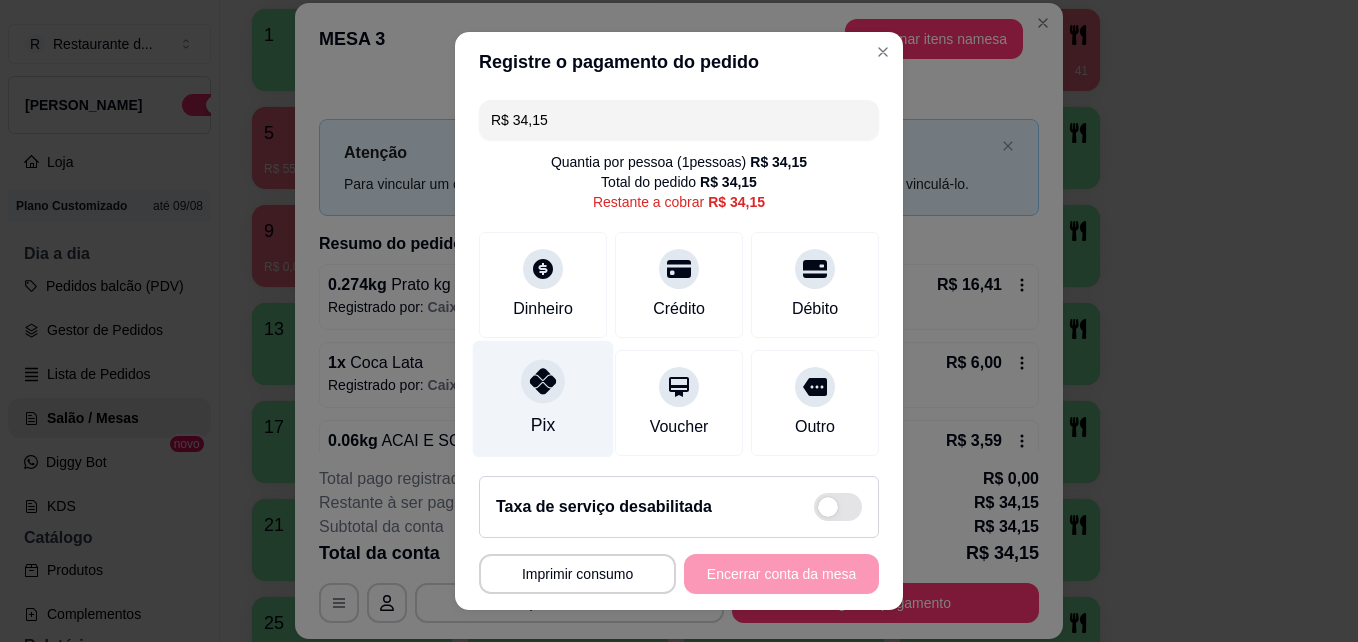 click on "Pix" at bounding box center [543, 399] 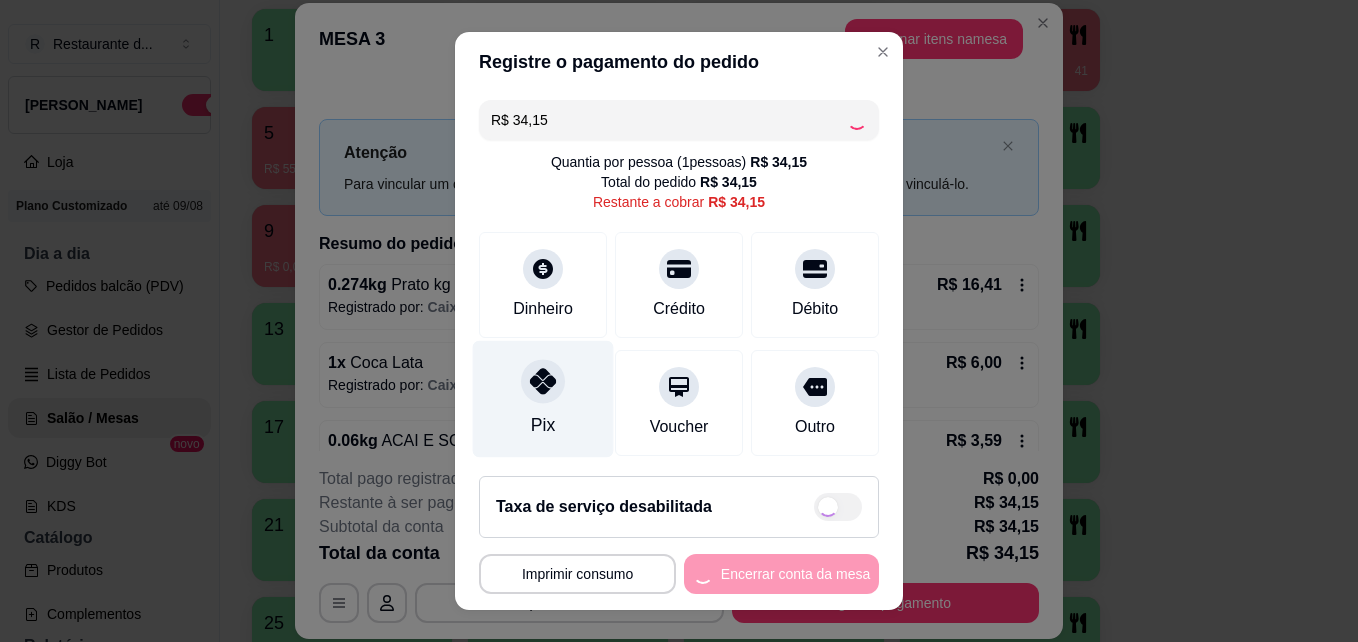 type on "R$ 0,00" 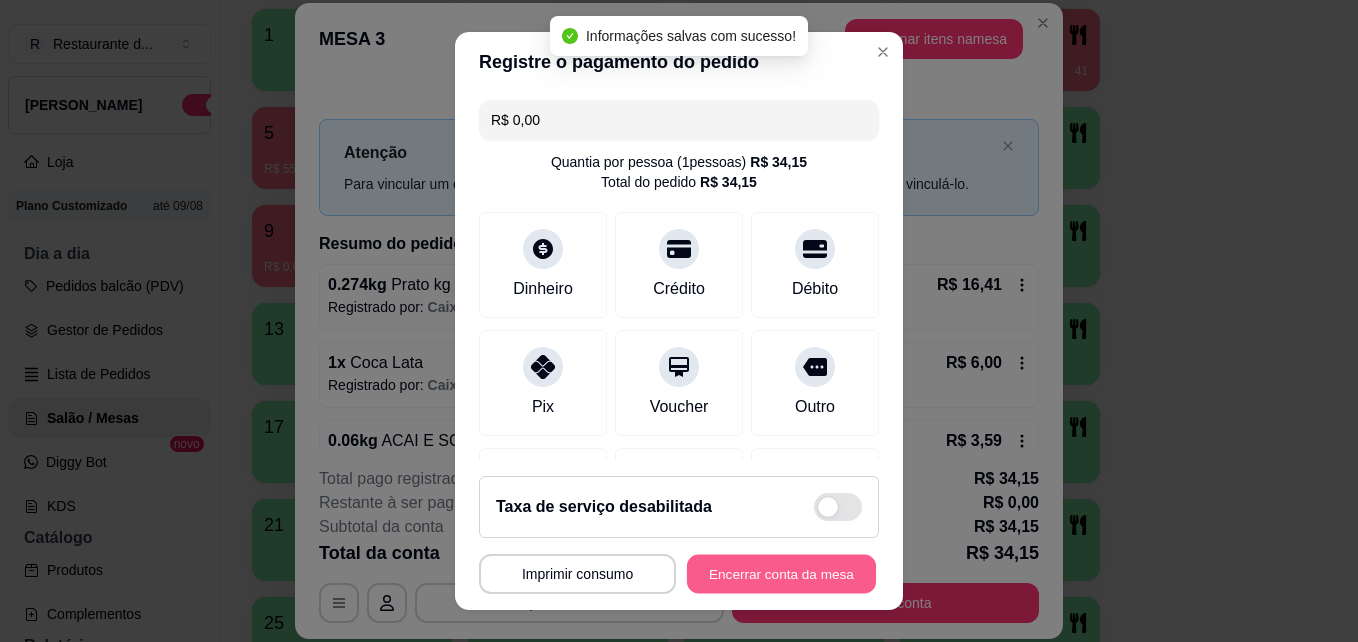 click on "Encerrar conta da mesa" at bounding box center [781, 574] 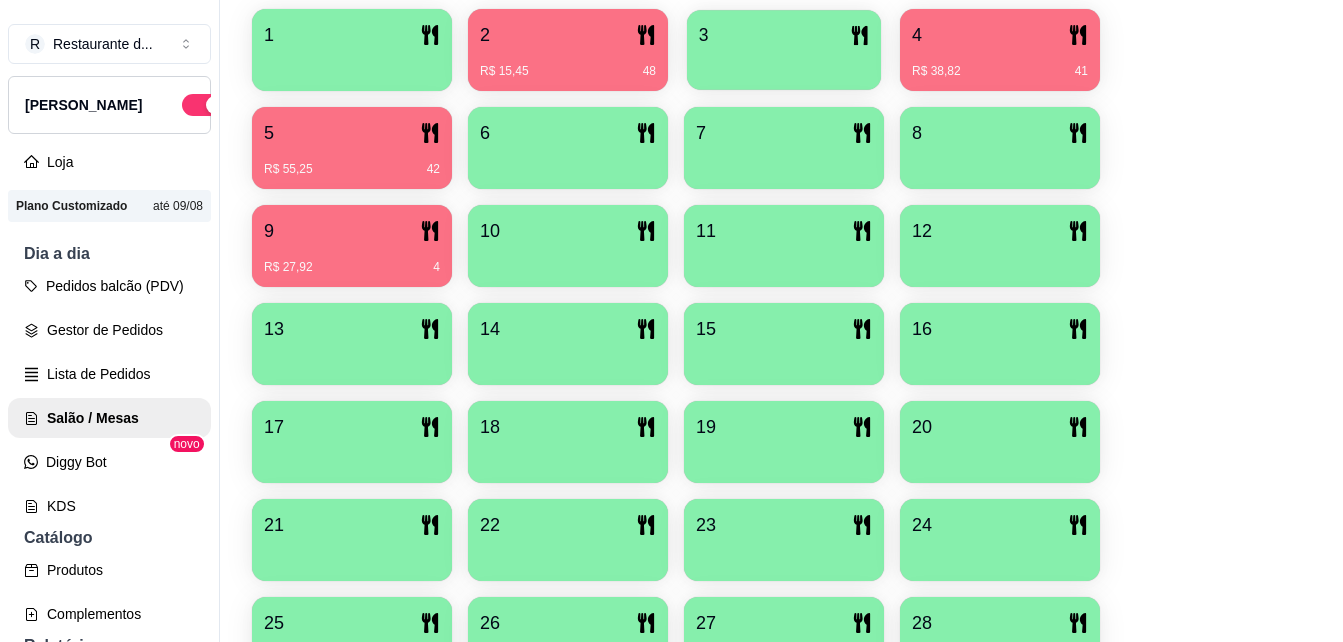 click at bounding box center [784, 63] 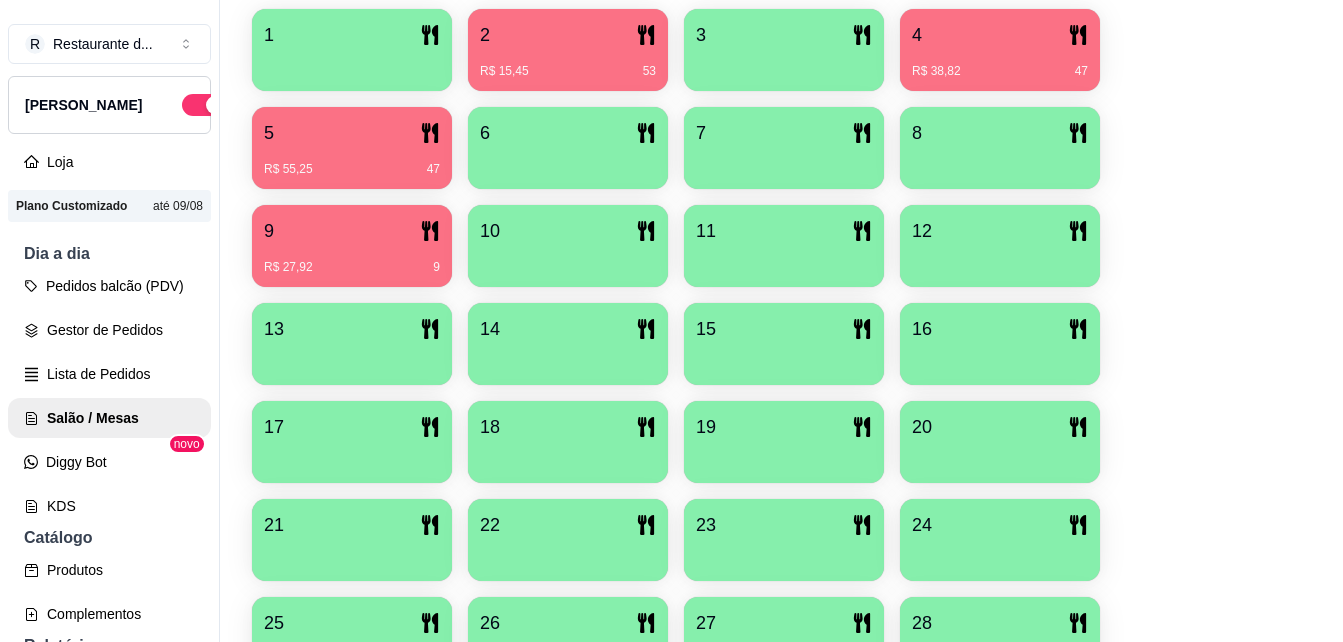 click on "3" at bounding box center (784, 35) 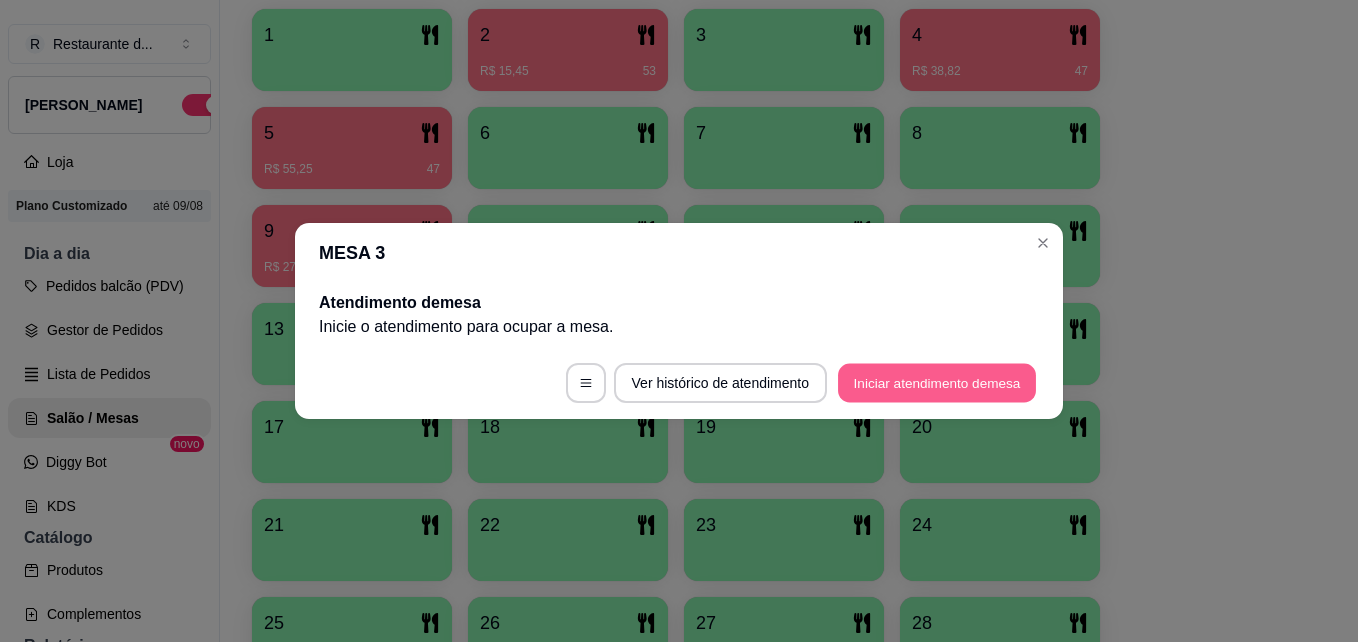 click on "Iniciar atendimento de  mesa" at bounding box center (937, 383) 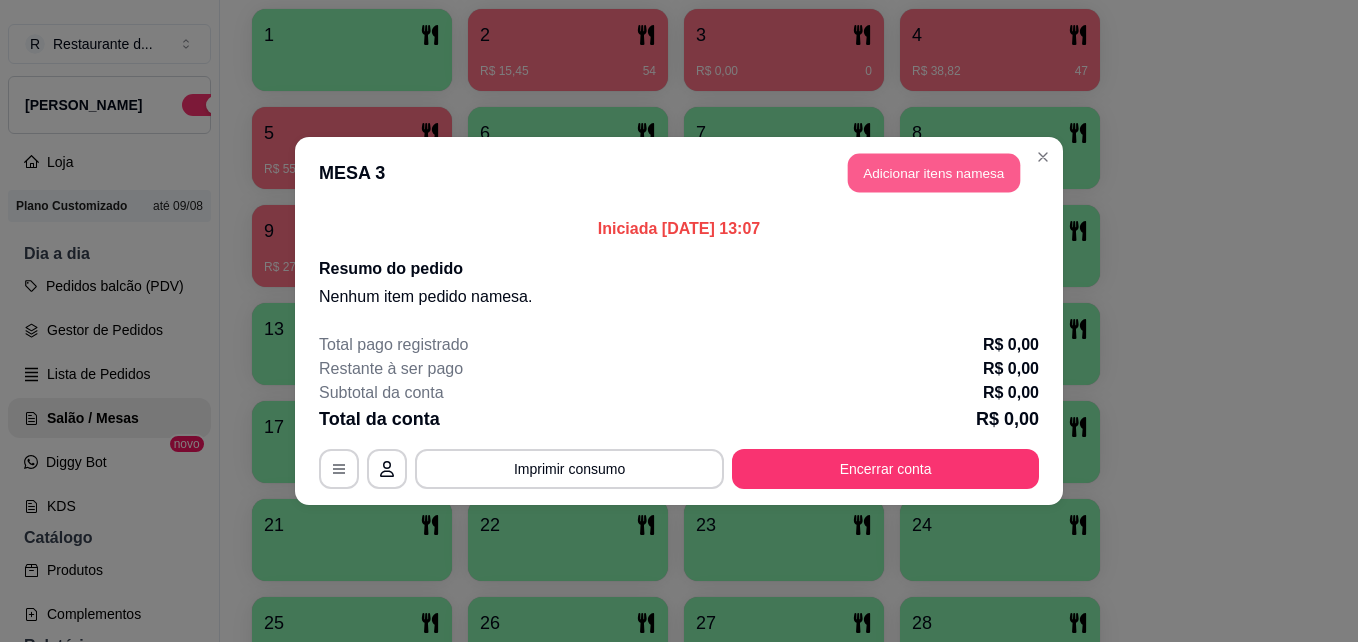 click on "Adicionar itens na  mesa" at bounding box center (934, 173) 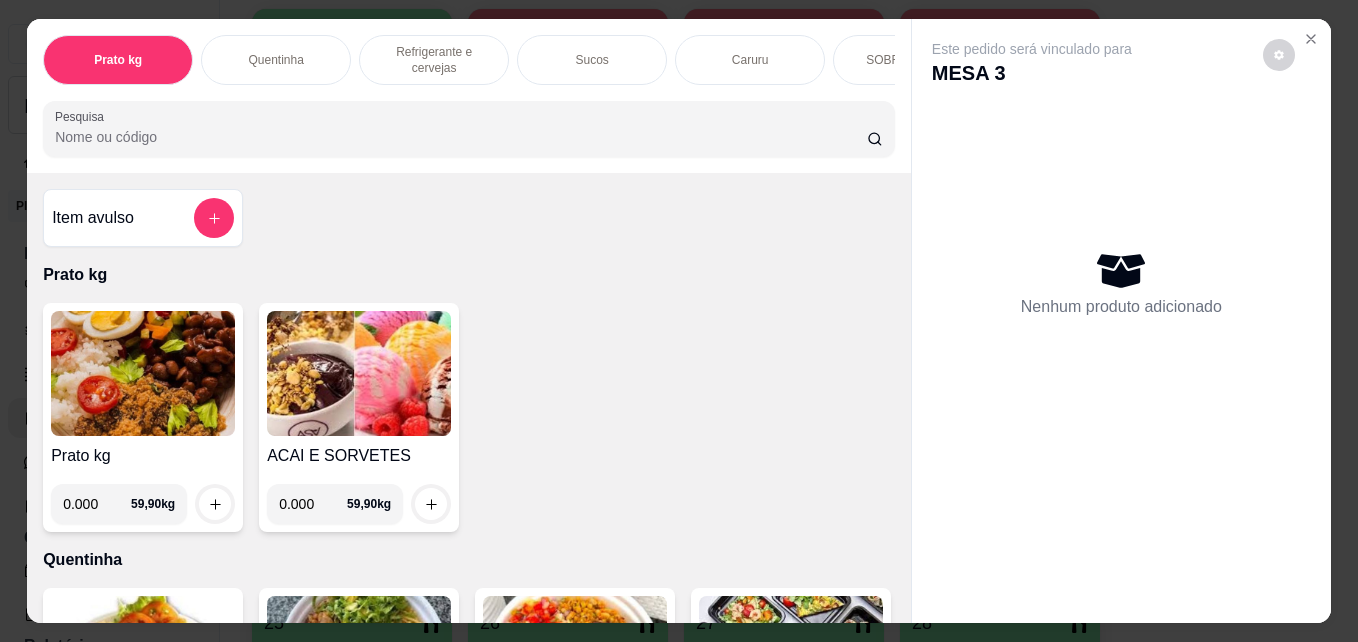 click on "0.000" at bounding box center (97, 504) 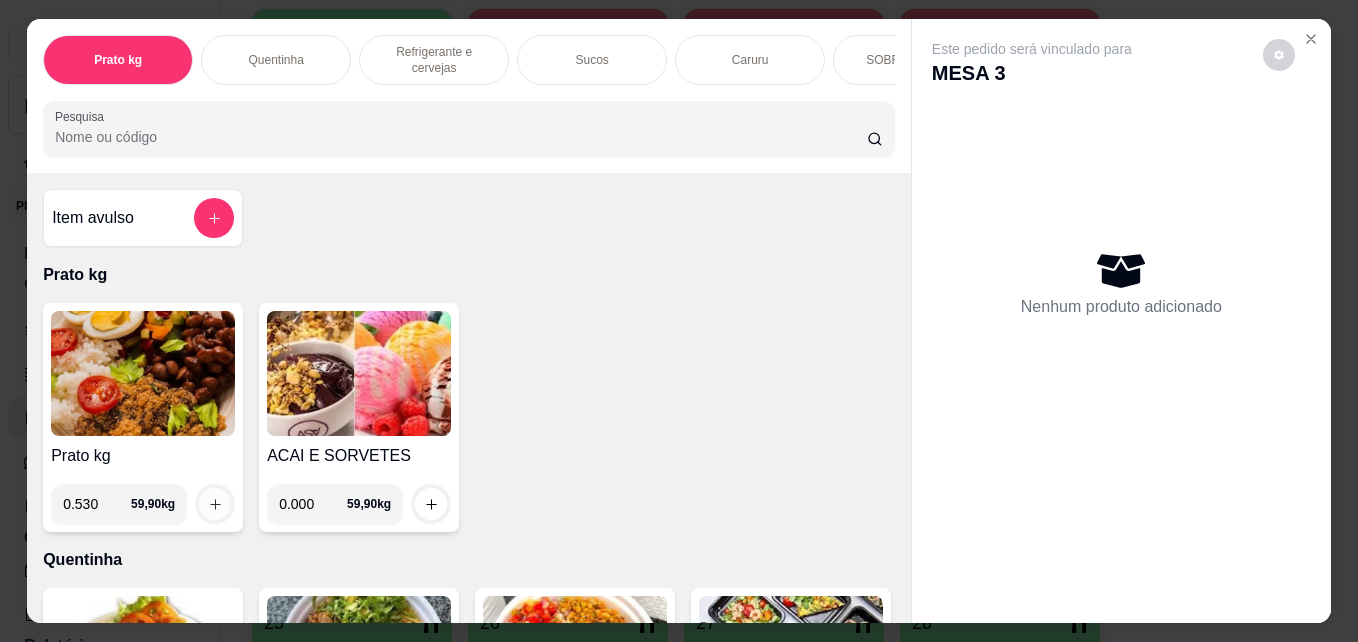 type on "0.530" 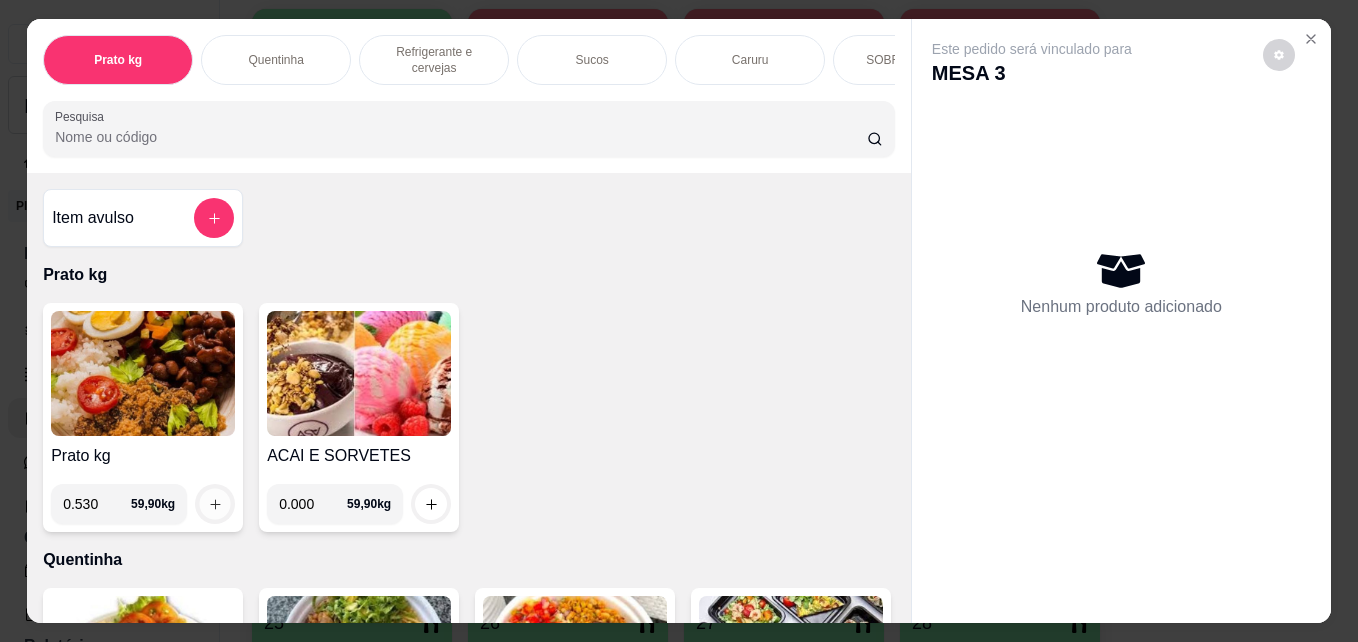 click 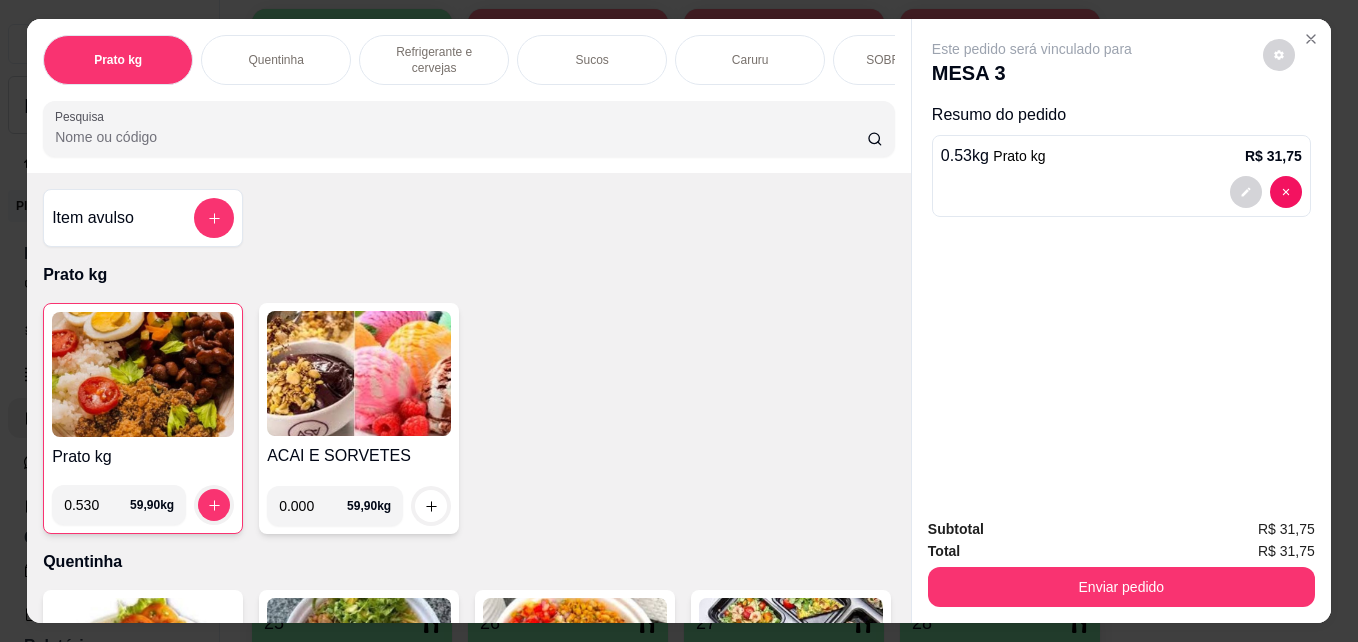 click on "Refrigerante e cervejas" at bounding box center (434, 60) 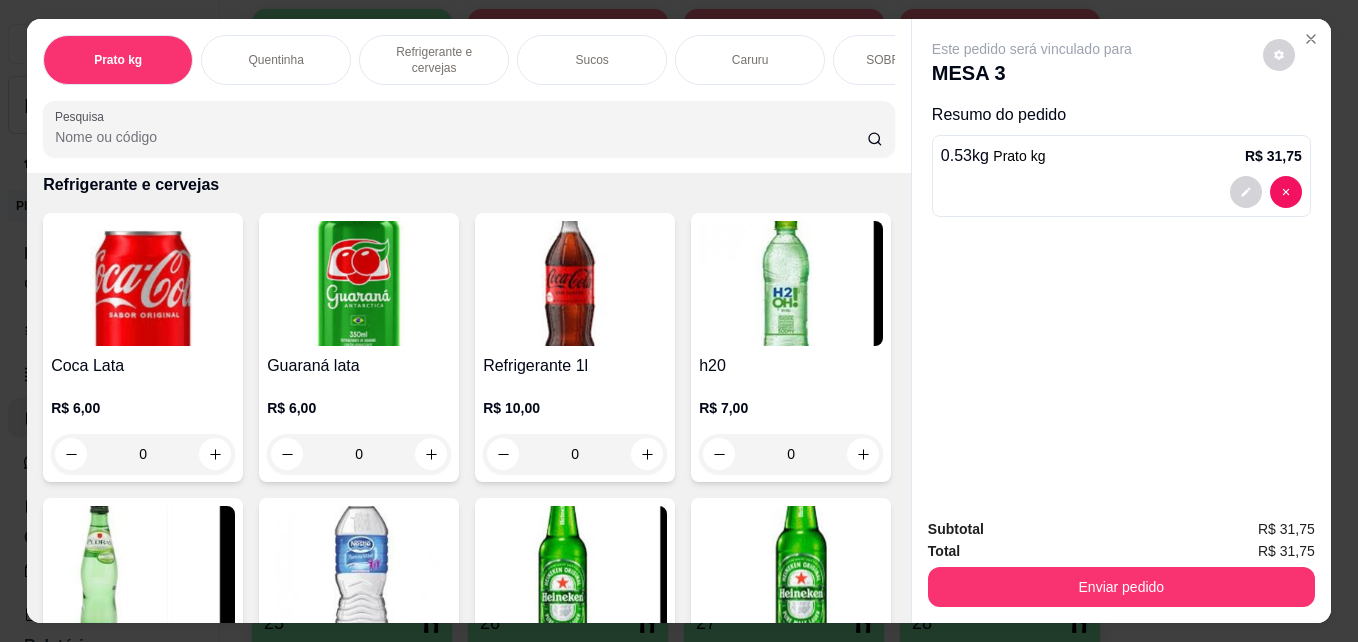 scroll, scrollTop: 52, scrollLeft: 0, axis: vertical 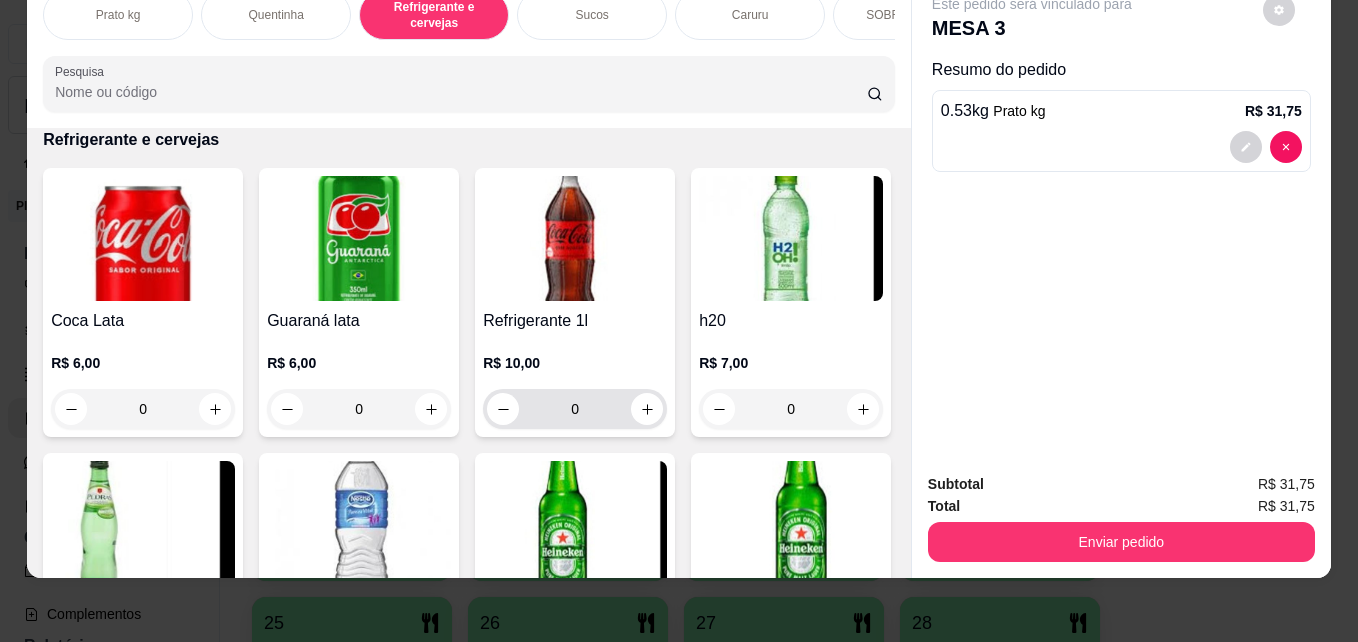 click on "0" at bounding box center [575, 409] 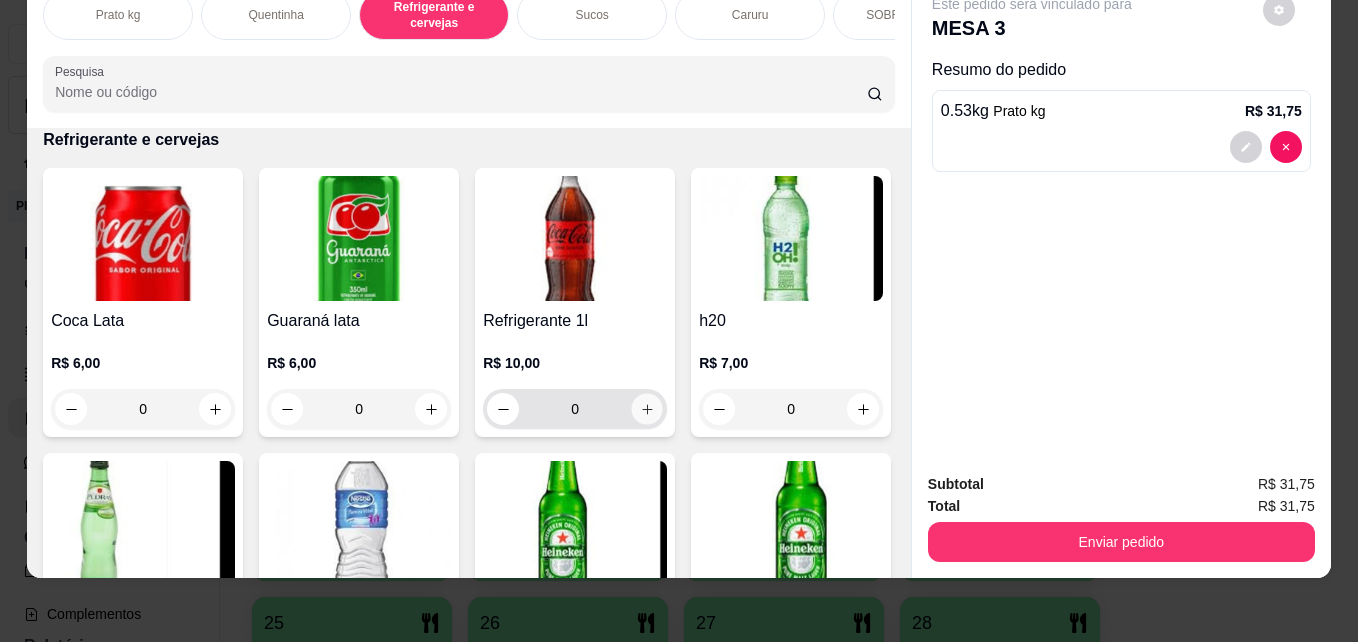 click at bounding box center [647, 409] 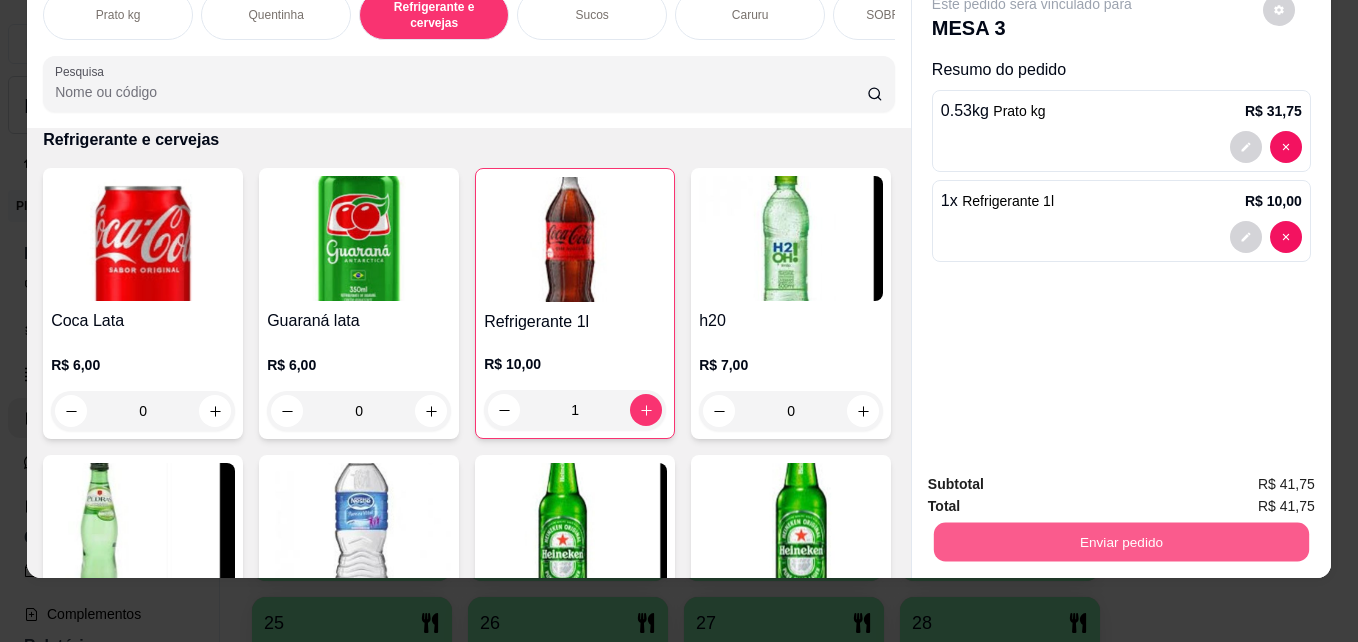 click on "Enviar pedido" at bounding box center (1121, 541) 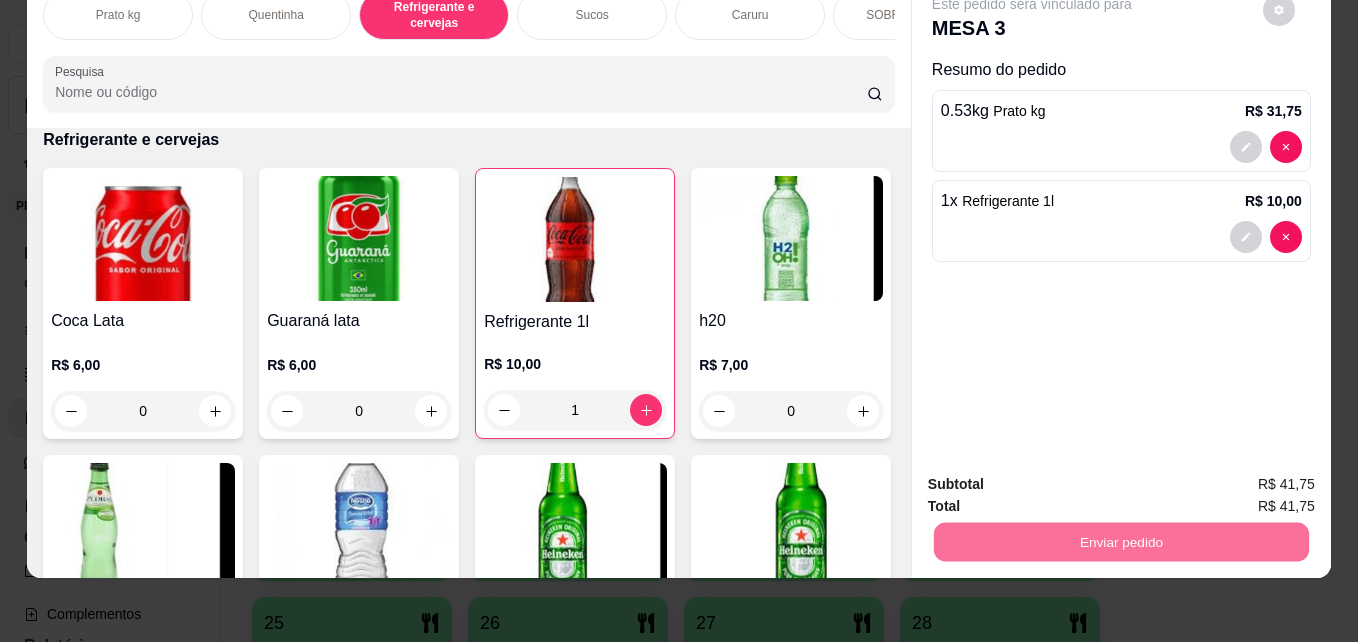 click on "Não registrar e enviar pedido" at bounding box center [1055, 477] 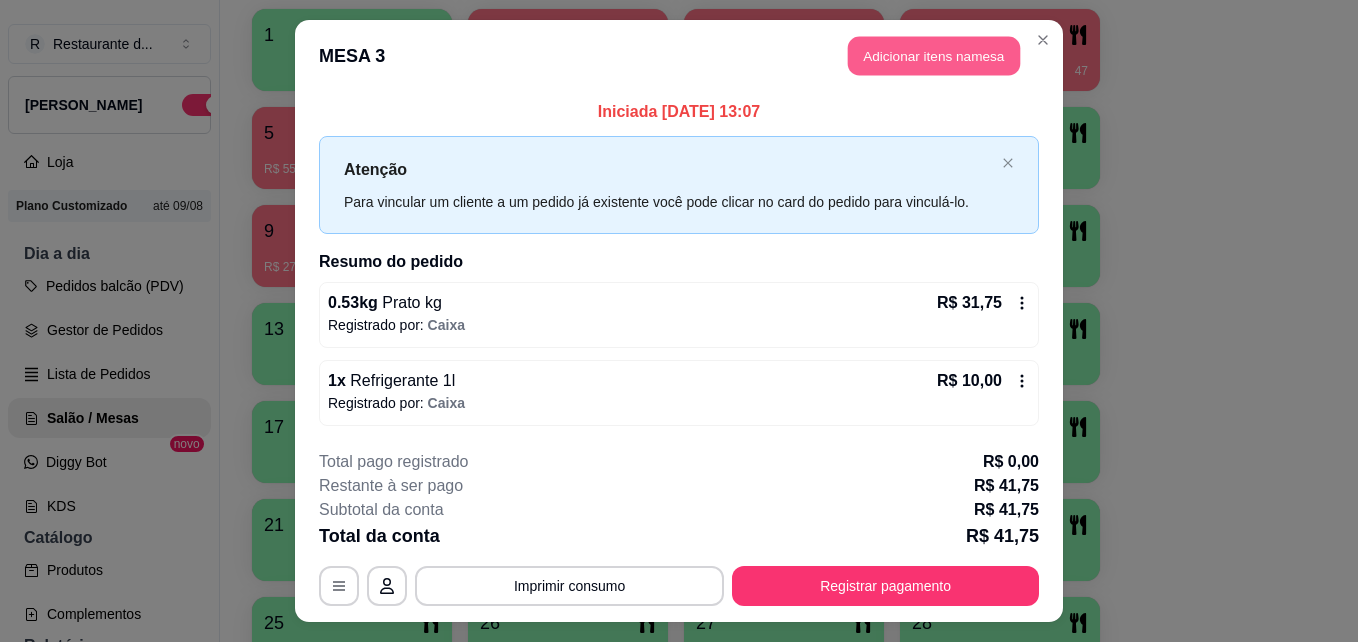 click on "Adicionar itens na  mesa" at bounding box center [934, 56] 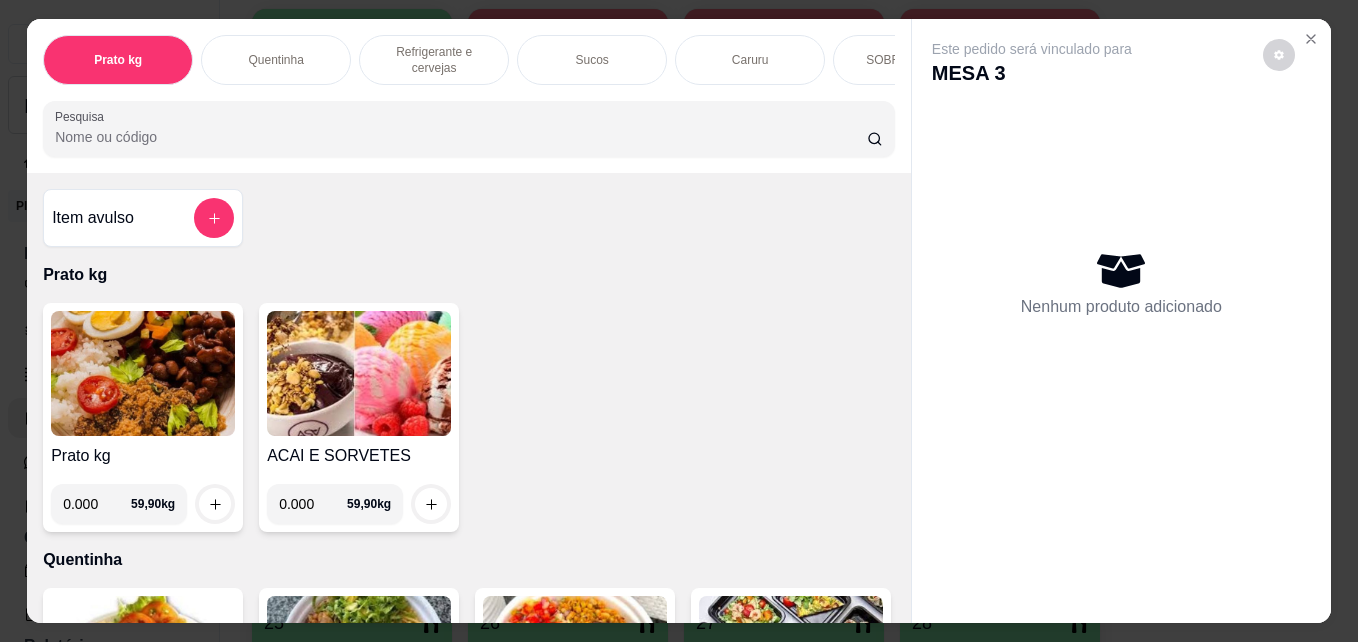 click on "0.000" at bounding box center [97, 504] 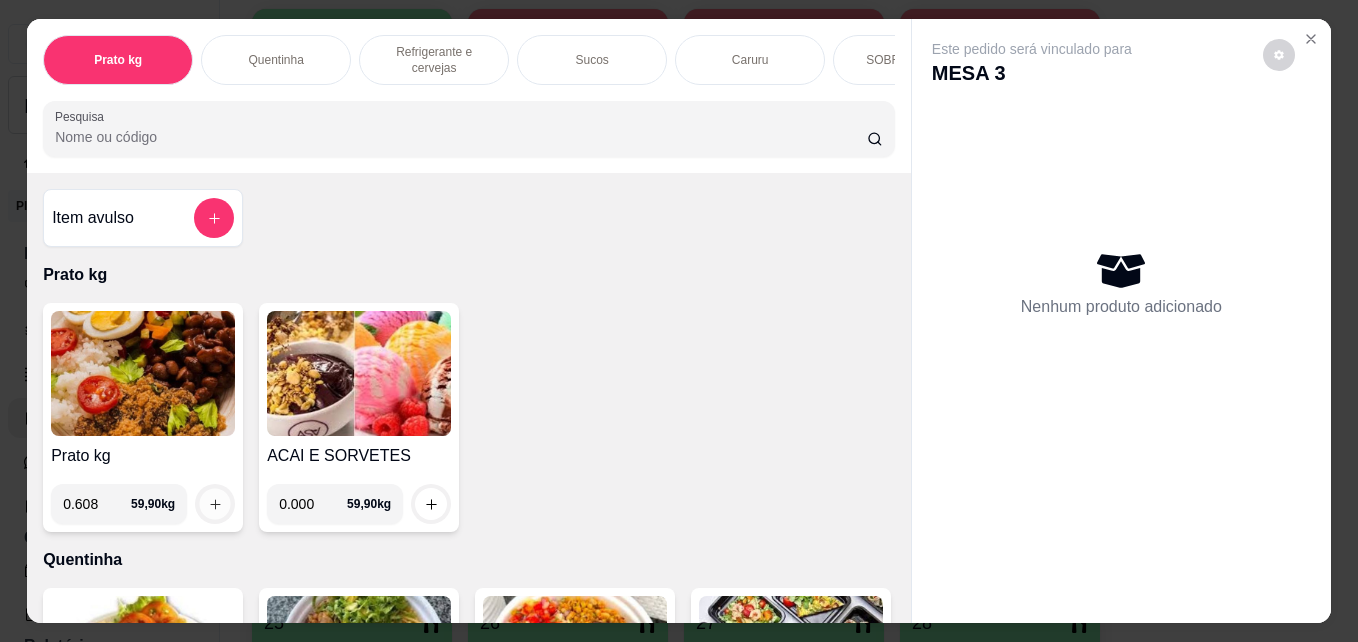 click 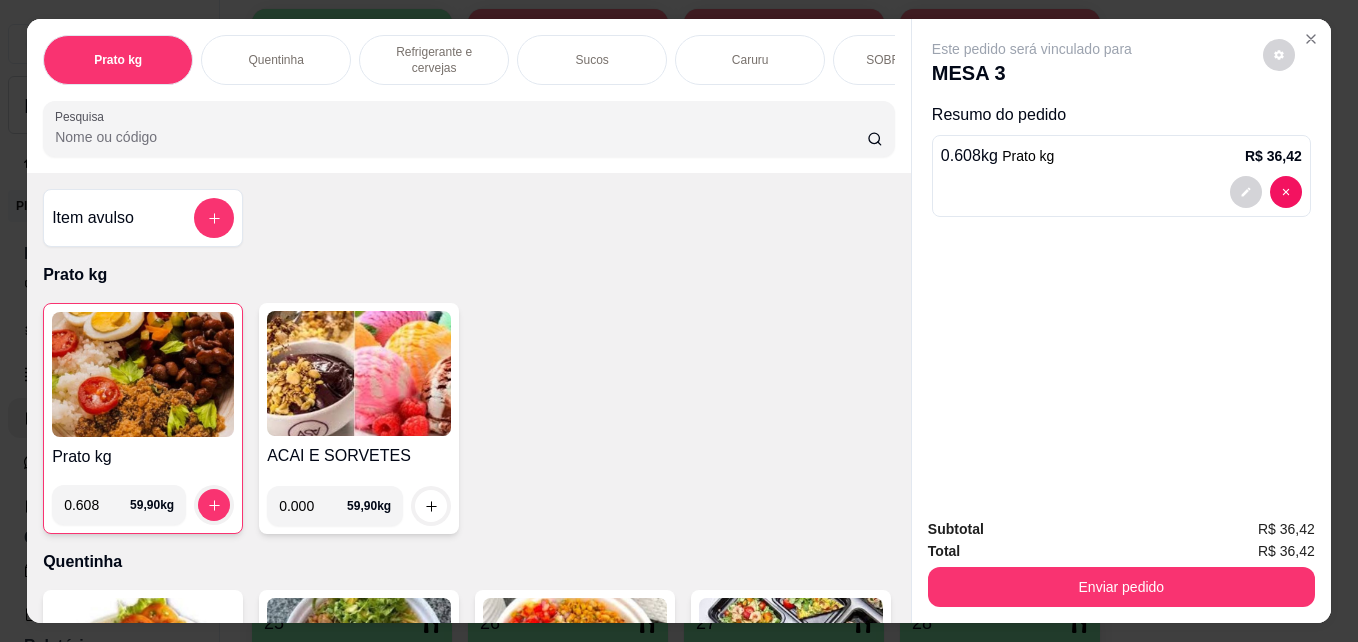 click on "0.608" at bounding box center (97, 505) 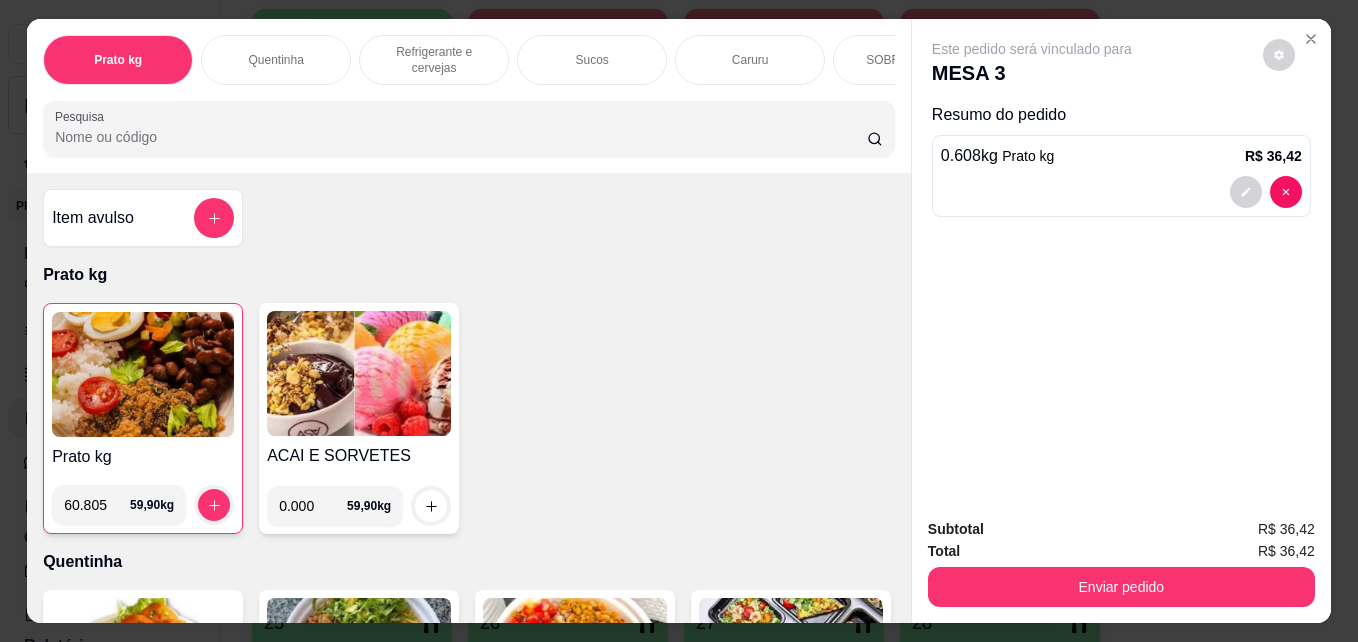 click on "60.805 59,90 kg" at bounding box center (119, 505) 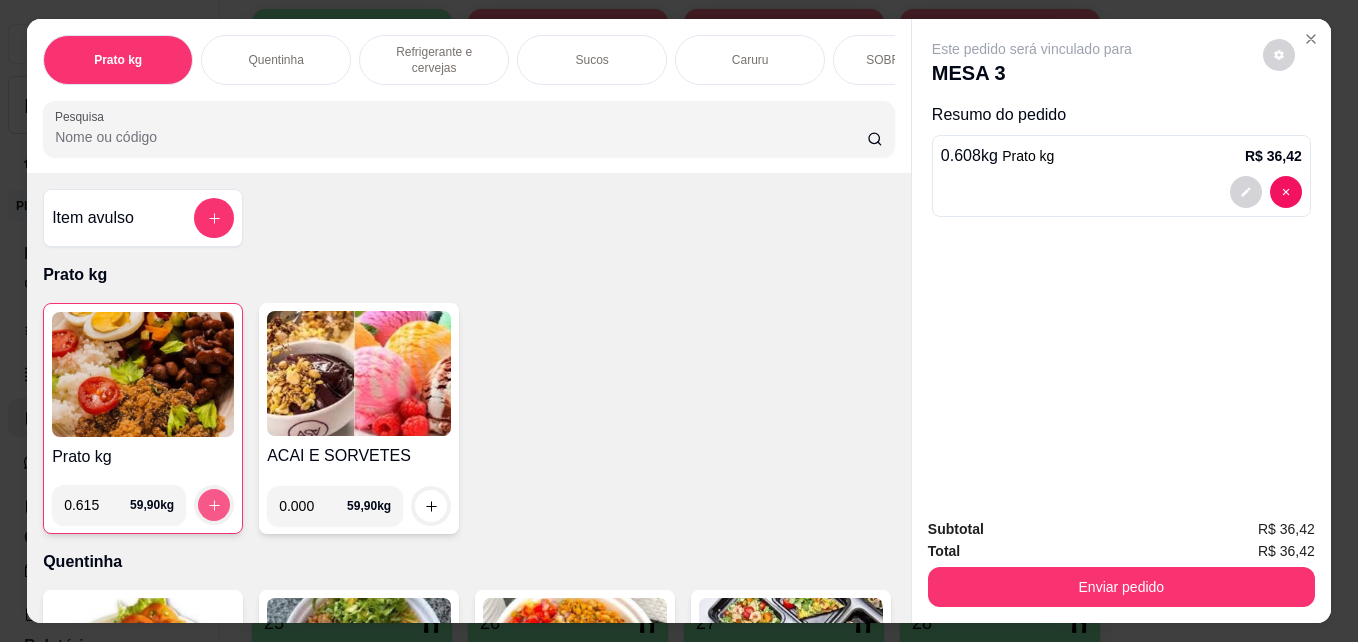 type on "0.615" 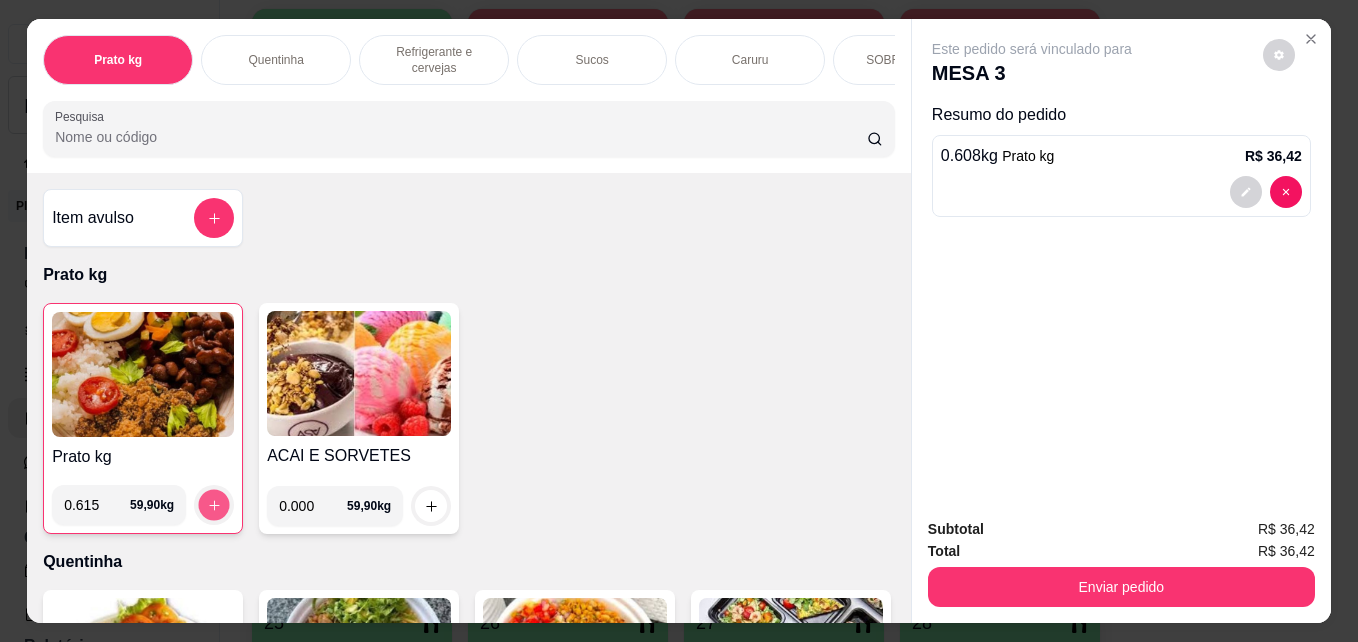 click 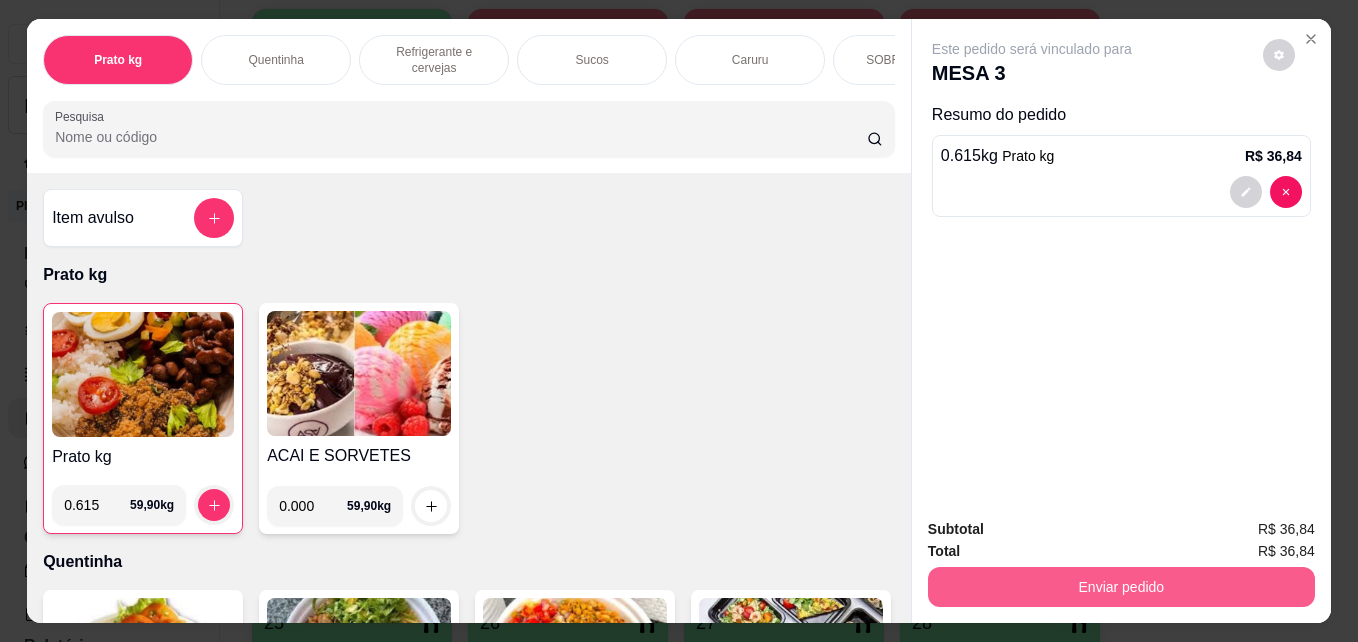 click on "Enviar pedido" at bounding box center [1121, 587] 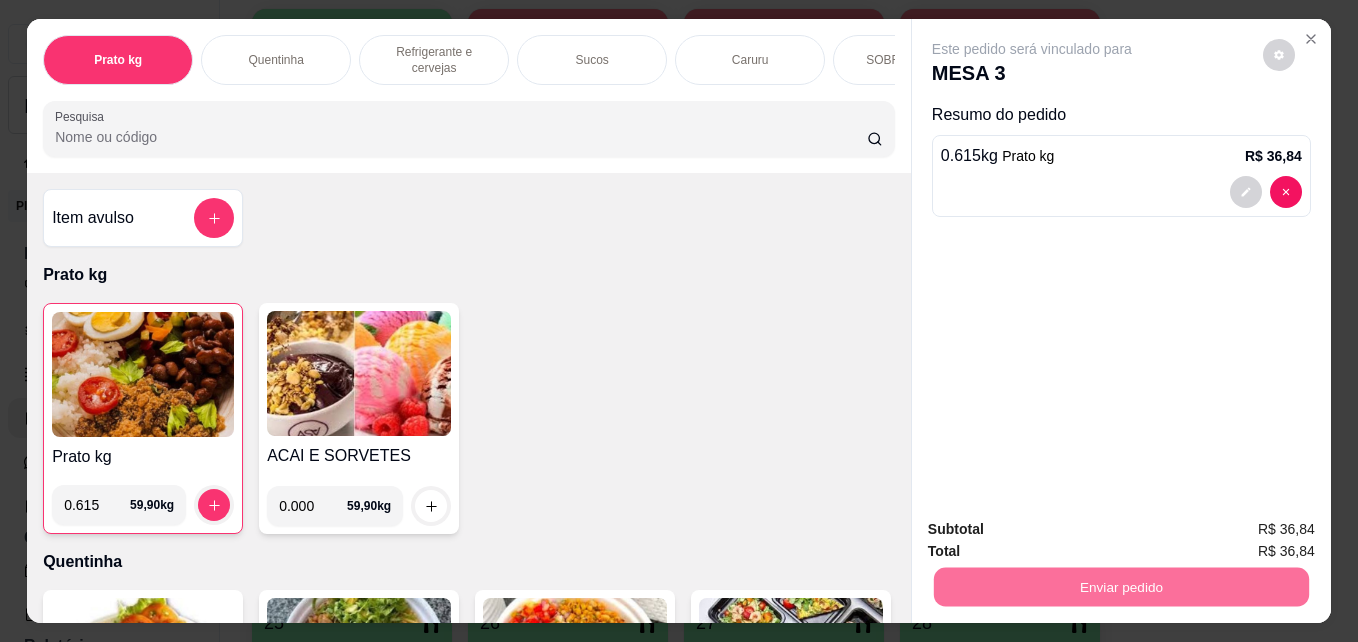click on "Não registrar e enviar pedido" at bounding box center [1055, 529] 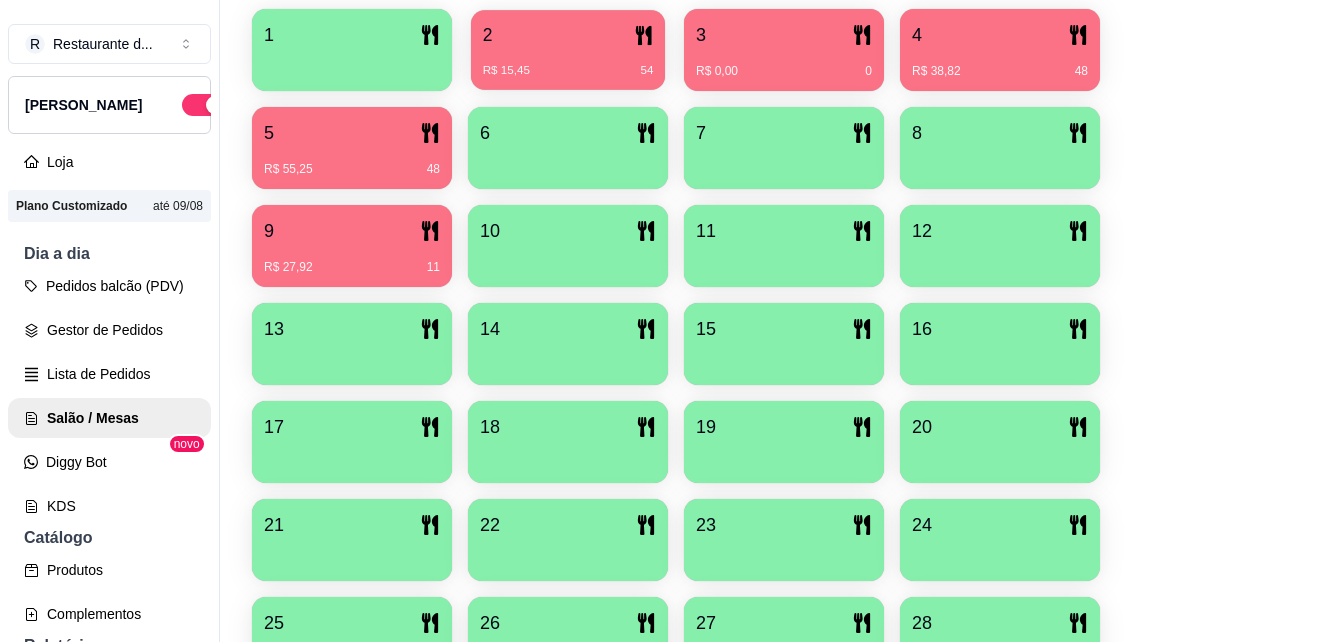 click on "R$ 15,45 54" at bounding box center [568, 63] 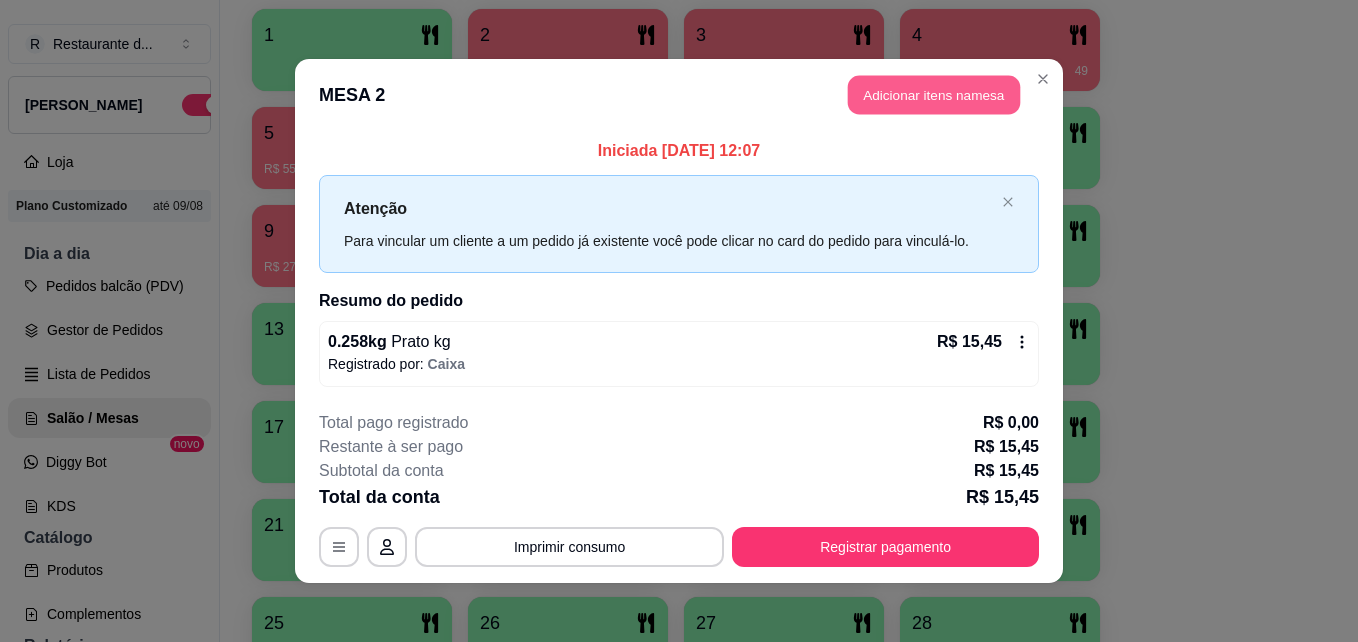click on "Adicionar itens na  mesa" at bounding box center (934, 95) 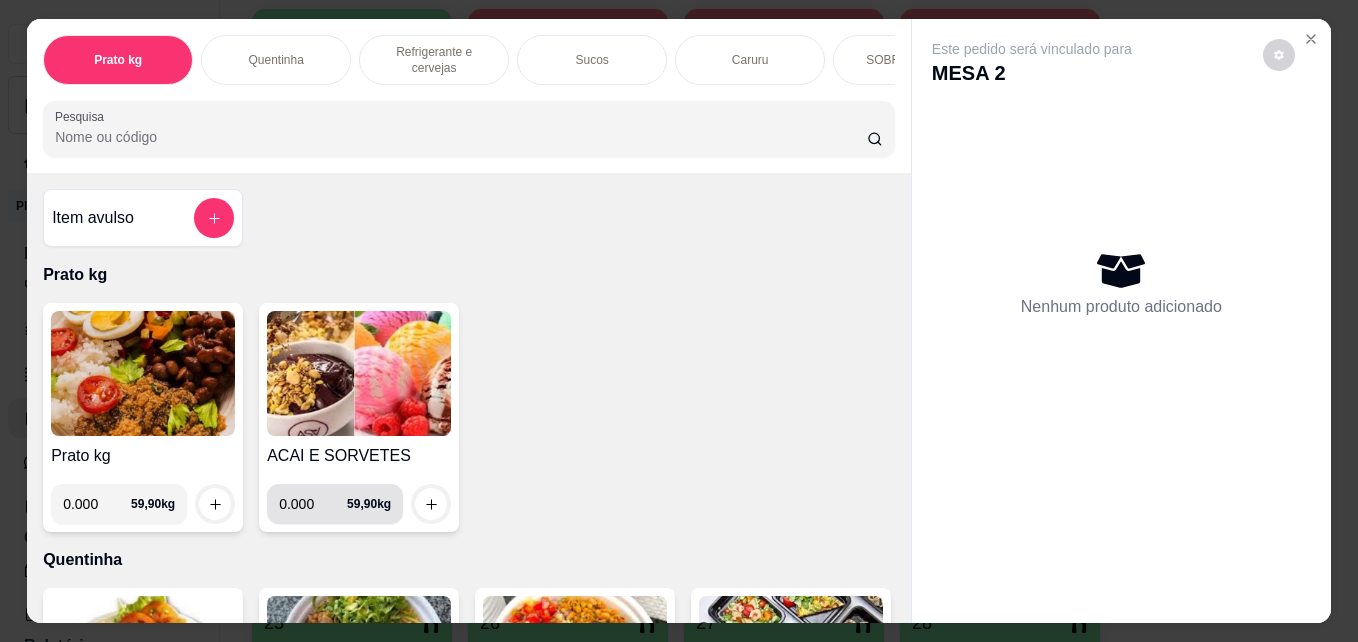 click on "0.000" at bounding box center [313, 504] 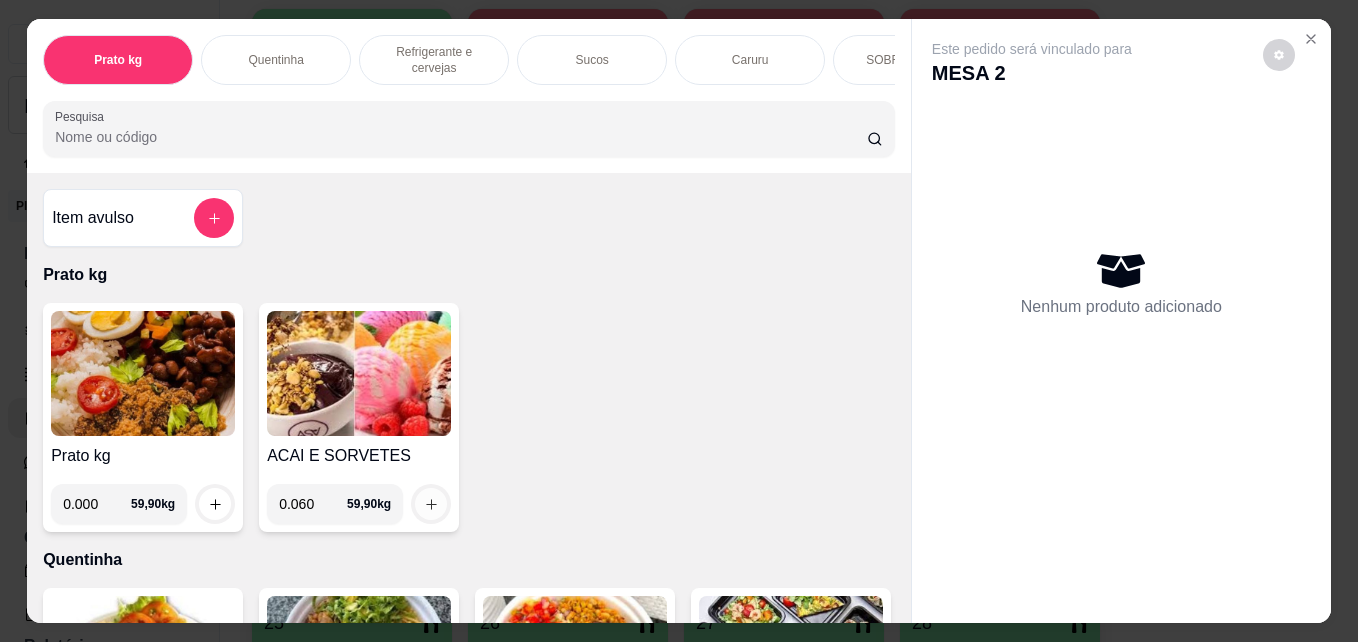 type on "0.060" 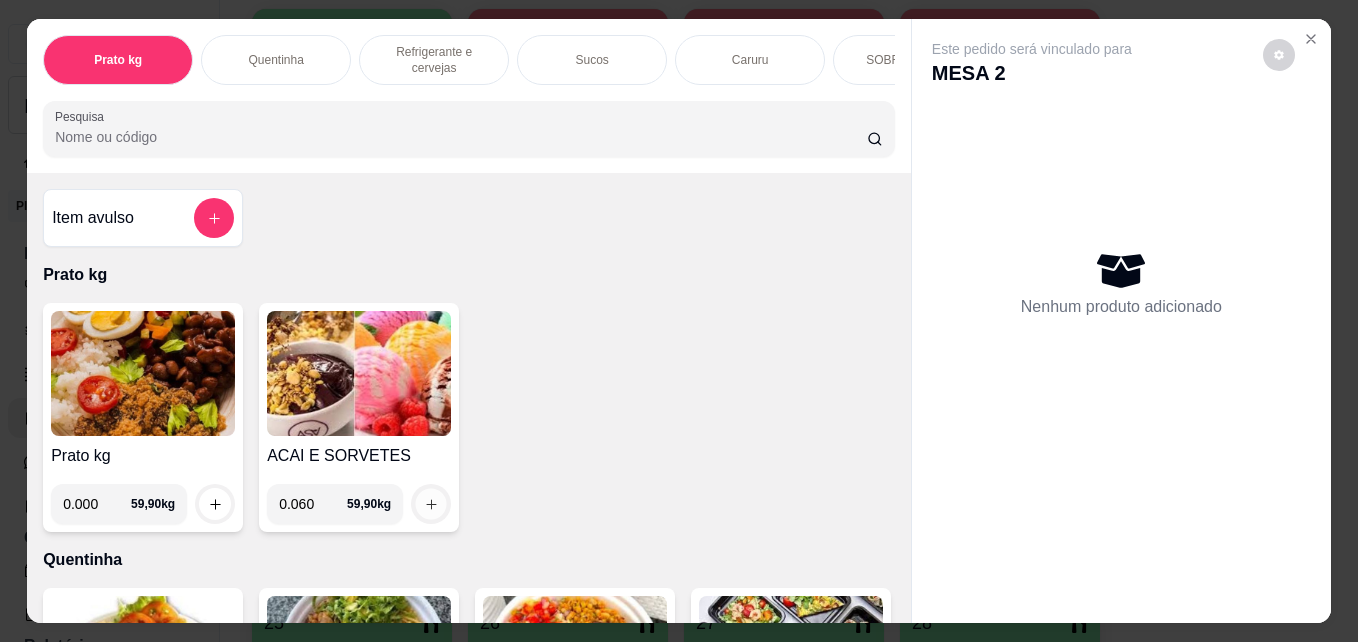 click 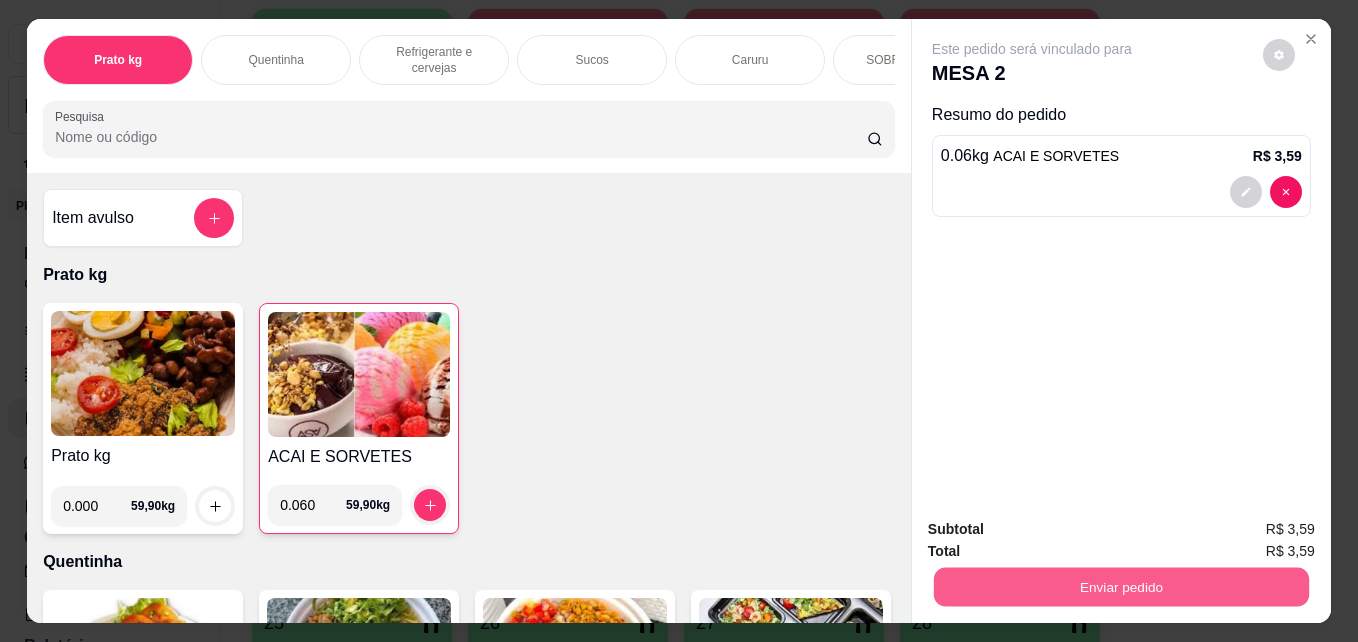 click on "Enviar pedido" at bounding box center [1121, 586] 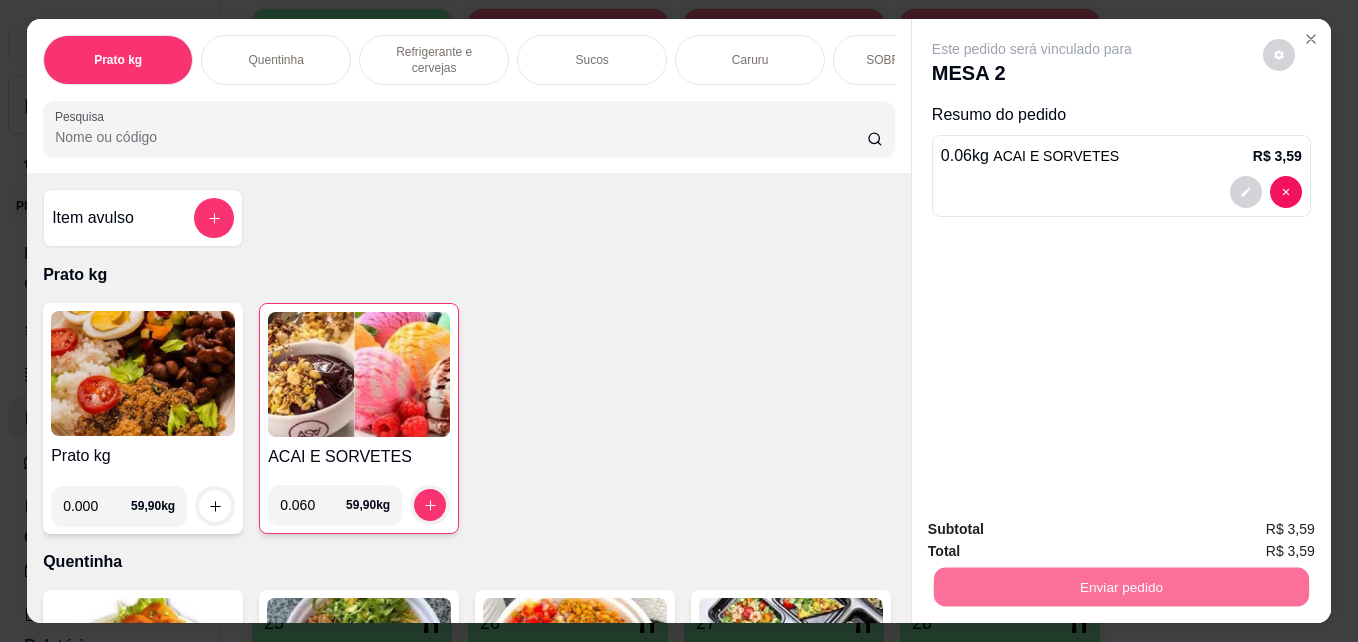 click on "Não registrar e enviar pedido" at bounding box center (1055, 529) 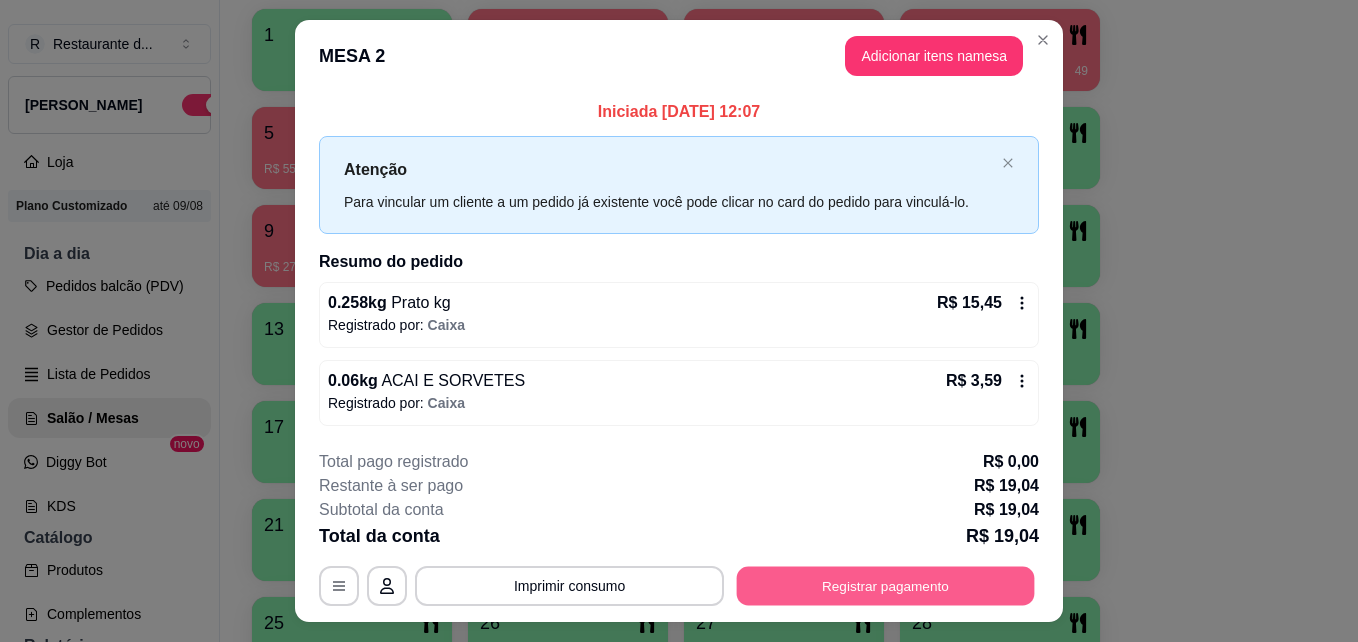 click on "Registrar pagamento" at bounding box center (886, 585) 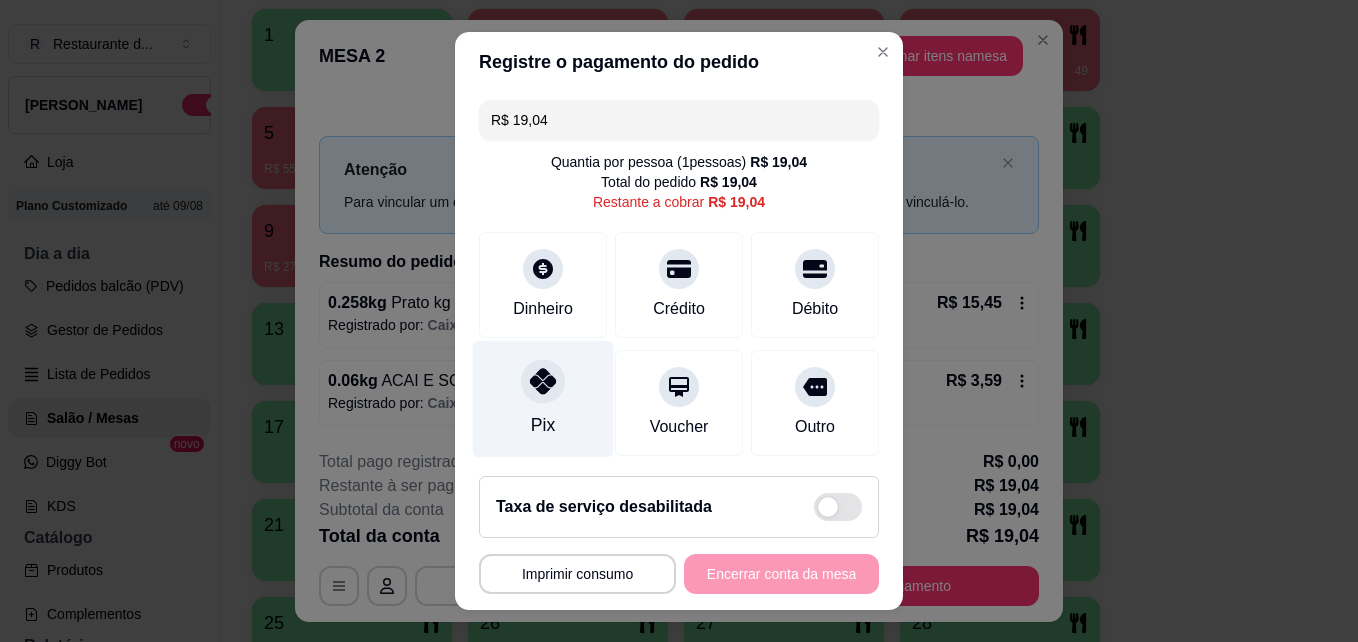 click at bounding box center [543, 382] 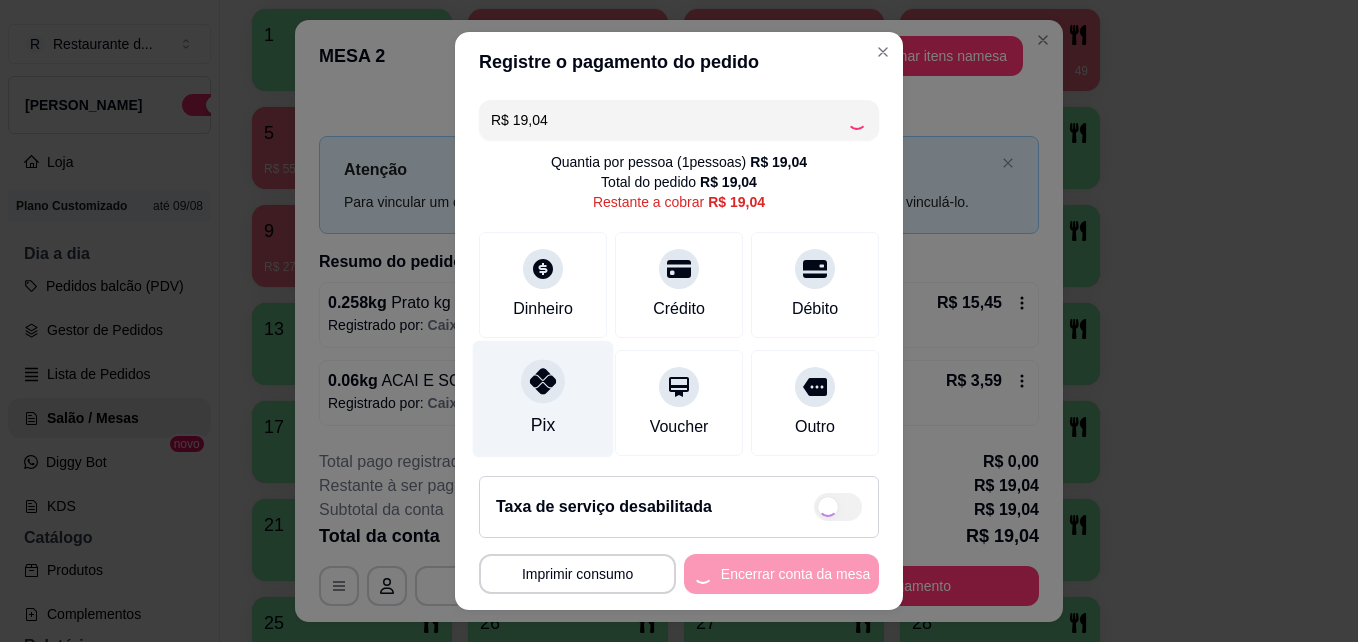 type on "R$ 0,00" 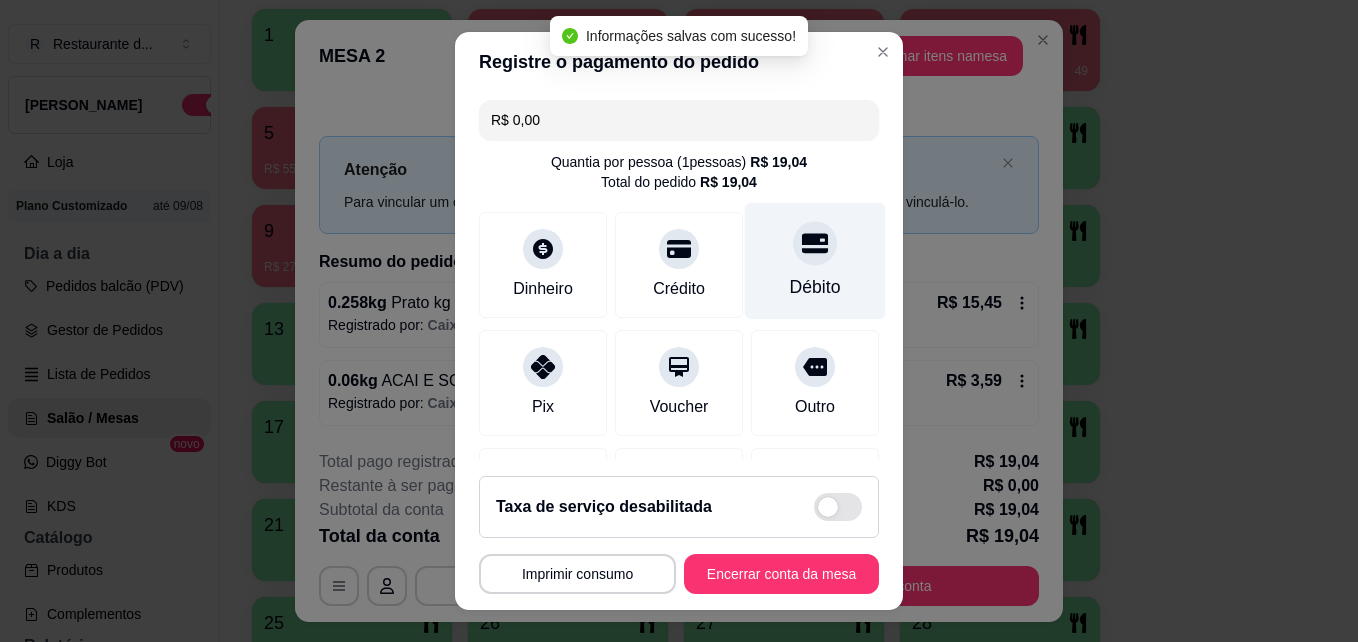click on "Débito" at bounding box center [815, 261] 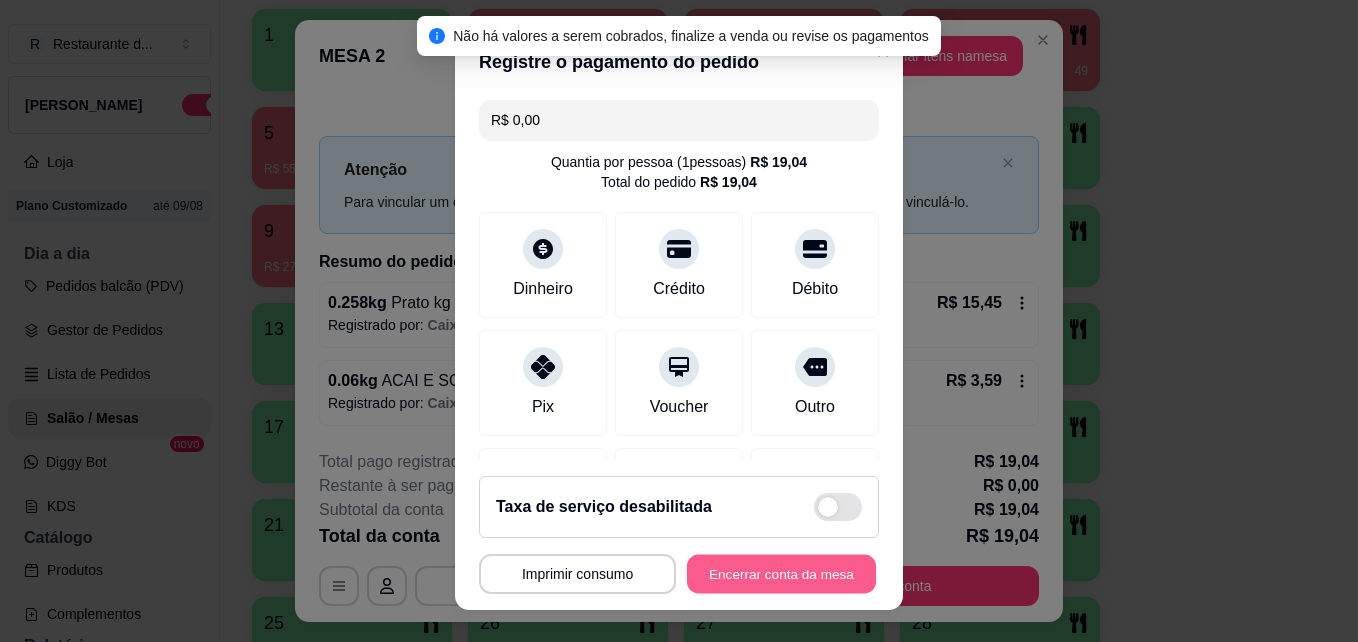 click on "Encerrar conta da mesa" at bounding box center (781, 574) 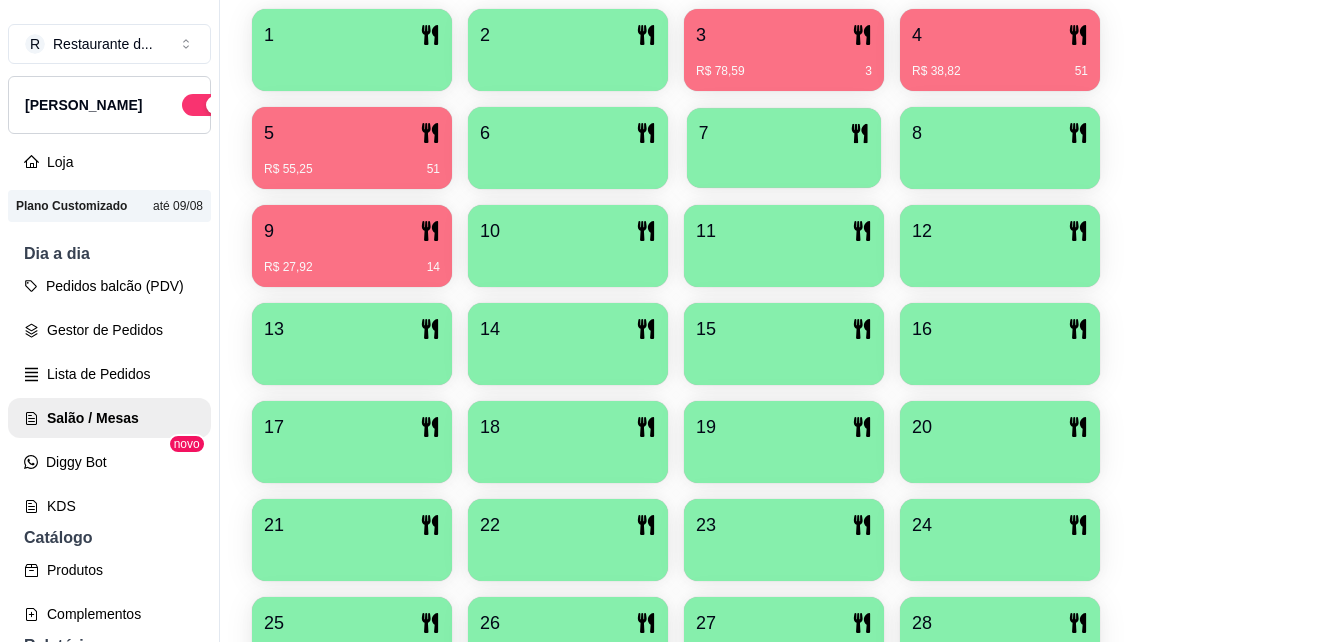 click at bounding box center [784, 161] 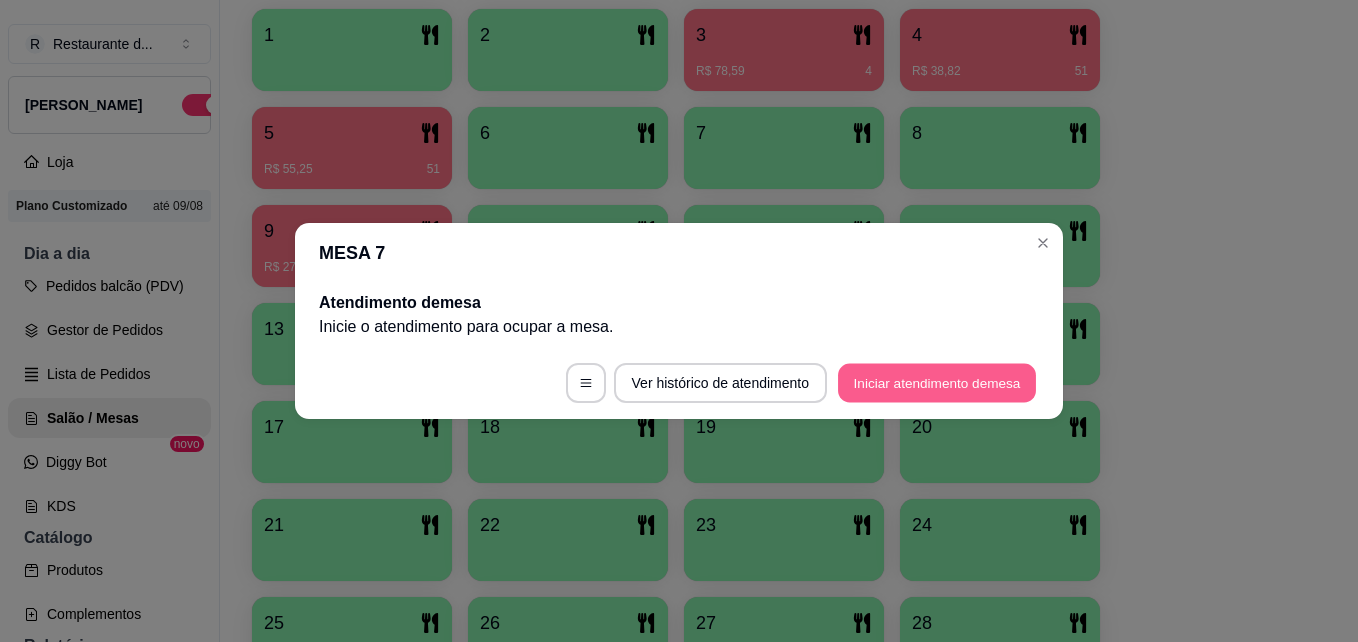 click on "Iniciar atendimento de  mesa" at bounding box center (937, 383) 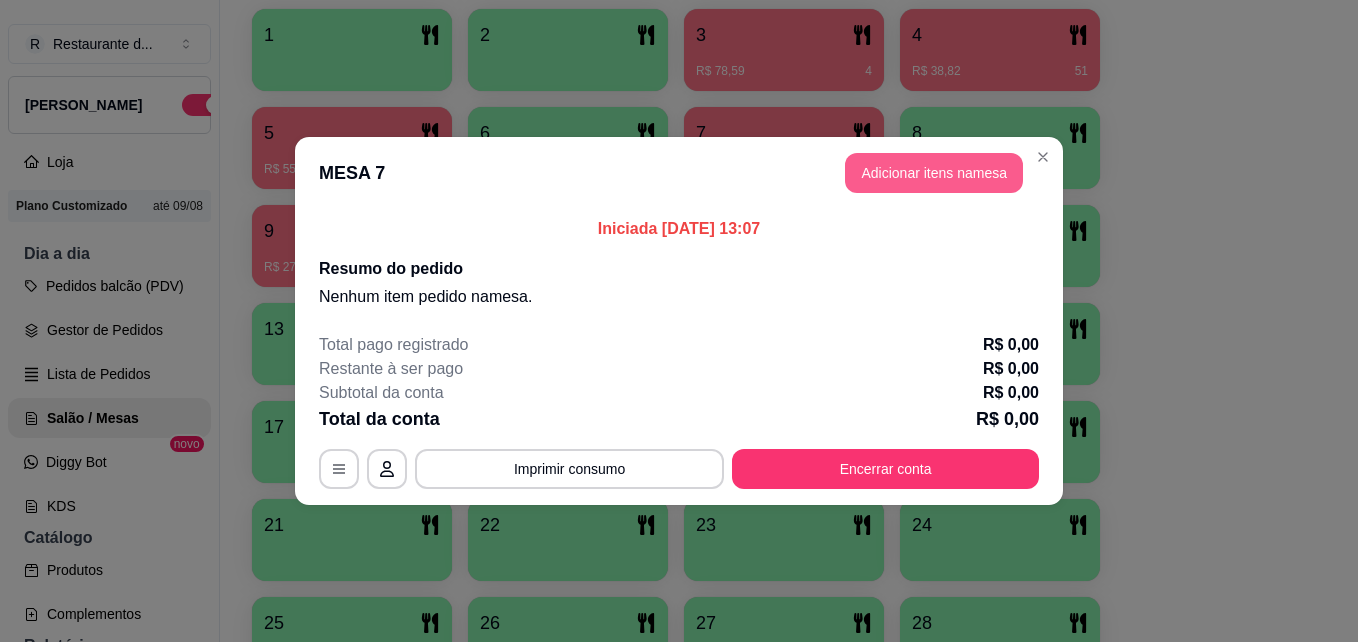 click on "Adicionar itens na  mesa" at bounding box center (934, 173) 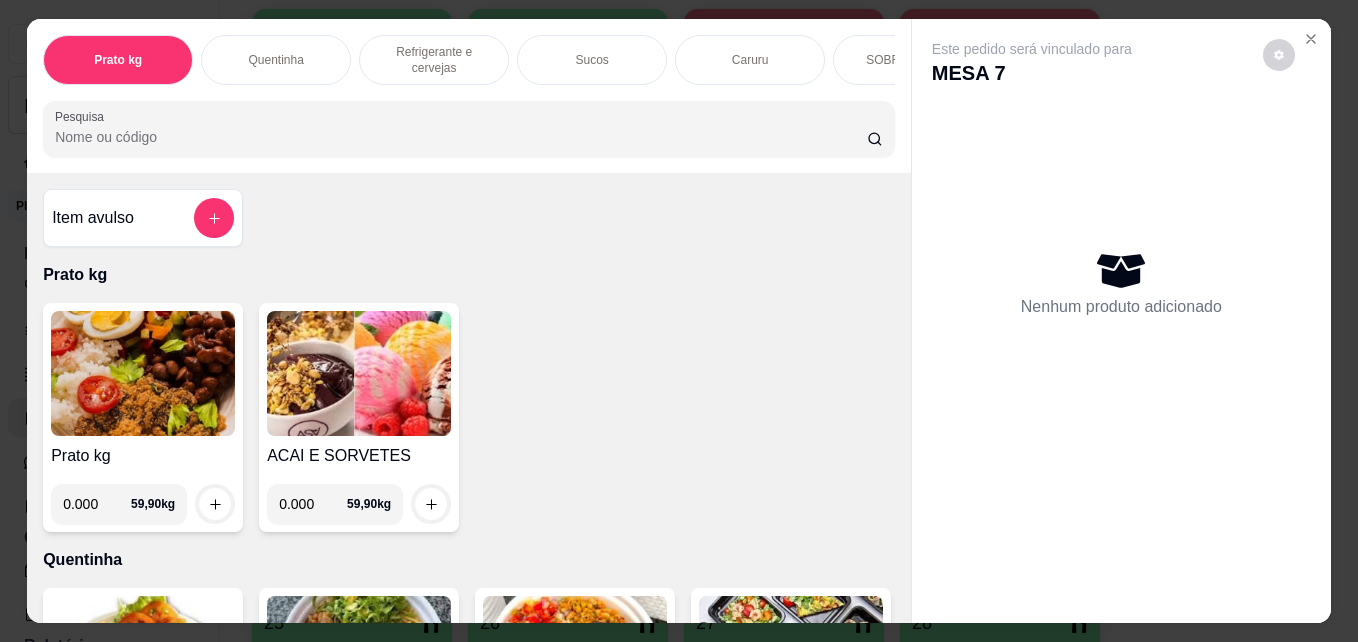 click on "0.000" at bounding box center (97, 504) 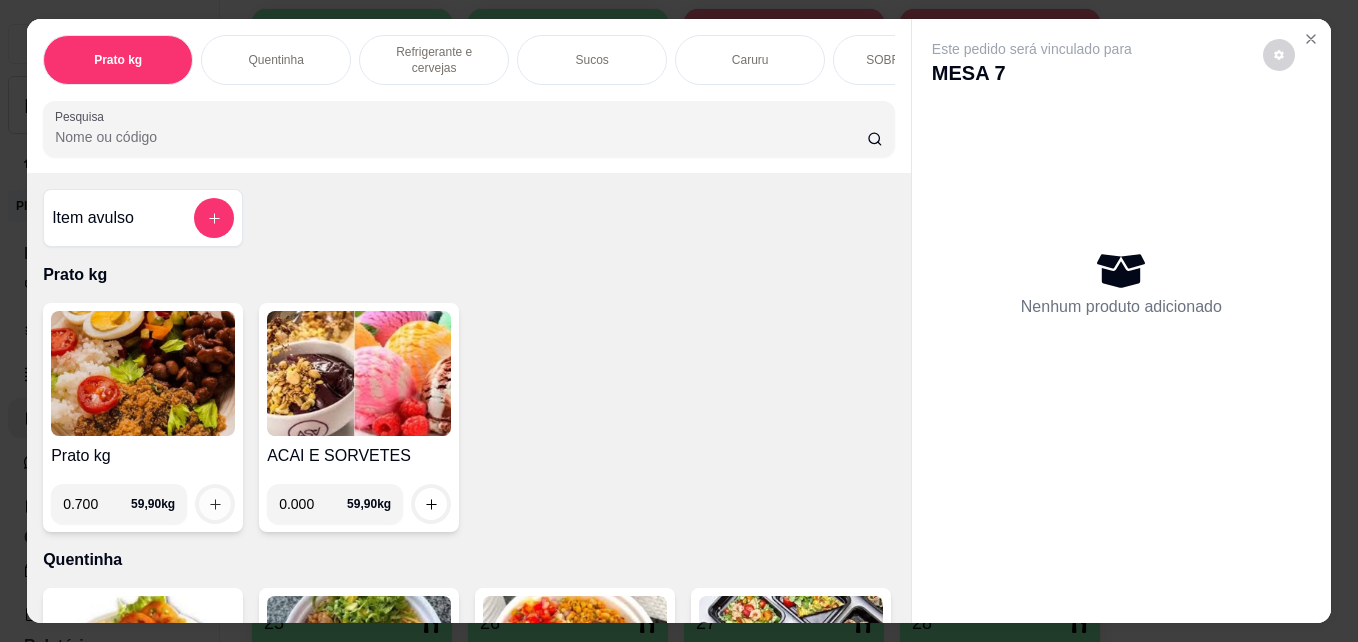 type on "0.700" 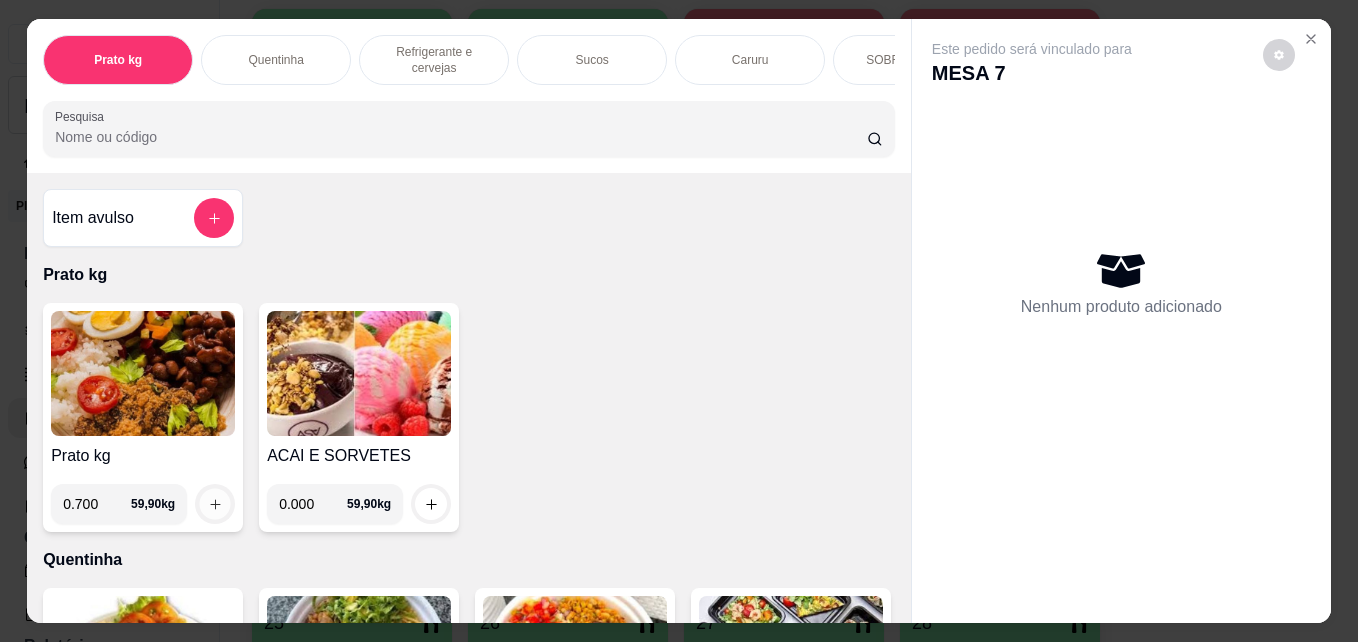 click at bounding box center [215, 504] 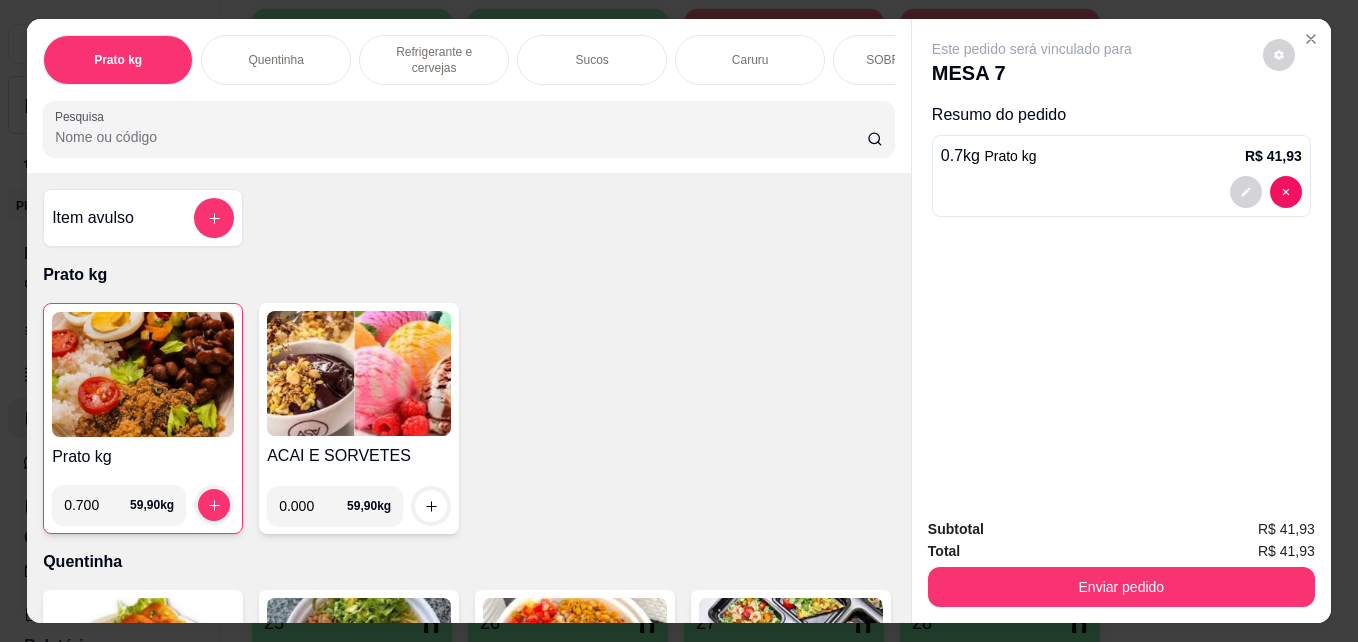 click on "Refrigerante e cervejas" at bounding box center (434, 60) 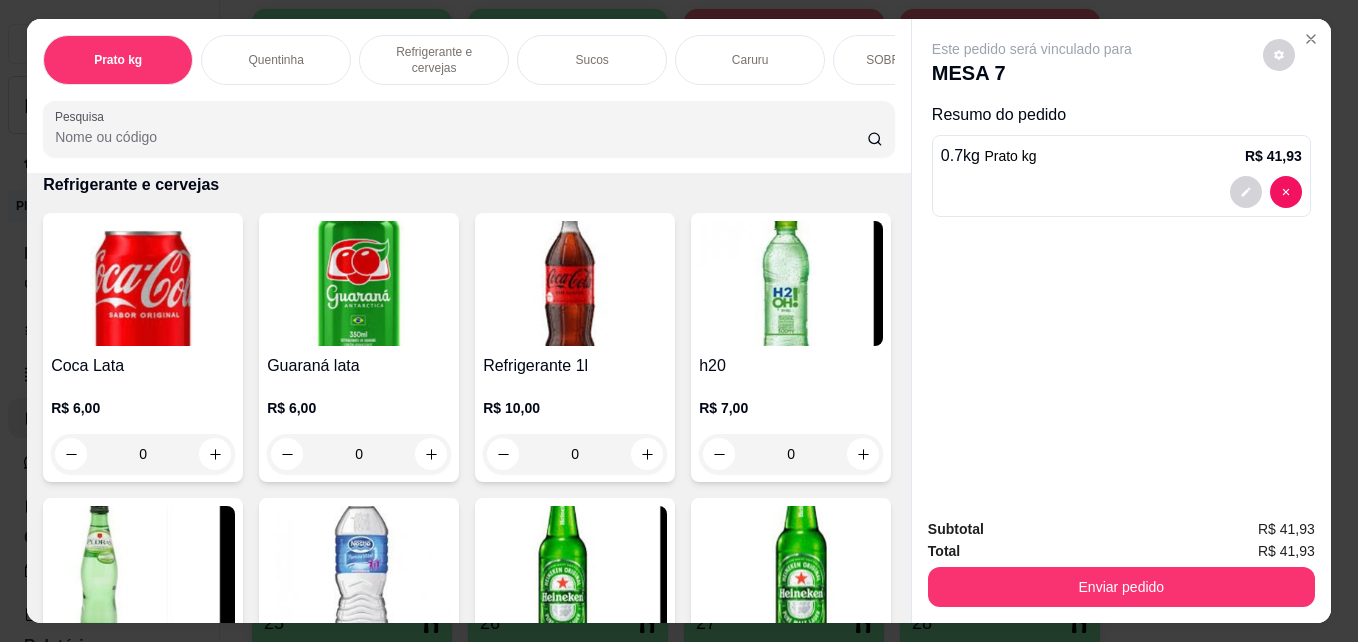 scroll, scrollTop: 52, scrollLeft: 0, axis: vertical 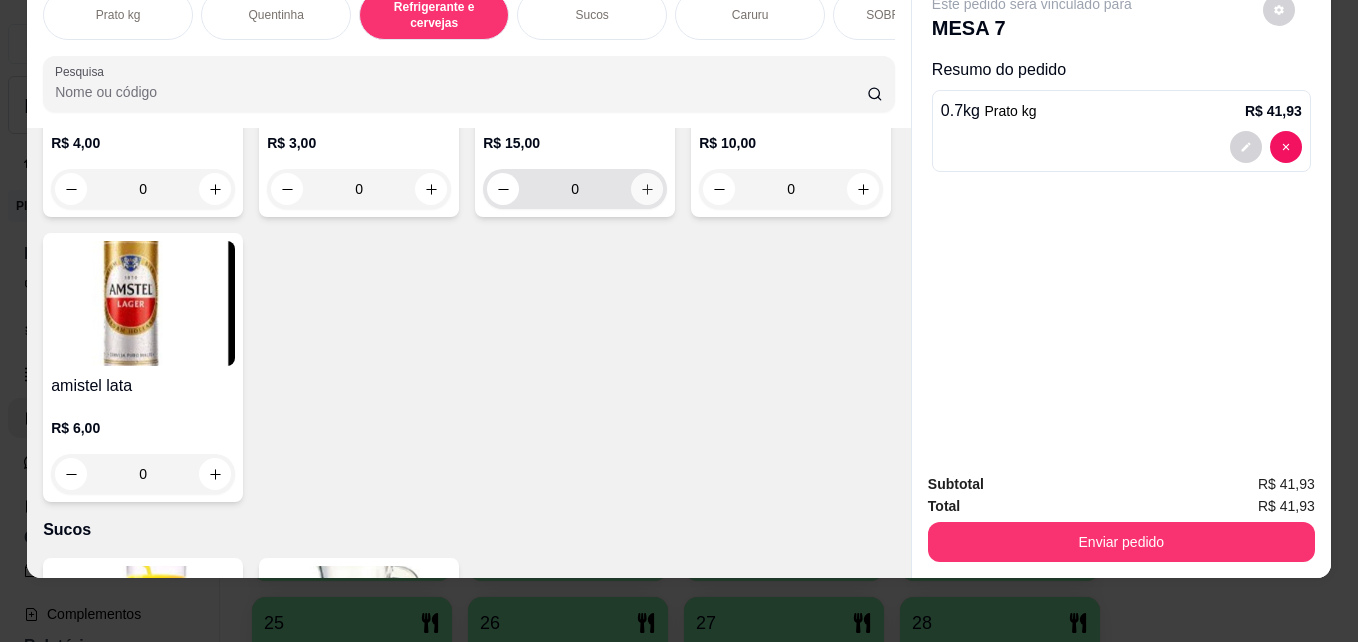 click 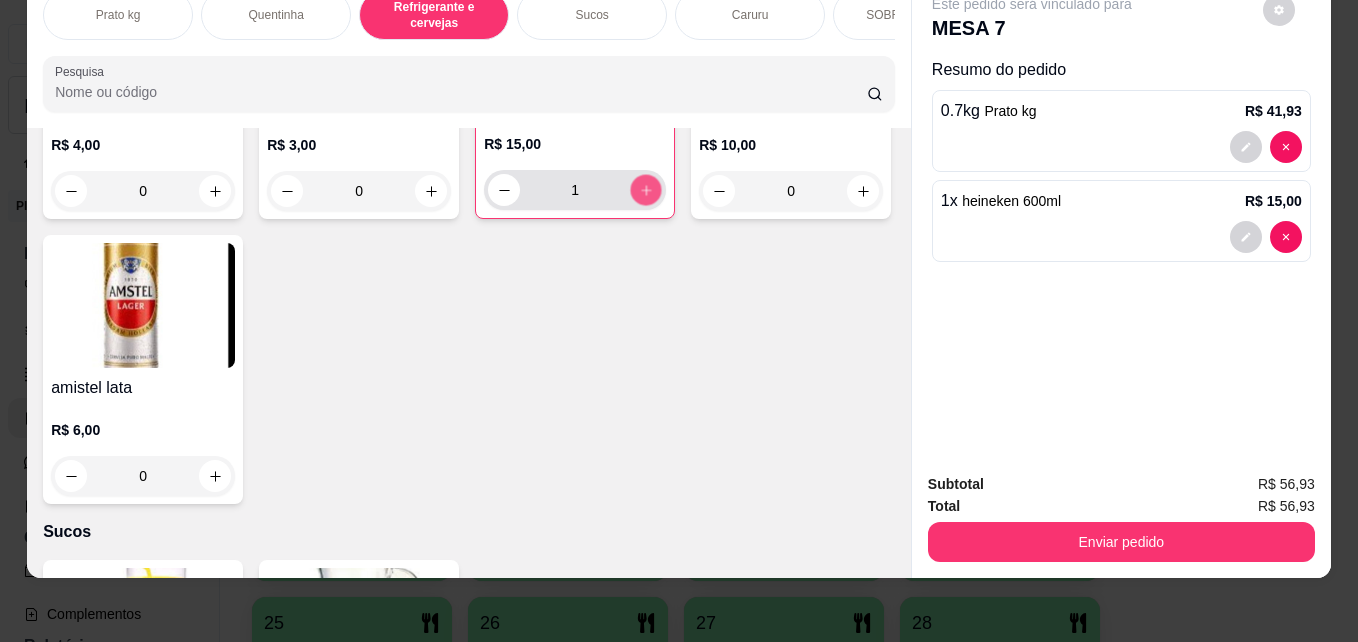 click 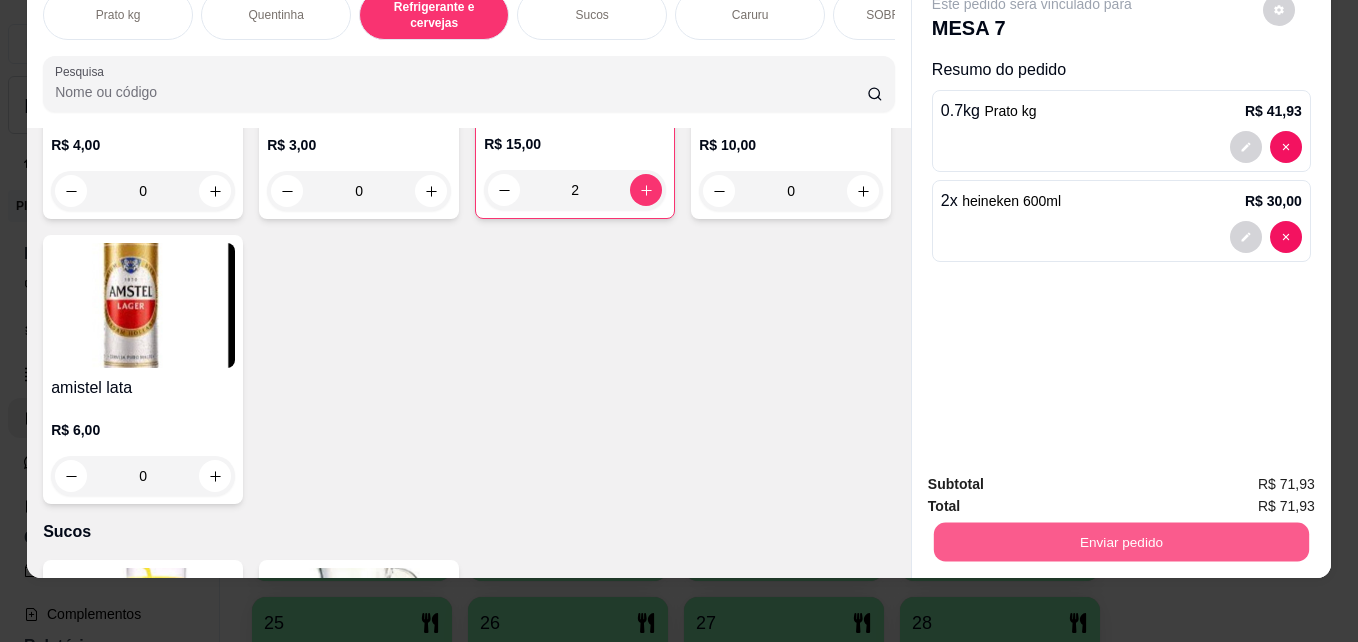 click on "Enviar pedido" at bounding box center [1121, 541] 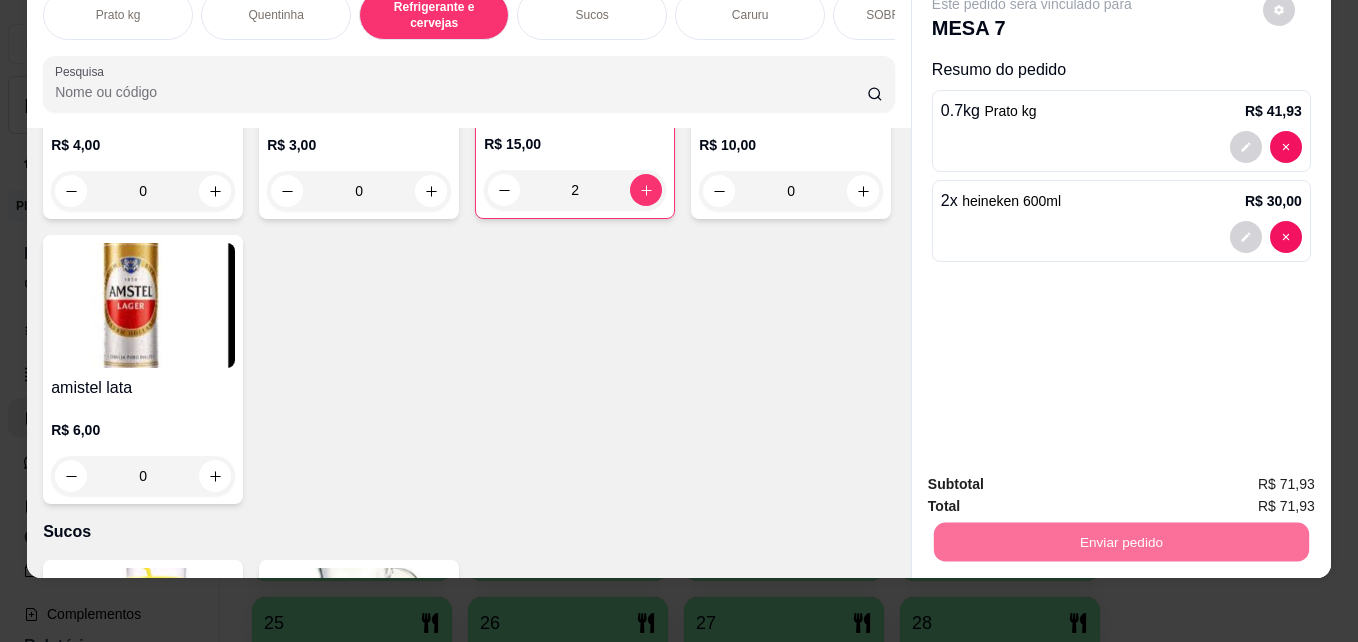 click on "Não registrar e enviar pedido" at bounding box center [1055, 477] 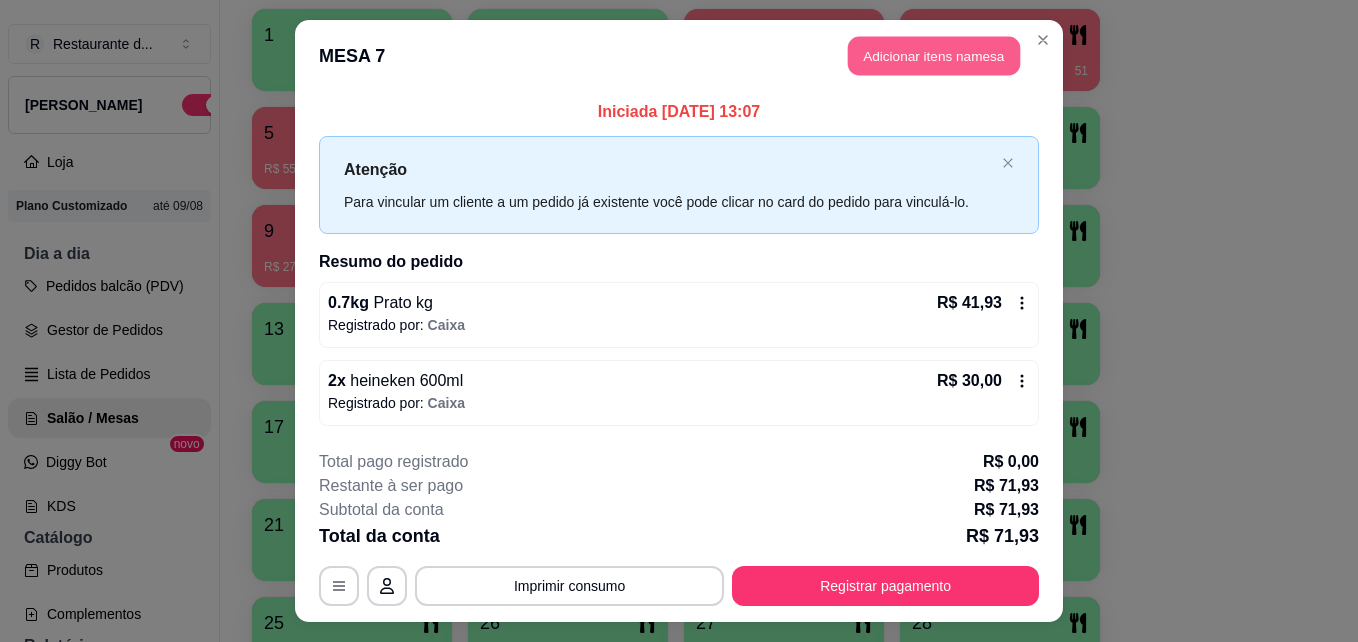 click on "Adicionar itens na  mesa" at bounding box center [934, 56] 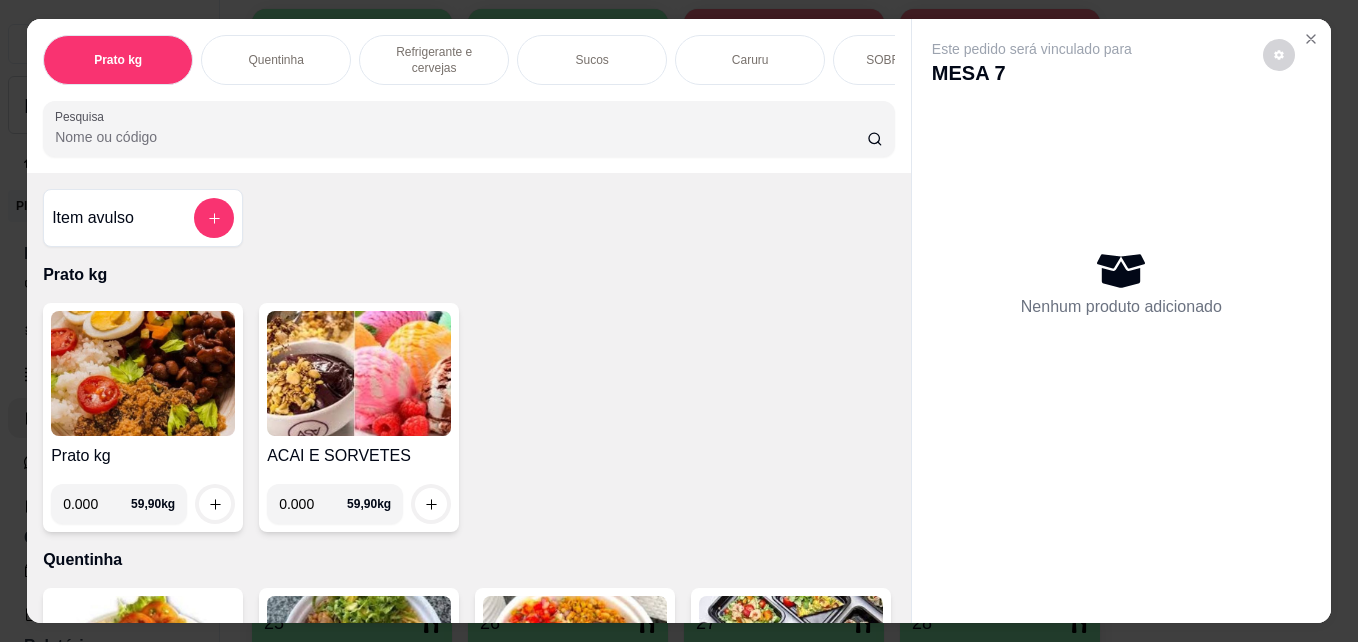 click on "0.000" at bounding box center (97, 504) 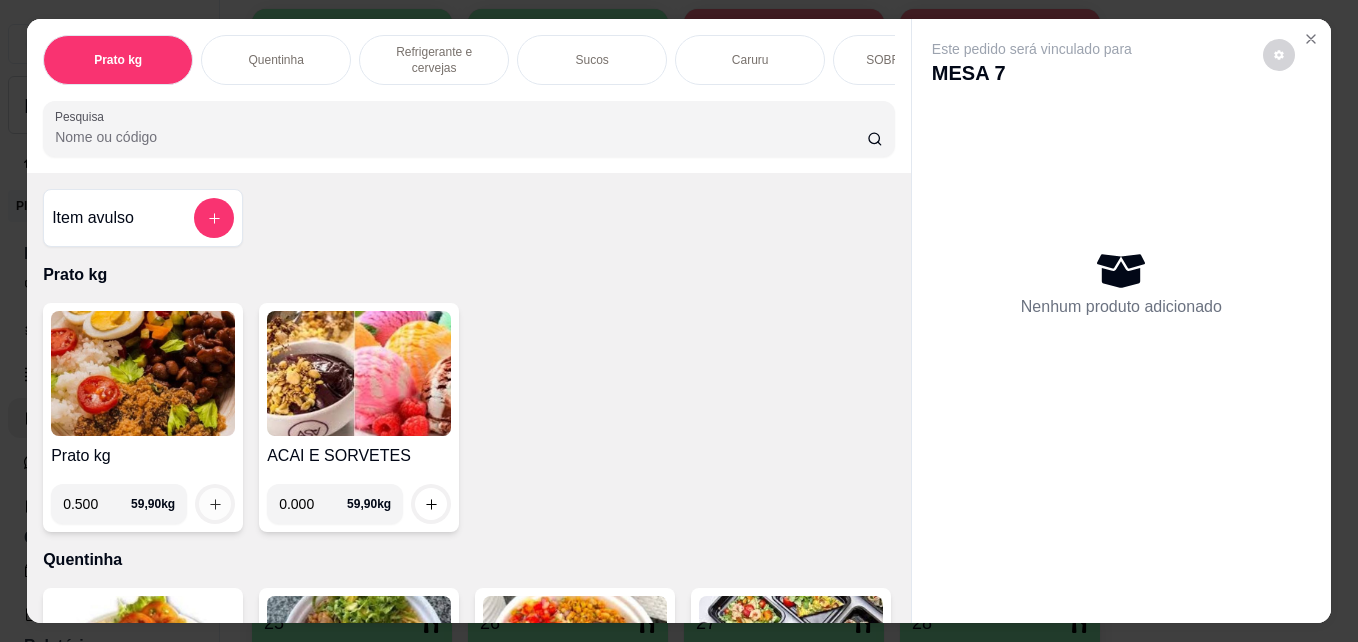 type on "0.500" 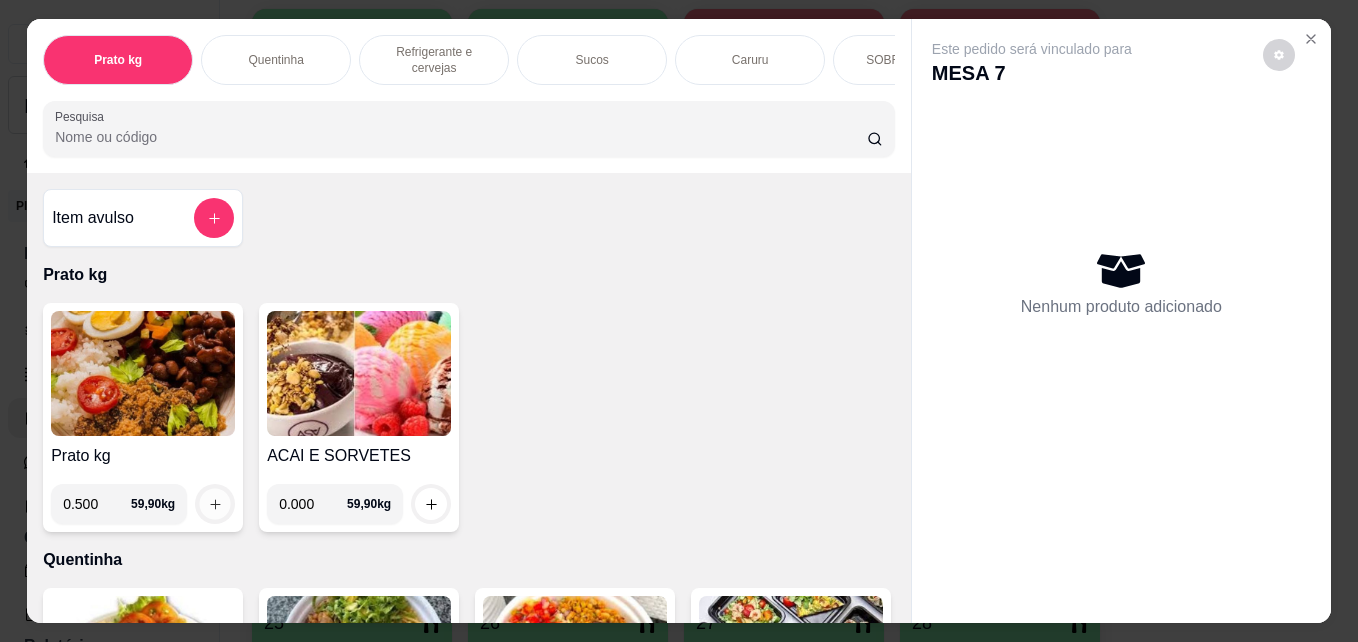 click 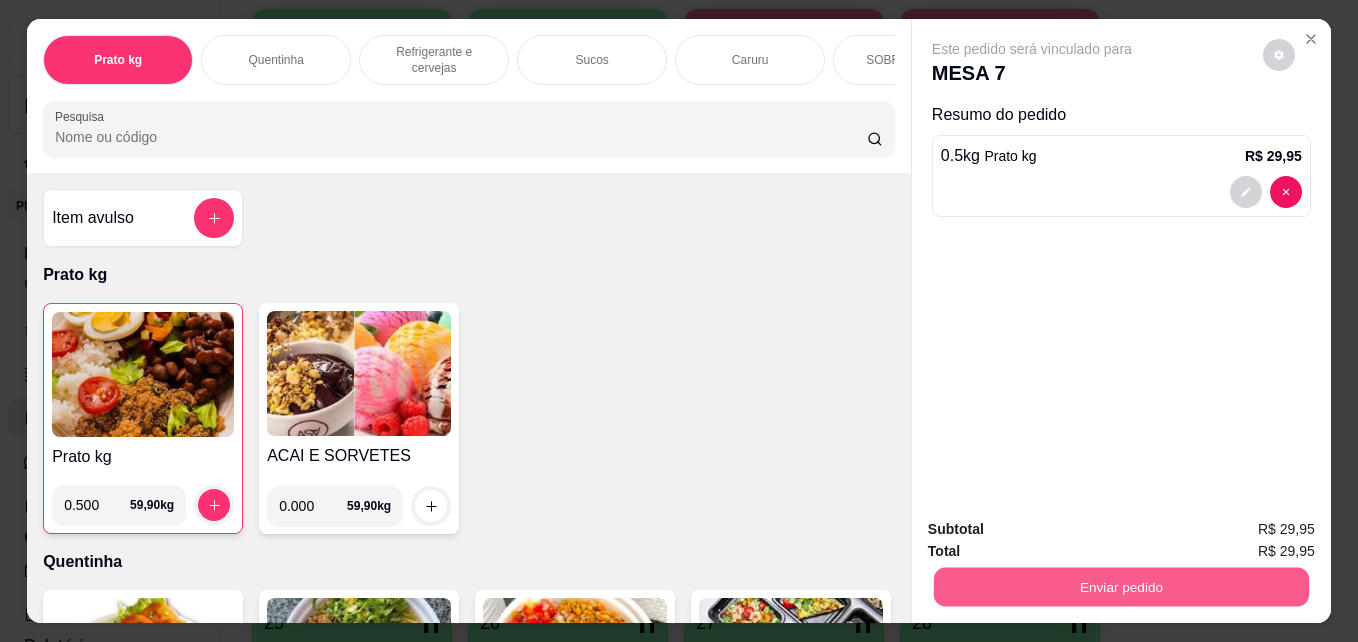 click on "Enviar pedido" at bounding box center (1121, 586) 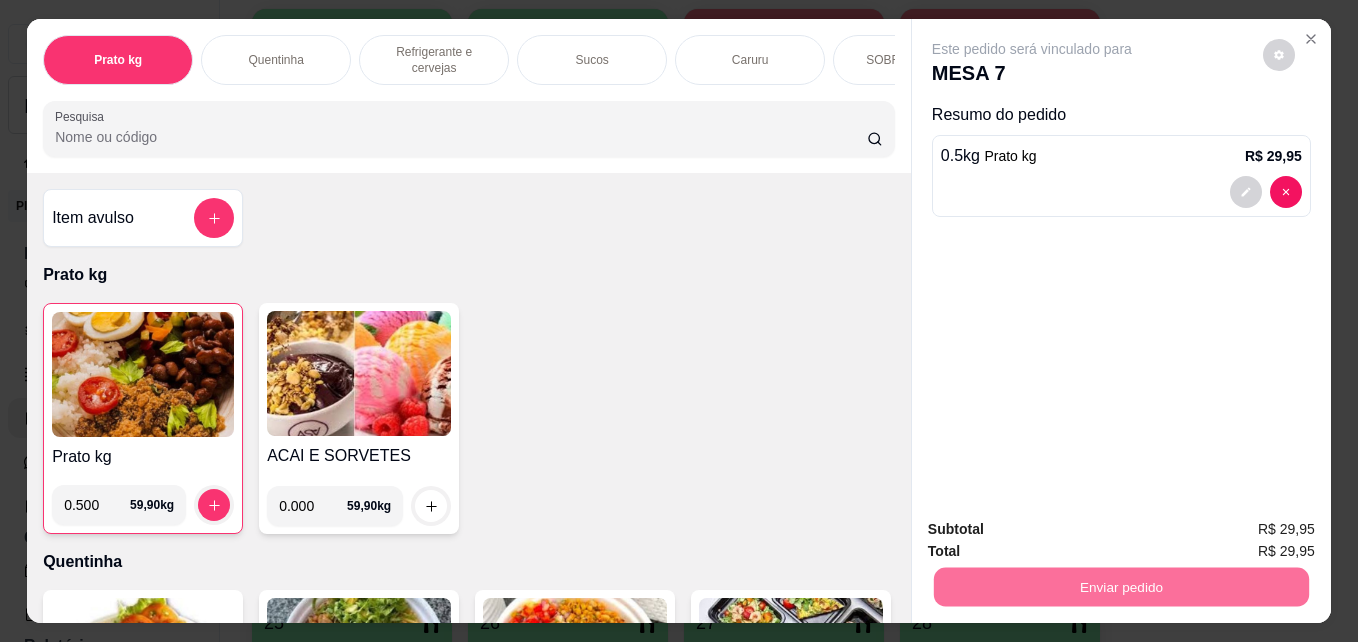 click on "Não registrar e enviar pedido" at bounding box center (1055, 529) 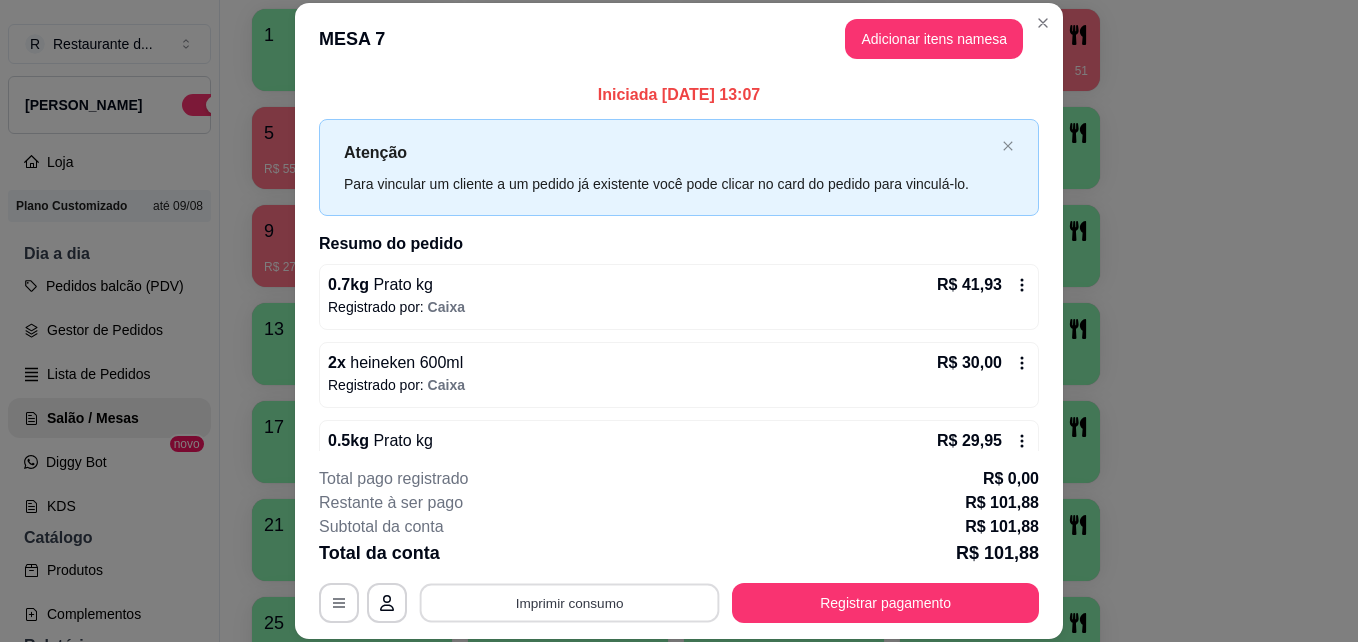 click on "Imprimir consumo" at bounding box center [570, 602] 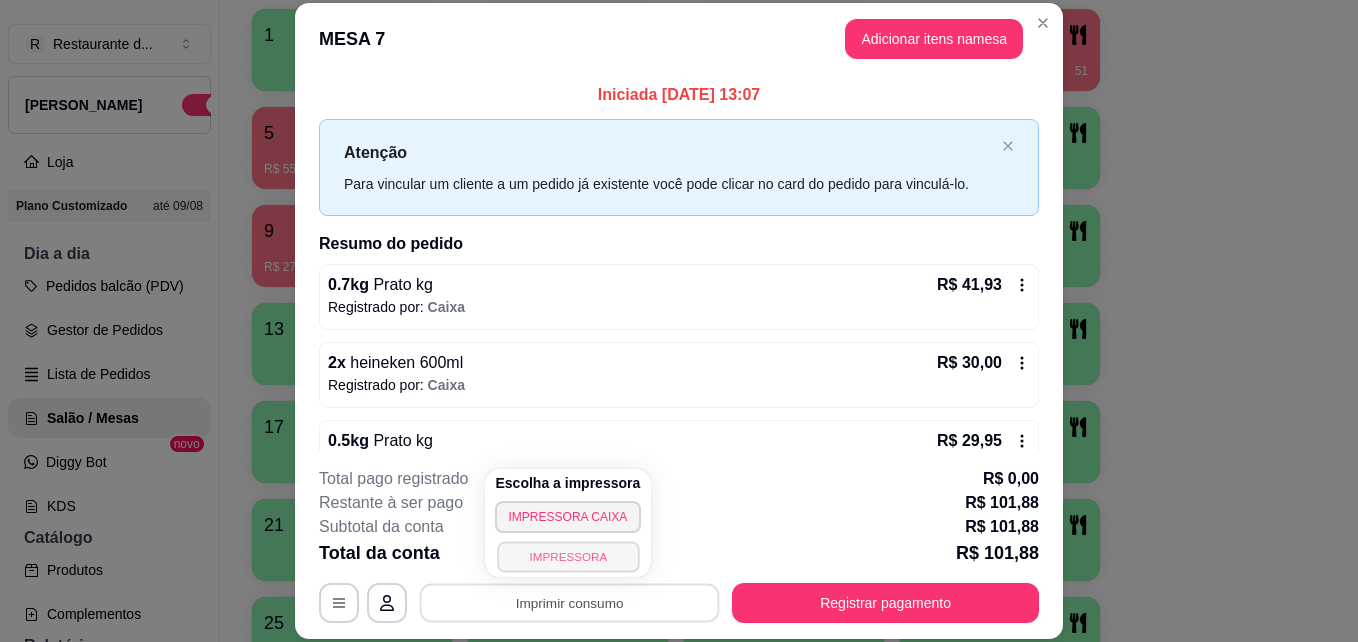 click on "IMPRESSORA" at bounding box center (568, 556) 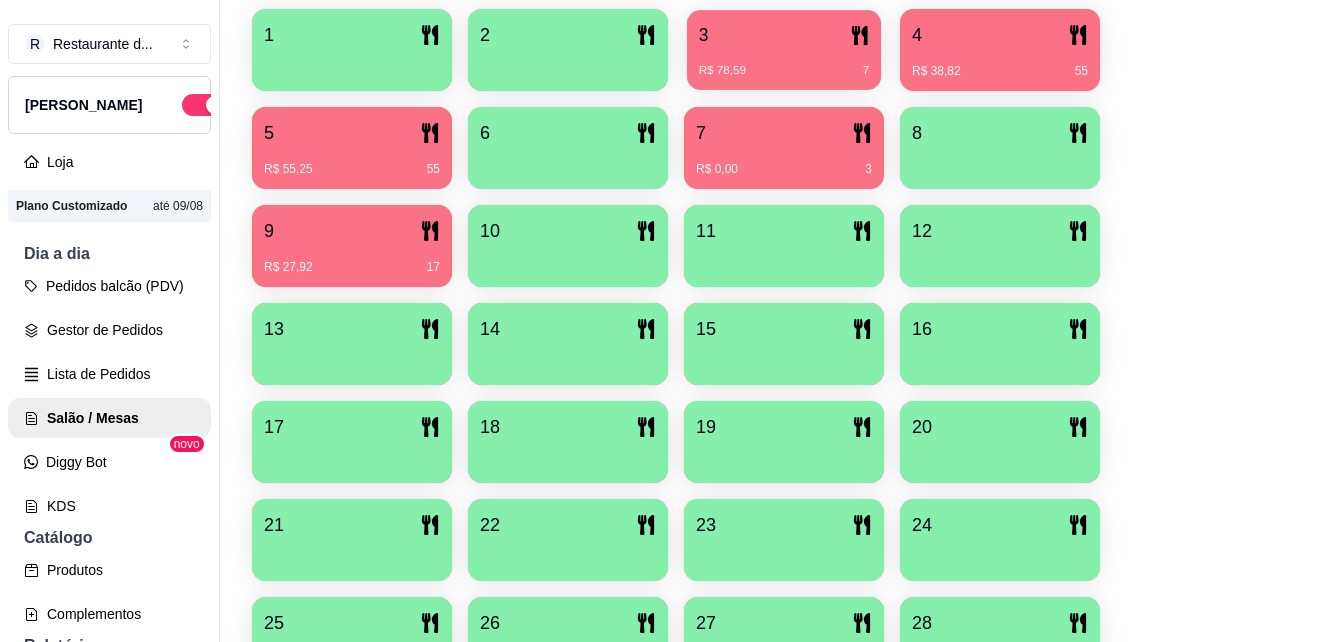 click on "R$ 78,59 7" at bounding box center (784, 63) 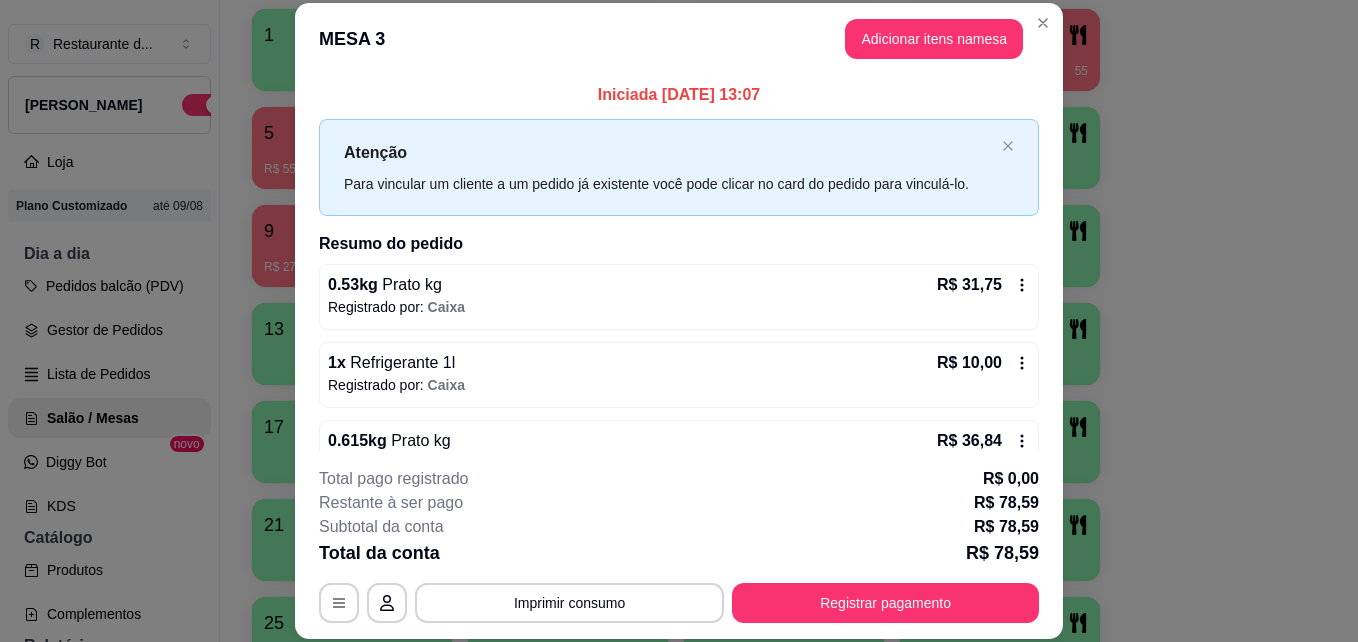 scroll, scrollTop: 43, scrollLeft: 0, axis: vertical 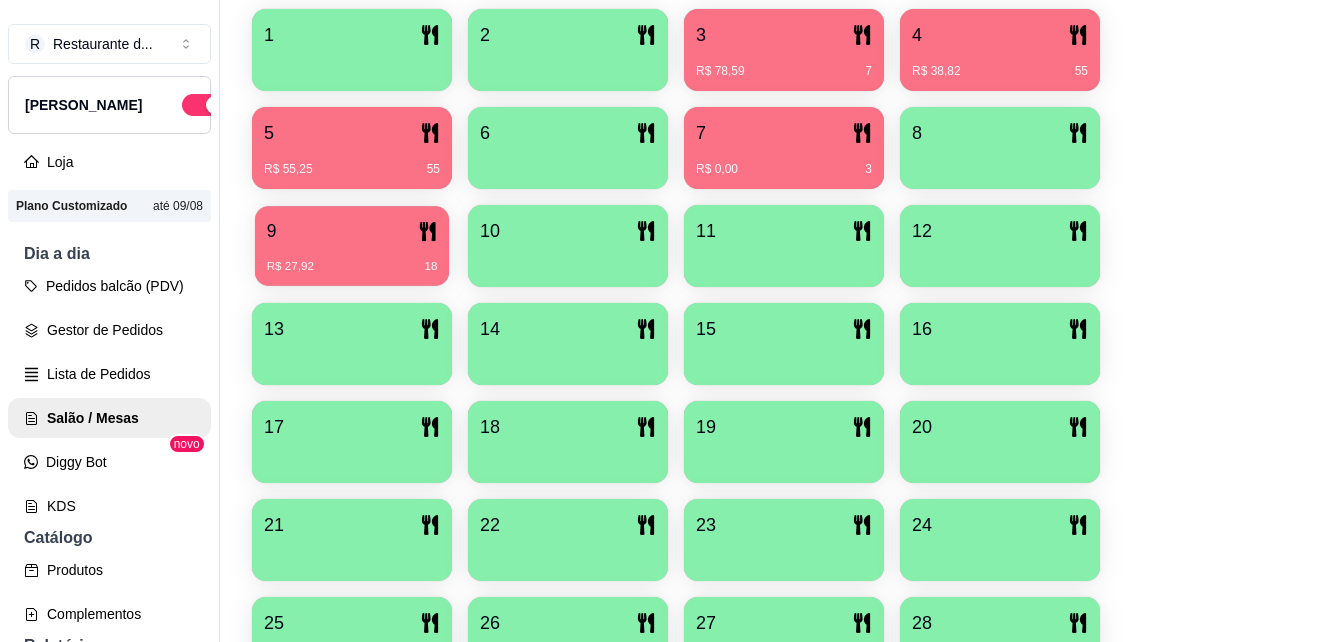 click on "R$ 27,92 18" at bounding box center [352, 259] 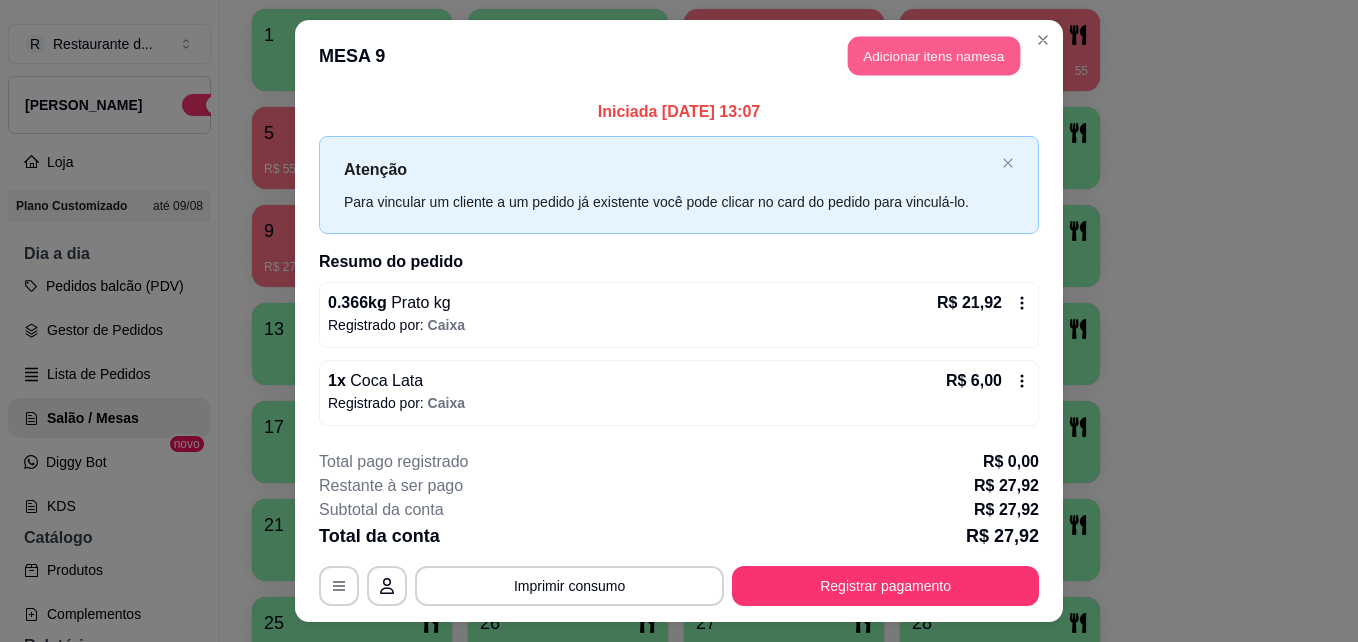 click on "Adicionar itens na  mesa" at bounding box center [934, 56] 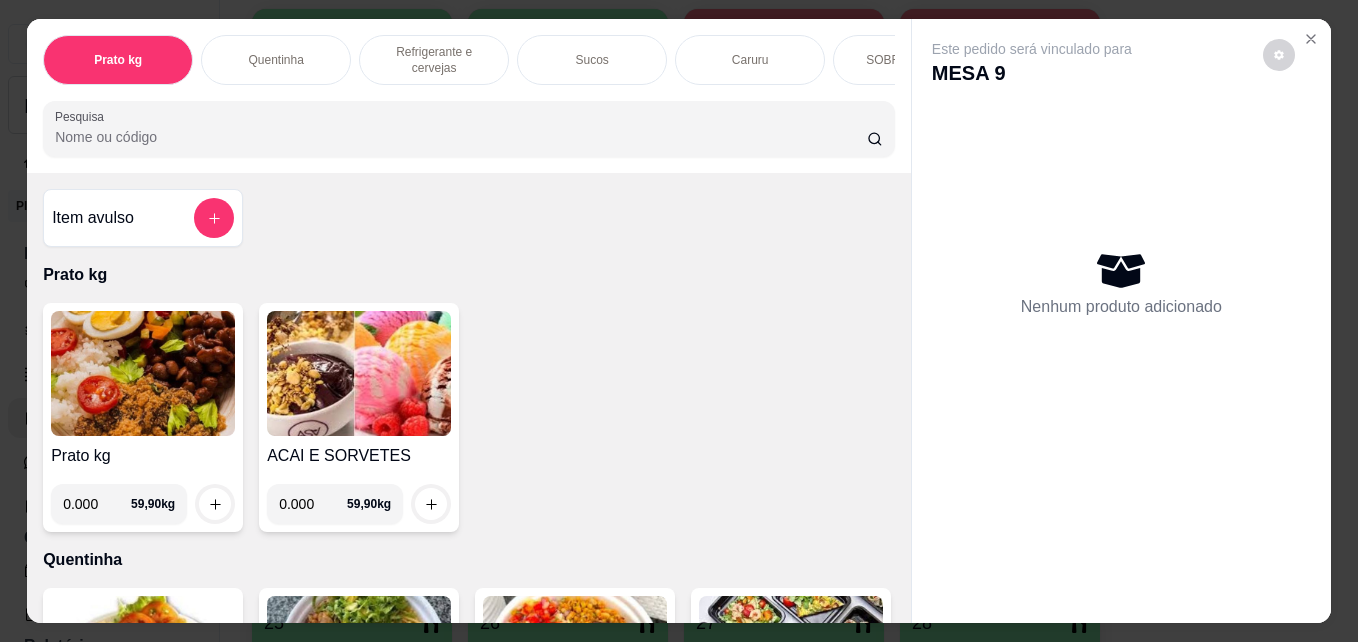 click on "0.000" at bounding box center (313, 504) 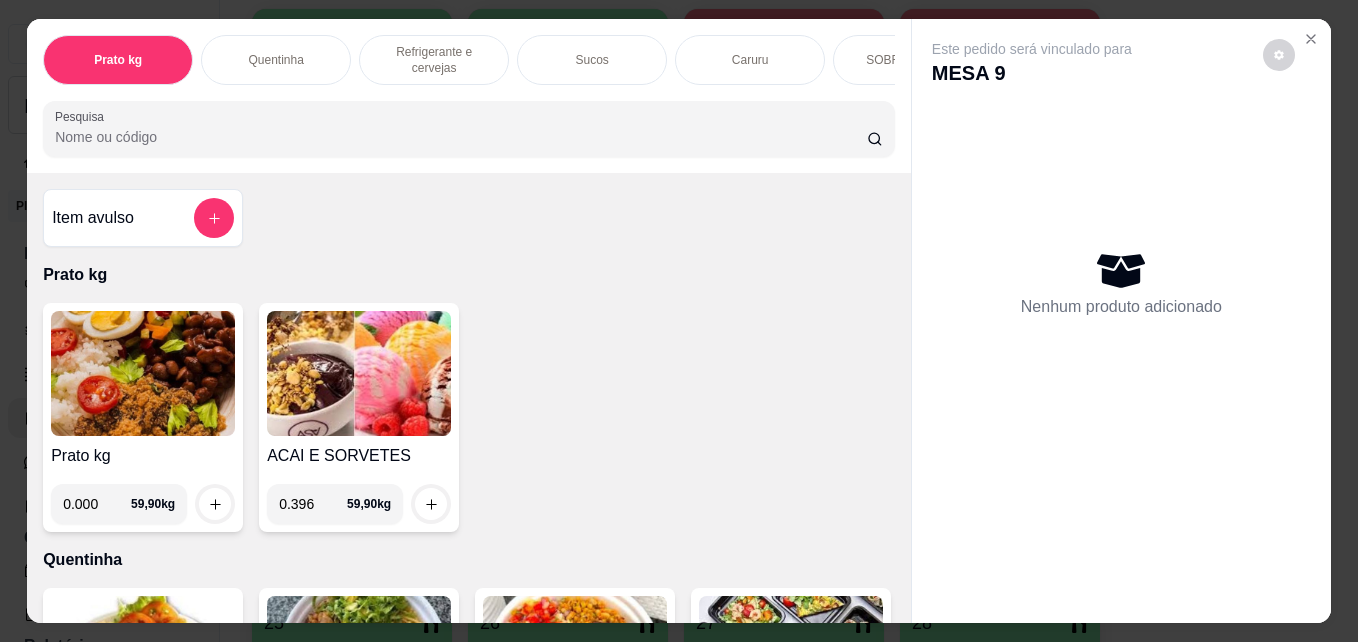 type on "0.396" 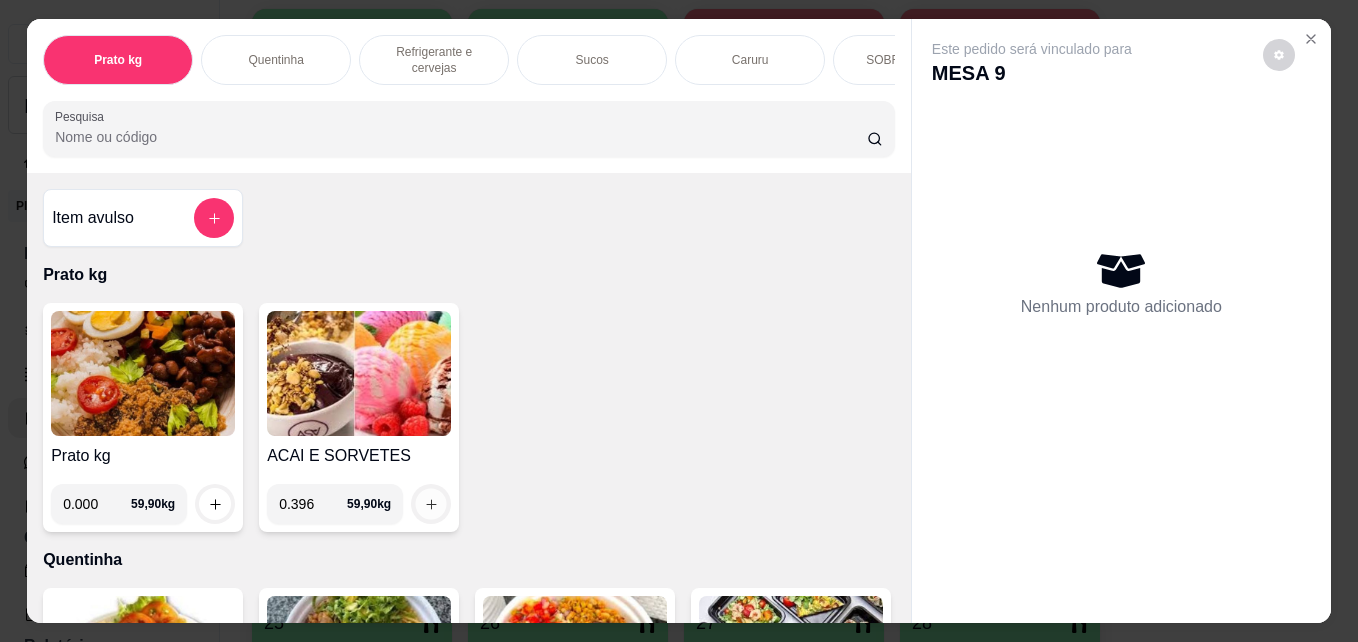 click 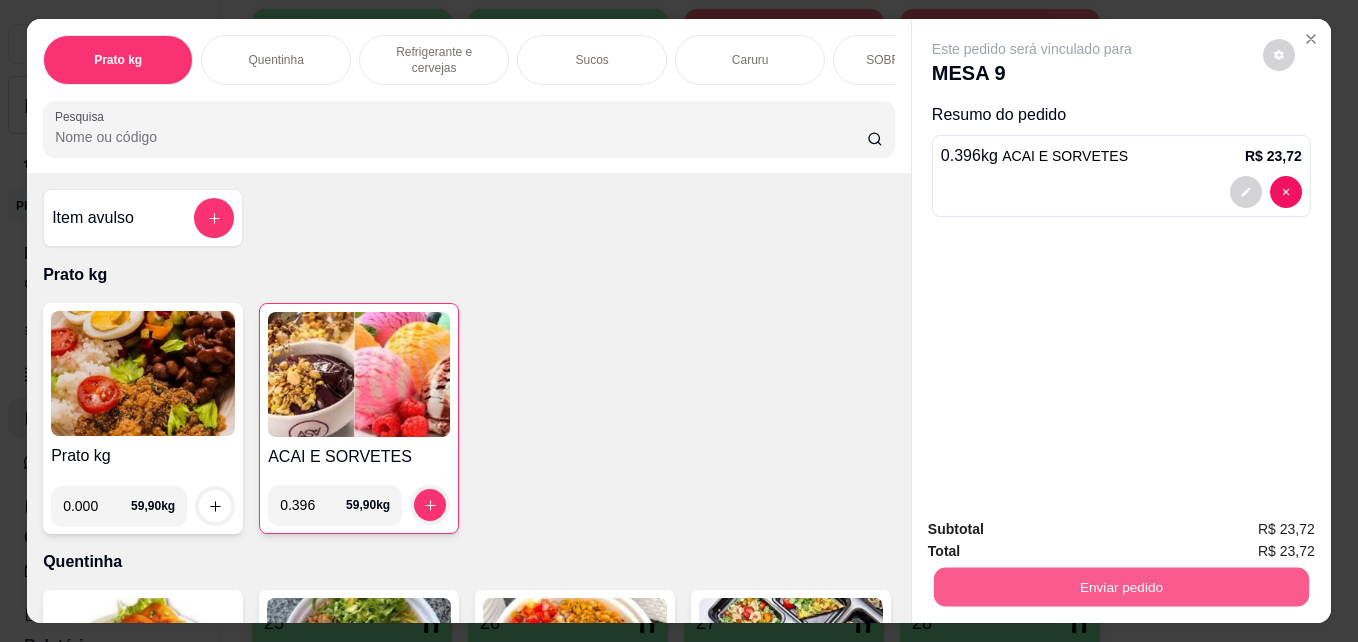 click on "Enviar pedido" at bounding box center (1121, 586) 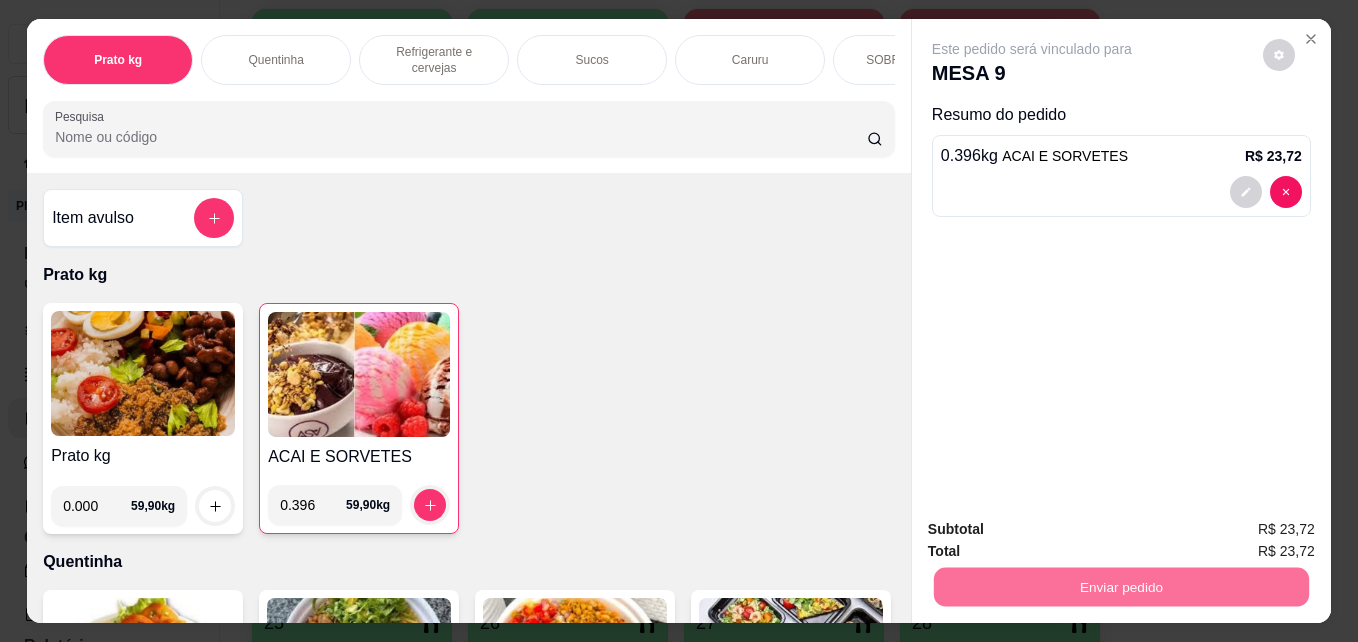 click on "Não registrar e enviar pedido" at bounding box center (1055, 529) 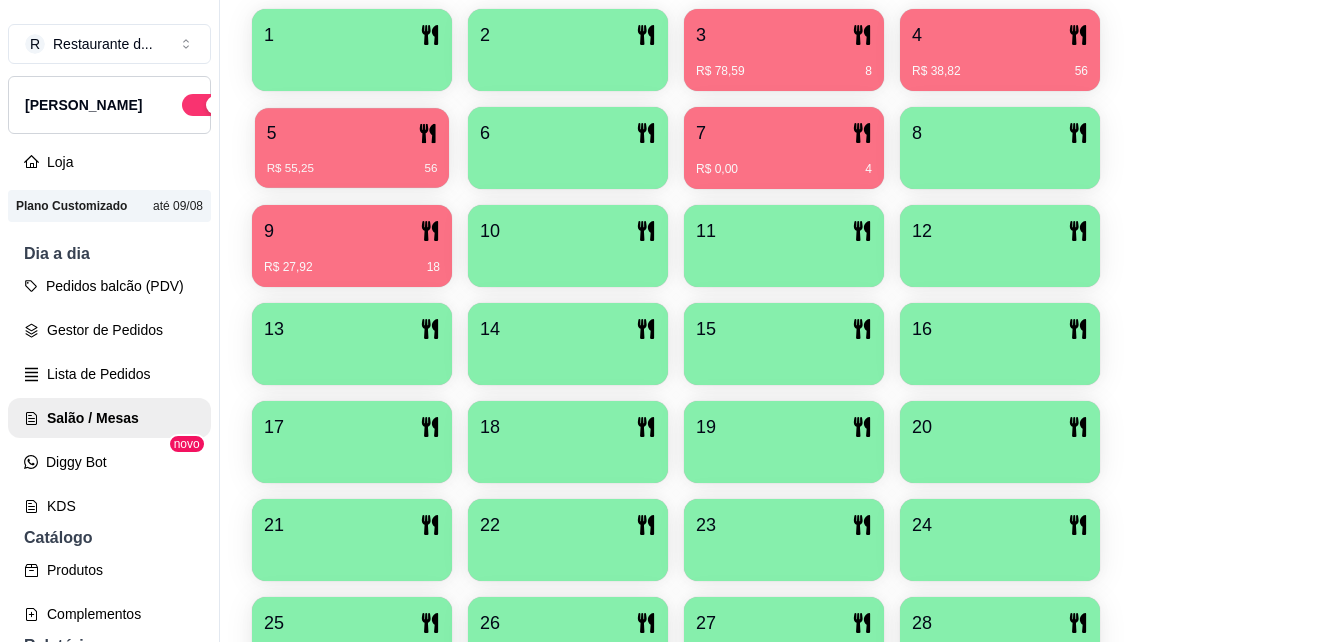 click on "5" at bounding box center [352, 133] 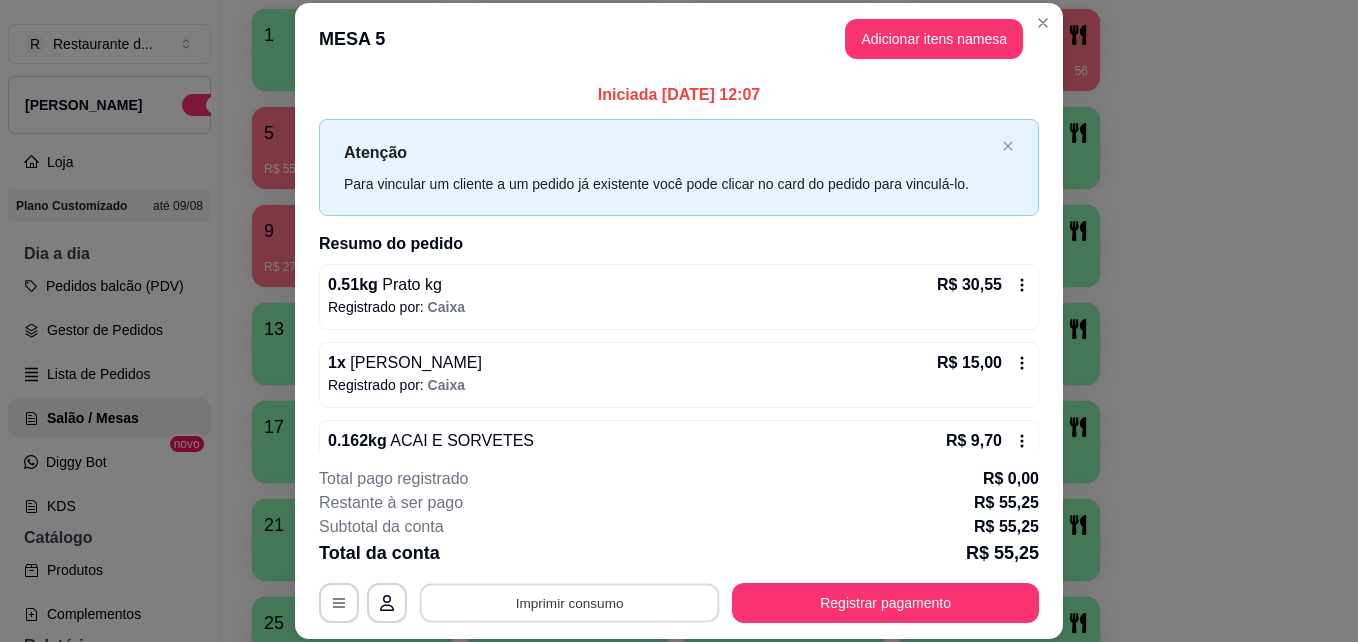 click on "Imprimir consumo" at bounding box center [570, 602] 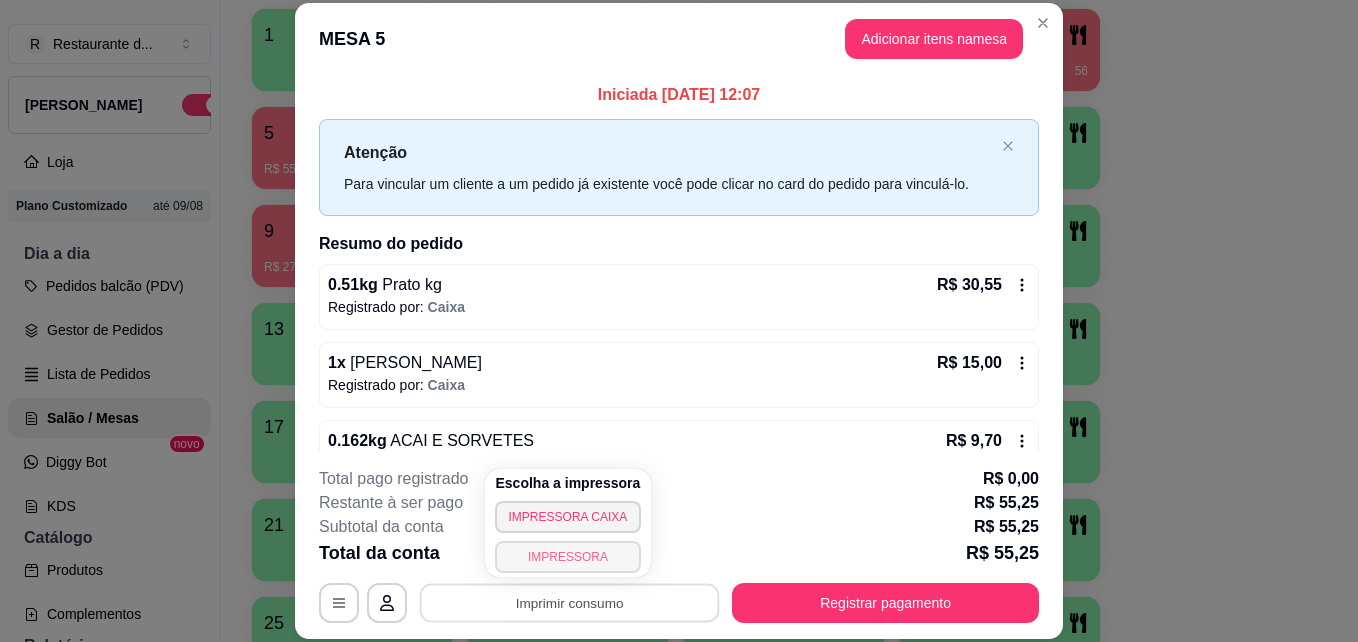 click on "IMPRESSORA" at bounding box center [568, 557] 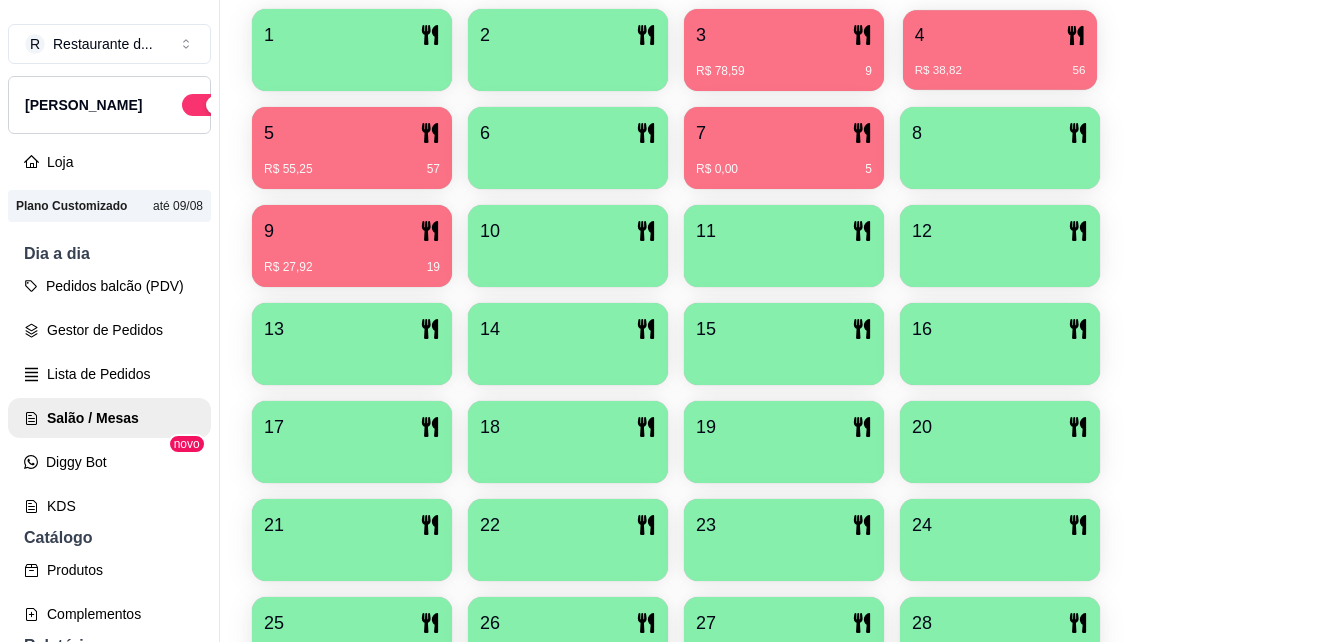 click on "R$ 38,82 56" at bounding box center (1000, 63) 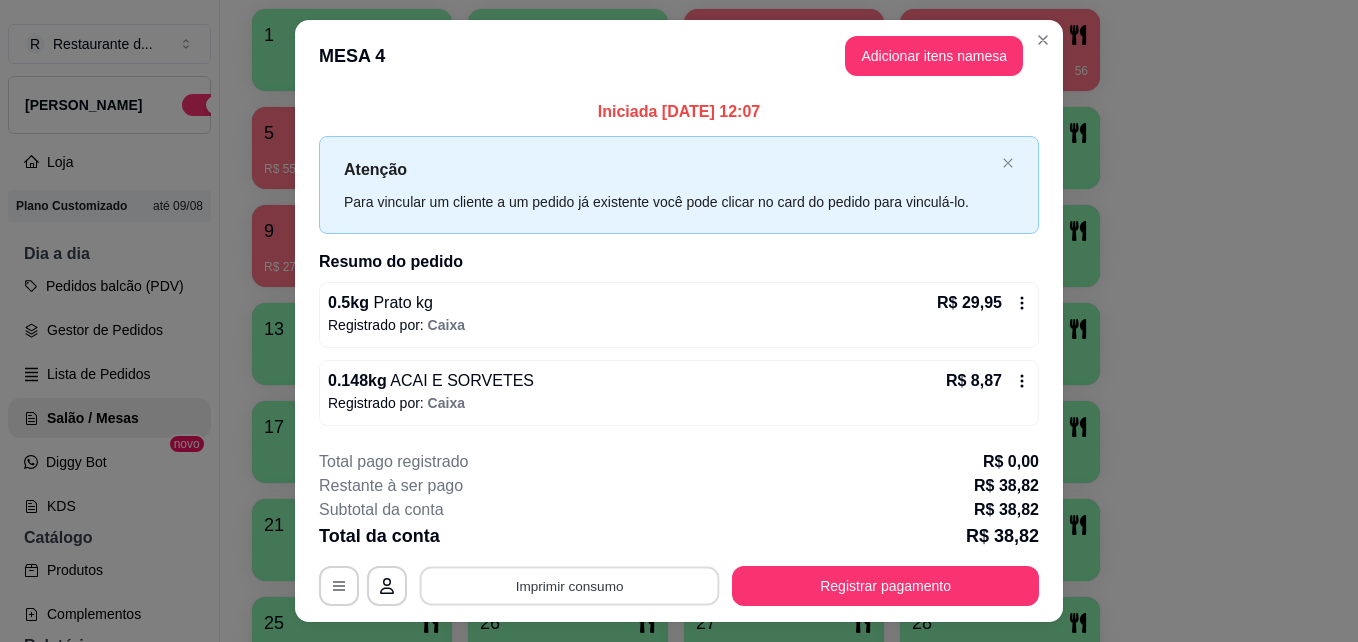 click on "Imprimir consumo" at bounding box center (570, 585) 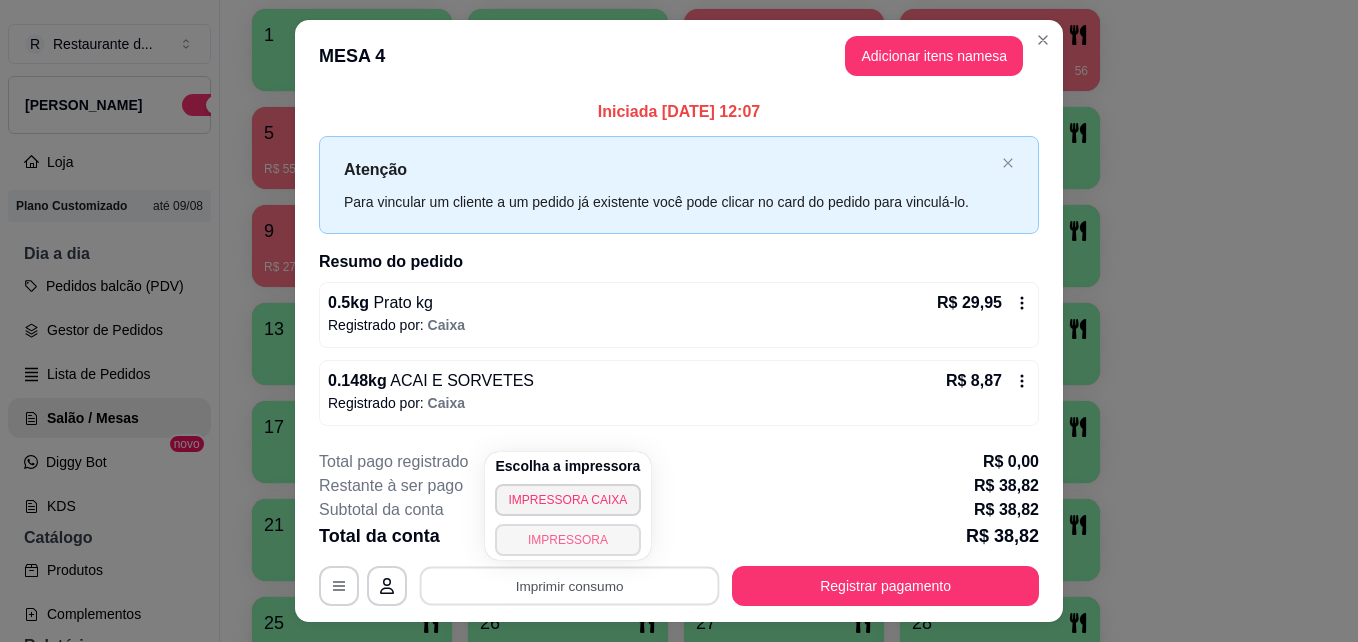 click on "IMPRESSORA" at bounding box center [568, 540] 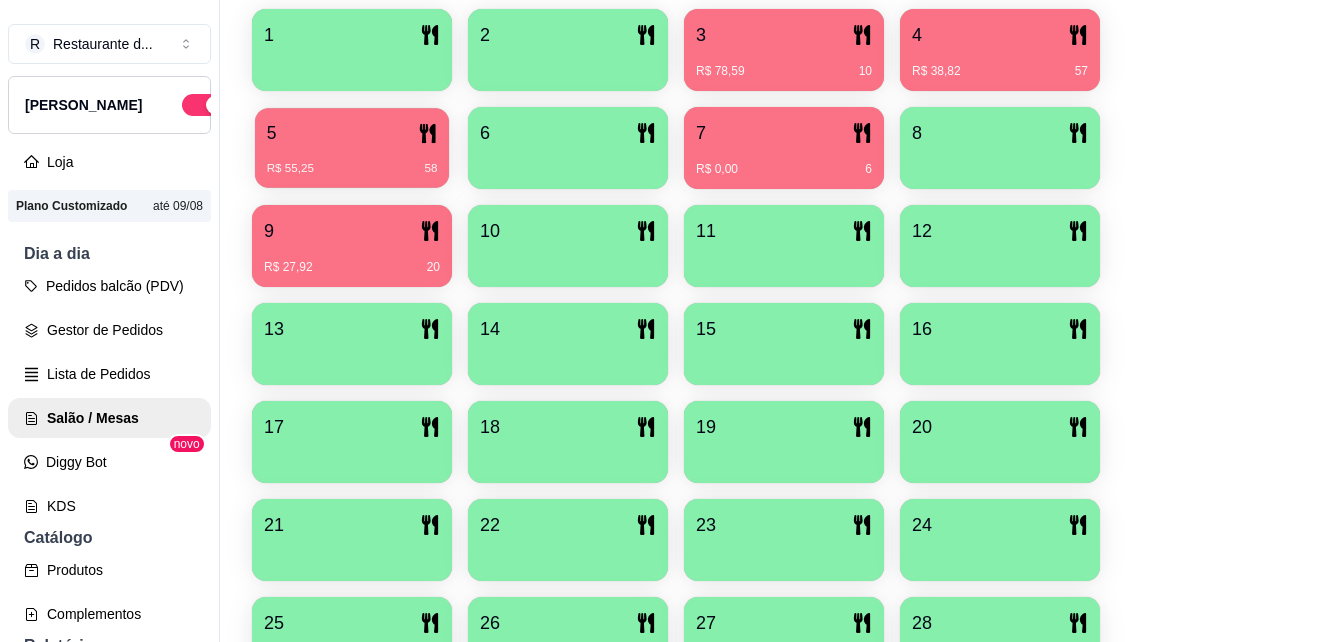click on "R$ 55,25" at bounding box center (290, 169) 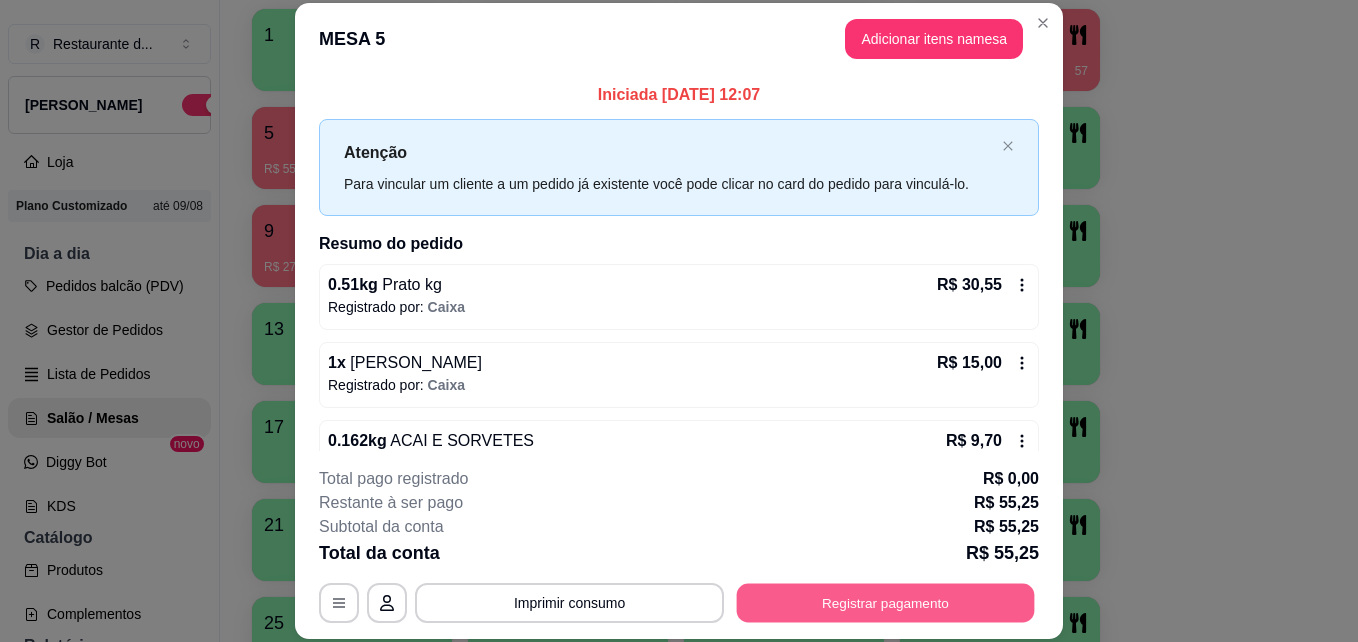 click on "Registrar pagamento" at bounding box center (886, 602) 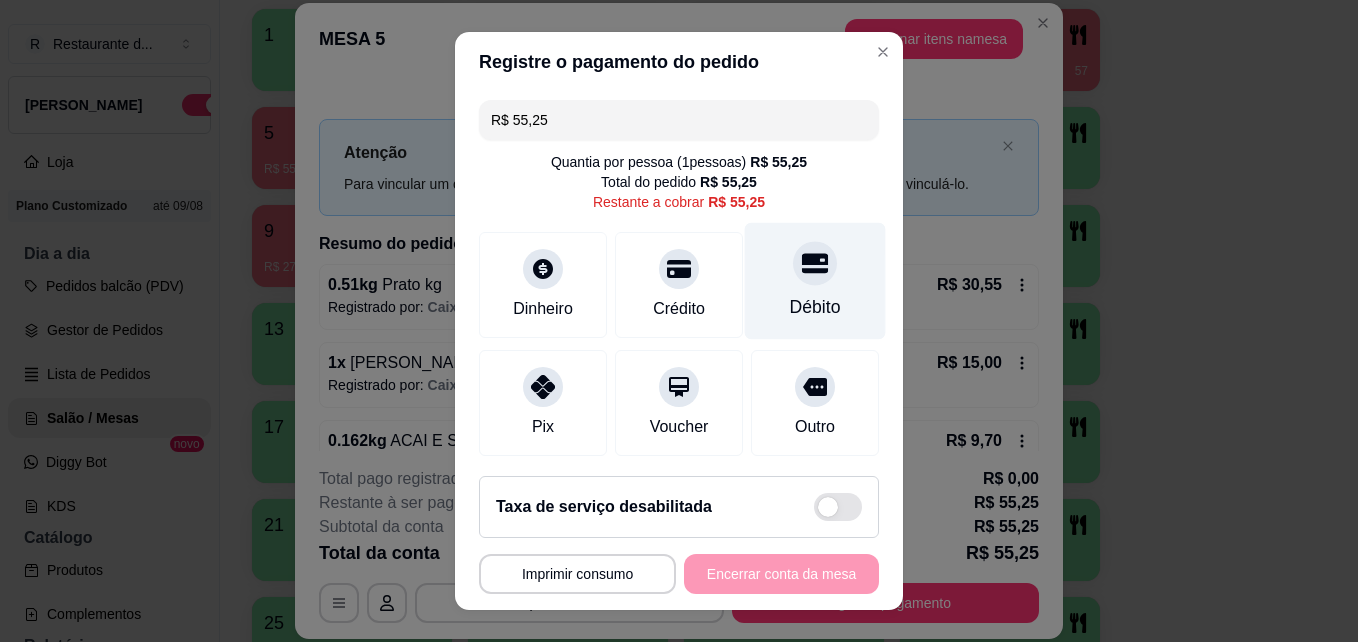 click on "Débito" at bounding box center [815, 281] 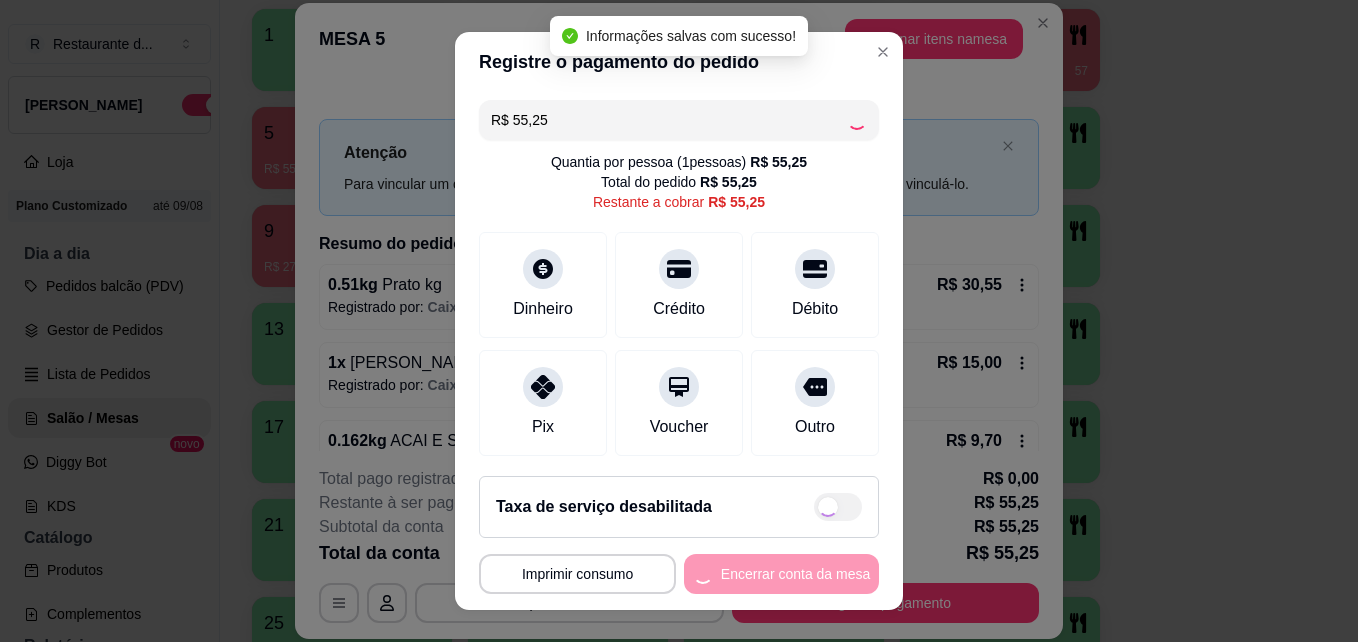 type on "R$ 0,00" 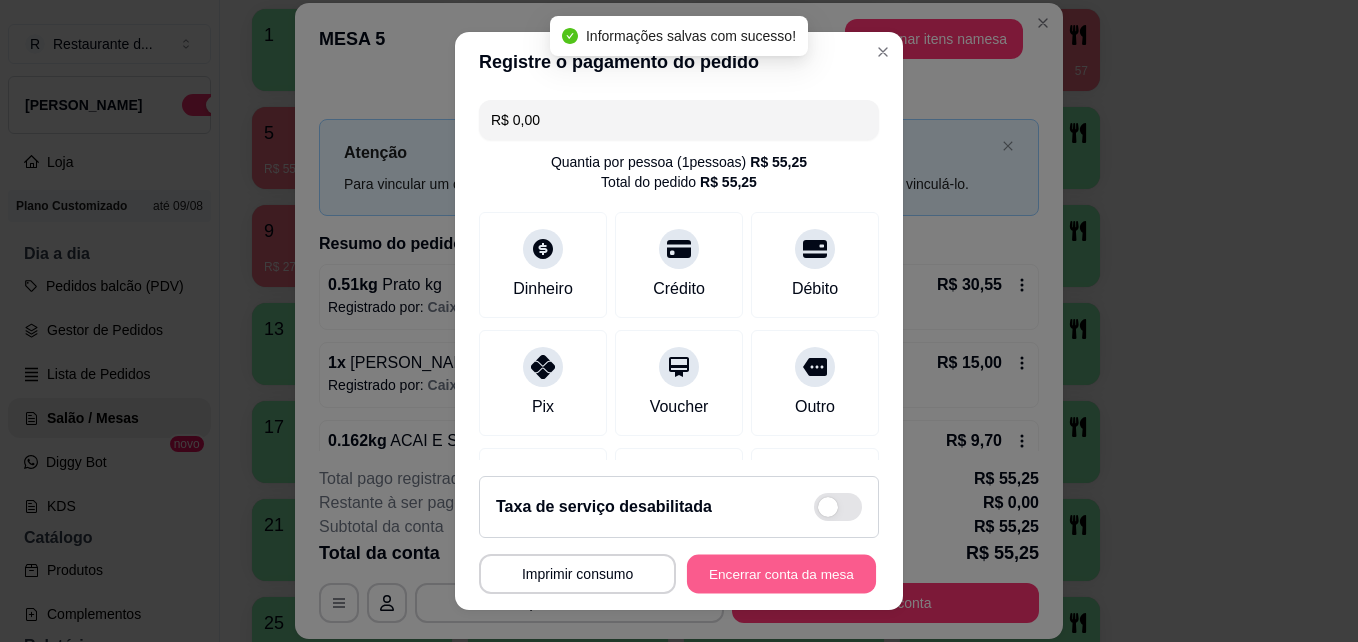 click on "Encerrar conta da mesa" at bounding box center (781, 574) 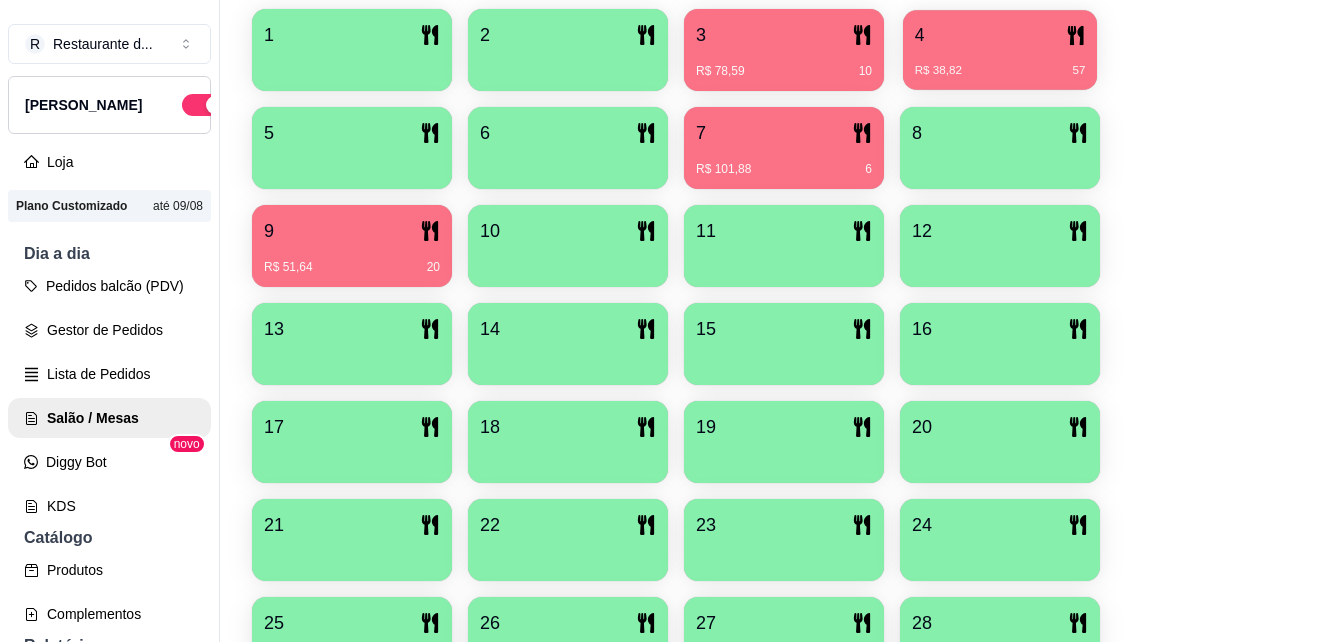 click on "R$ 38,82 57" at bounding box center (1000, 63) 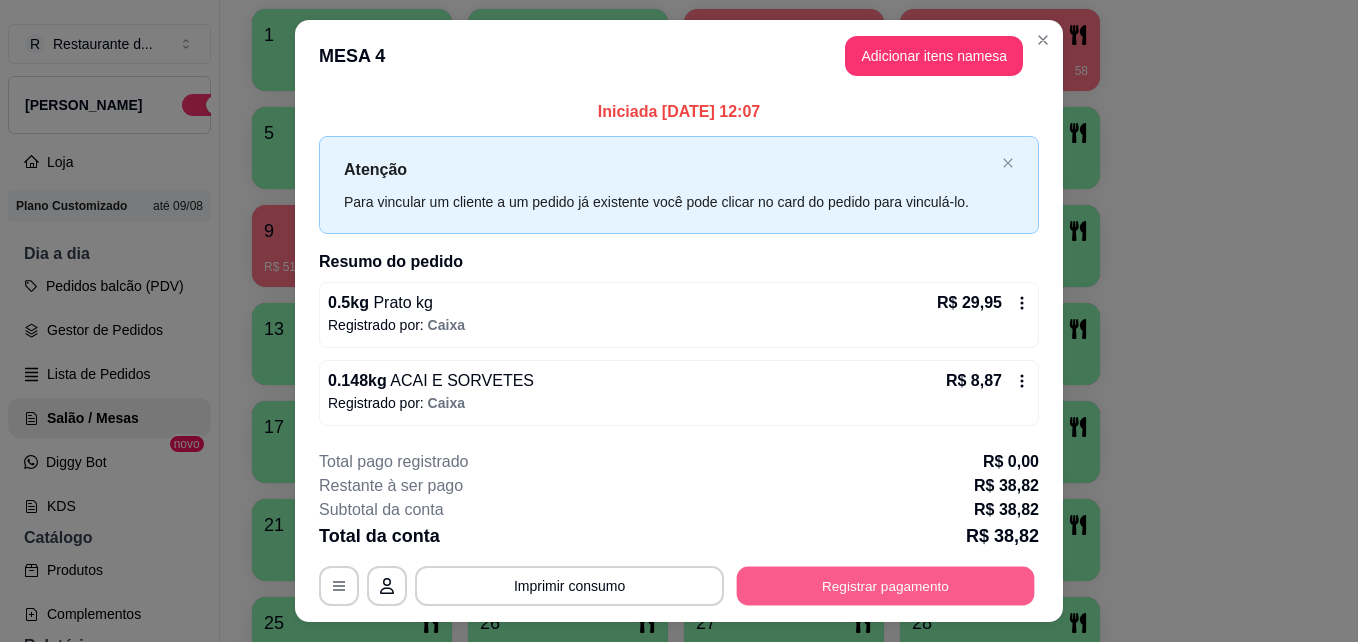 click on "Registrar pagamento" at bounding box center (886, 585) 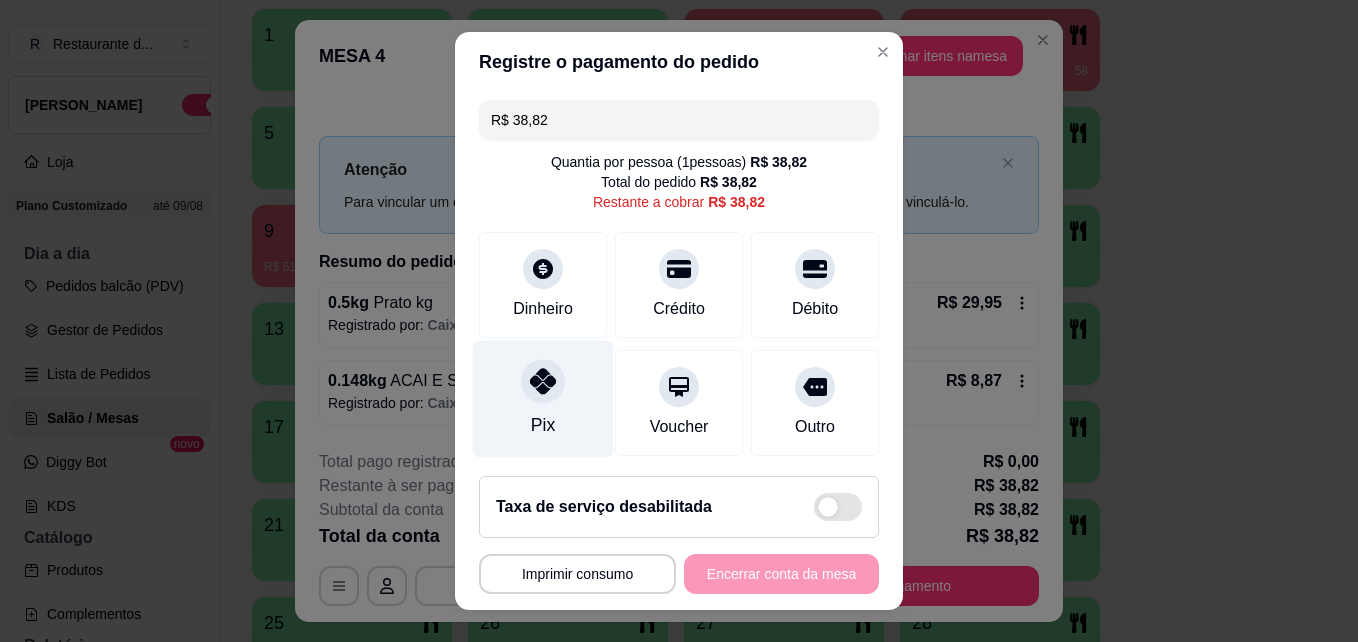 click 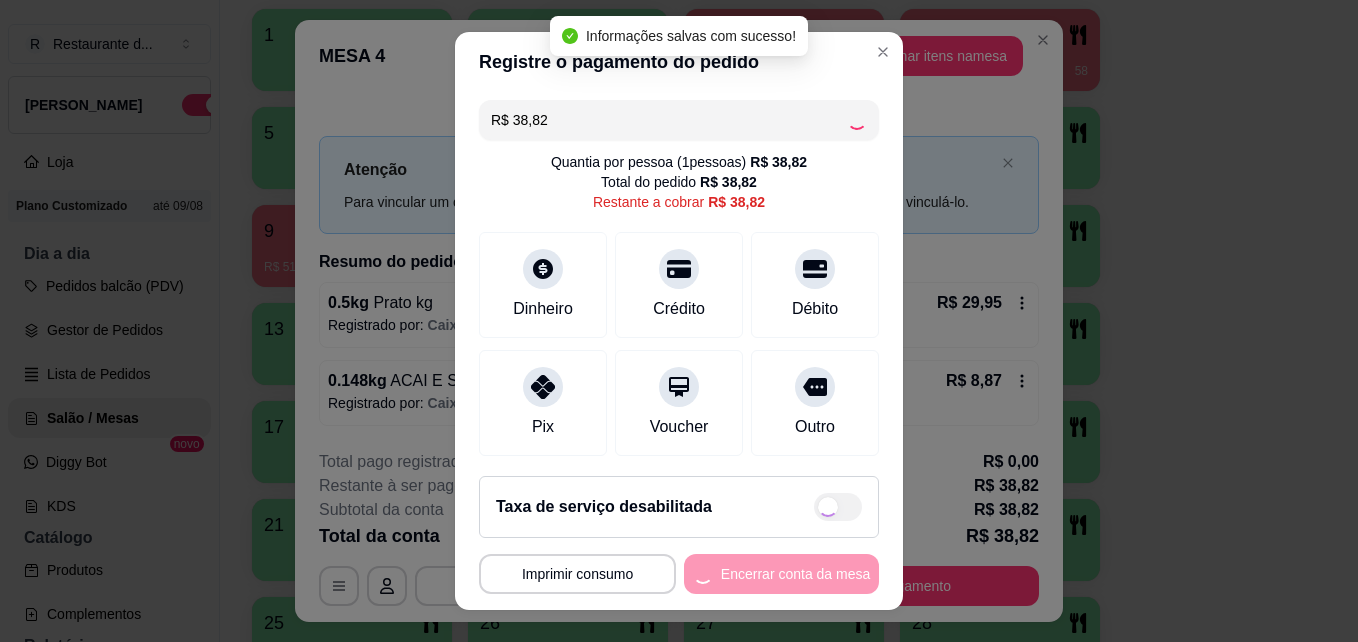 type on "R$ 0,00" 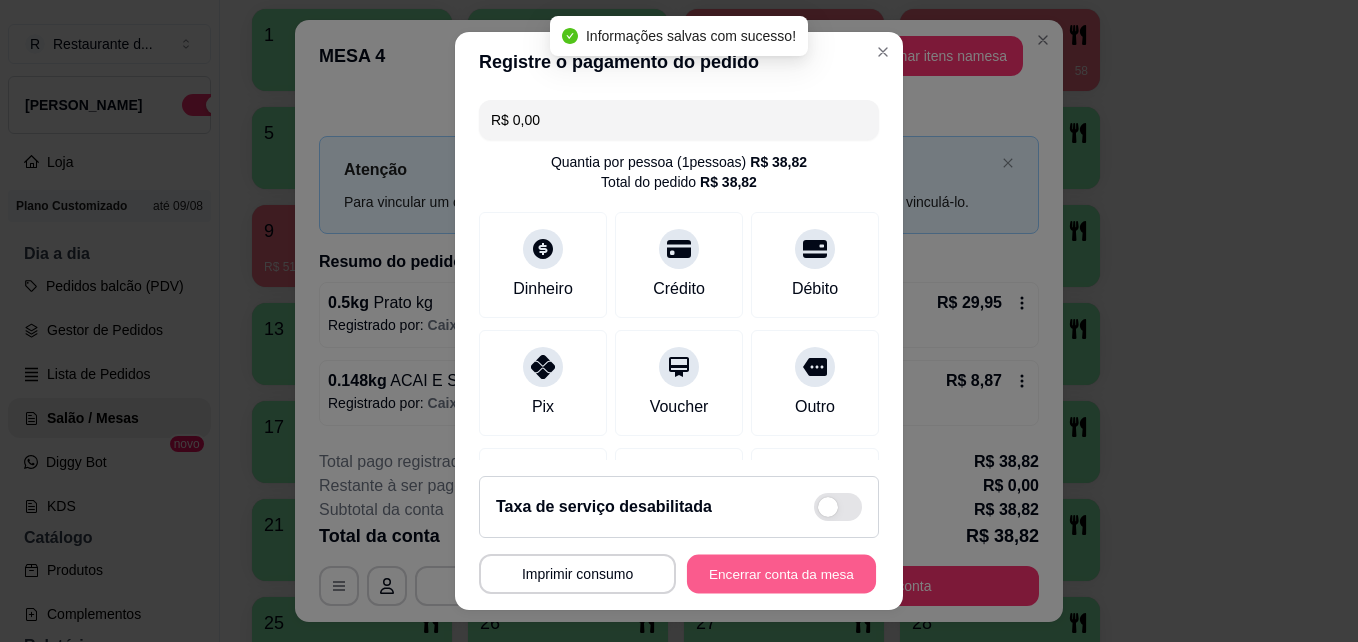 click on "Encerrar conta da mesa" at bounding box center [781, 574] 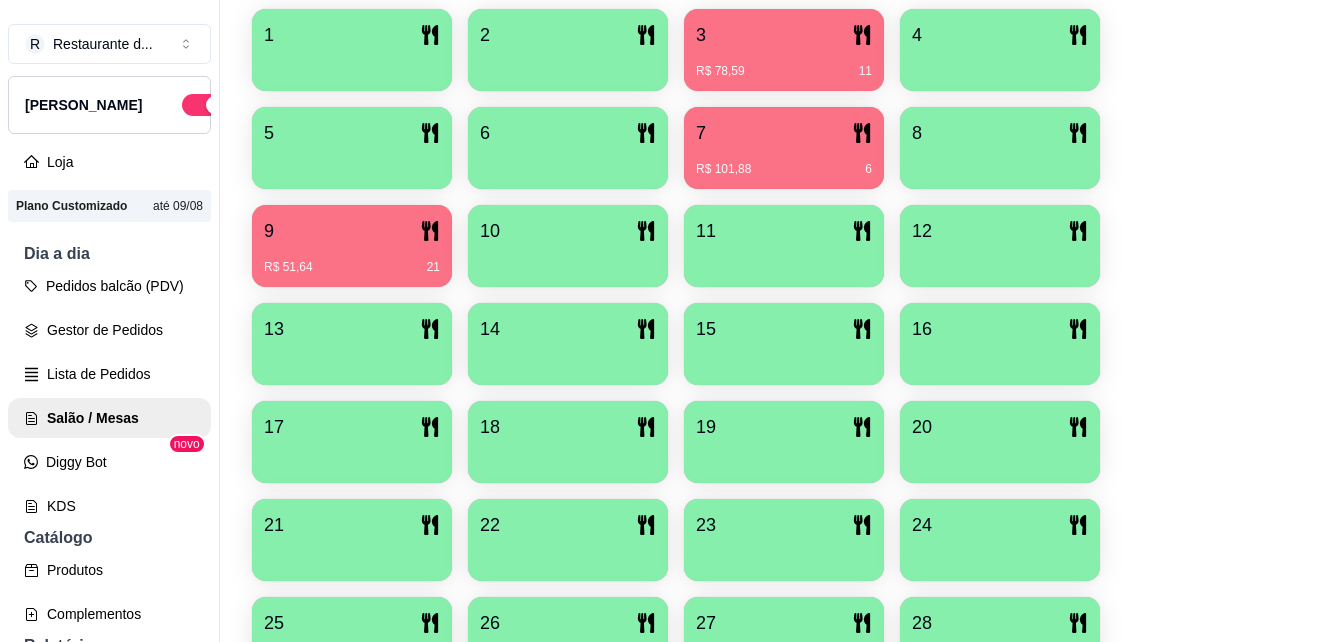 click on "1 2 3 R$ 78,59 11 4 5 6 7 R$ 101,88 6 8 9 R$ 51,64 21 10 11 12 13 14 15 16 17 18 19 20 21 22 23 24 25 26 27 28 29 30 31 32 33 34 35 36 37 38 39 40" at bounding box center (781, 491) 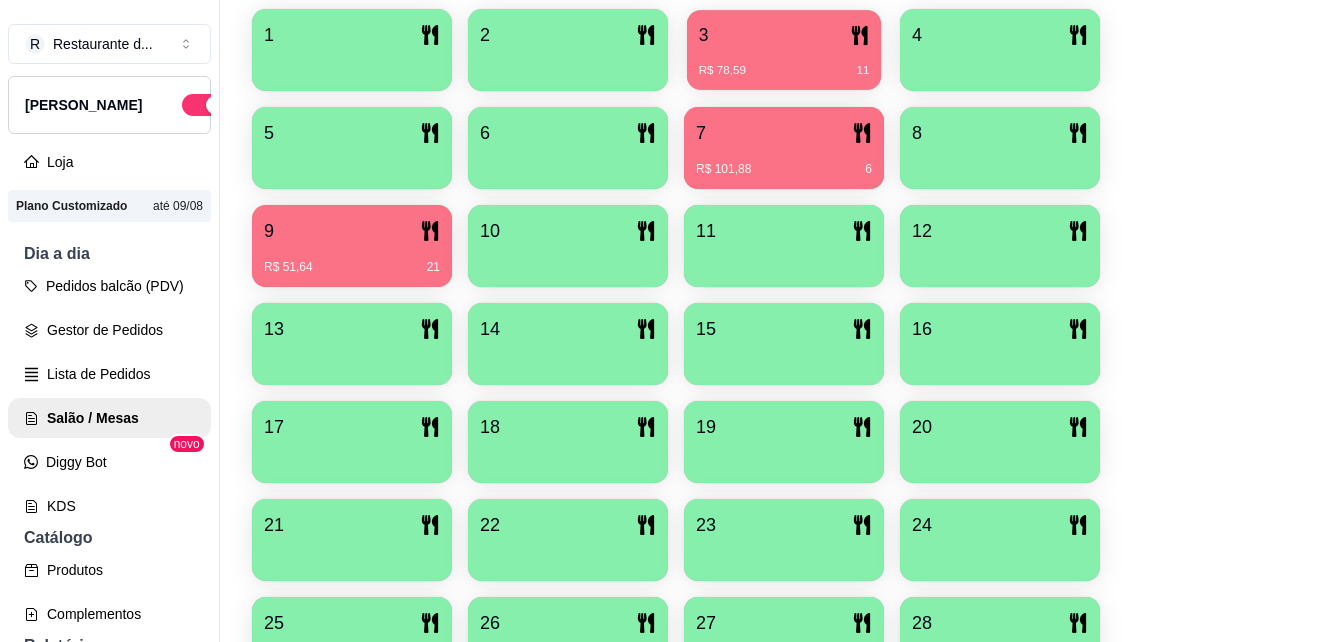 click on "3" at bounding box center [784, 35] 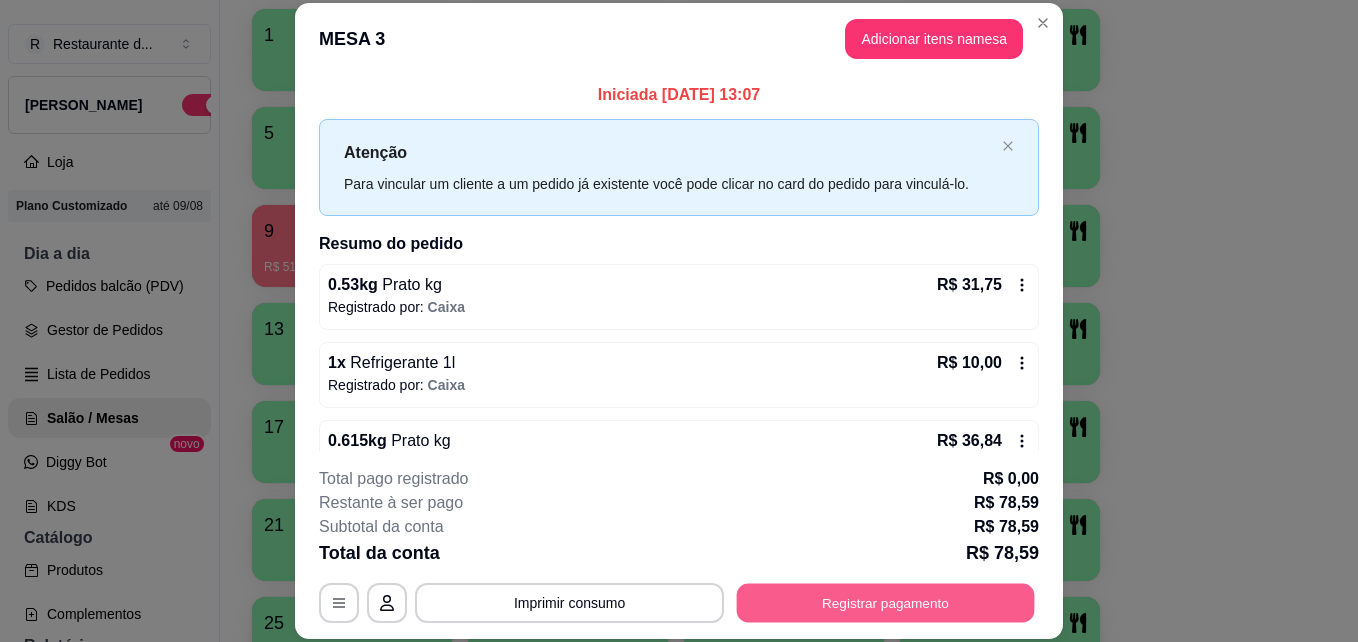 click on "Registrar pagamento" at bounding box center [886, 602] 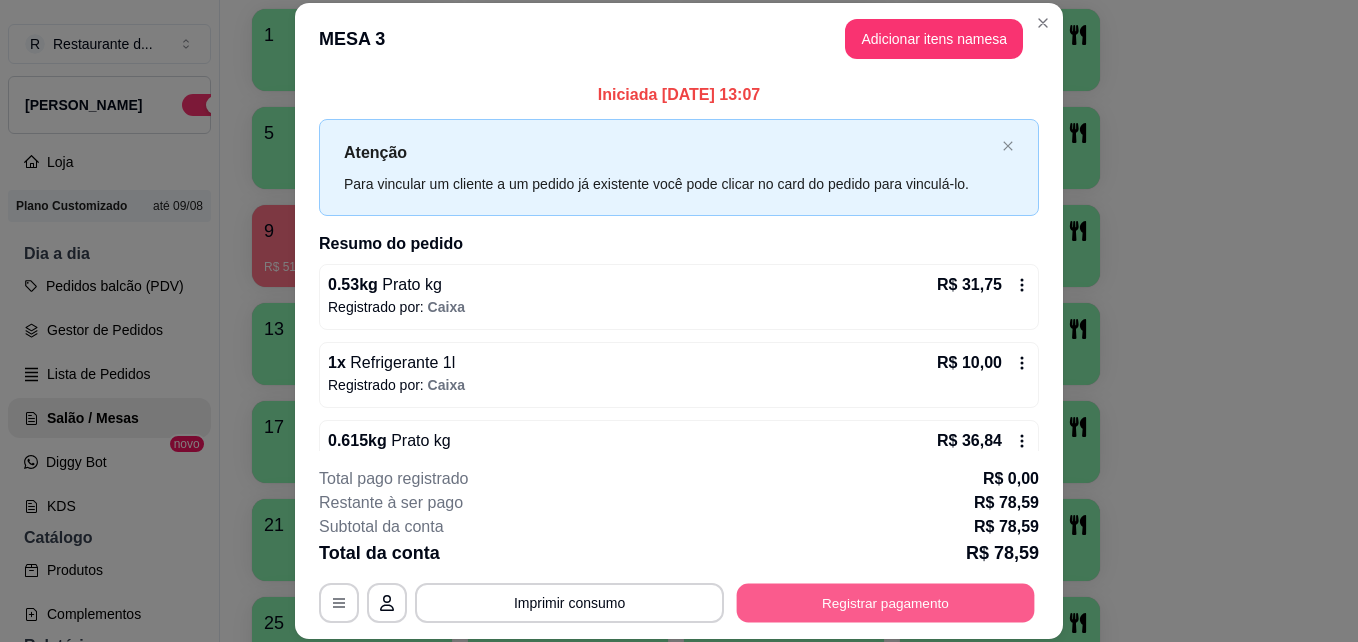 click on "Registrar pagamento" at bounding box center [886, 602] 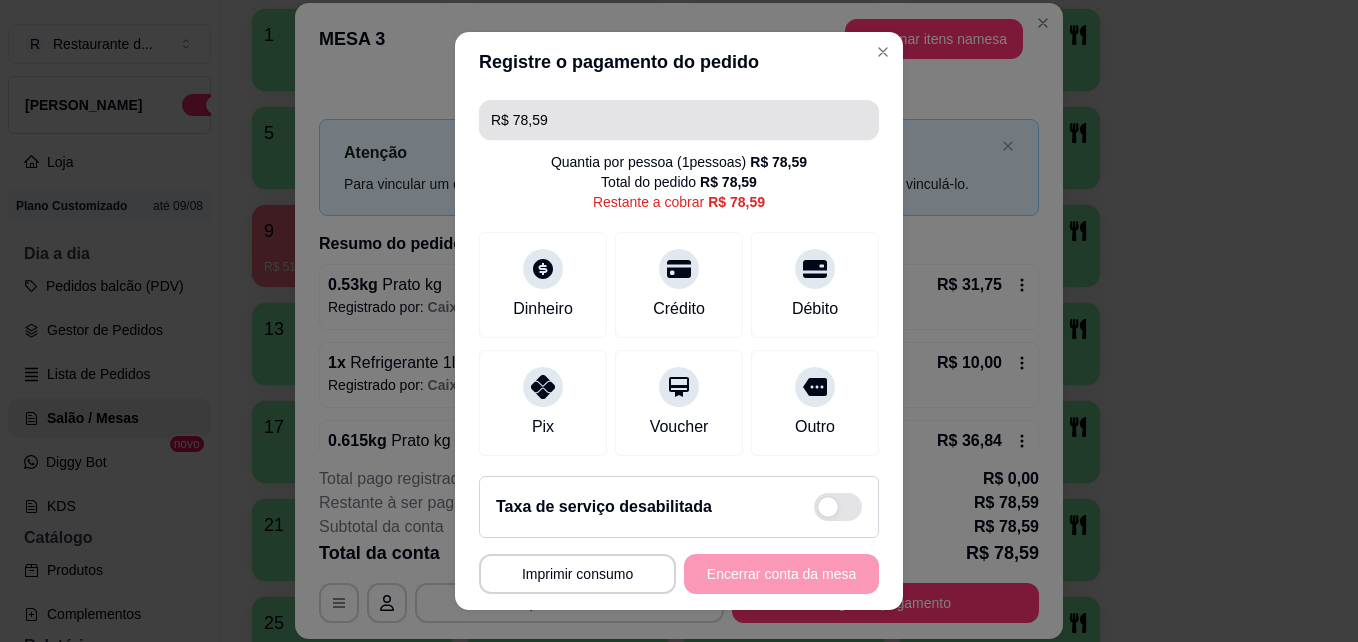click on "R$ 78,59" at bounding box center [679, 120] 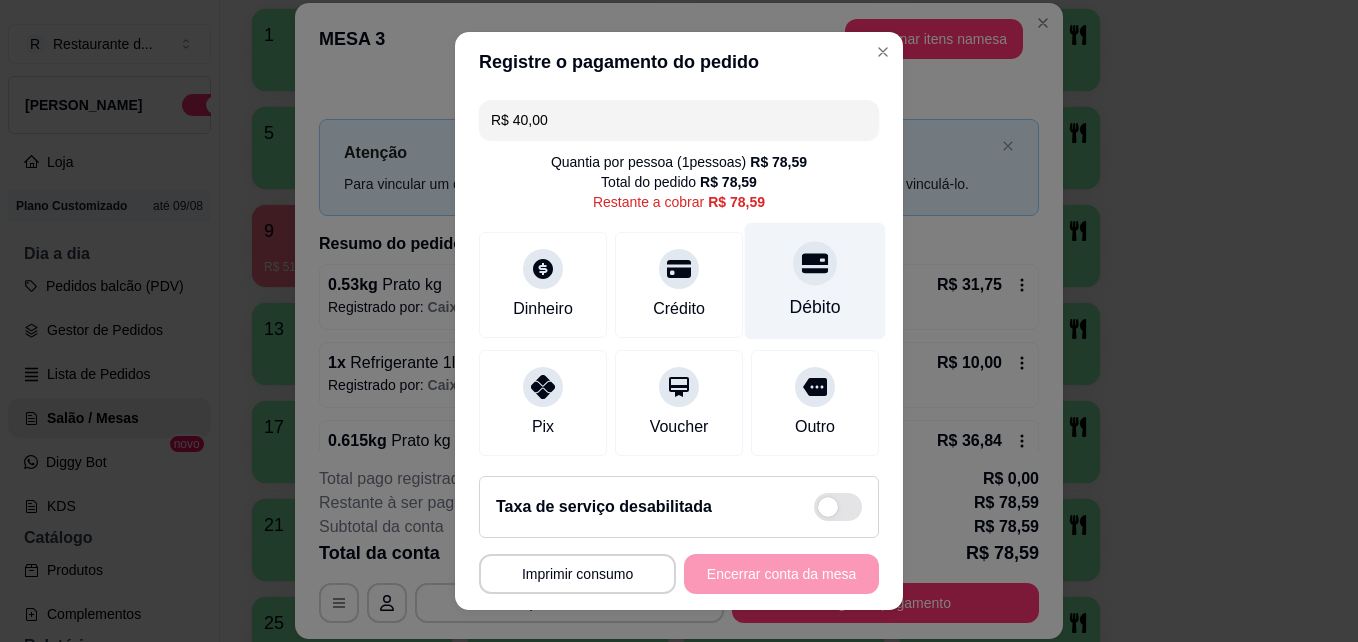 click on "Débito" at bounding box center (815, 307) 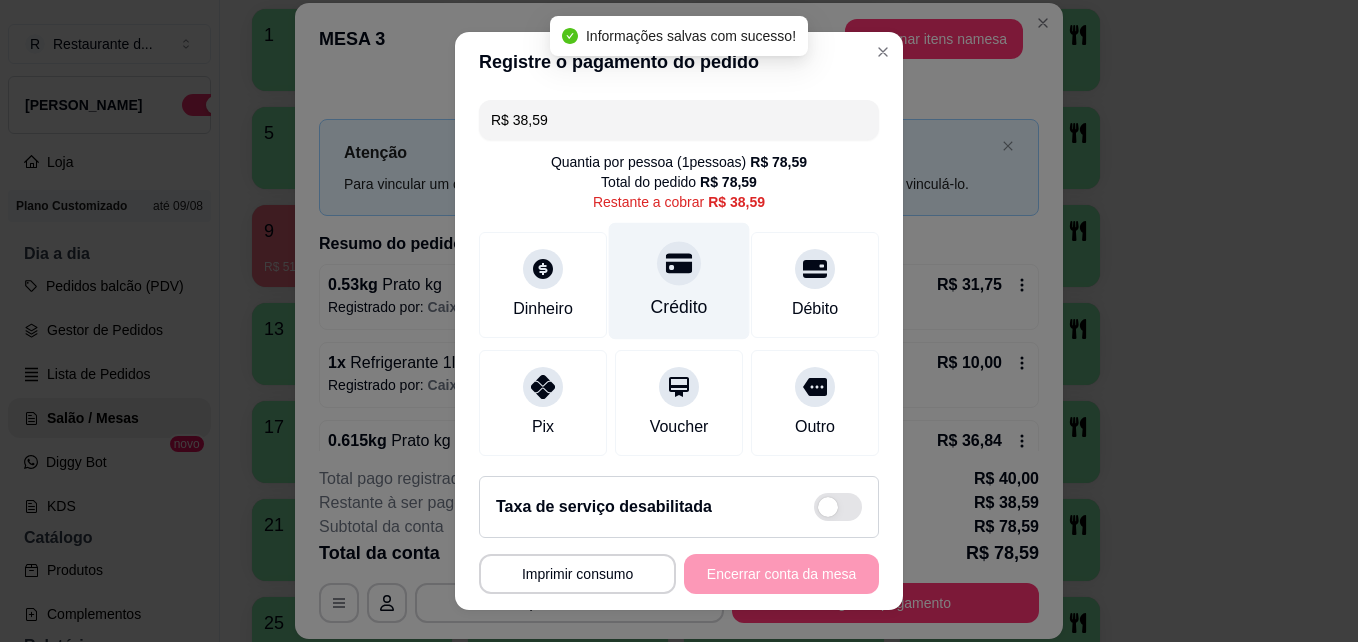 click on "Crédito" at bounding box center [679, 307] 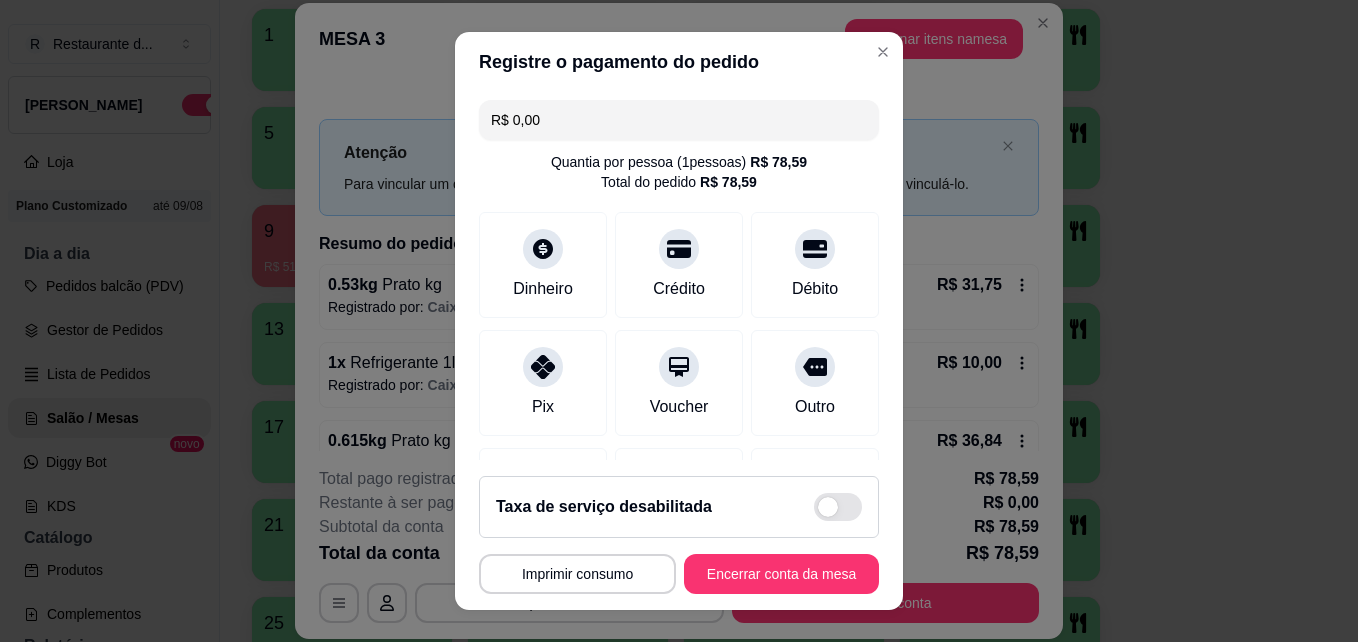 click on "R$ 0,00" at bounding box center [679, 120] 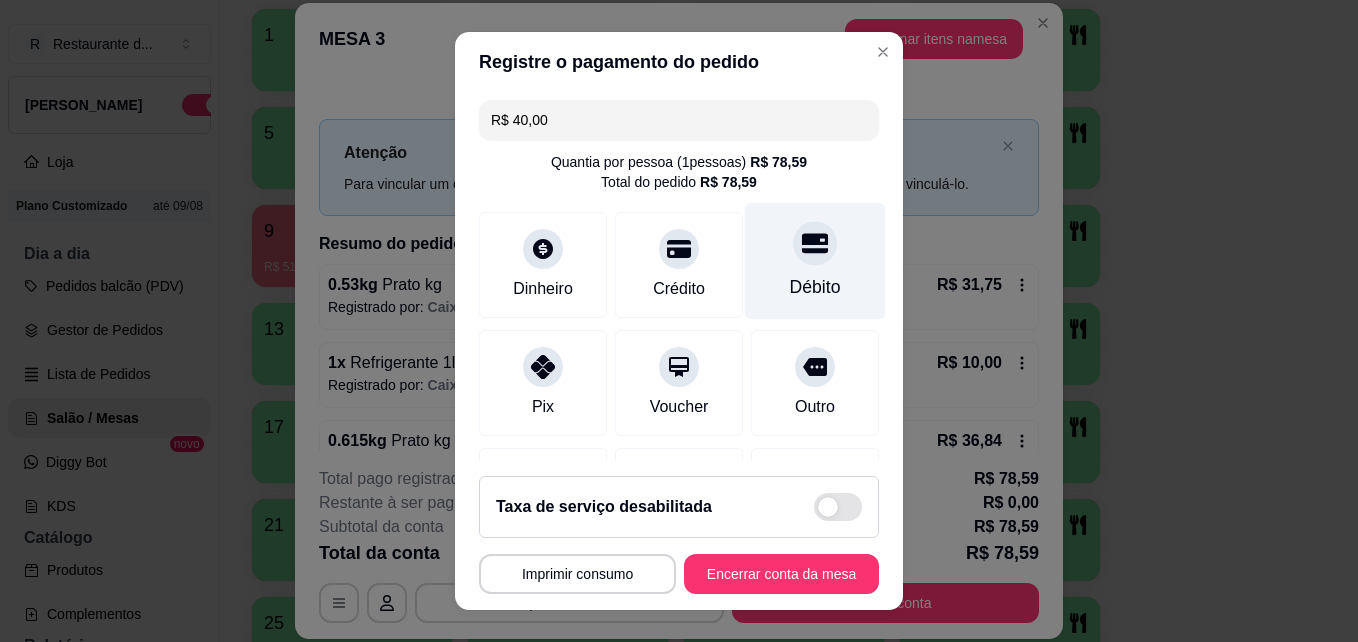 type on "R$ 40,00" 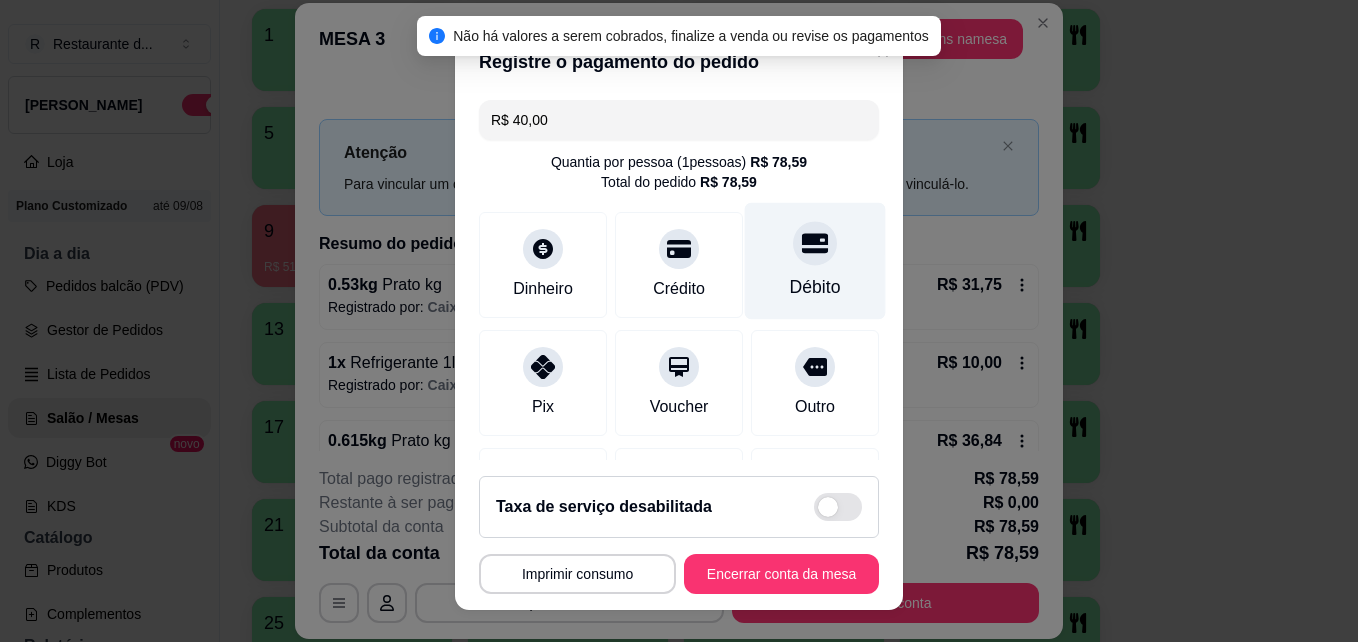 click 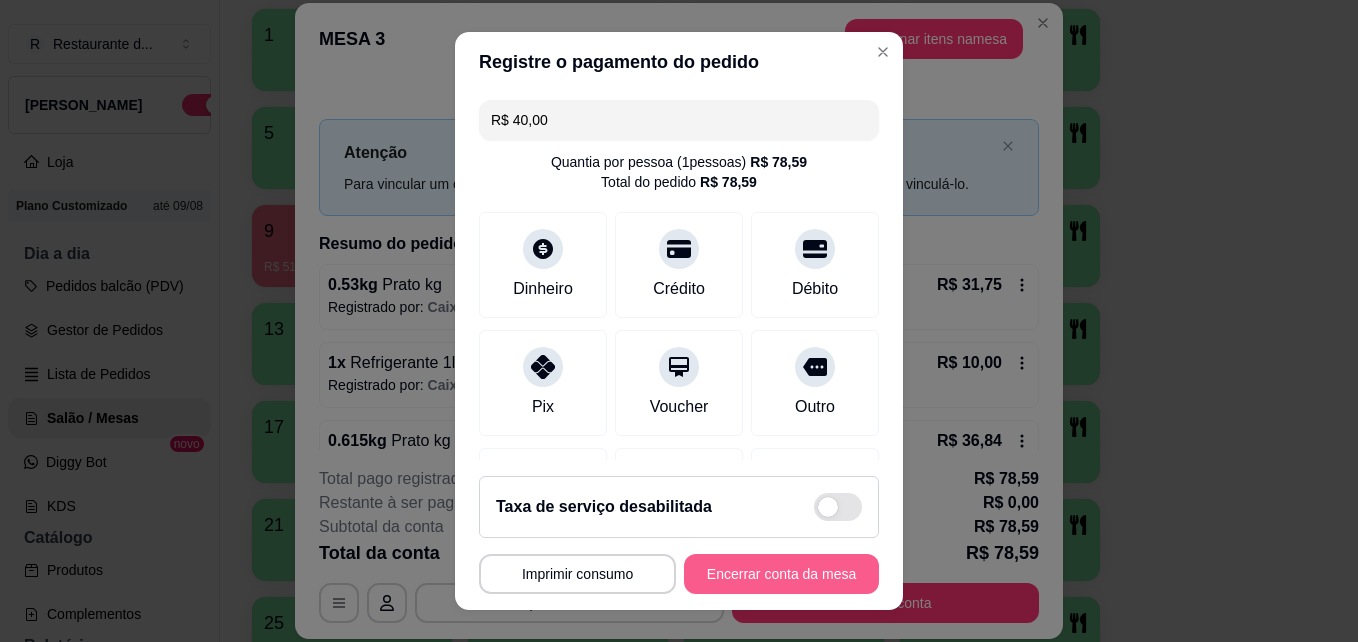 click on "Encerrar conta da mesa" at bounding box center [781, 574] 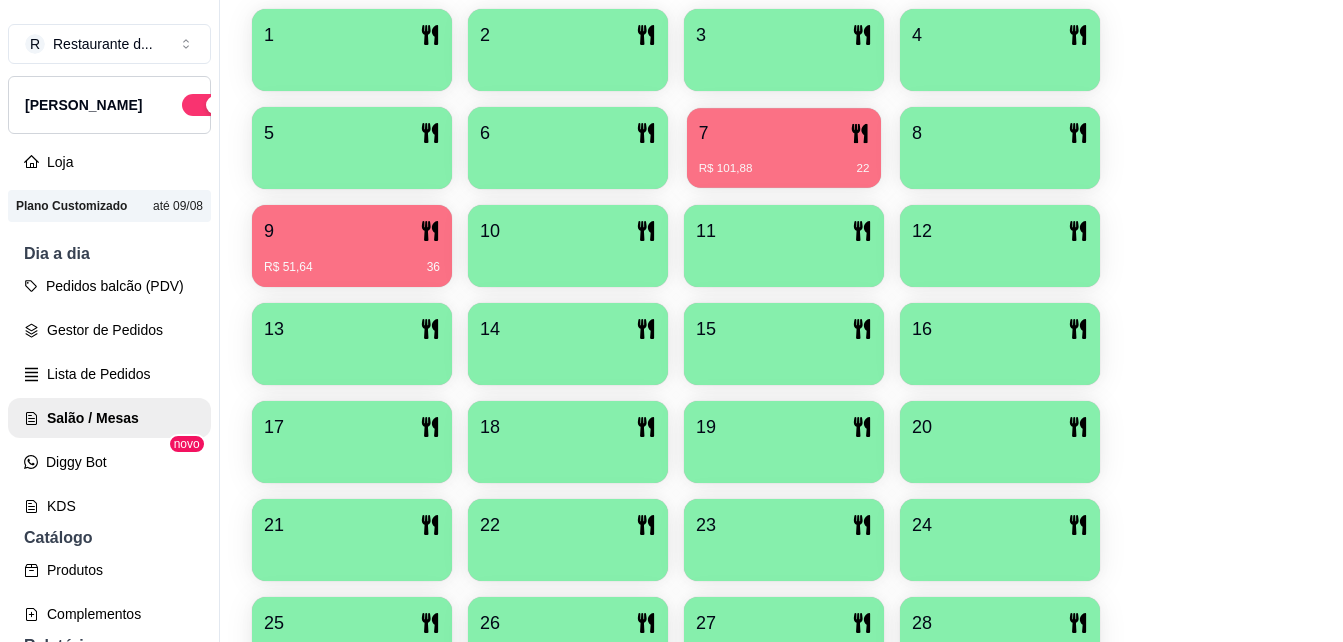 click on "R$ 101,88 22" at bounding box center (784, 161) 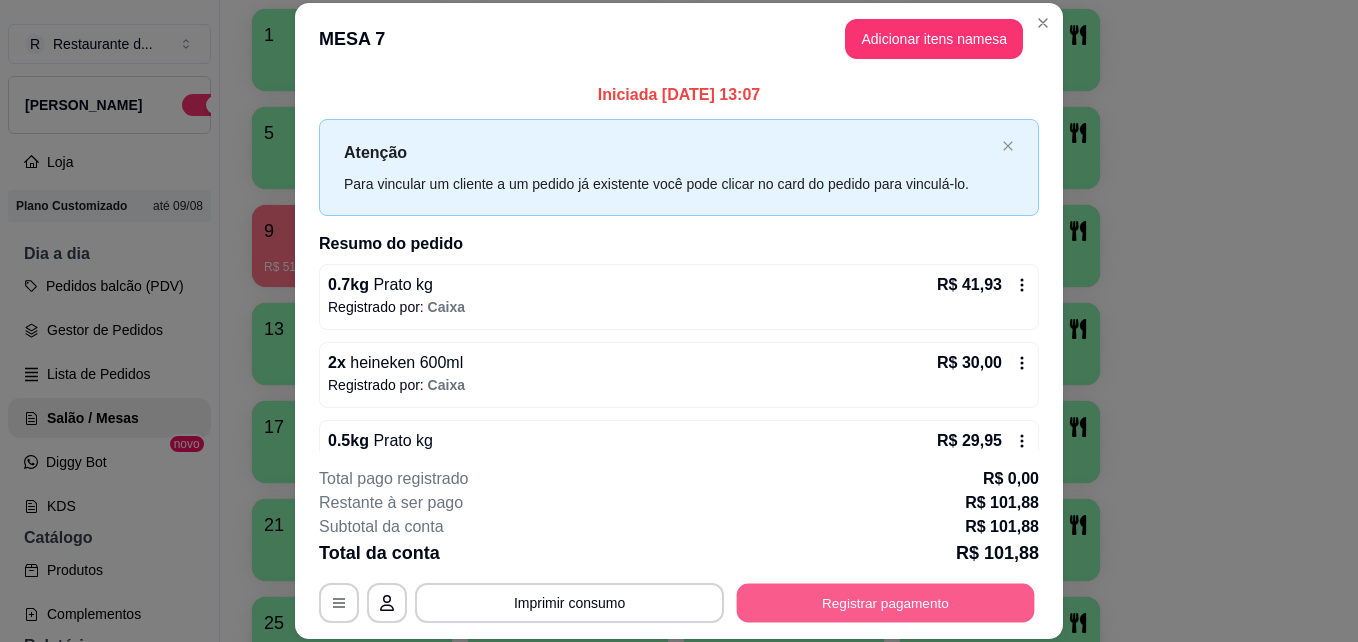 click on "Registrar pagamento" at bounding box center (886, 602) 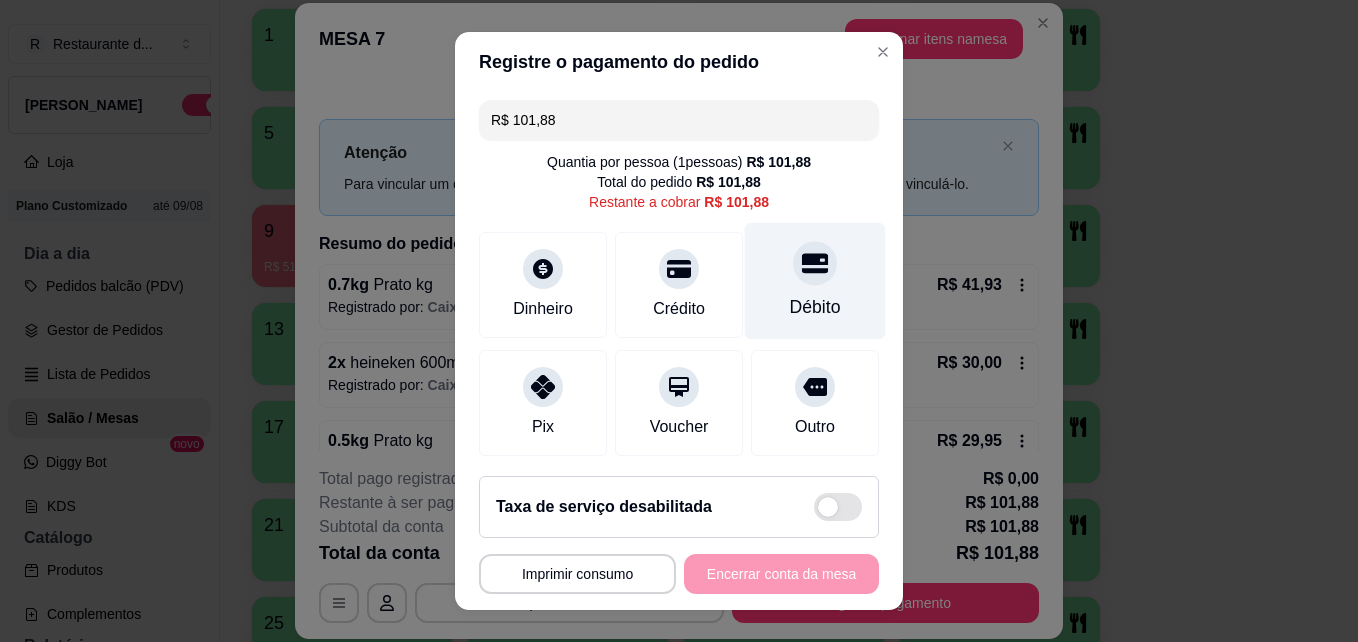click on "Débito" at bounding box center (815, 281) 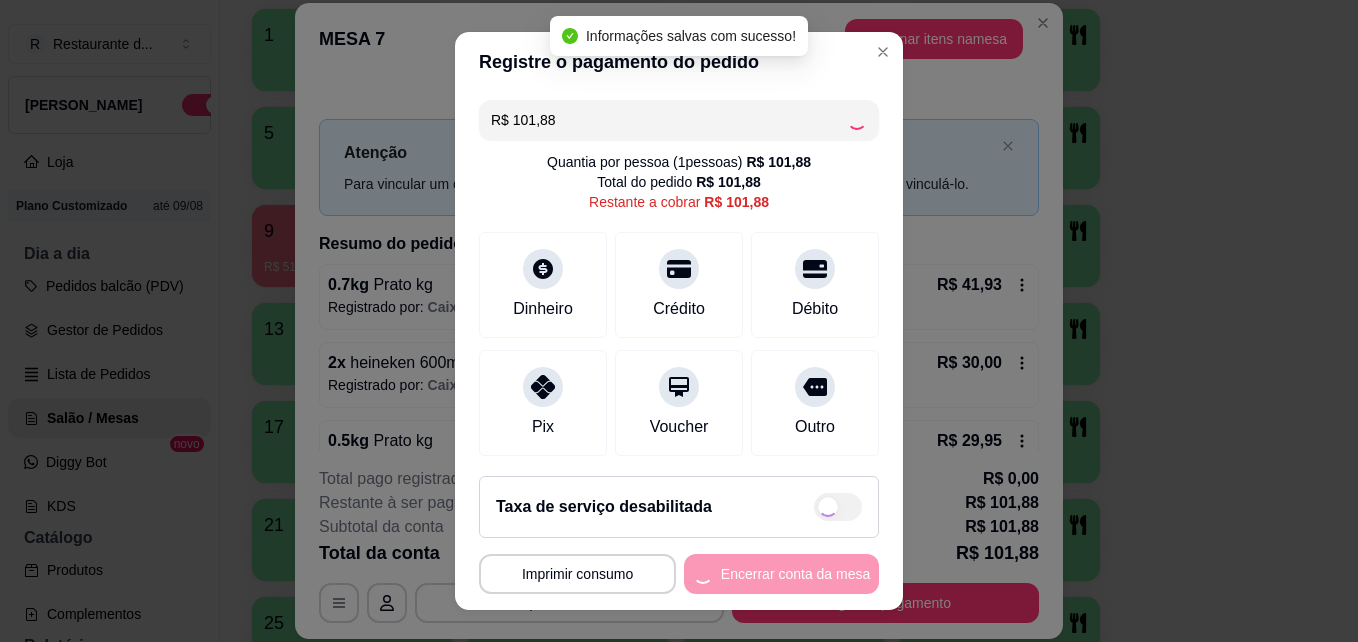 type on "R$ 0,00" 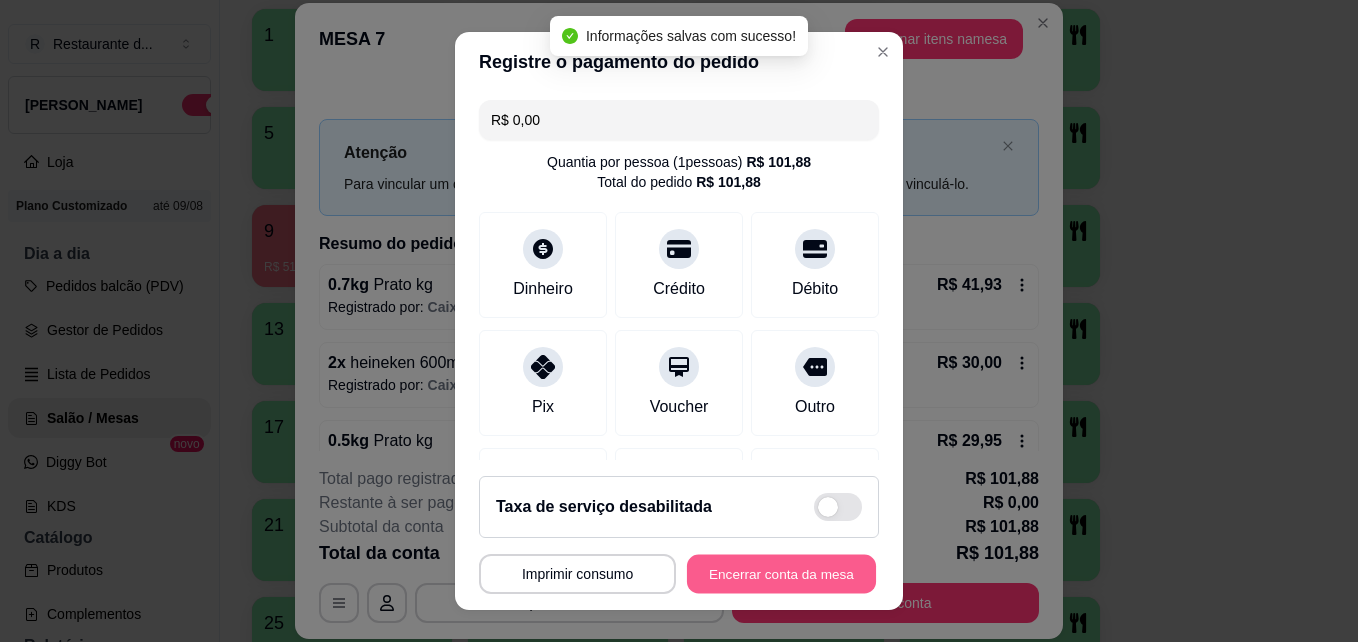 click on "Encerrar conta da mesa" at bounding box center (781, 574) 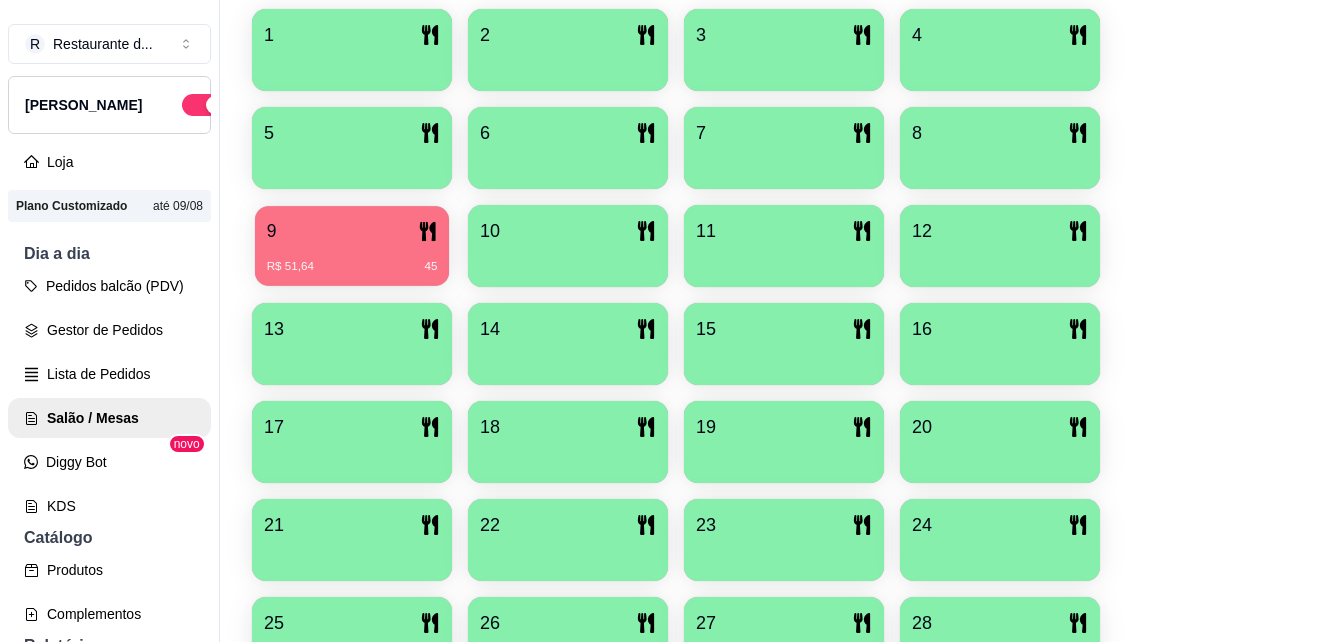 click on "R$ 51,64 45" at bounding box center [352, 259] 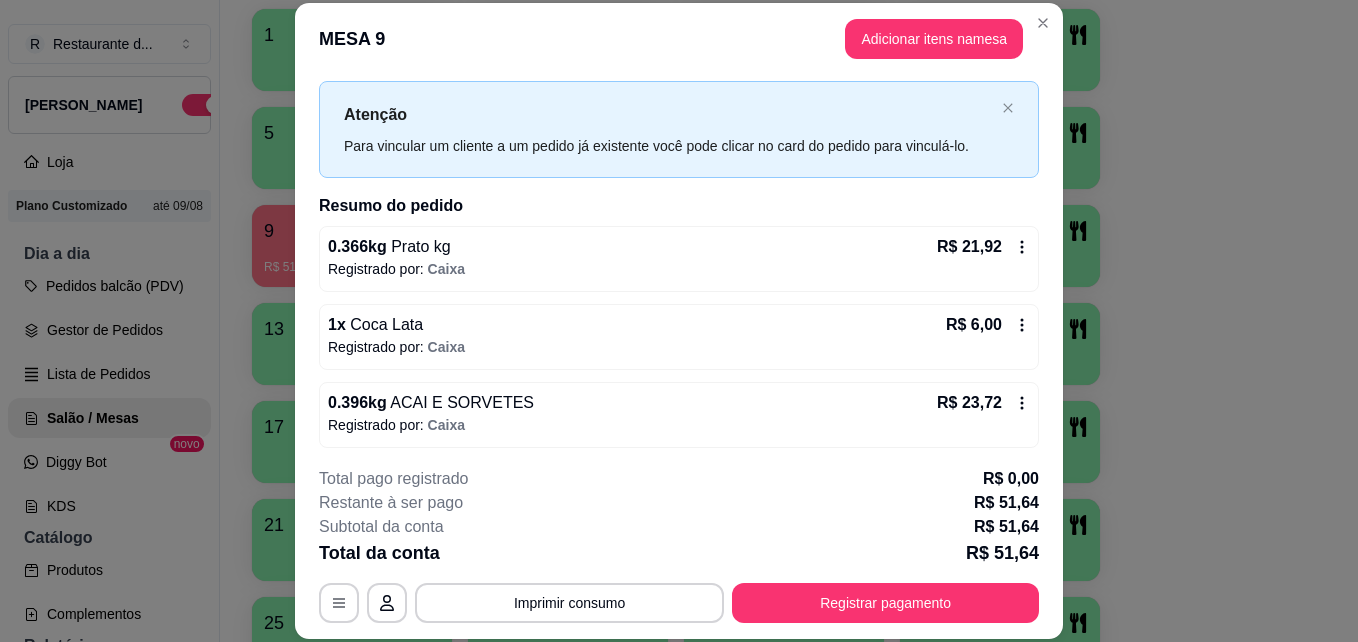scroll, scrollTop: 43, scrollLeft: 0, axis: vertical 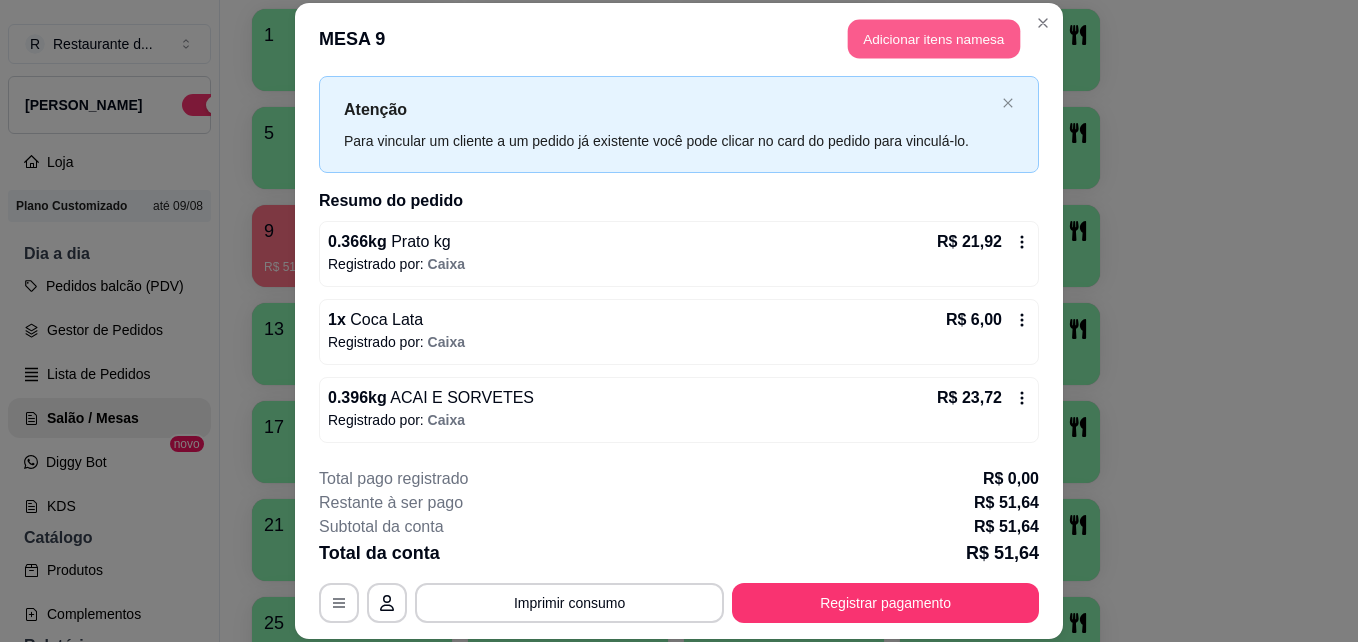 click on "Adicionar itens na  mesa" at bounding box center [934, 39] 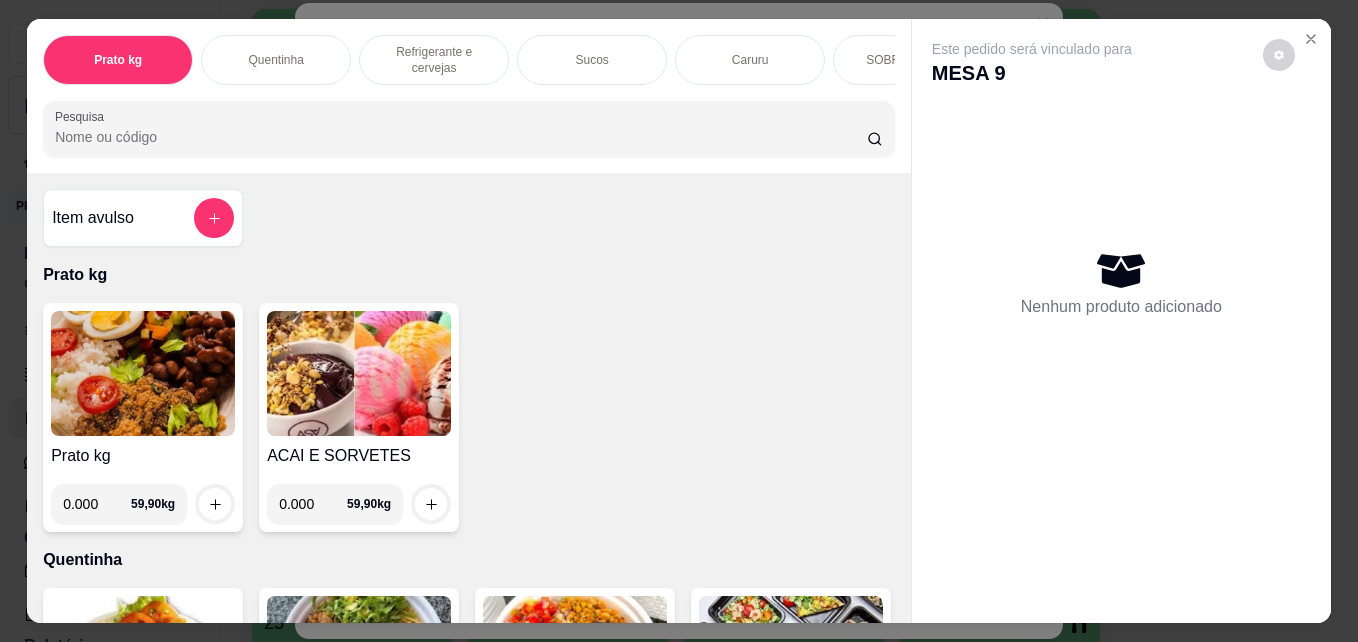 click on "Refrigerante e cervejas" at bounding box center (434, 60) 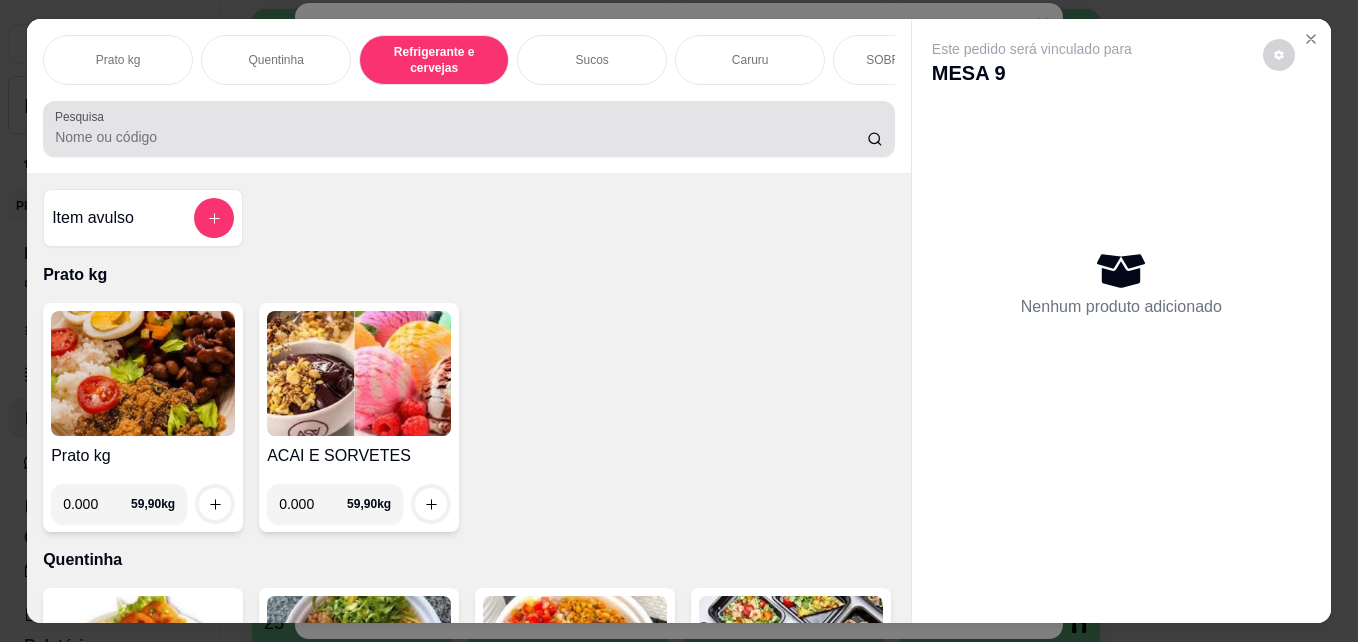 scroll, scrollTop: 985, scrollLeft: 0, axis: vertical 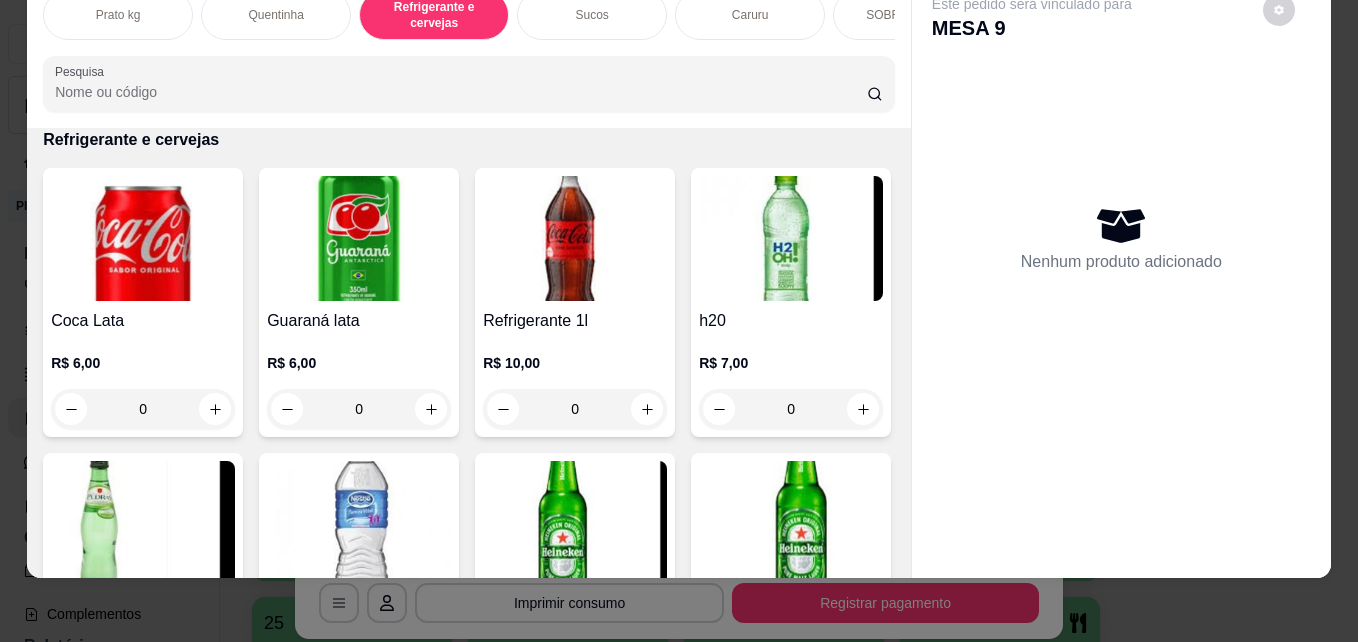click at bounding box center (359, 523) 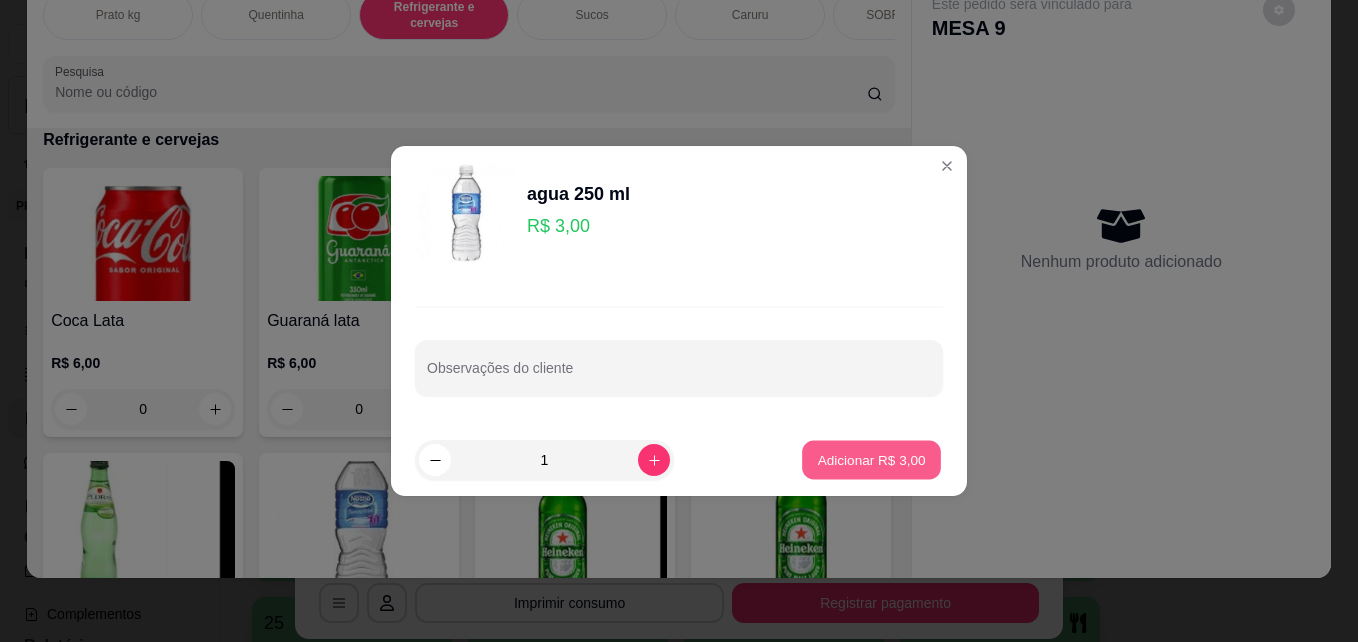 click on "Adicionar   R$ 3,00" at bounding box center [871, 459] 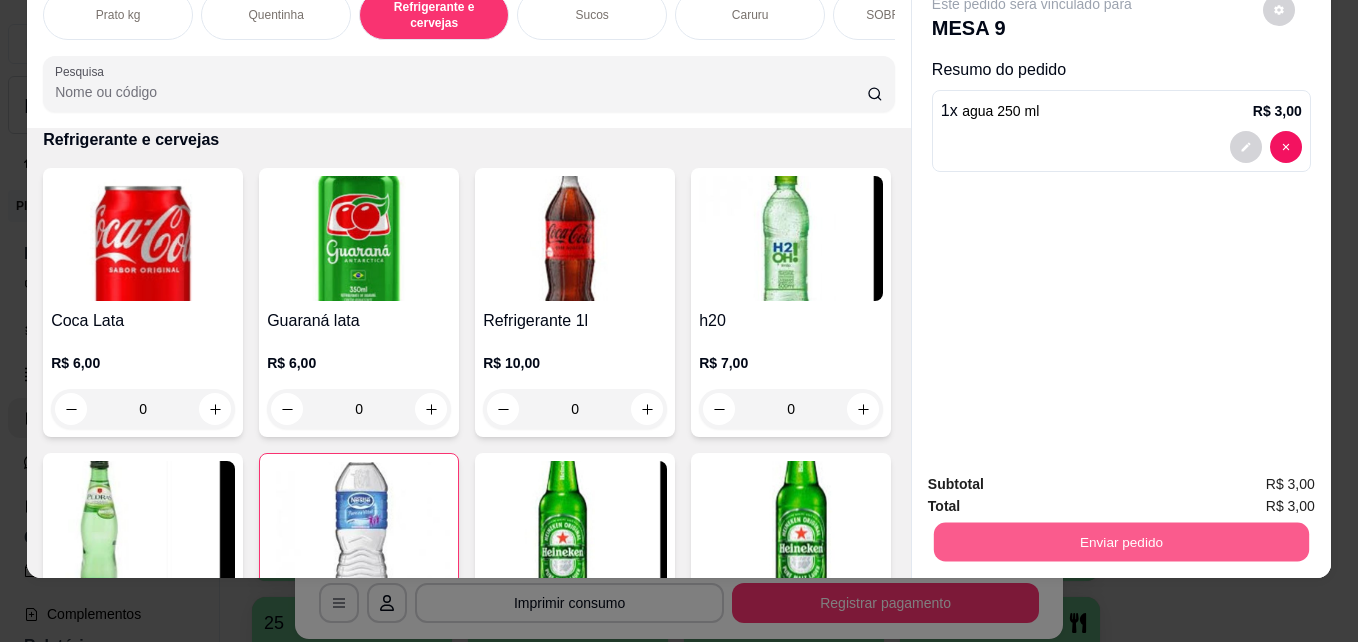 click on "Enviar pedido" at bounding box center (1121, 541) 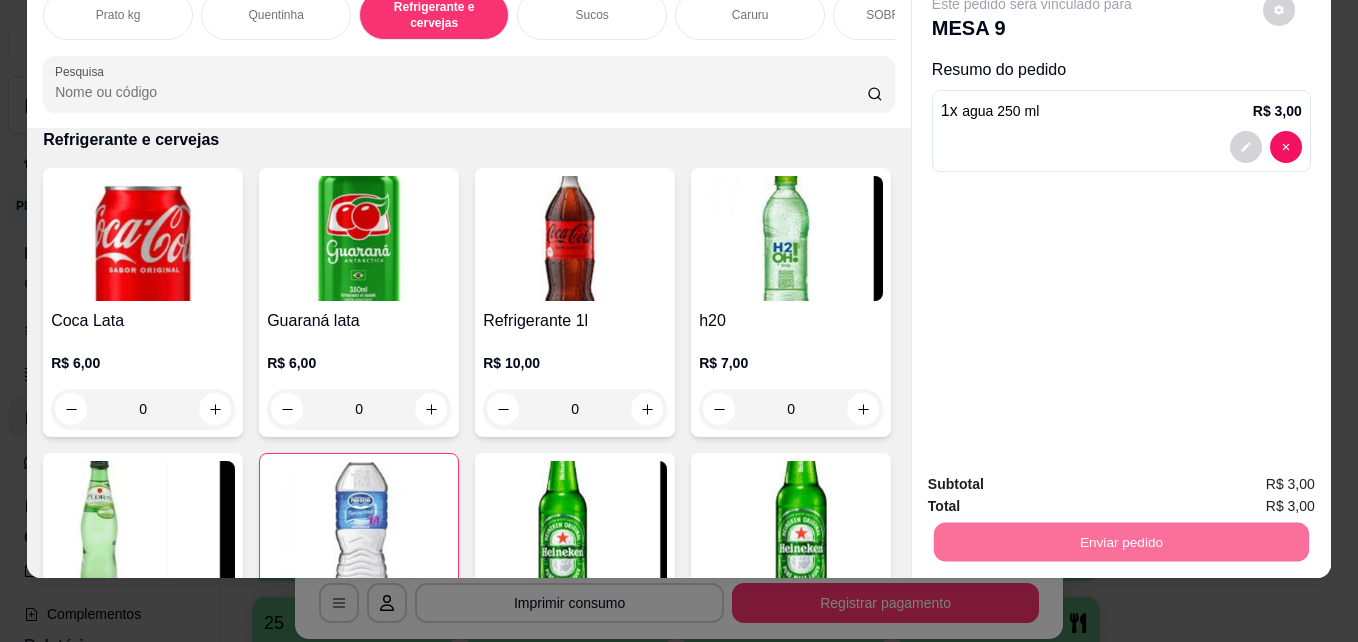 click on "Não registrar e enviar pedido" at bounding box center (1055, 477) 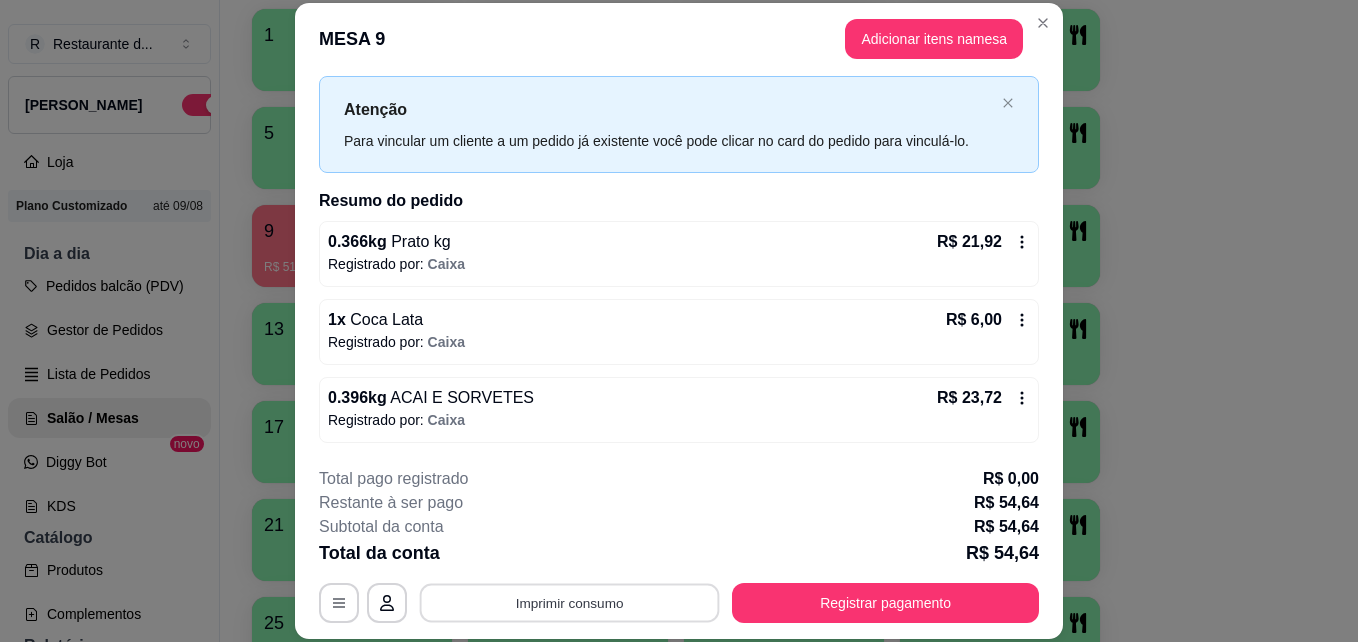 click on "Imprimir consumo" at bounding box center (570, 602) 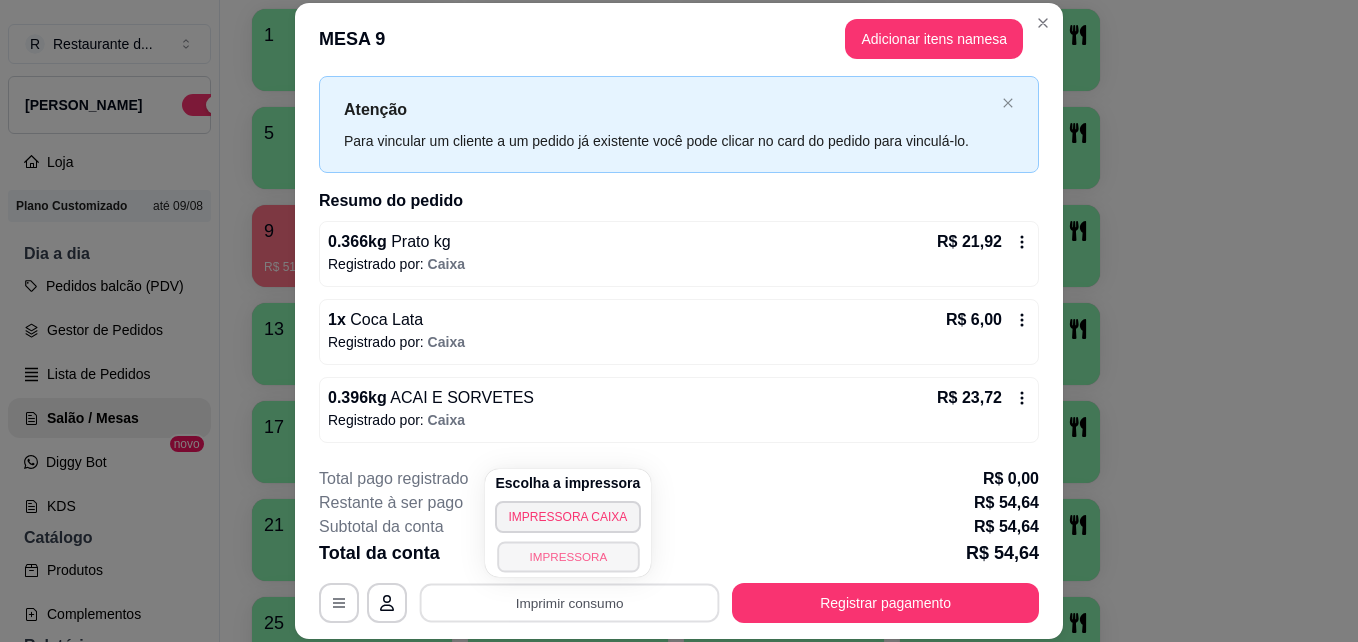 click on "IMPRESSORA" at bounding box center [568, 556] 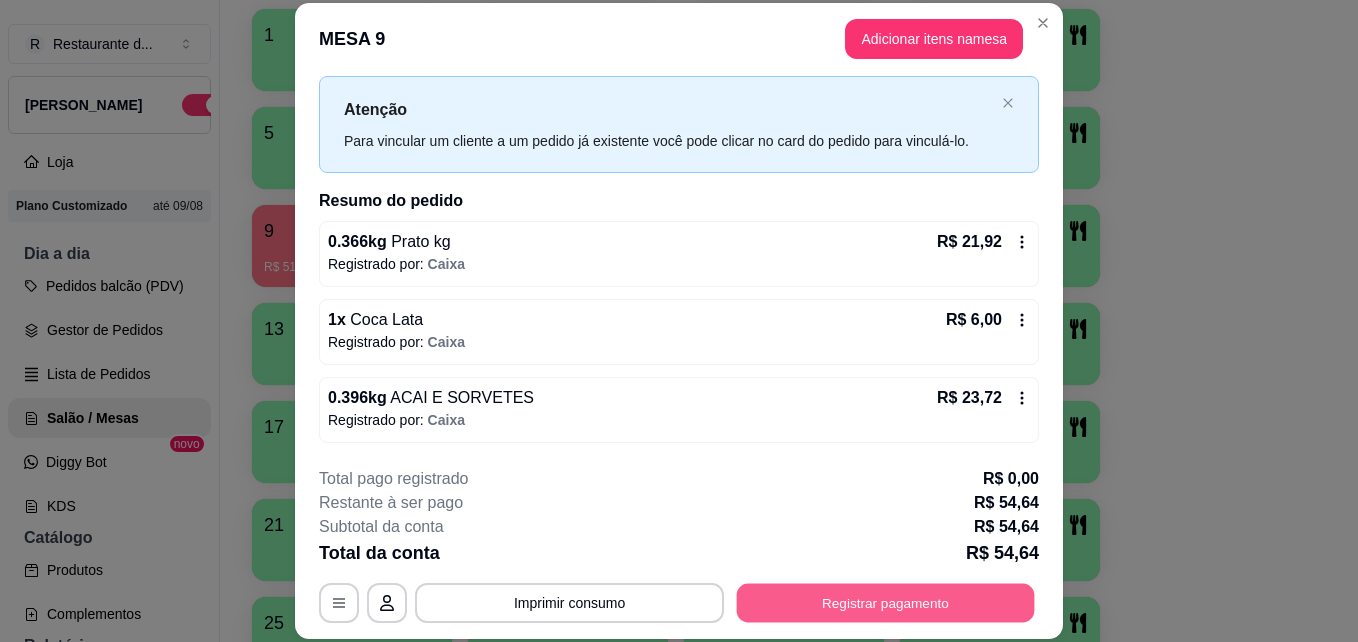click on "Registrar pagamento" at bounding box center [886, 602] 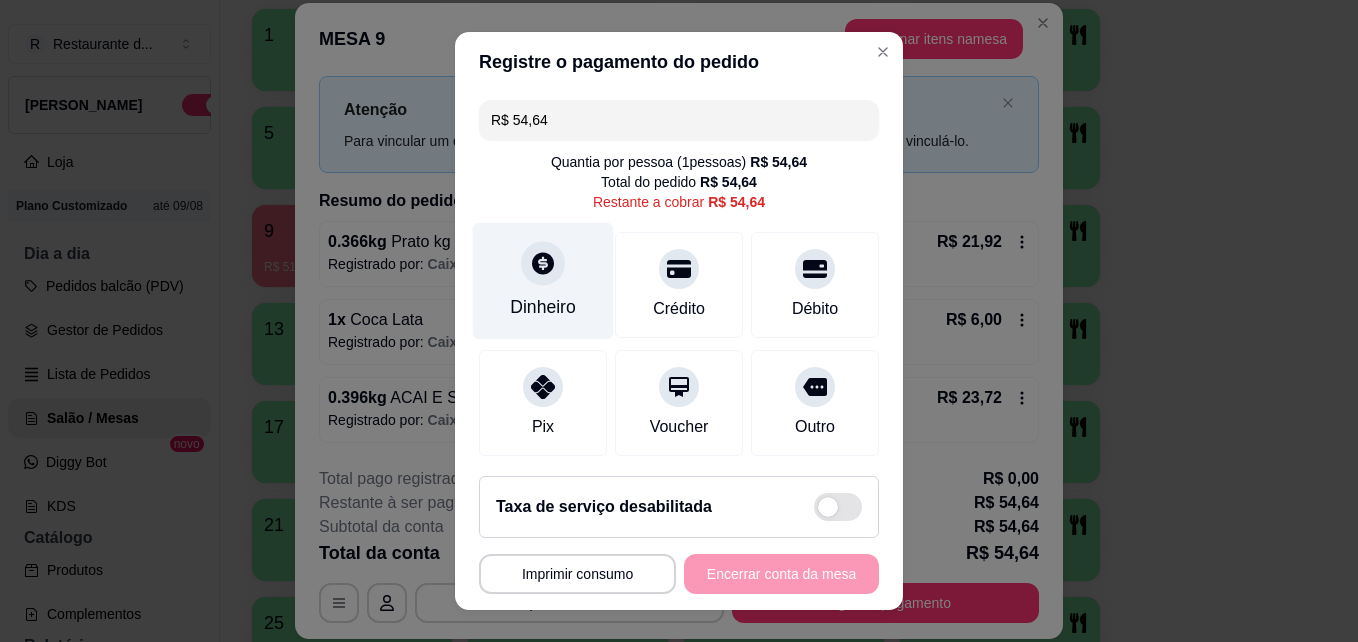 click on "Dinheiro" at bounding box center [543, 281] 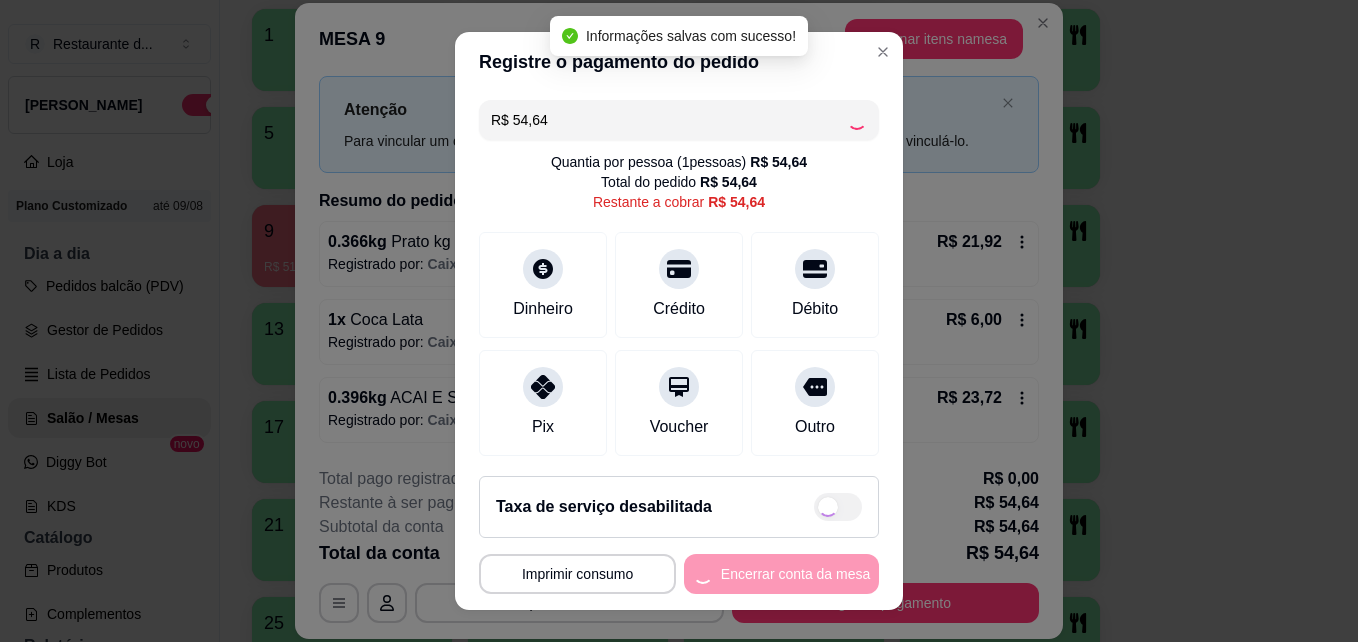 type on "R$ 0,00" 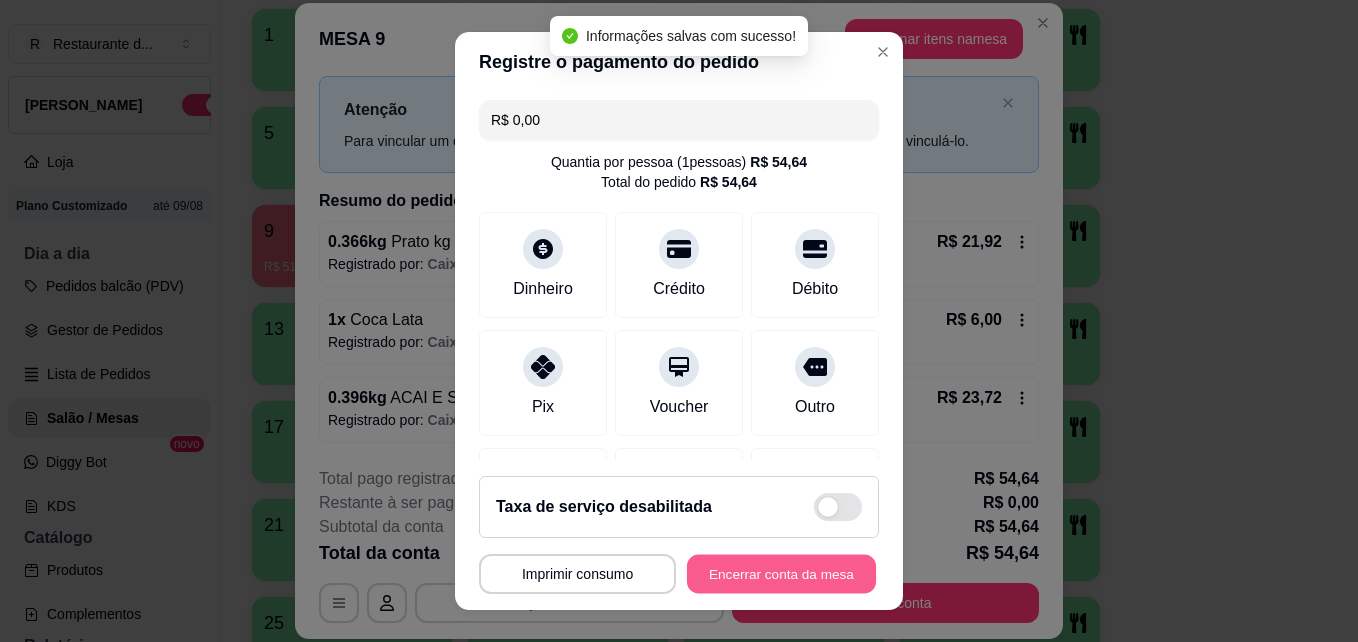 click on "Encerrar conta da mesa" at bounding box center (781, 574) 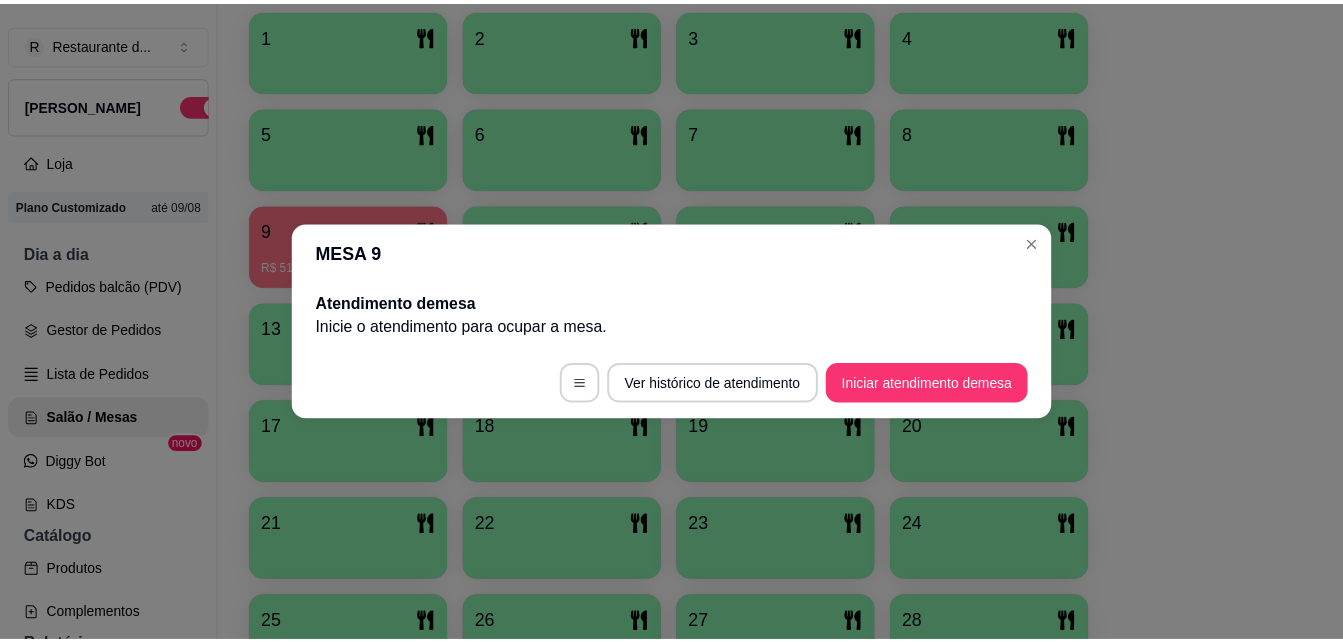 scroll, scrollTop: 0, scrollLeft: 0, axis: both 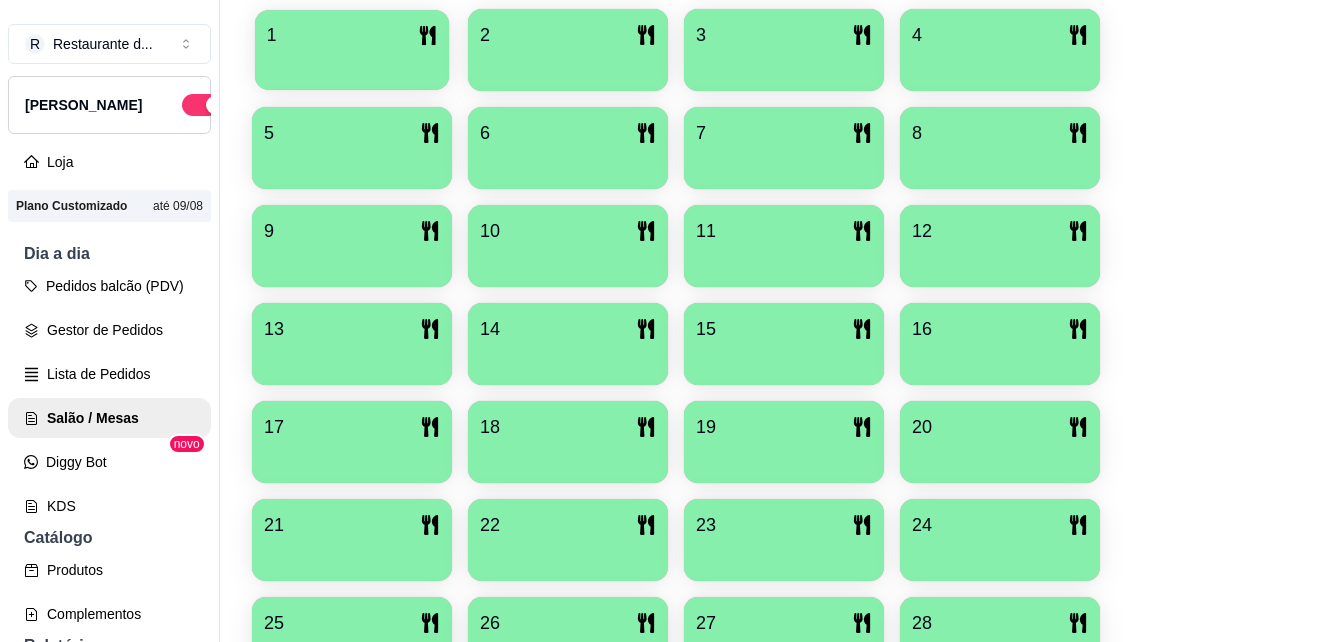 click at bounding box center [352, 63] 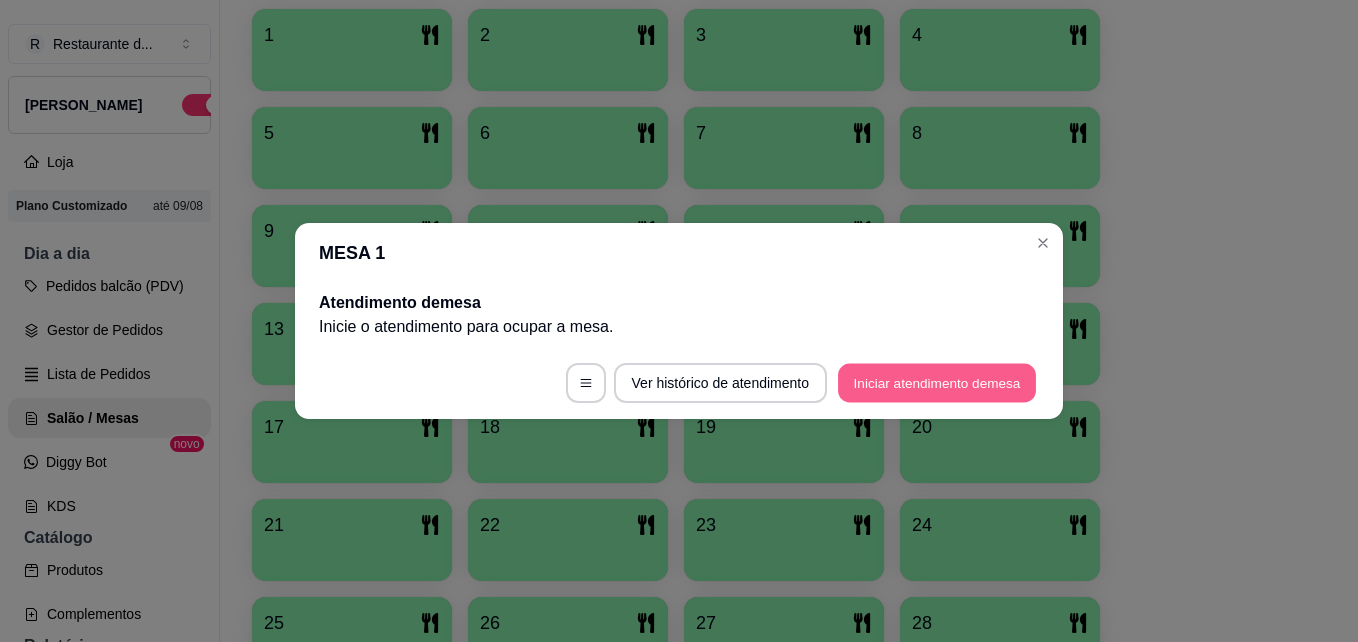 click on "Iniciar atendimento de  mesa" at bounding box center (937, 383) 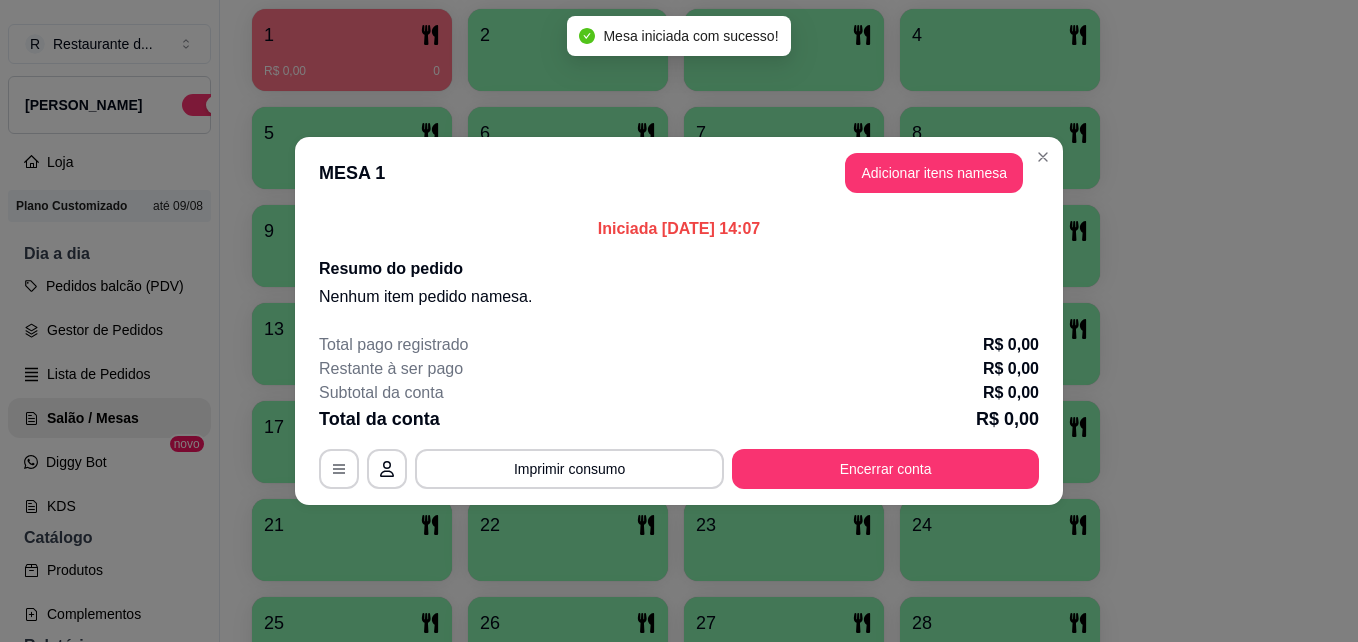 click on "MESA 1 Adicionar itens na  mesa" at bounding box center [679, 173] 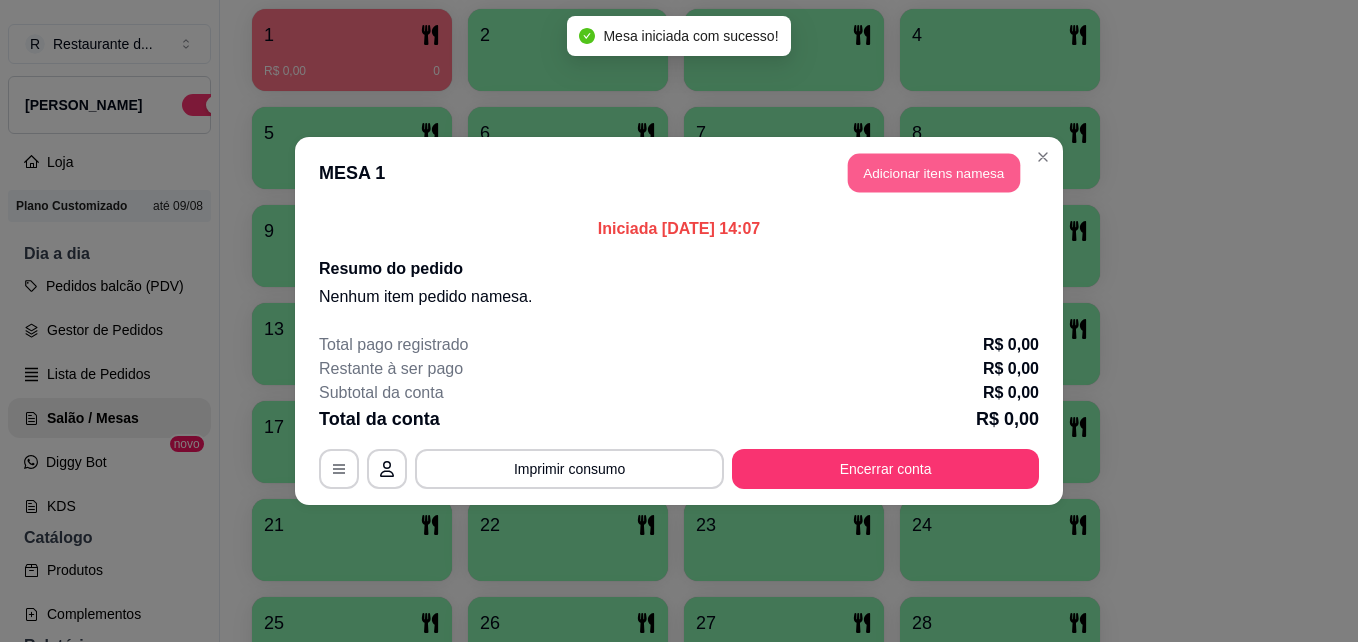 click on "Adicionar itens na  mesa" at bounding box center [934, 173] 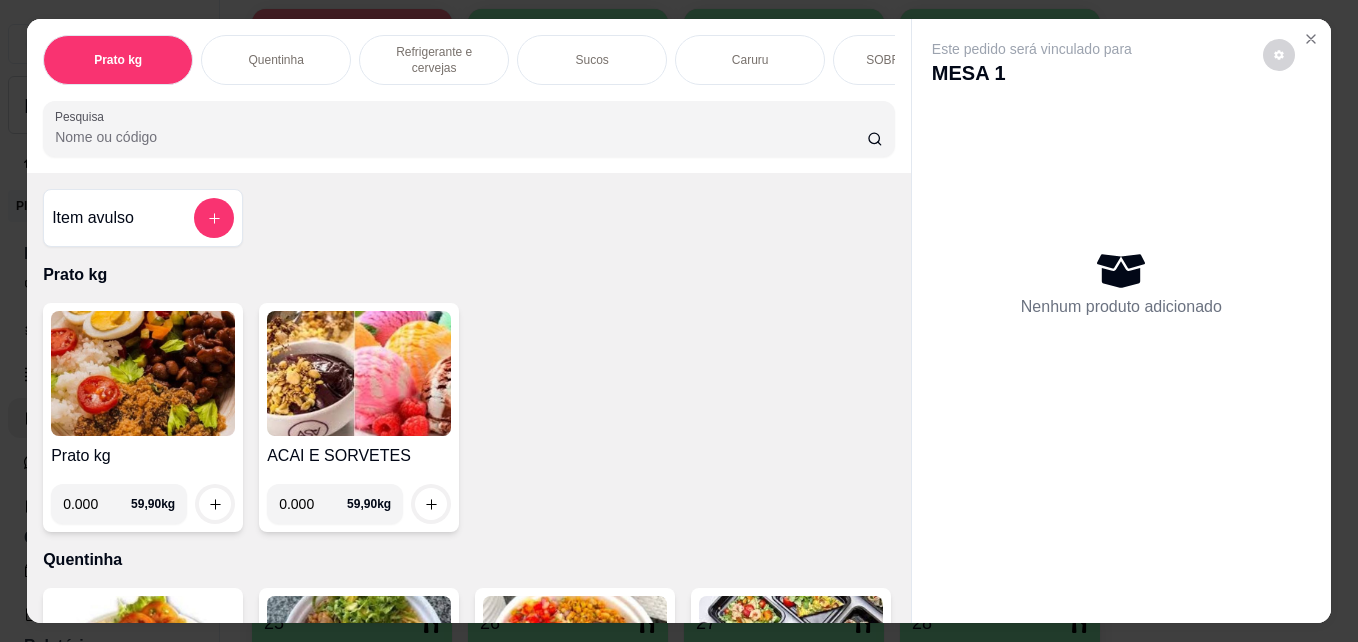 click on "0.000" at bounding box center [313, 504] 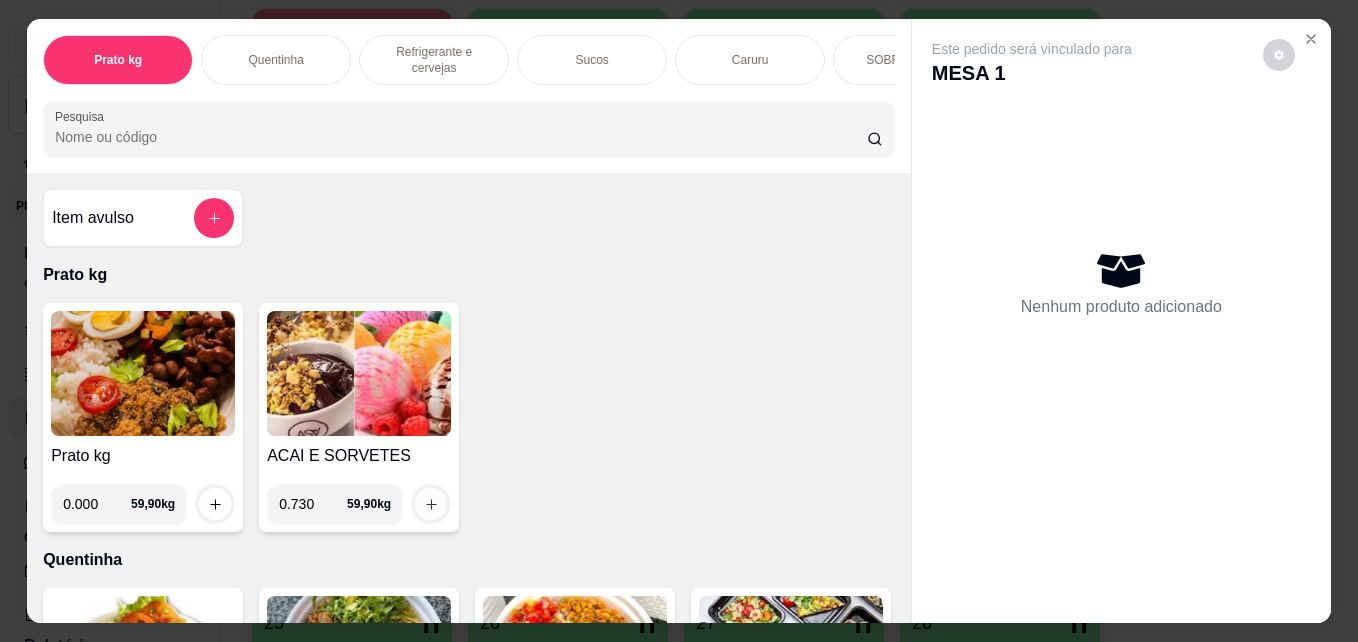 type on "0.730" 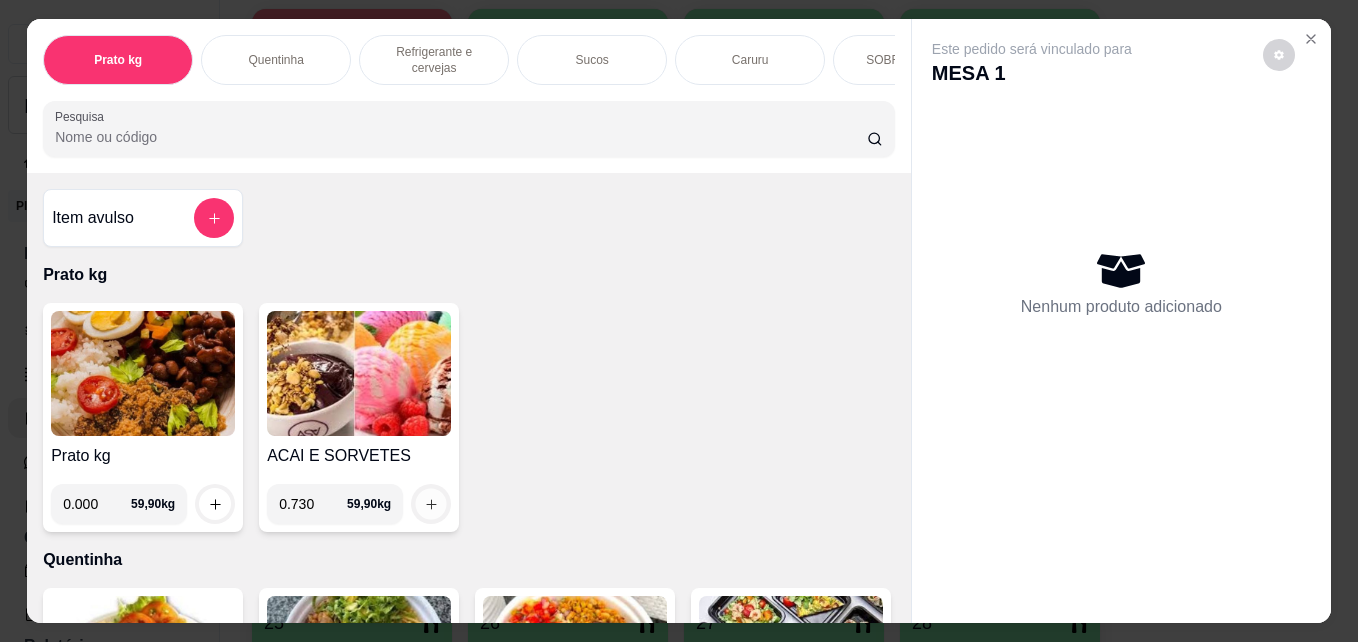 click at bounding box center (431, 504) 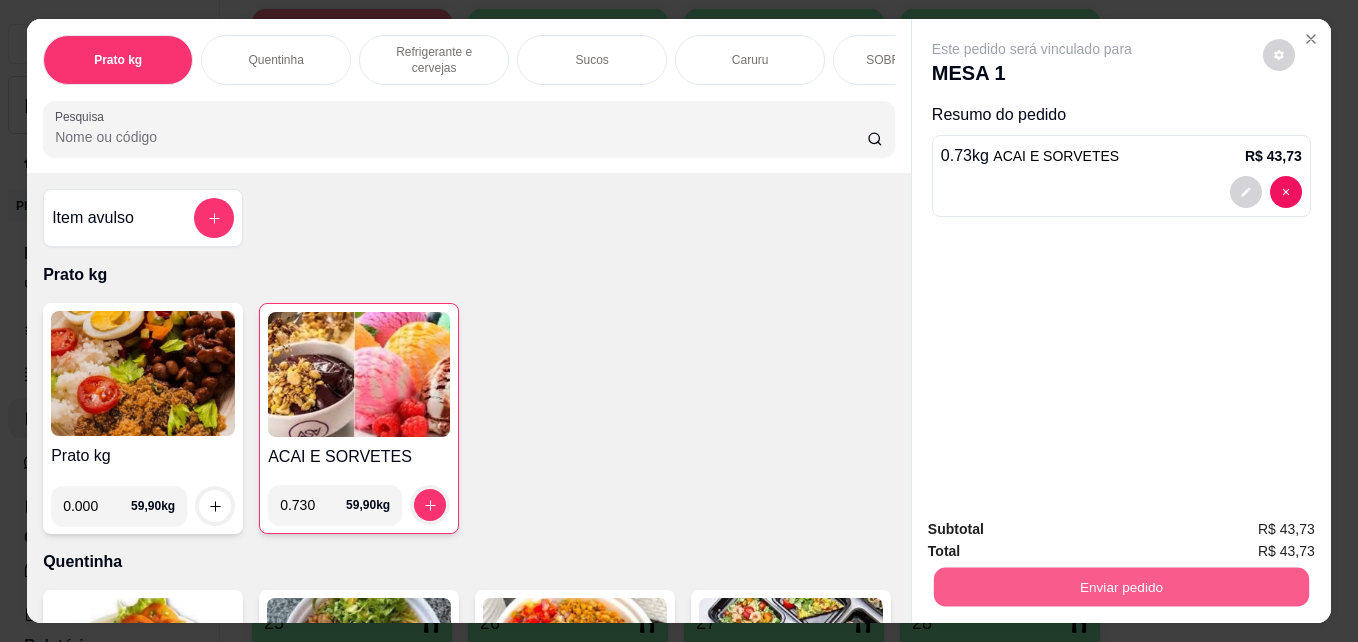 click on "Enviar pedido" at bounding box center [1121, 586] 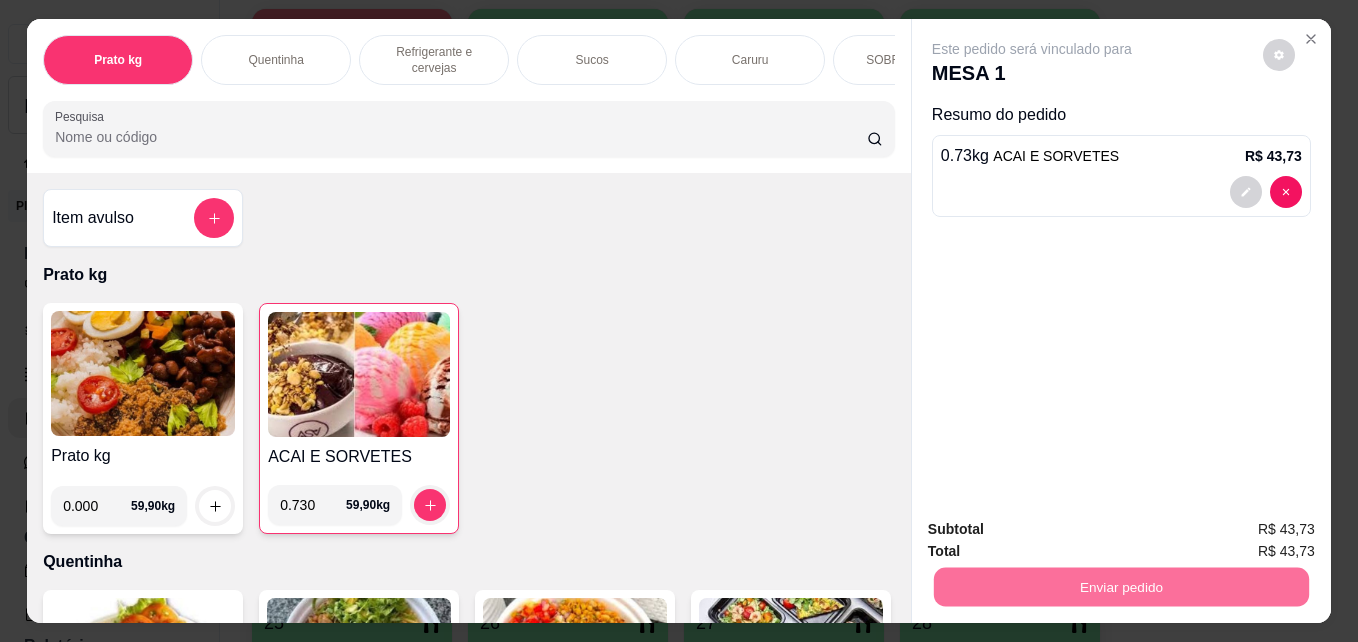 click on "Não registrar e enviar pedido" at bounding box center (1055, 529) 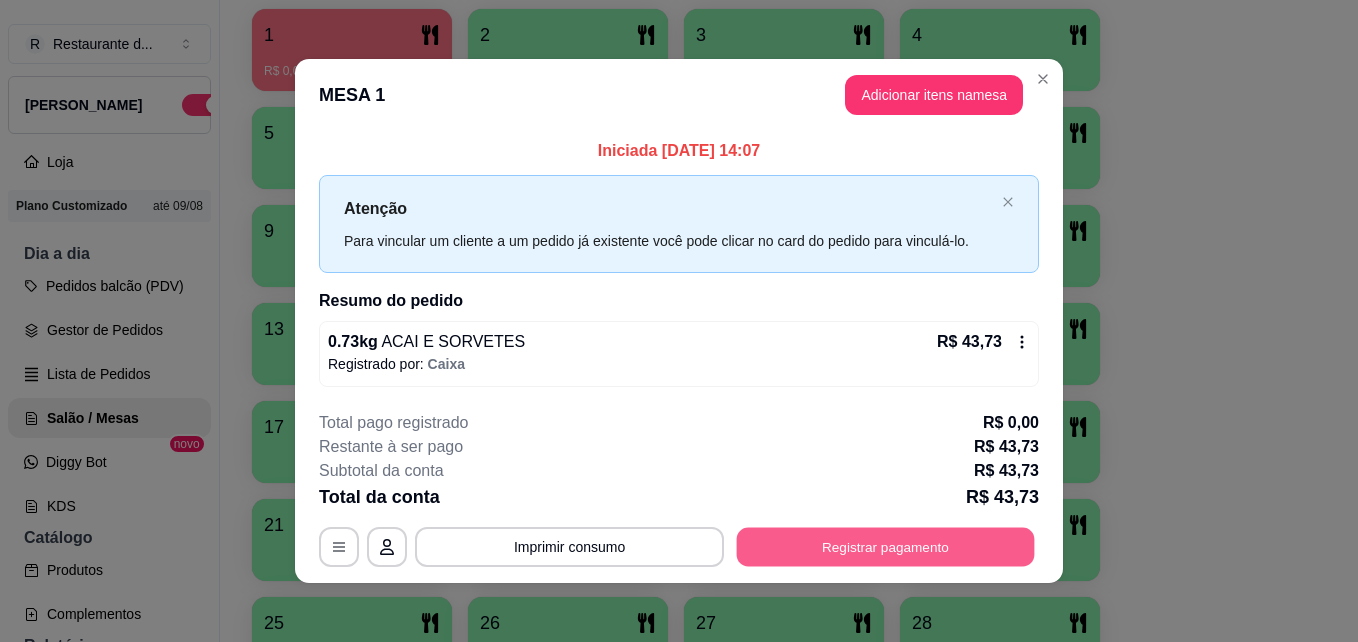 click on "Registrar pagamento" at bounding box center [886, 546] 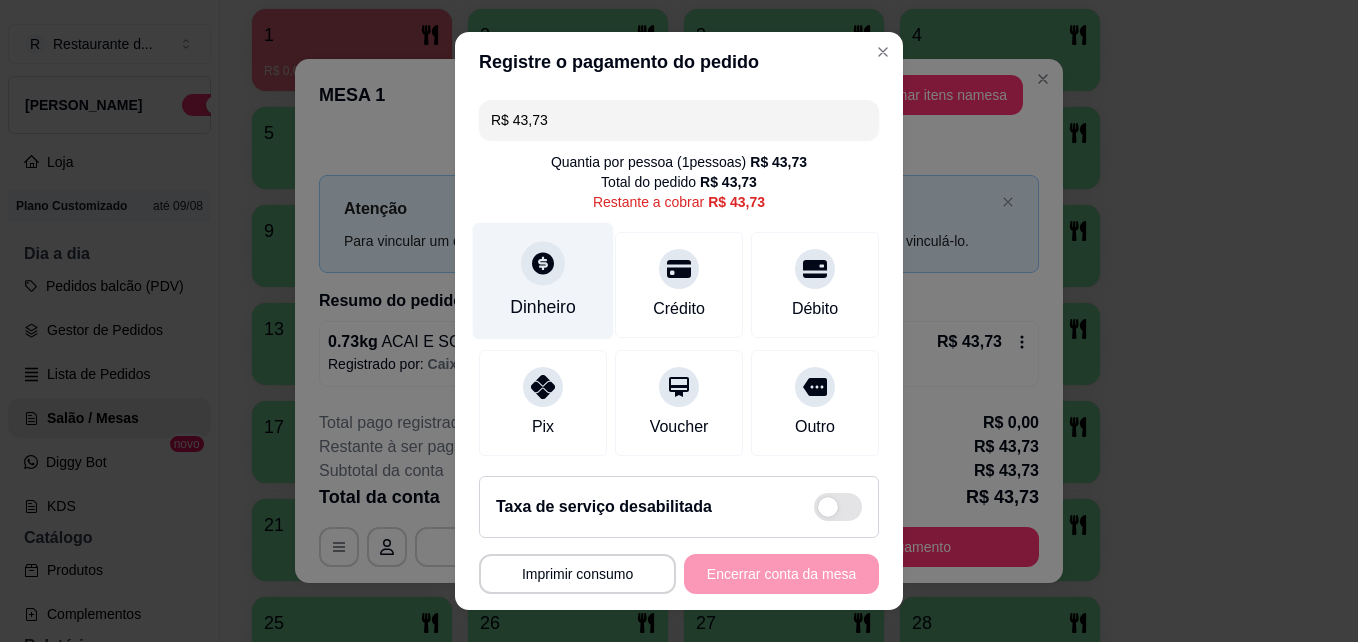click at bounding box center (543, 264) 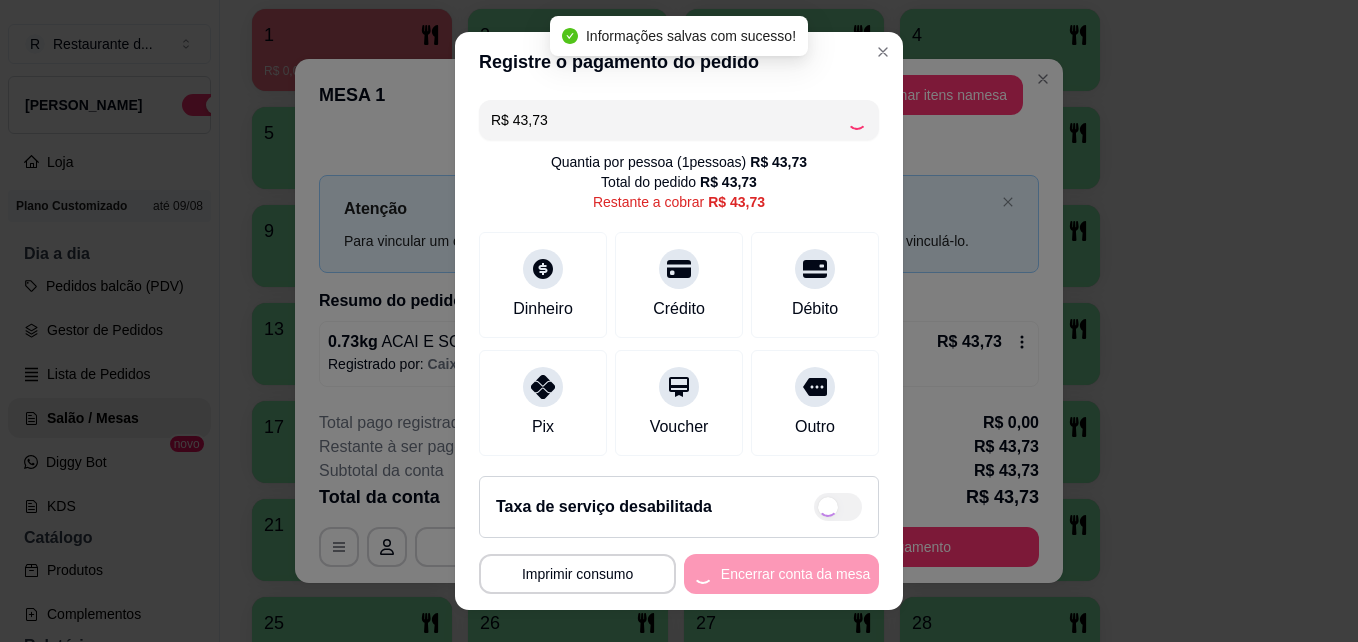 type on "R$ 0,00" 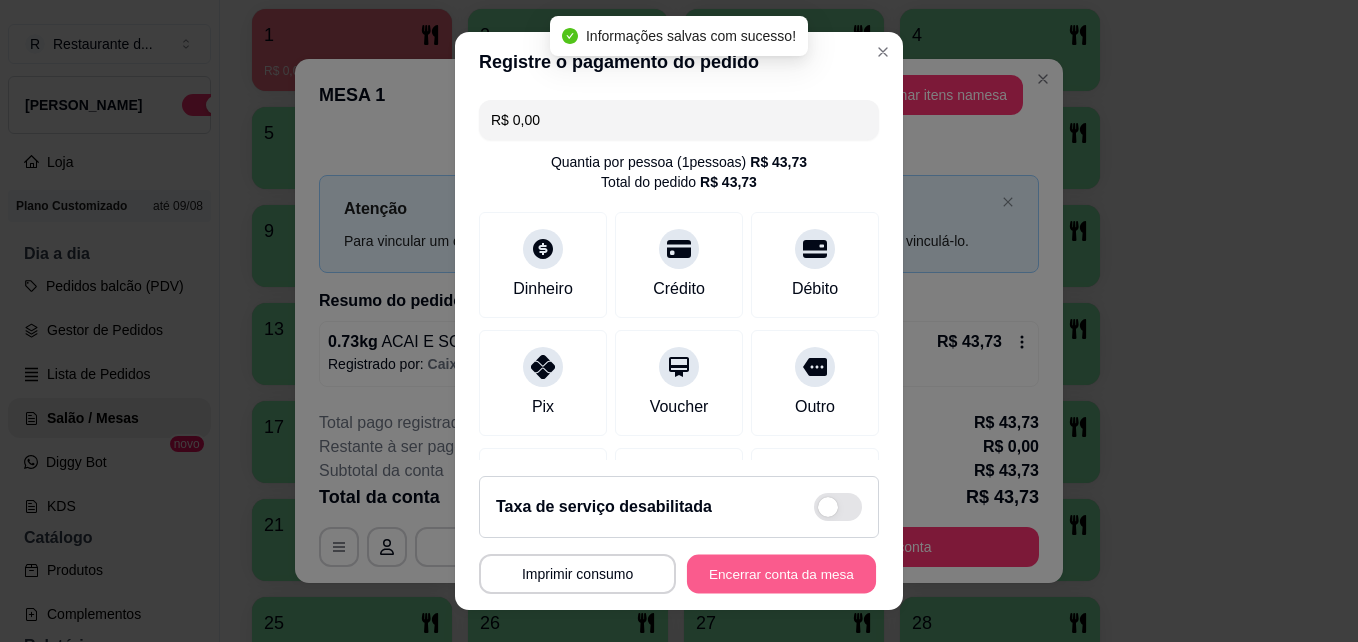 click on "Encerrar conta da mesa" at bounding box center (781, 574) 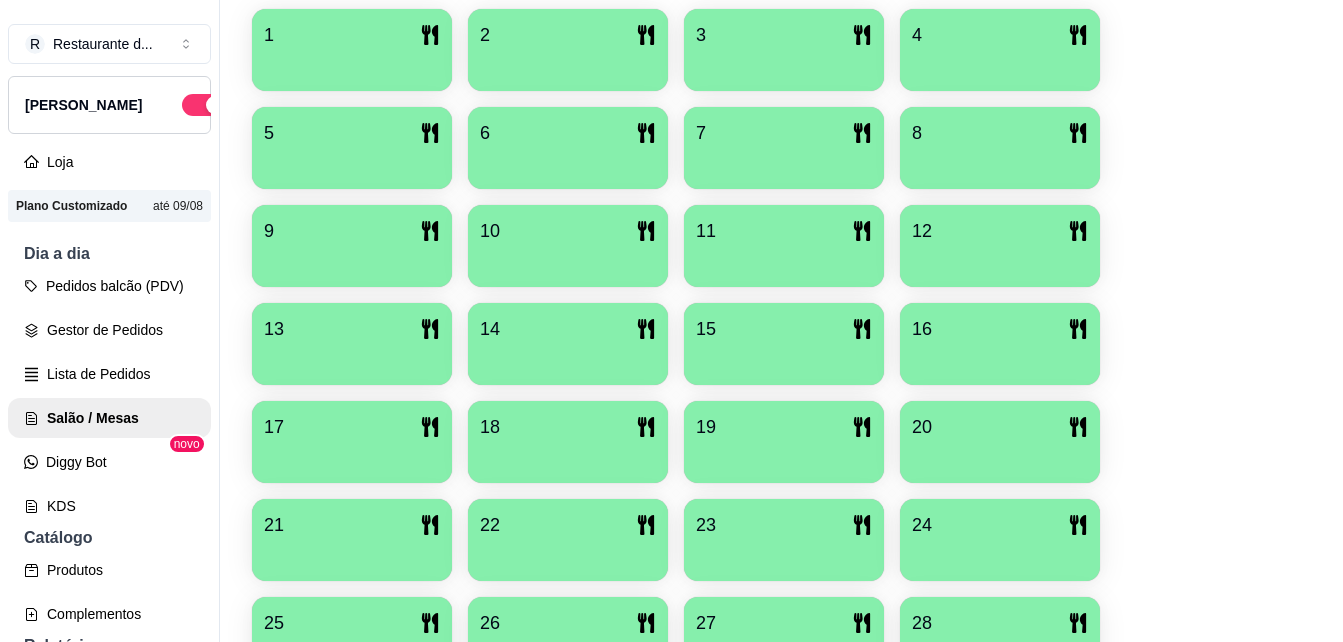 click on "1 2 3 4 5 6 7 8 9 10 11 12 13 14 15 16 17 18 19 20 21 22 23 24 25 26 27 28 29 30 31 32 33 34 35 36 37 38 39 40" at bounding box center (781, 491) 